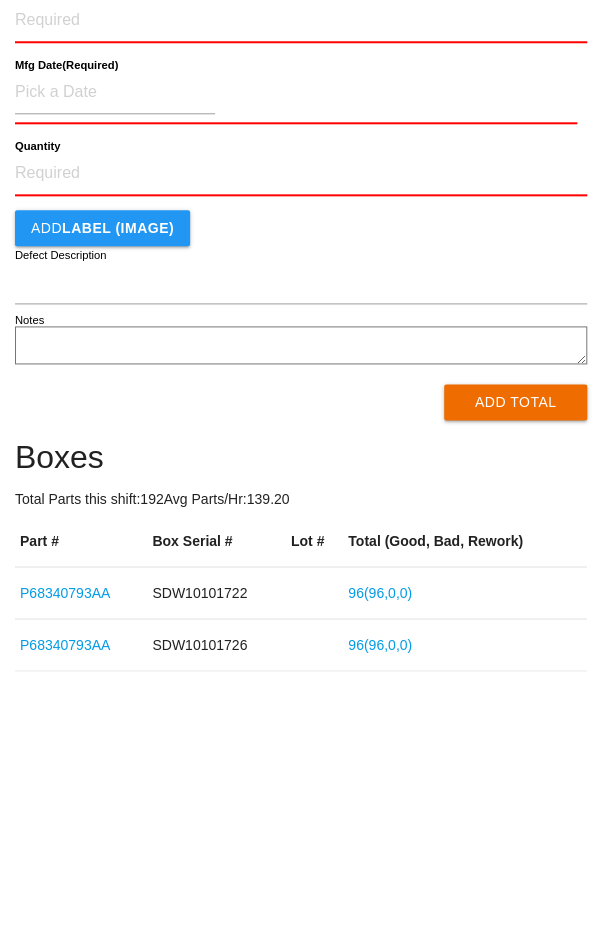 scroll, scrollTop: 0, scrollLeft: 0, axis: both 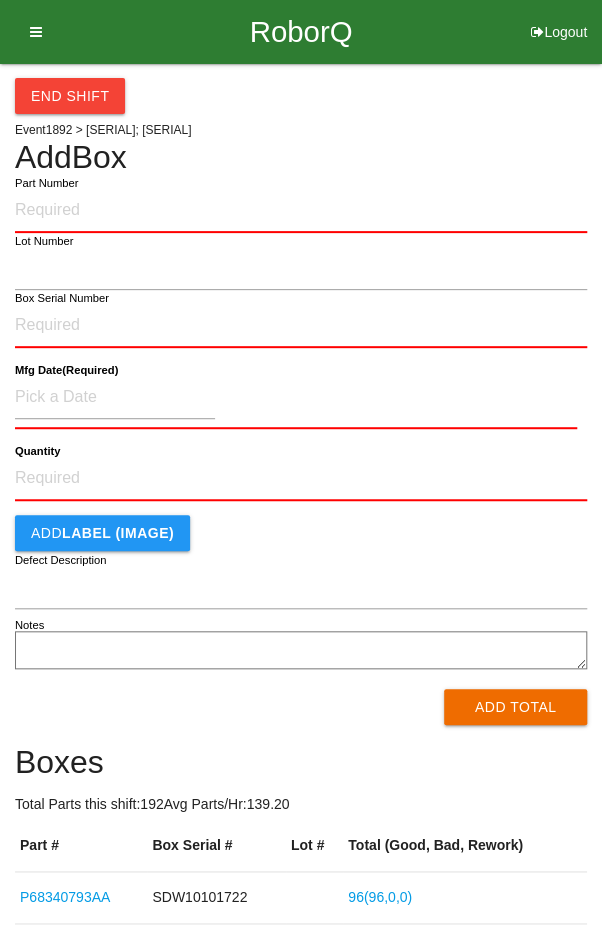 click at bounding box center [29, 32] 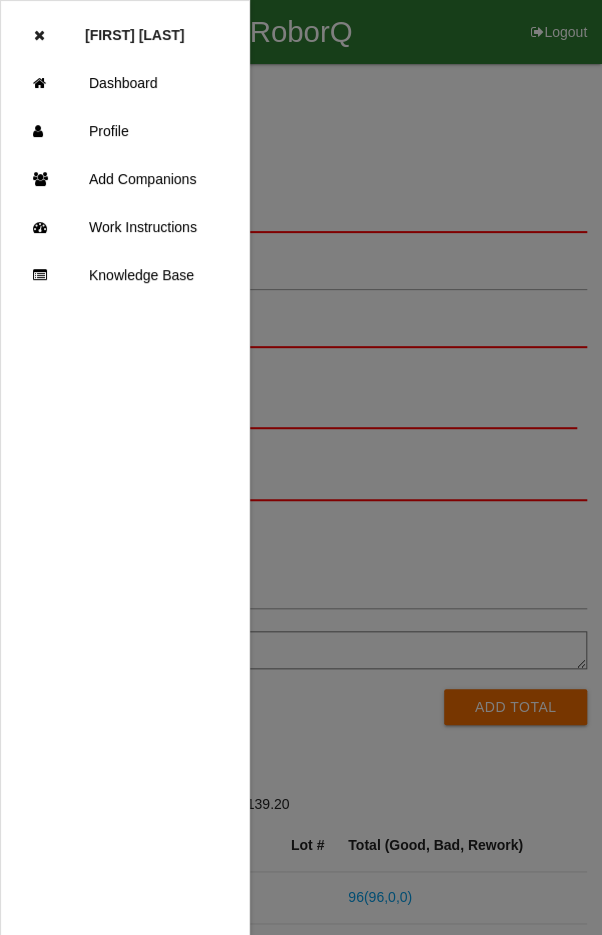 click on "Dashboard" at bounding box center [125, 83] 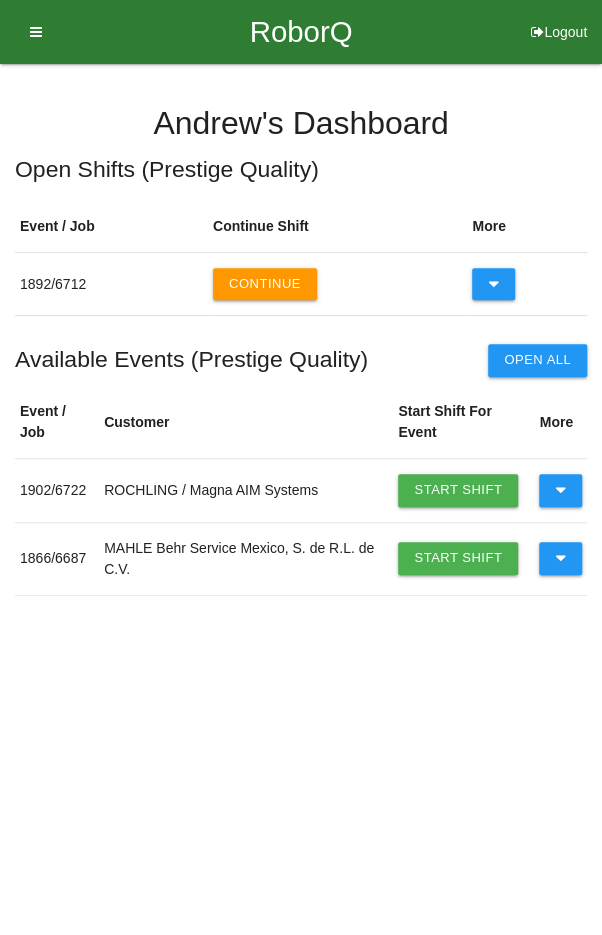 click at bounding box center [560, 558] 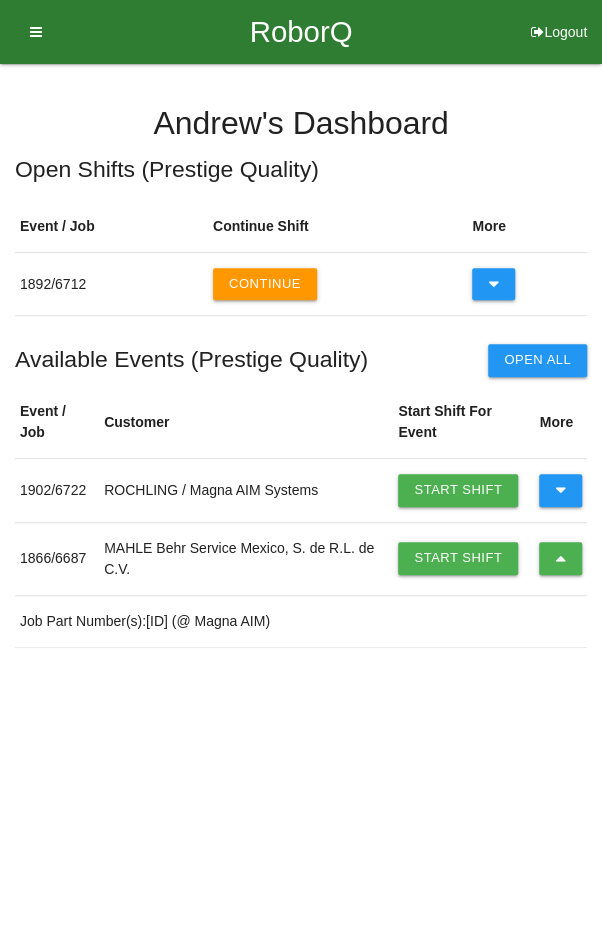 click on "Start Shift" at bounding box center (458, 558) 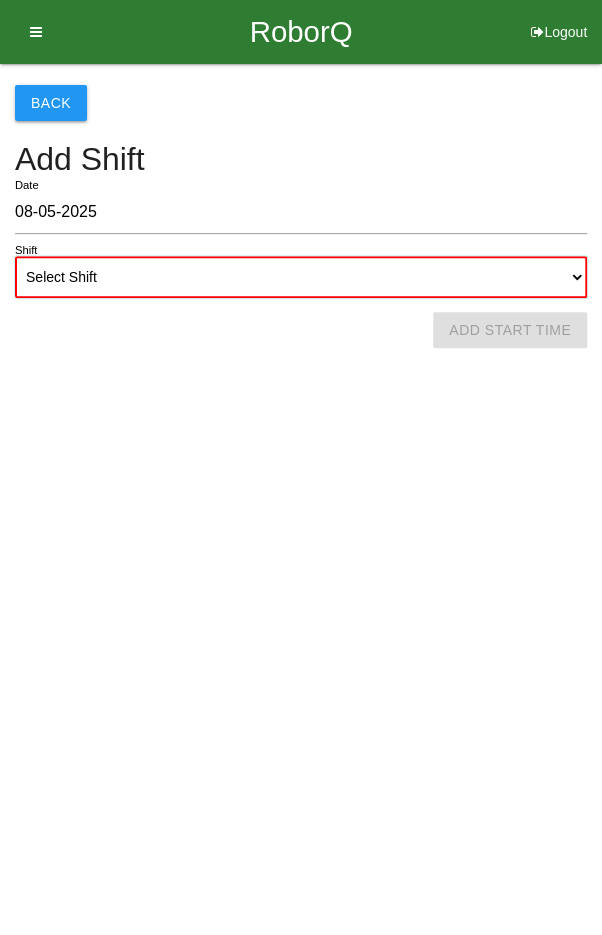 click on "Select Shift 1st Shift 2nd Shift 3rd Shift 4th Shift" at bounding box center (301, 277) 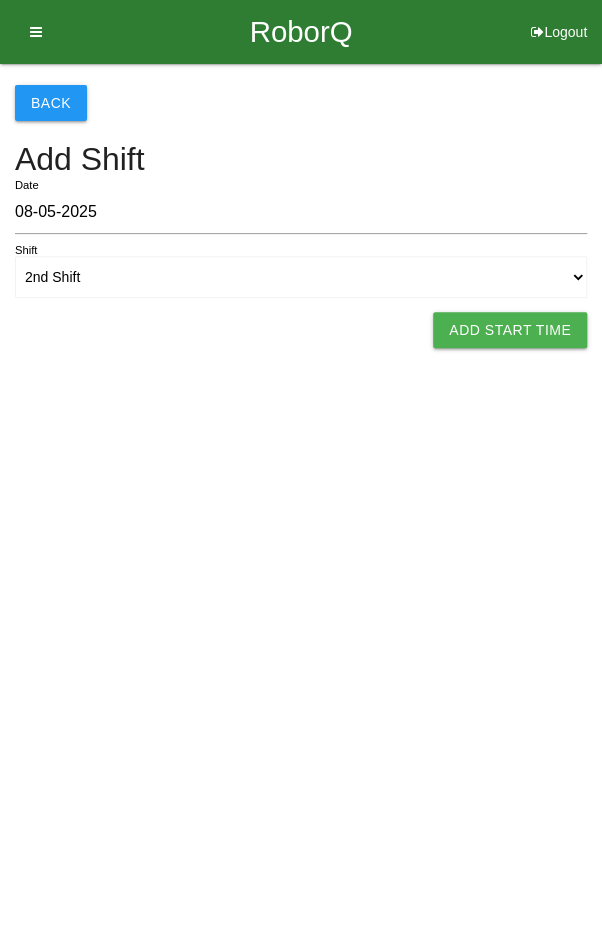 click on "Add Start Time" at bounding box center (510, 330) 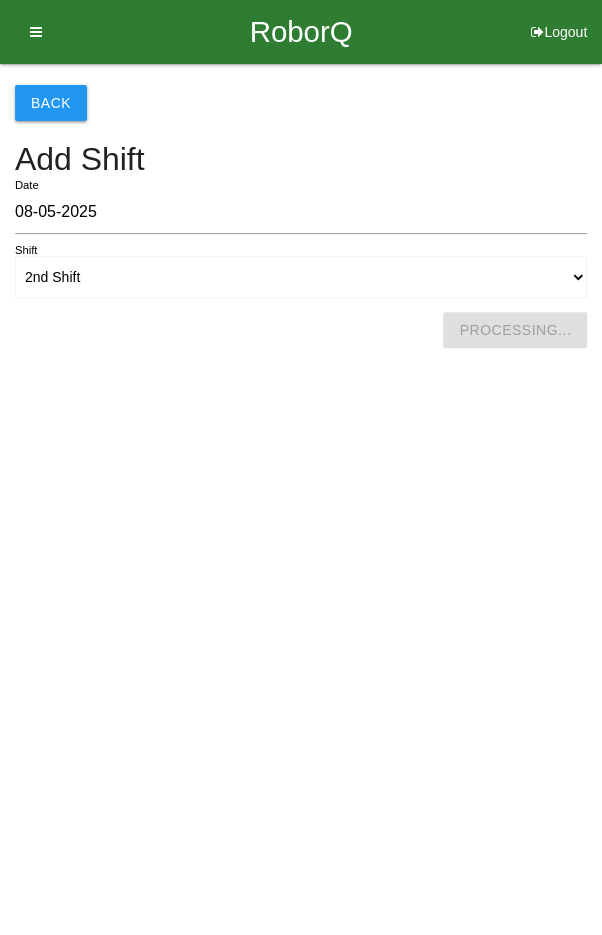 select on "6" 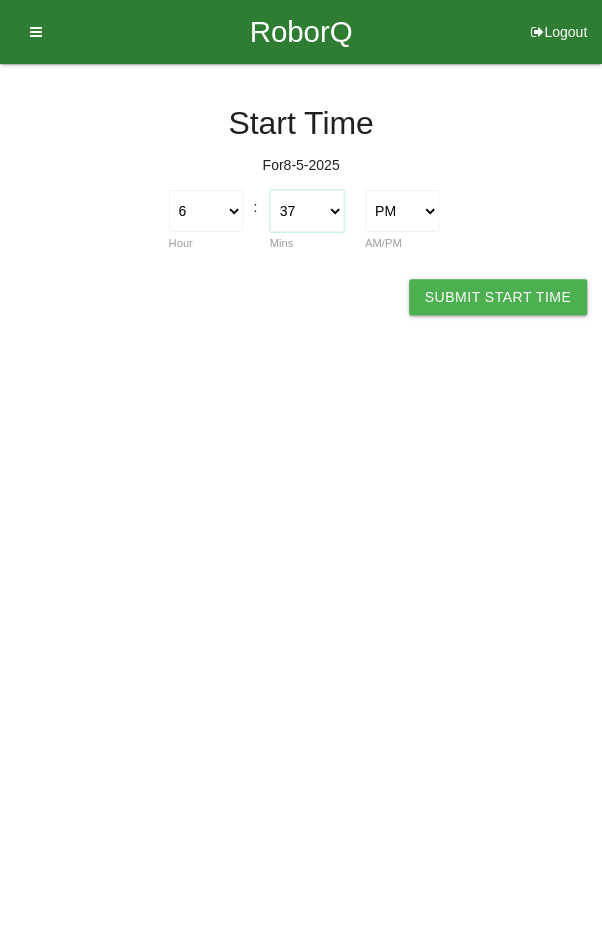 click on "00 01 02 03 04 05 06 07 08 09 10 11 12 13 14 15 16 17 18 19 20 21 22 23 24 25 26 27 28 29 30 31 32 33 34 35 36 37 38 39 40 41 42 43 44 45 46 47 48 49 50 51 52 53 54 55 56 57 58 59" at bounding box center (307, 211) 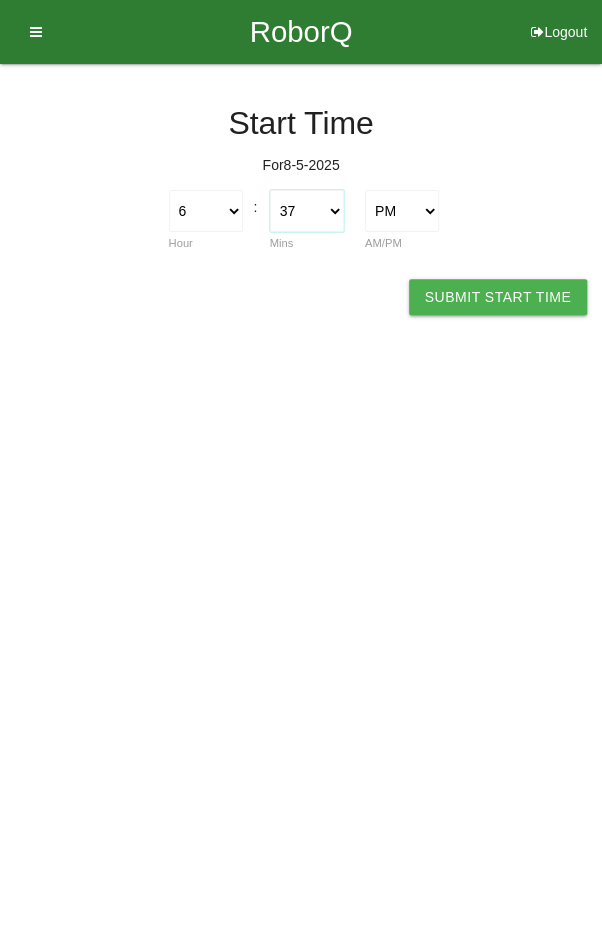 select on "0" 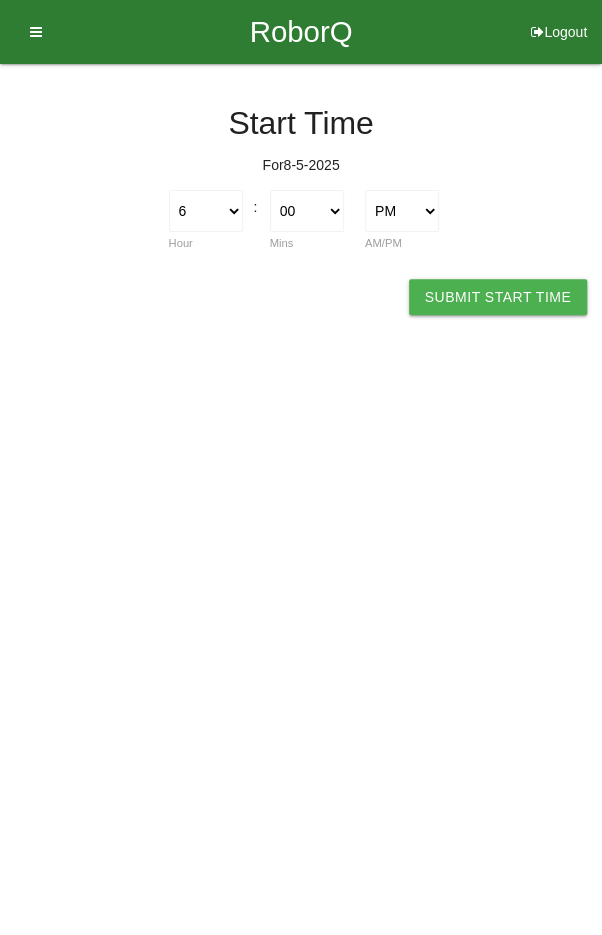 click on "Submit Start Time" at bounding box center [498, 297] 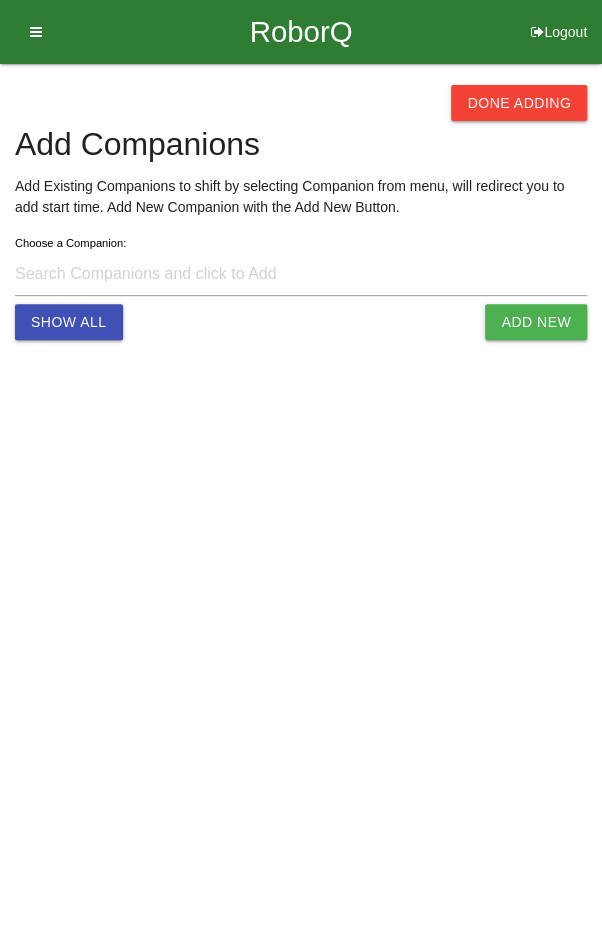 click on "Done Adding" at bounding box center [519, 103] 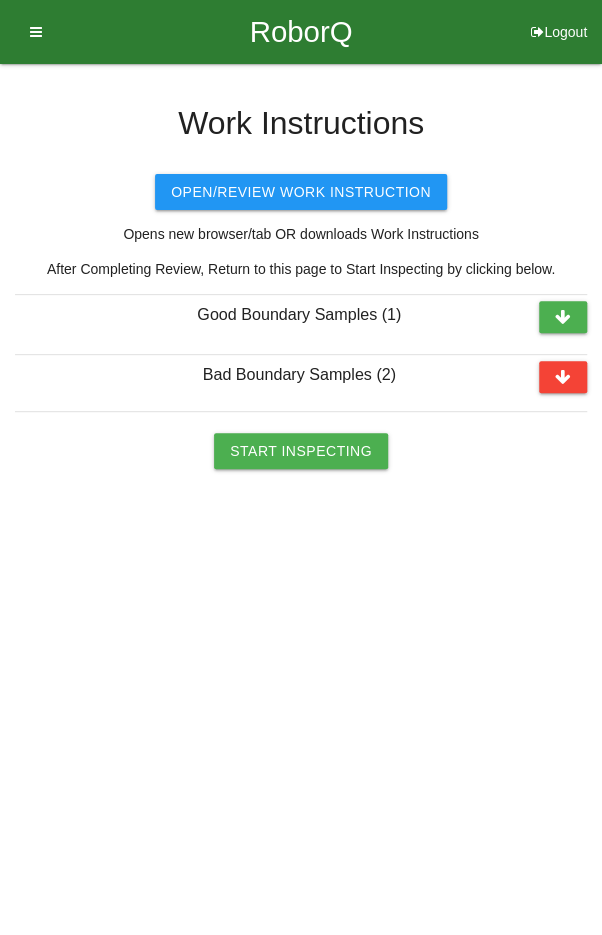 click on "Start Inspecting" at bounding box center (301, 451) 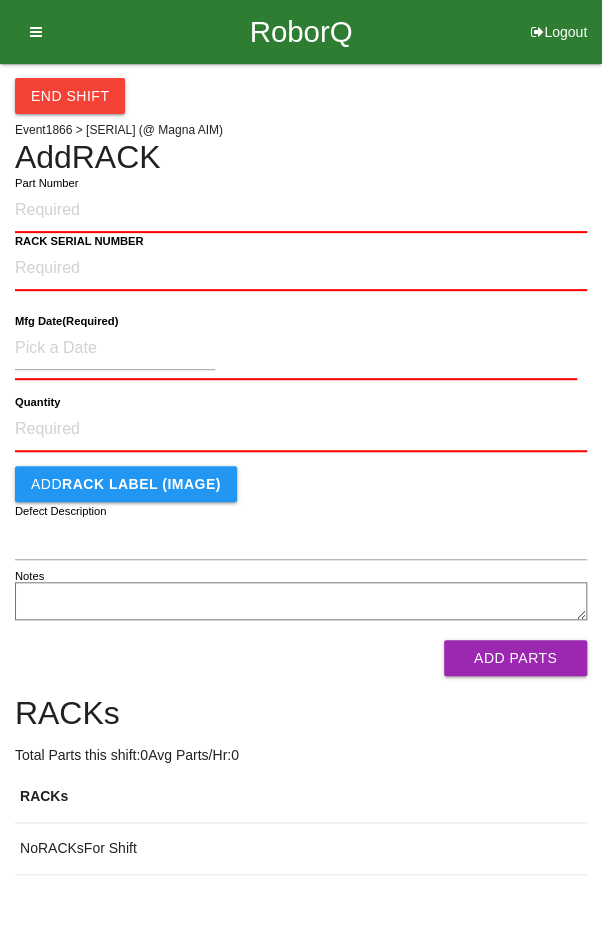 click on "Part Number" at bounding box center (301, 211) 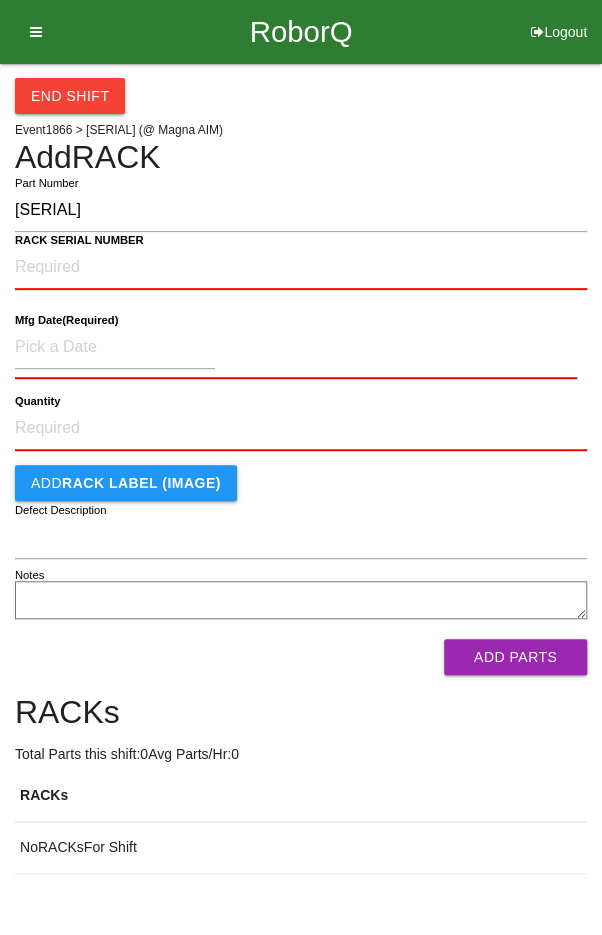 type on "[SERIAL]" 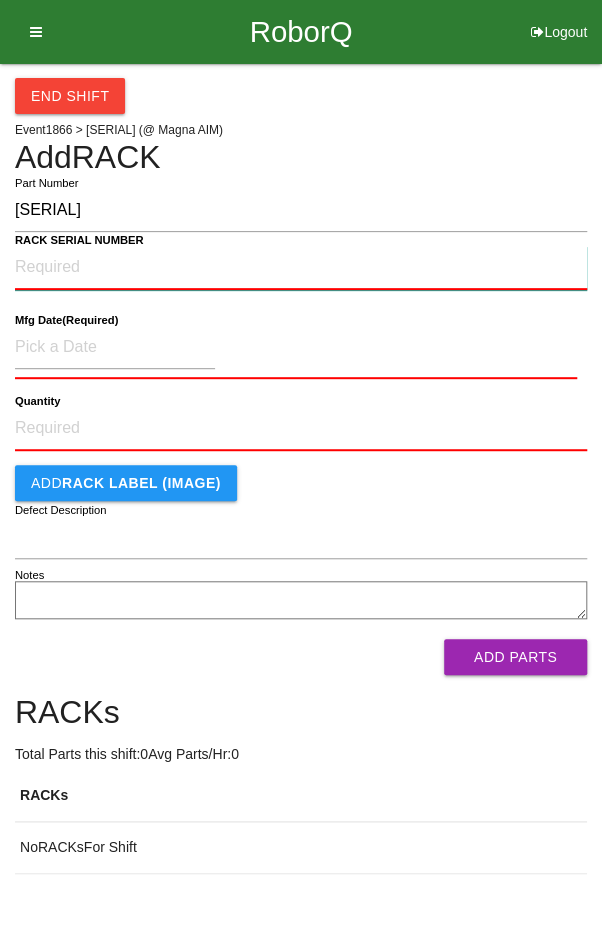 click on "RACK SERIAL NUMBER" at bounding box center [301, 268] 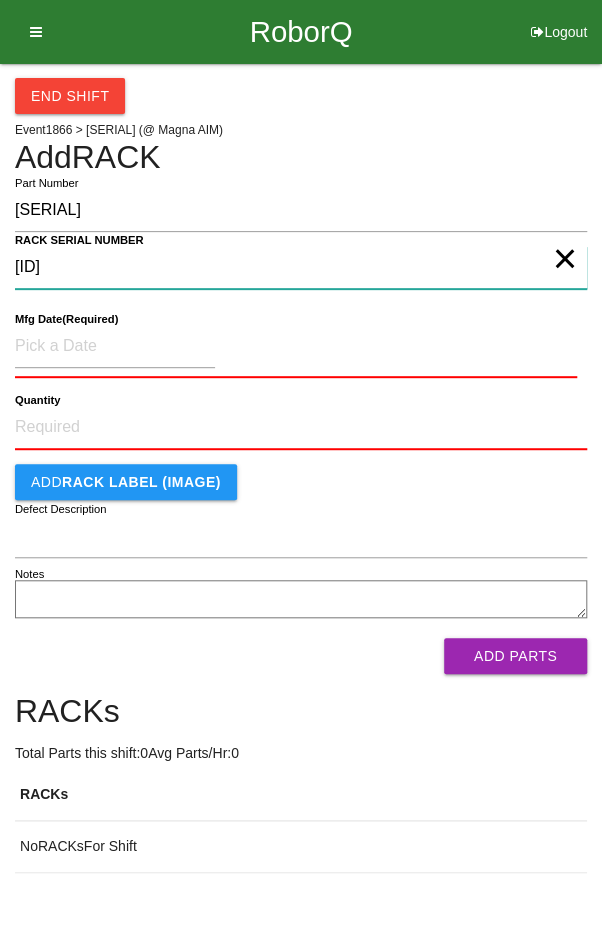 type on "[ID]" 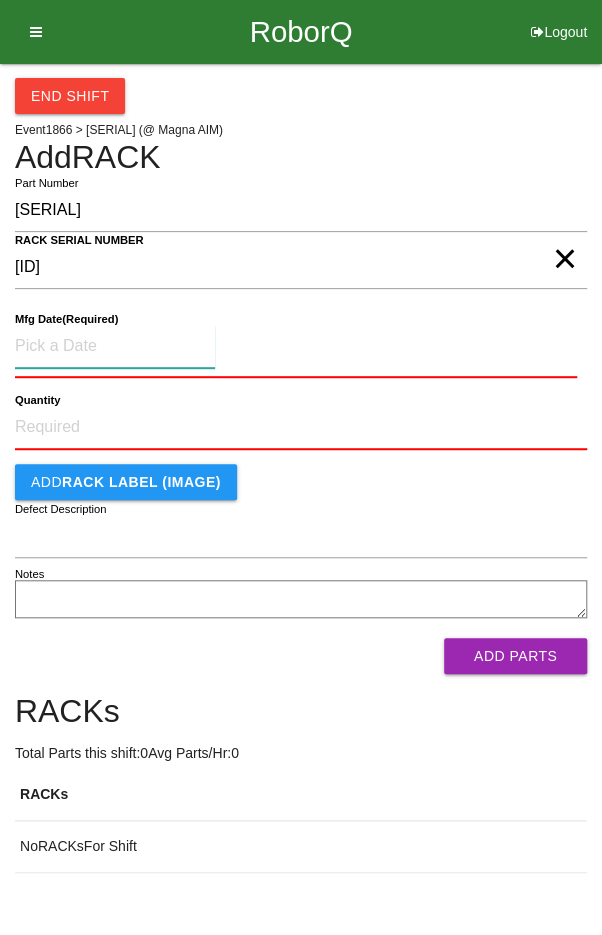 click at bounding box center [115, 346] 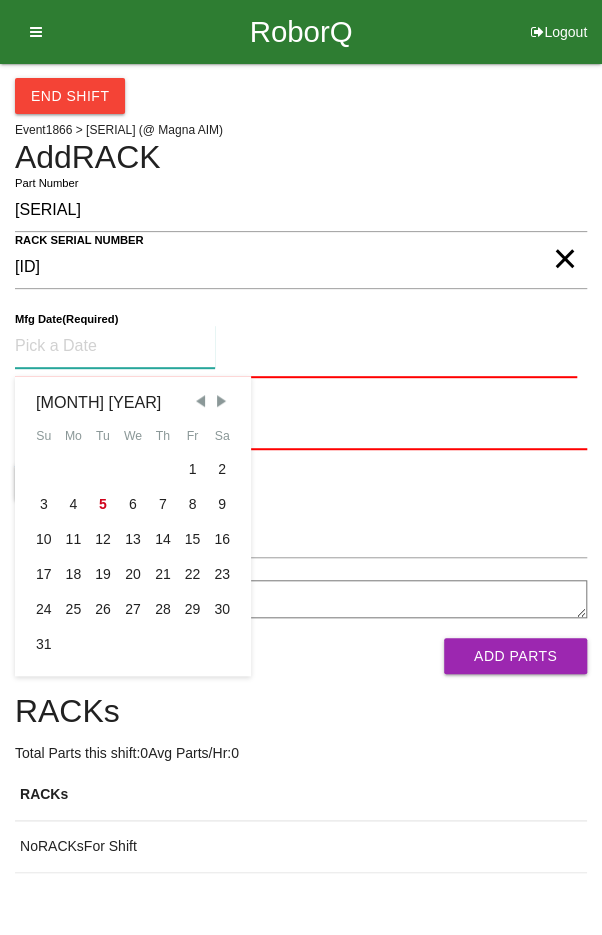 click at bounding box center (200, 401) 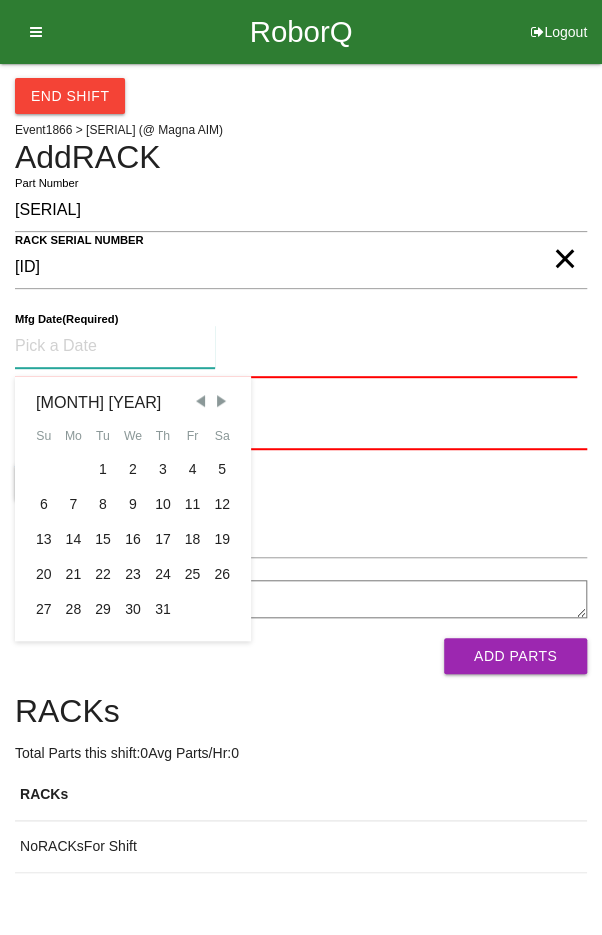 click on "15" at bounding box center (103, 539) 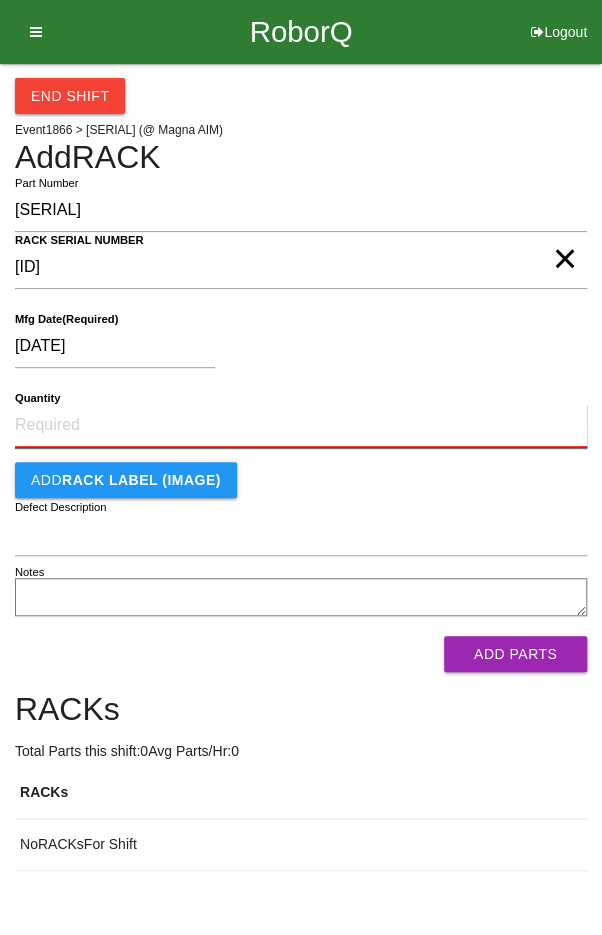 click on "Quantity" at bounding box center (301, 426) 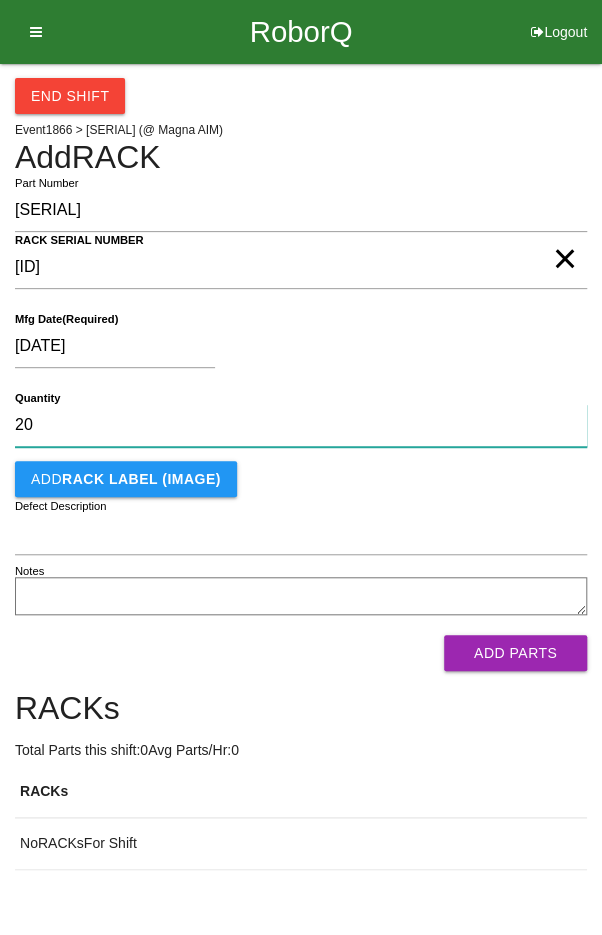 type on "20" 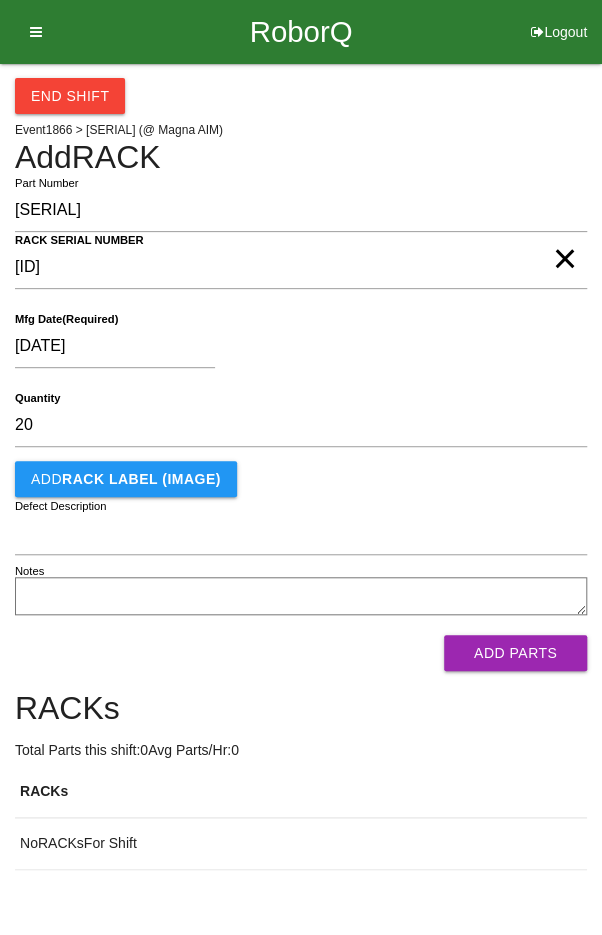click on "[DATE]" at bounding box center (296, 350) 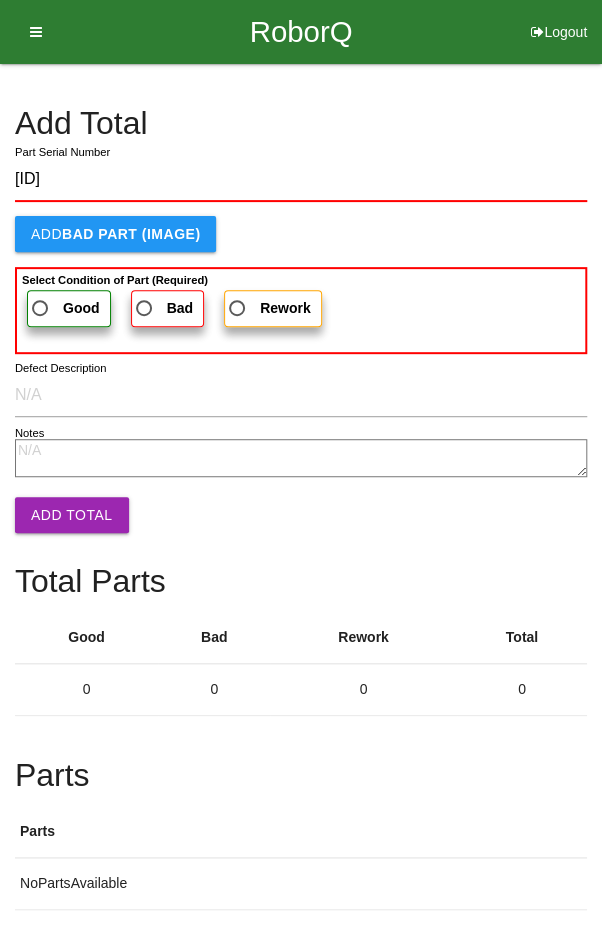 type on "[ID]" 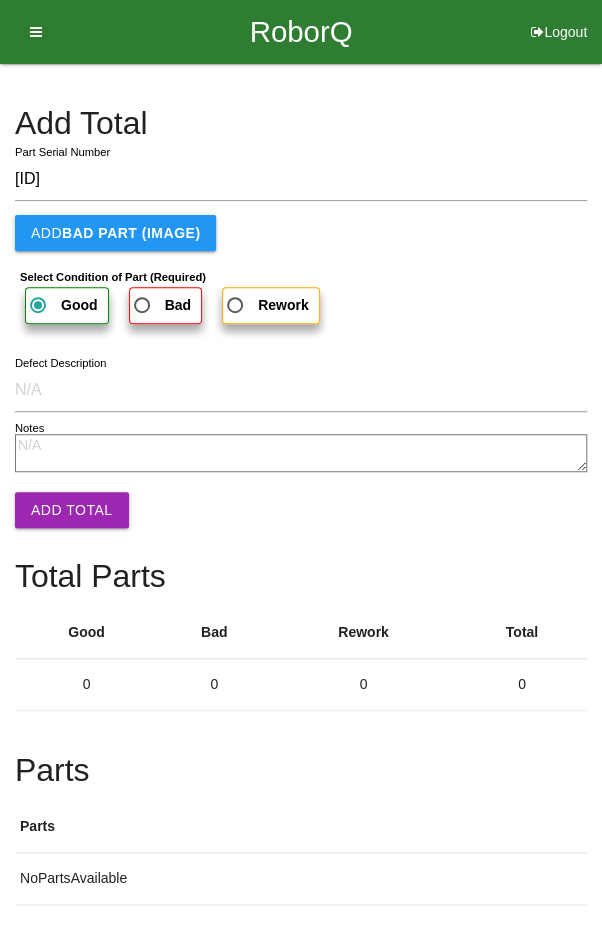 click on "Add Total" at bounding box center (72, 510) 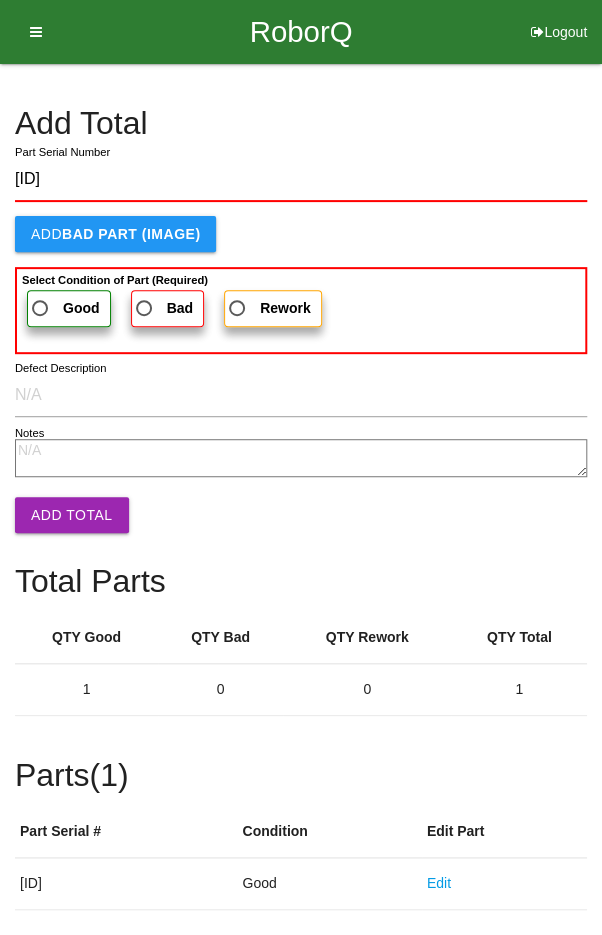 type on "[ID]" 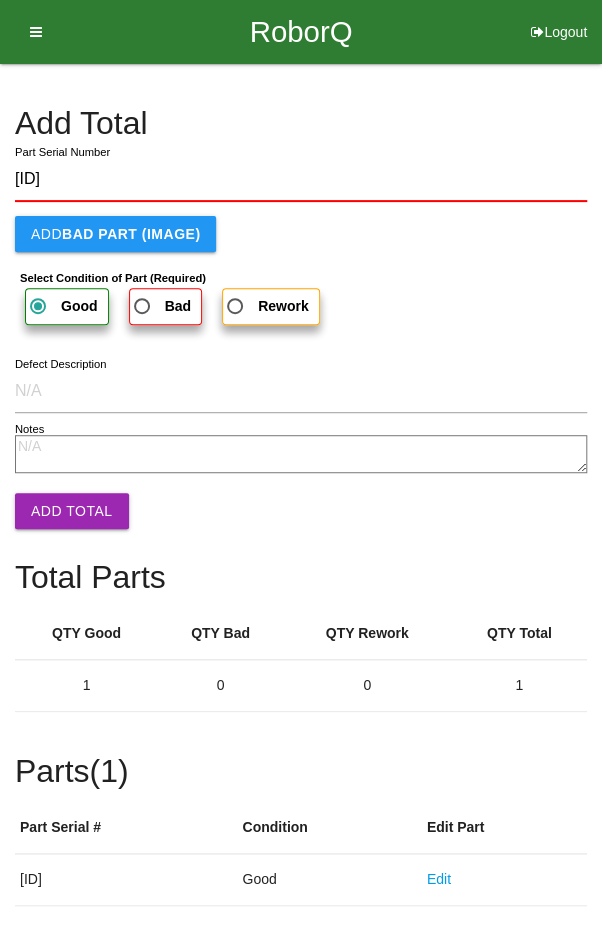 click on "Add Total" at bounding box center [72, 511] 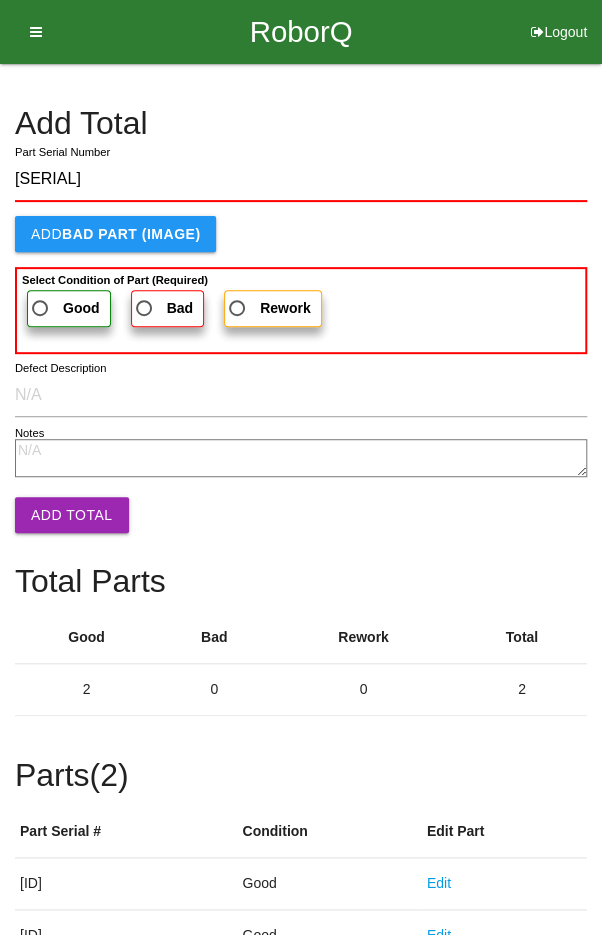 type on "[SERIAL]" 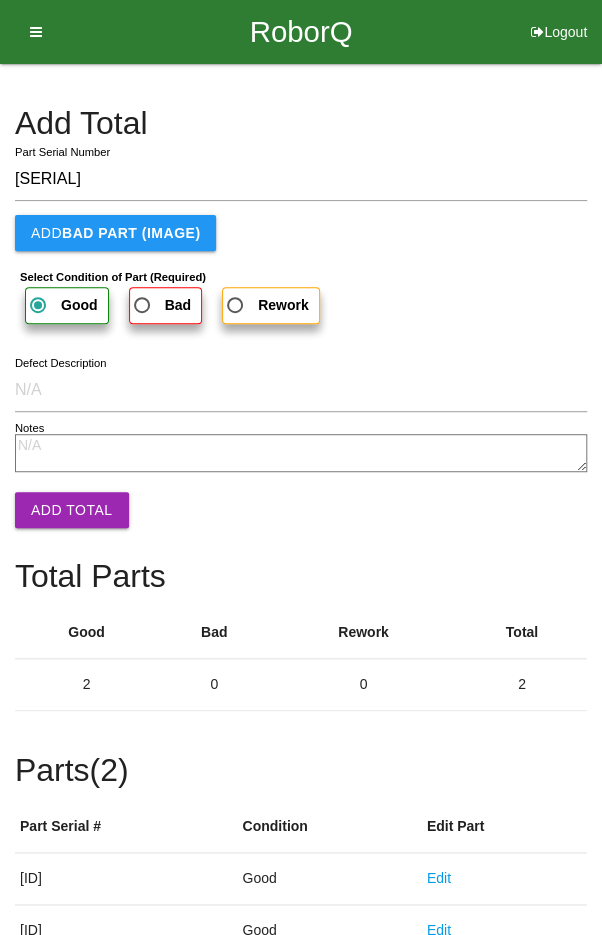 click on "Add Total" at bounding box center [72, 510] 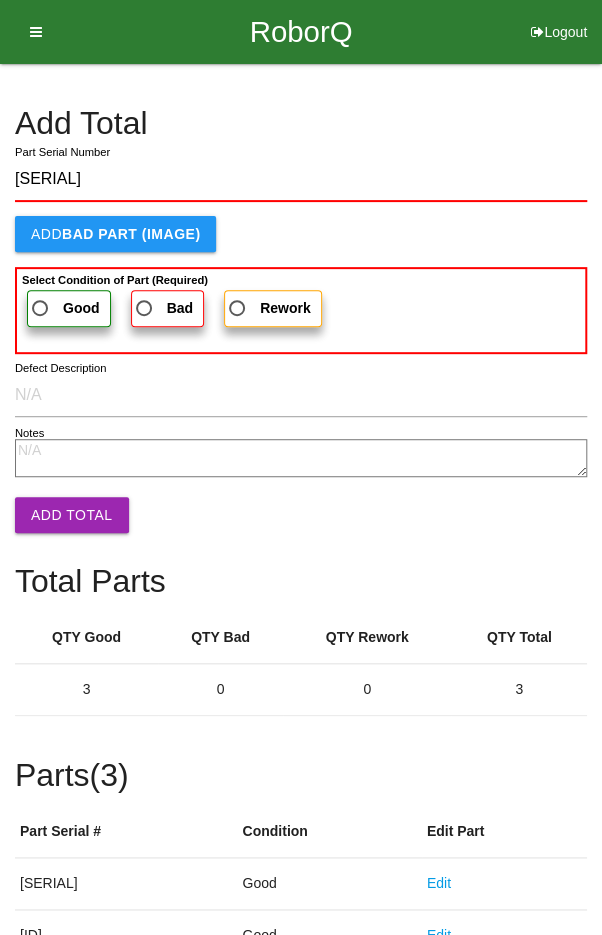 type on "[SERIAL]" 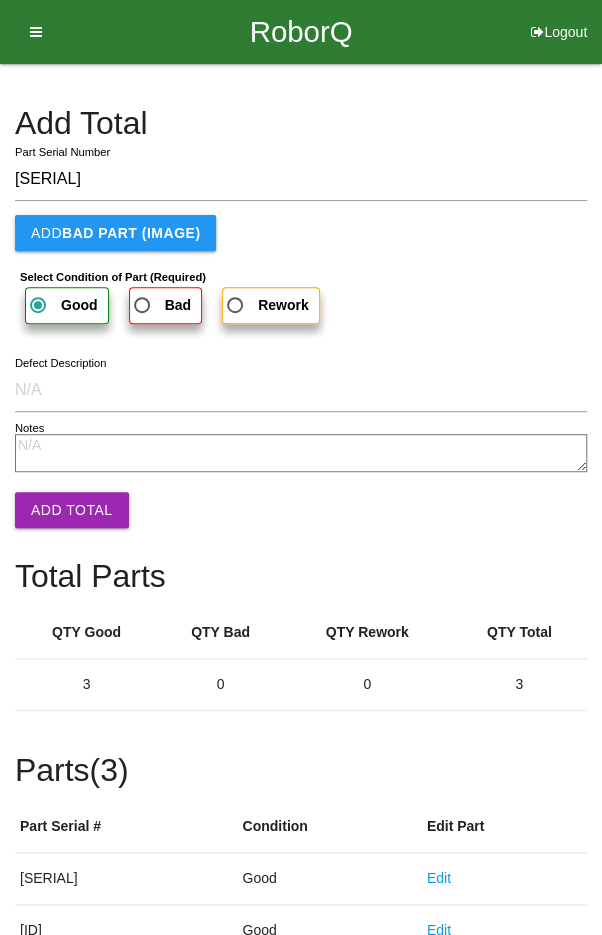 click on "Add Total" at bounding box center [72, 510] 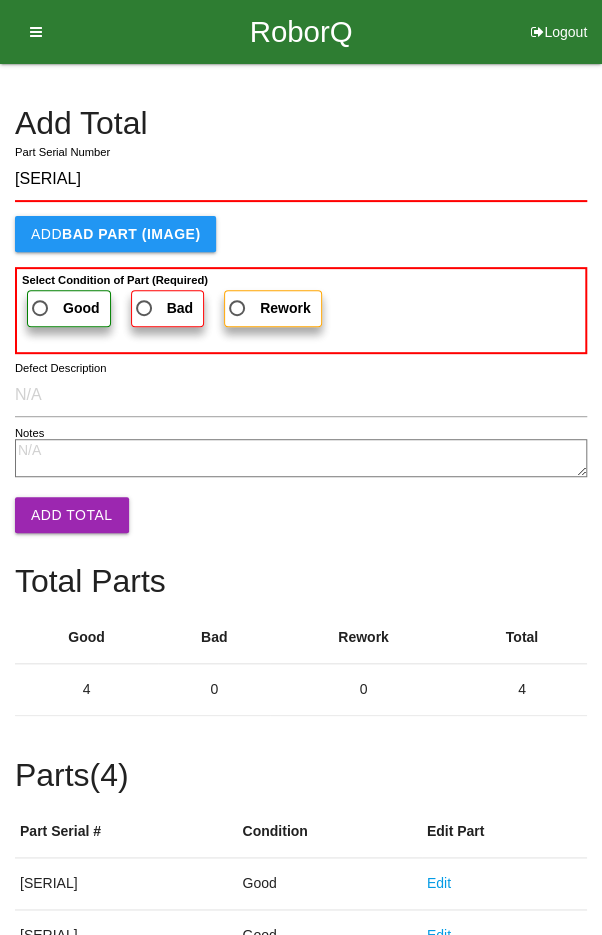 type on "[SERIAL]" 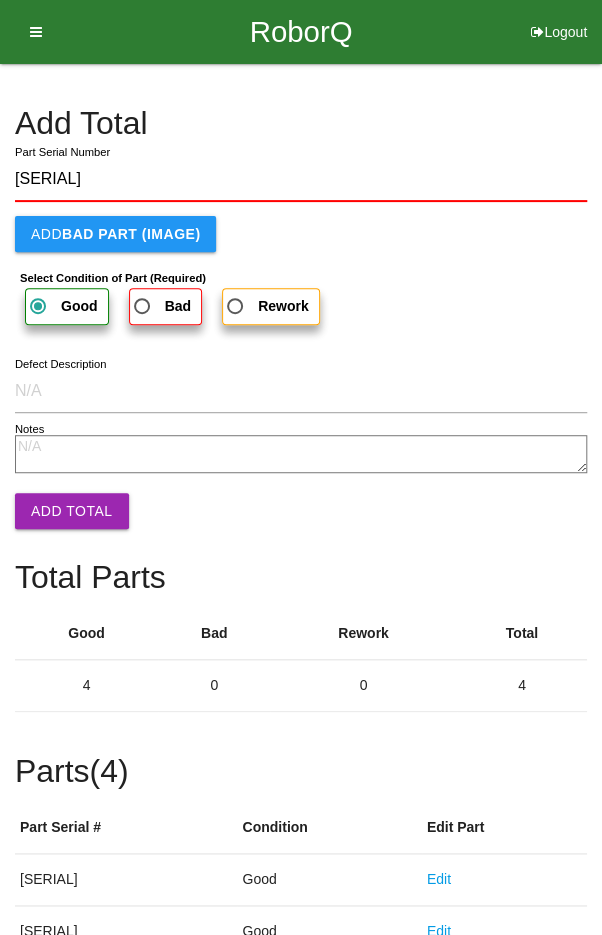 click on "Add Total" at bounding box center [72, 511] 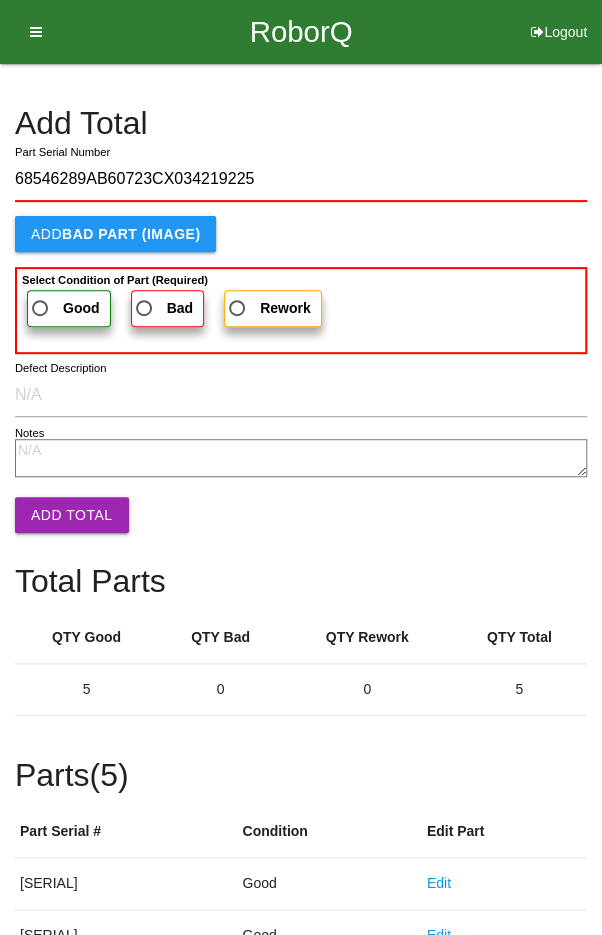 type on "68546289AB60723CX034219225" 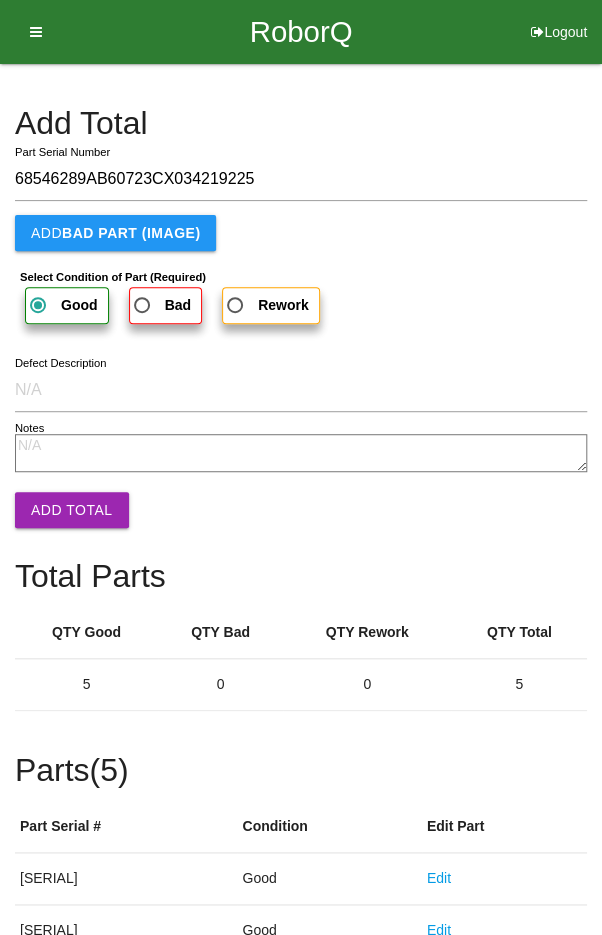 click on "Add Total" at bounding box center [72, 510] 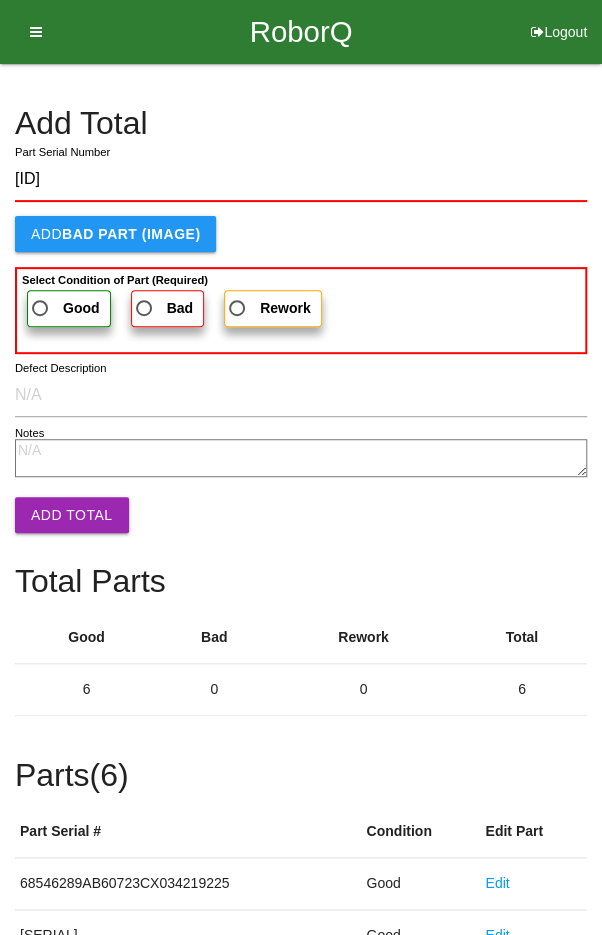 type on "[ID]" 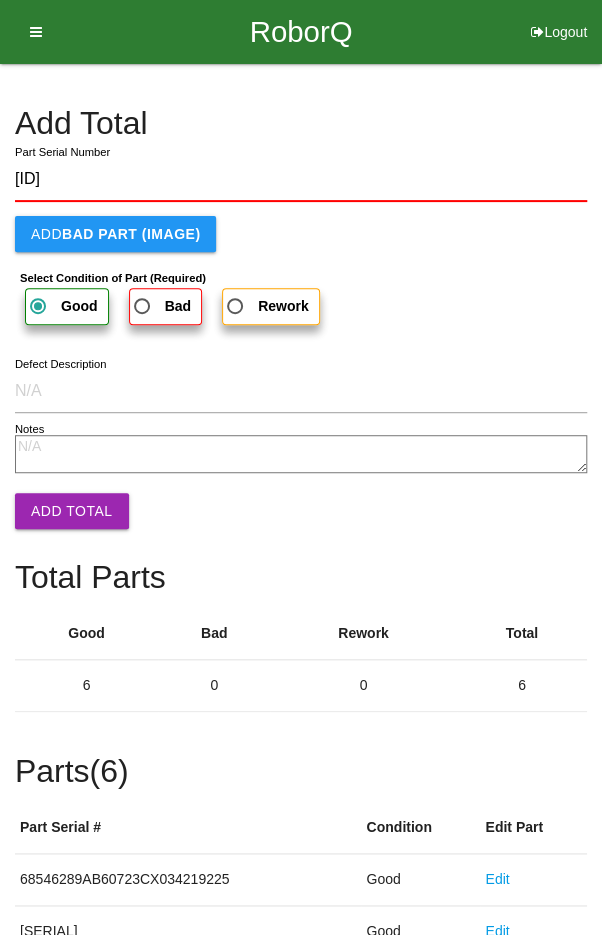 click on "Add Total" at bounding box center (72, 511) 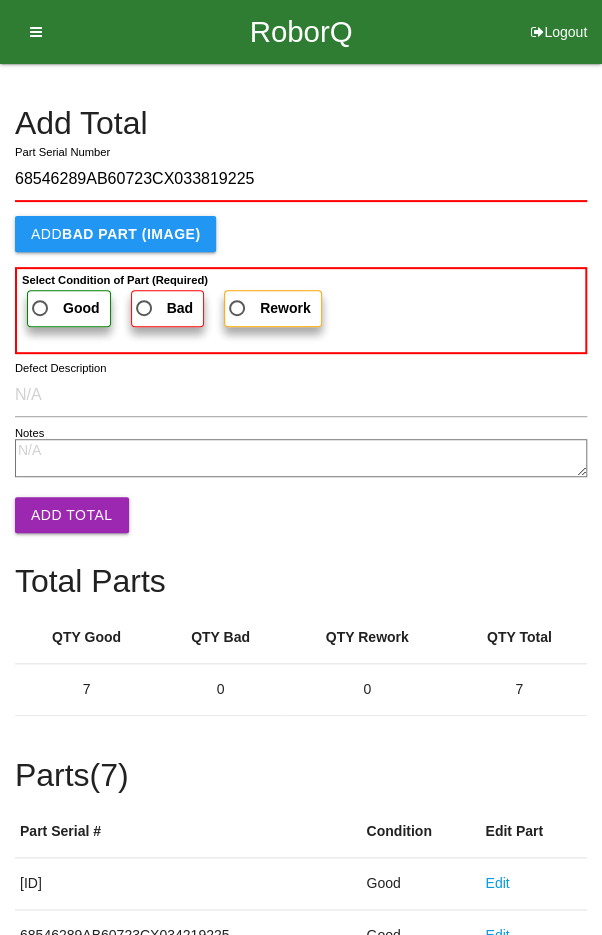 type on "68546289AB60723CX033819225" 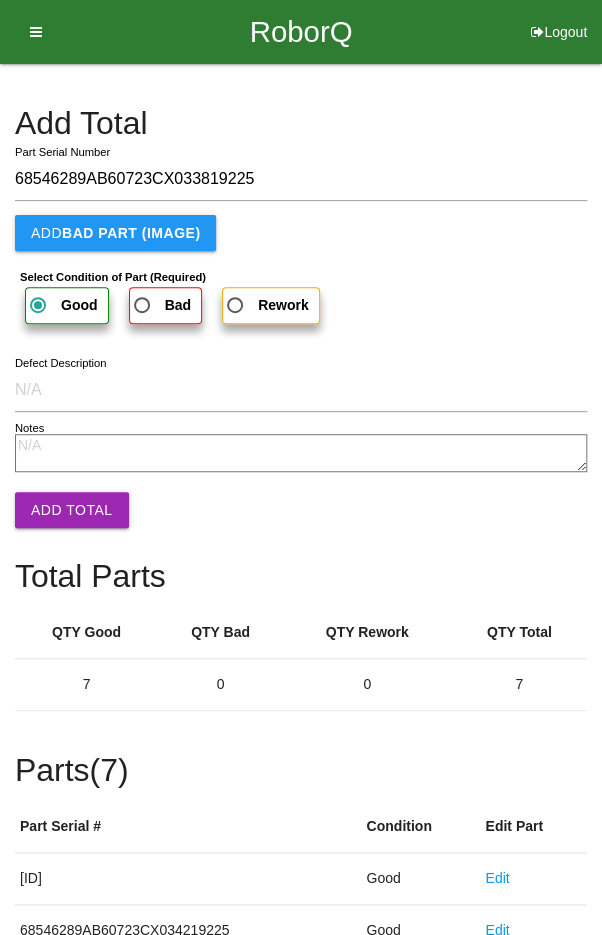 click on "Add Total" at bounding box center [72, 510] 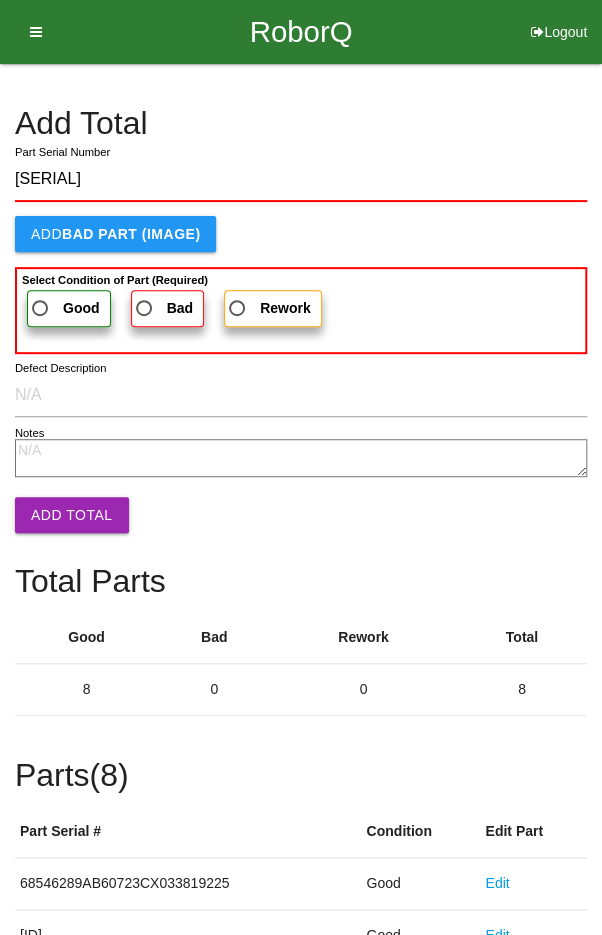 type on "[SERIAL]" 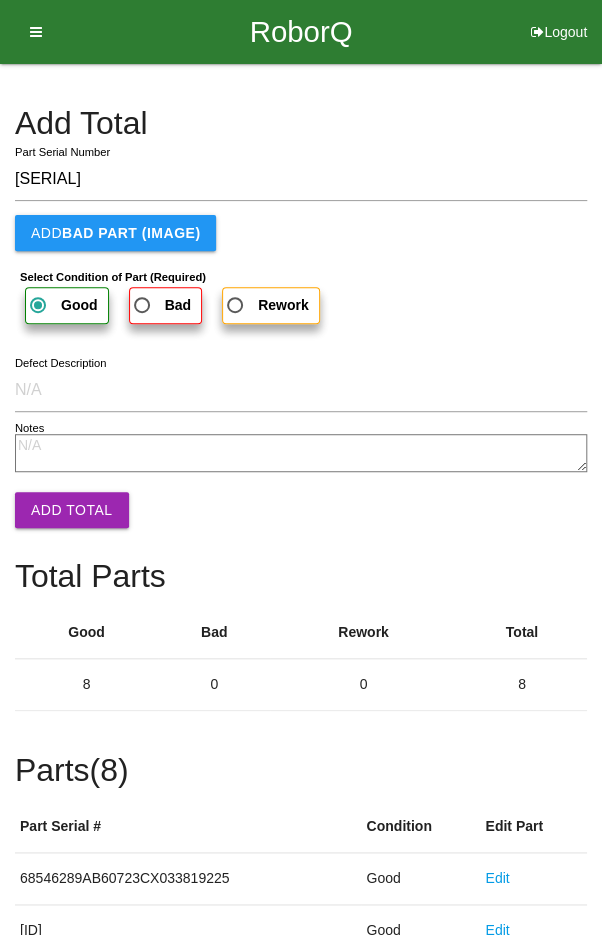 click on "Add Total" at bounding box center [72, 510] 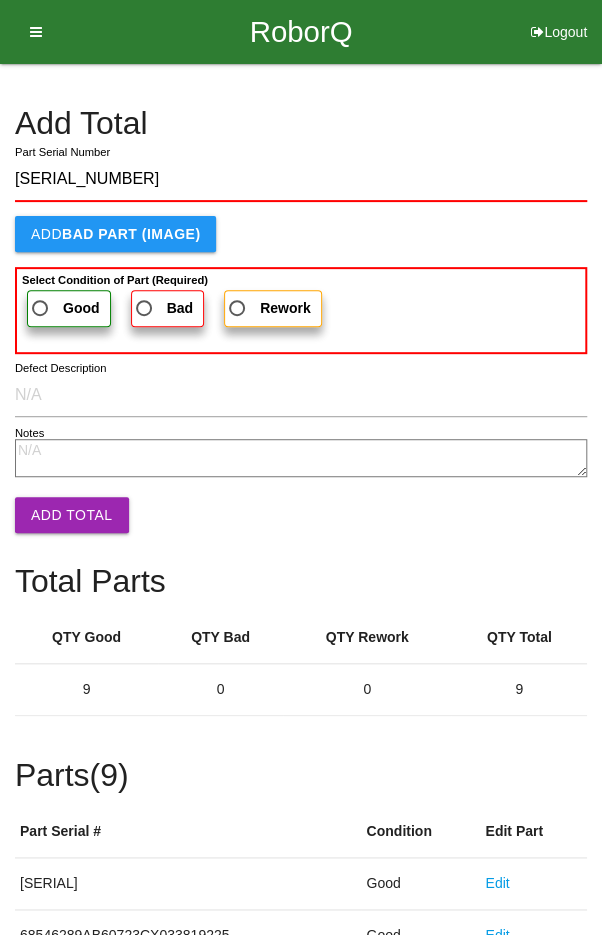 type on "[SERIAL_NUMBER]" 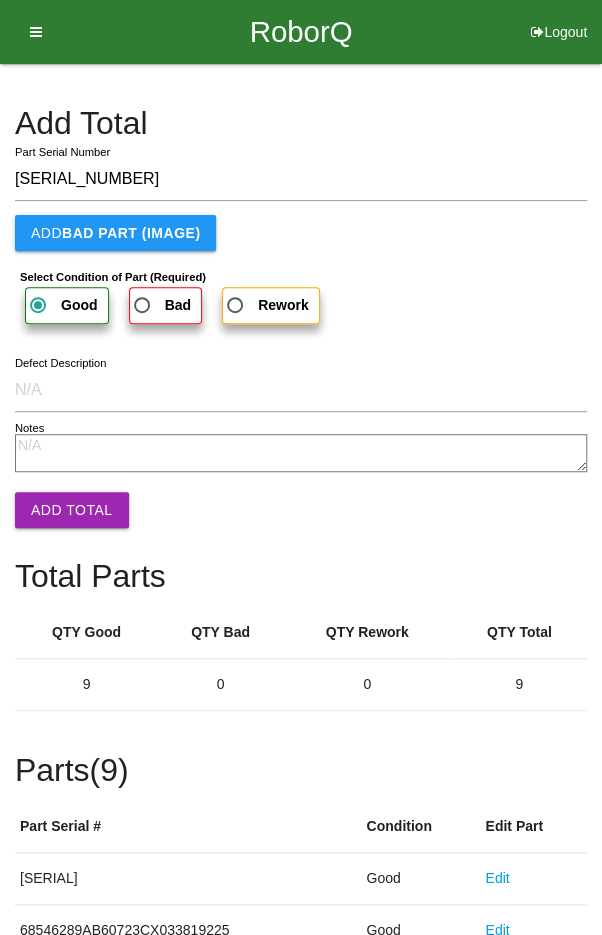 click on "Add Total" at bounding box center [72, 510] 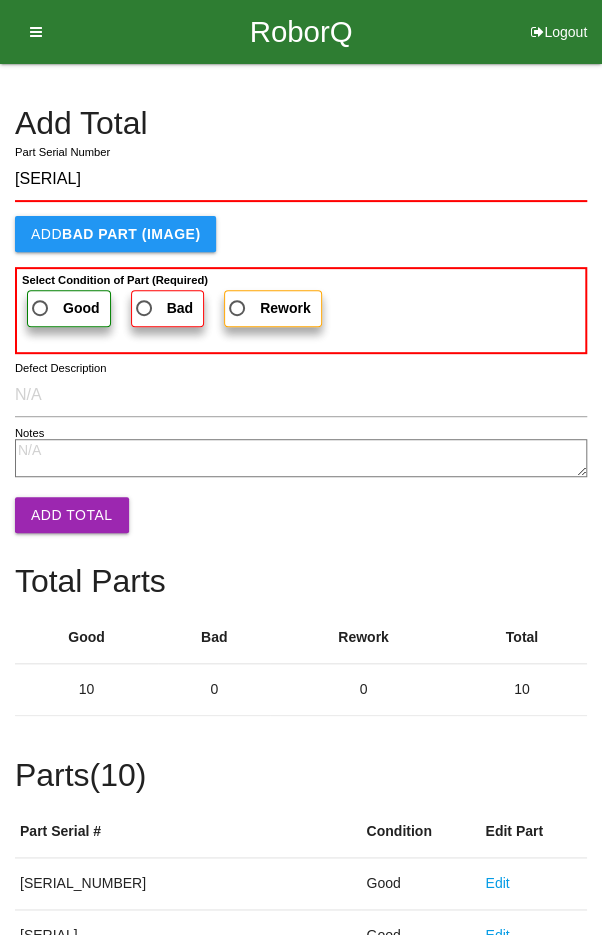 type on "[SERIAL]" 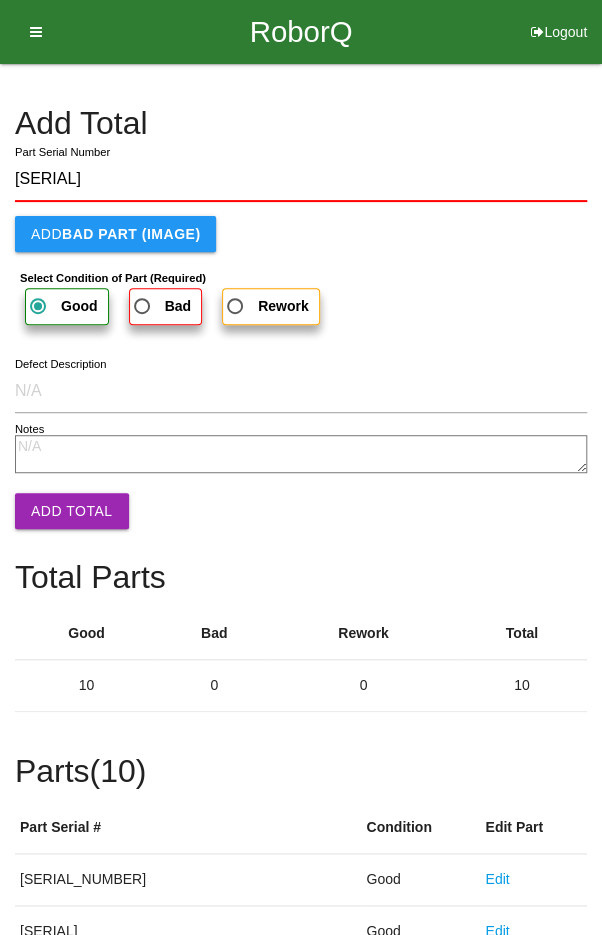 click on "Add Total" at bounding box center [72, 511] 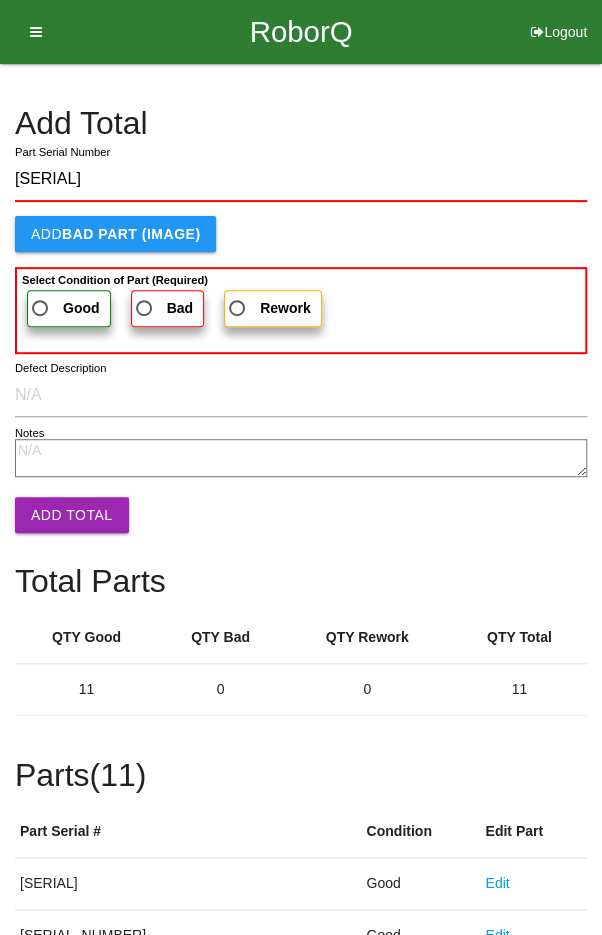 type on "[SERIAL]" 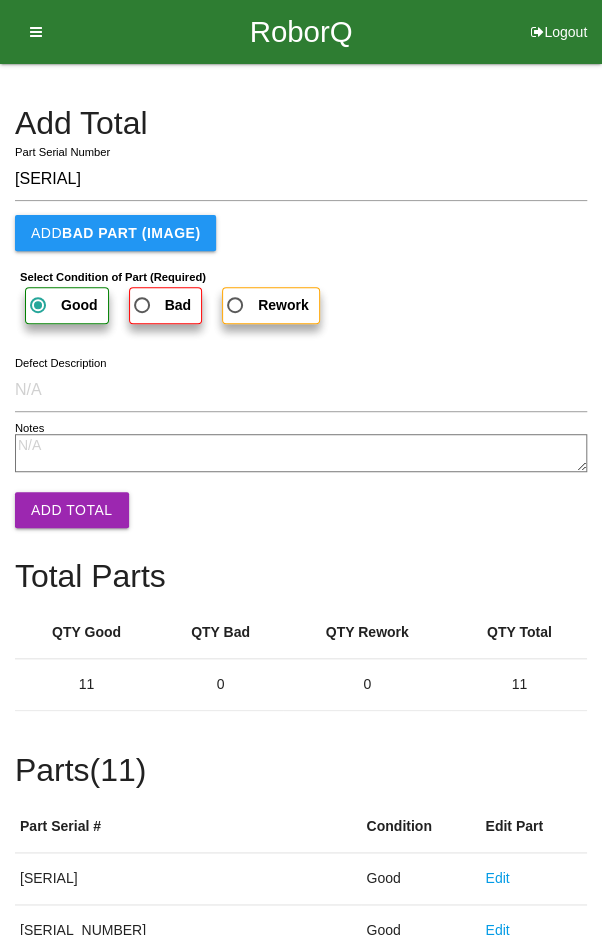 click on "Add Total" at bounding box center [72, 510] 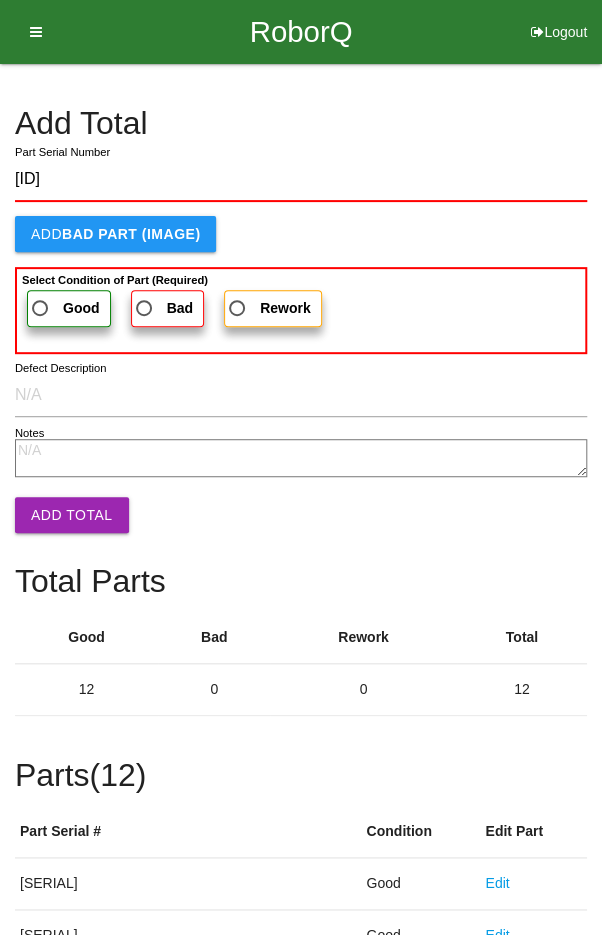type on "[ID]" 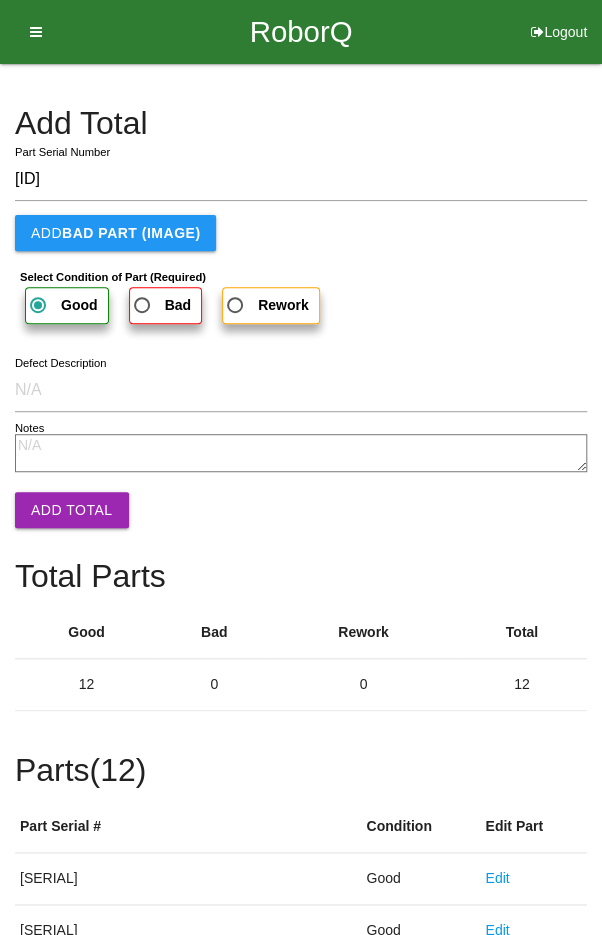click on "Add Total" at bounding box center (72, 510) 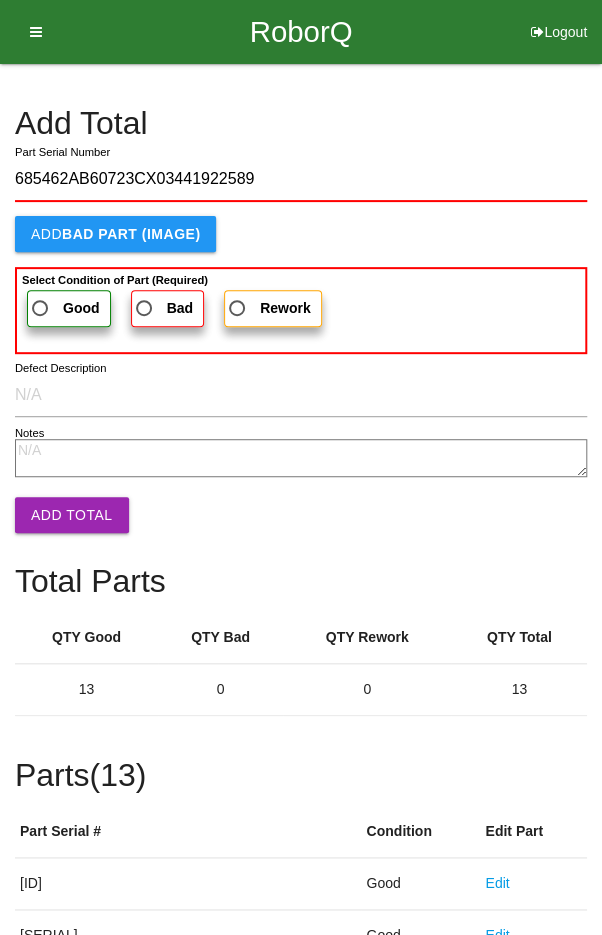 type on "685462AB60723CX03441922589" 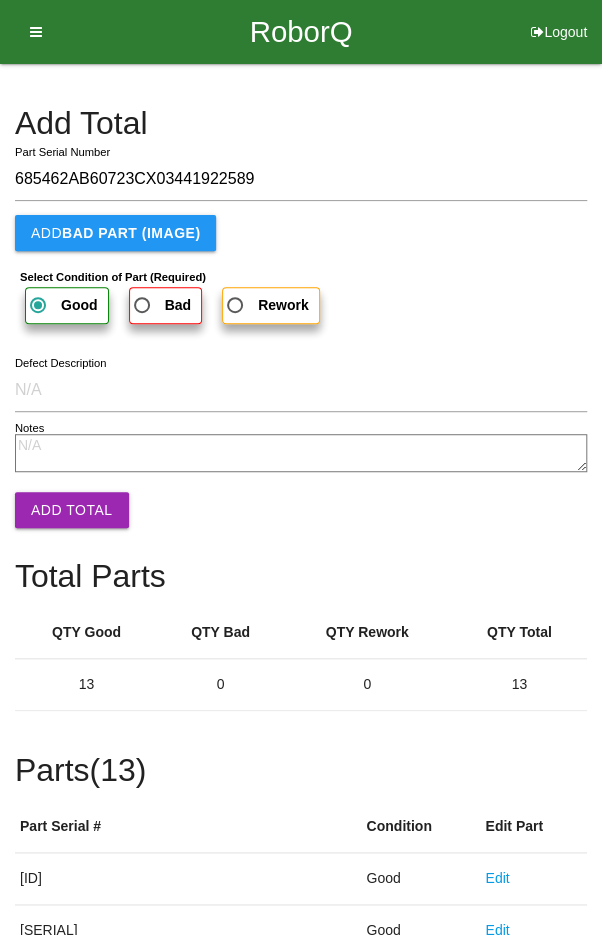 click on "Add Total" at bounding box center [72, 510] 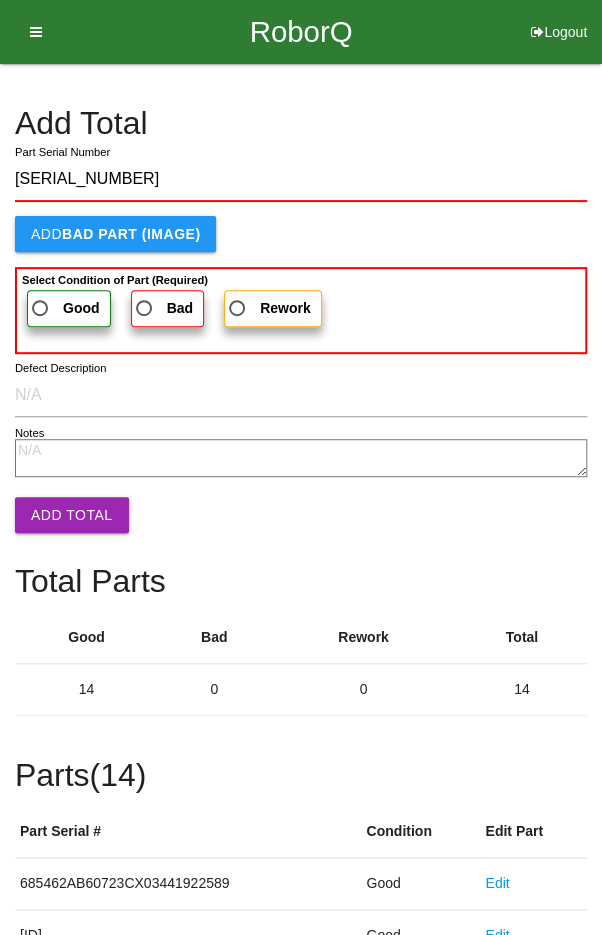 type on "[SERIAL_NUMBER]" 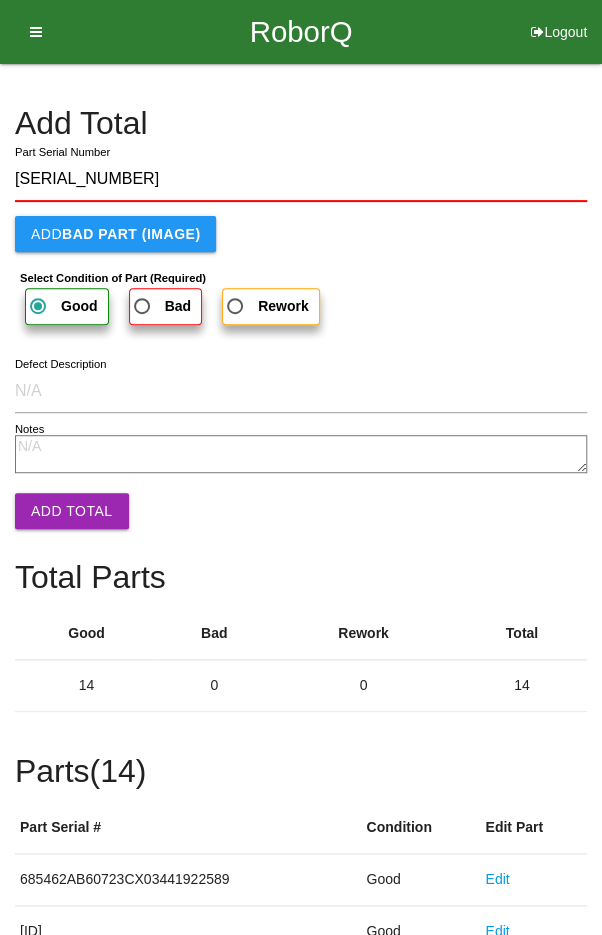 click on "Add Total" at bounding box center [72, 511] 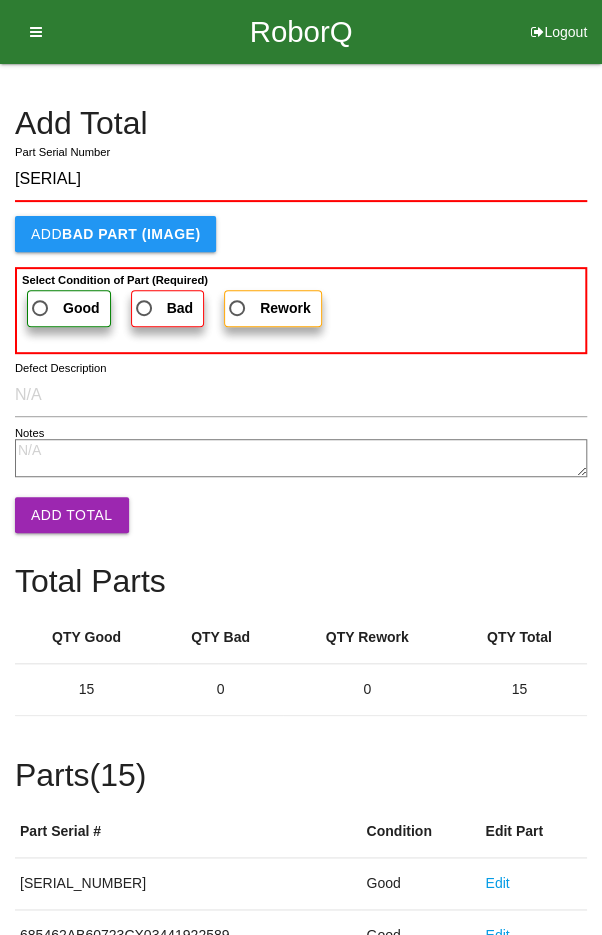 type on "[SERIAL]" 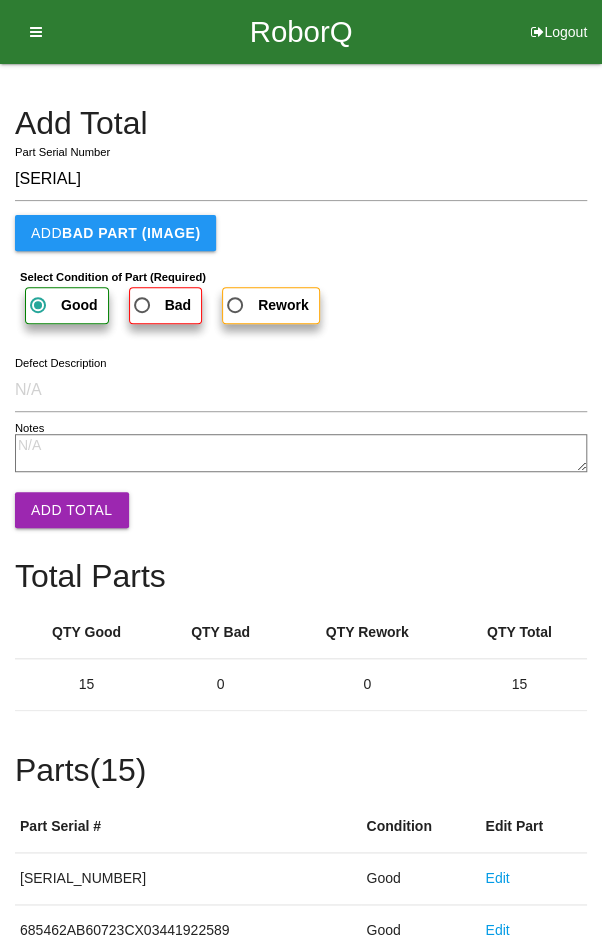 click on "Add Total" at bounding box center (72, 510) 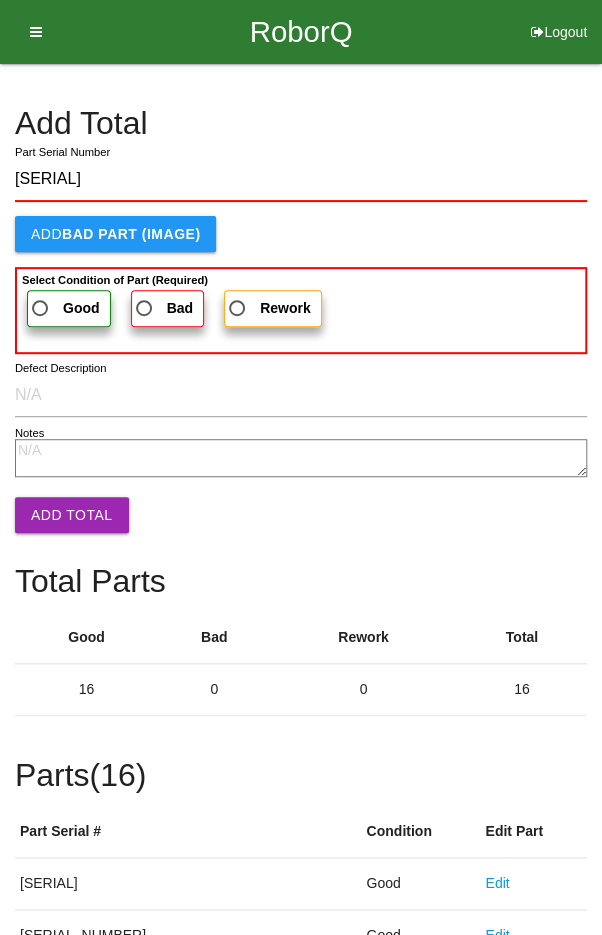 type on "[SERIAL]" 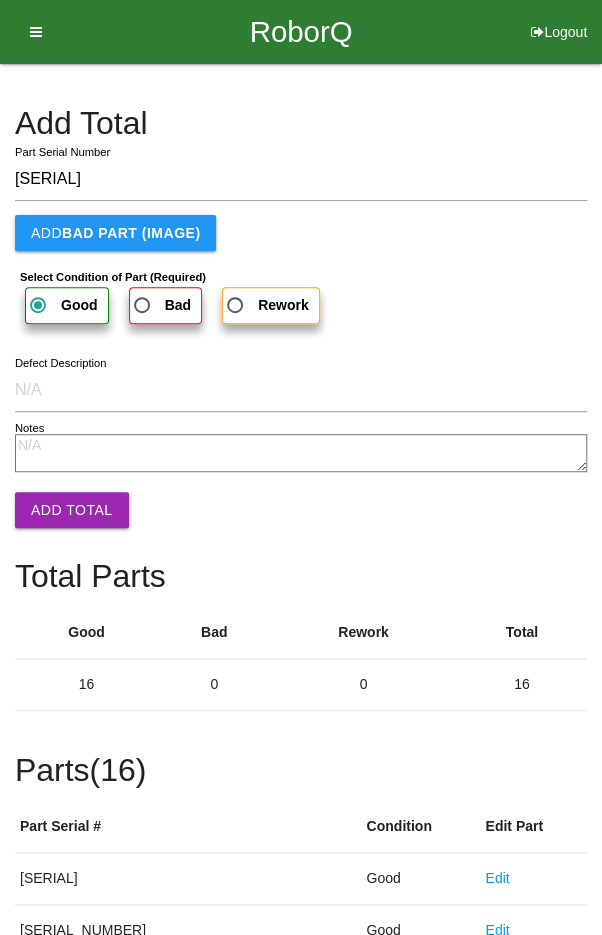 click on "Add Total" at bounding box center [72, 510] 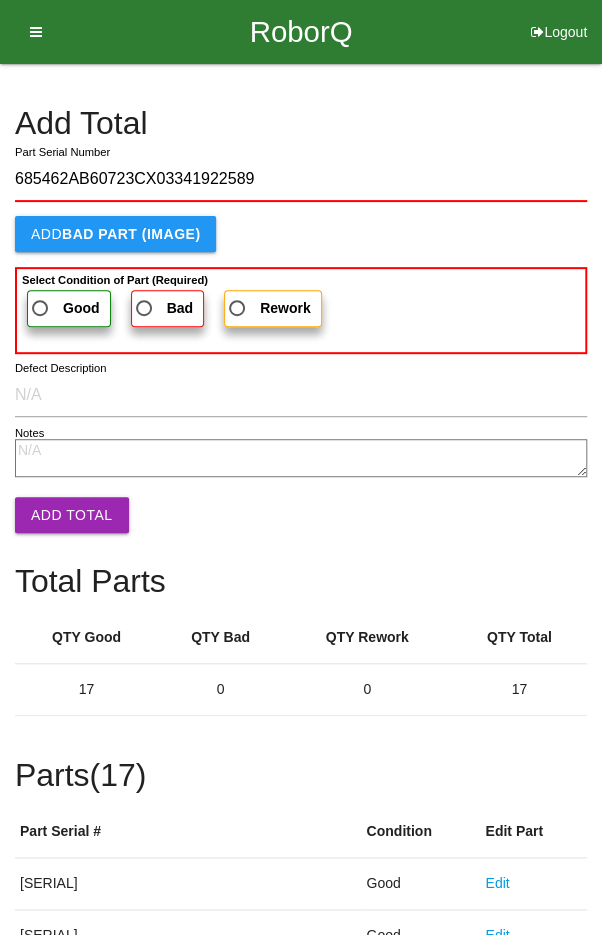 type on "685462AB60723CX03341922589" 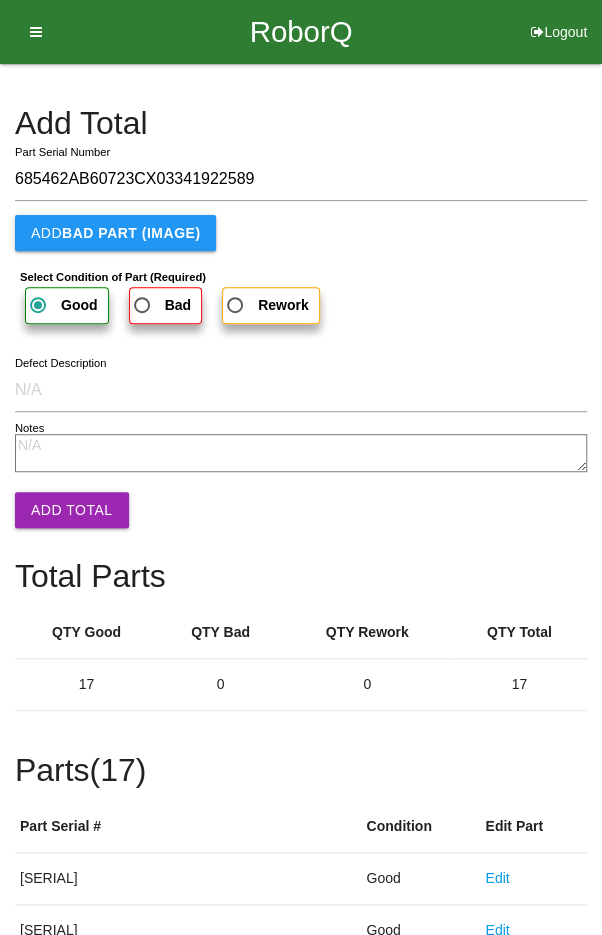 click on "Add Total" at bounding box center [72, 510] 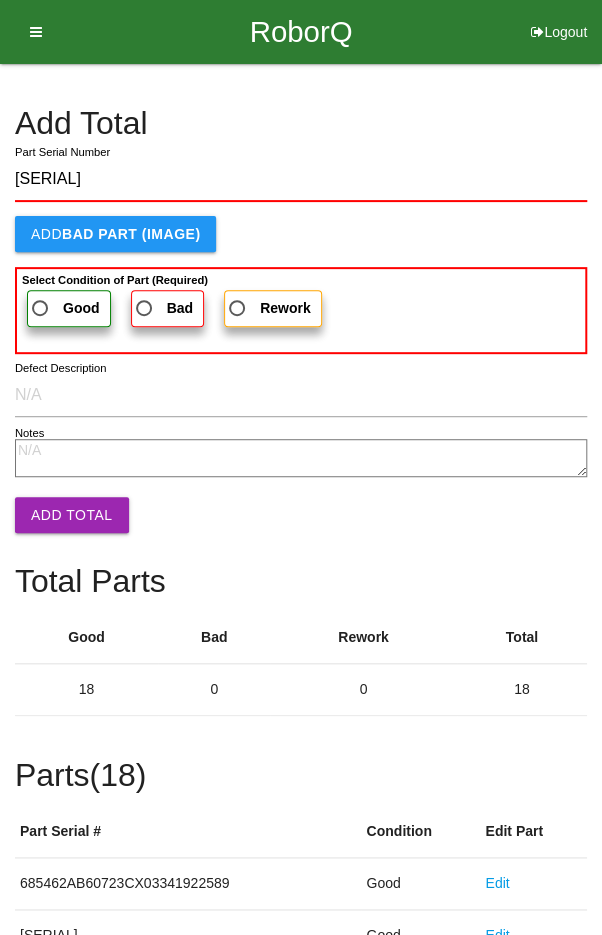 type on "[SERIAL]" 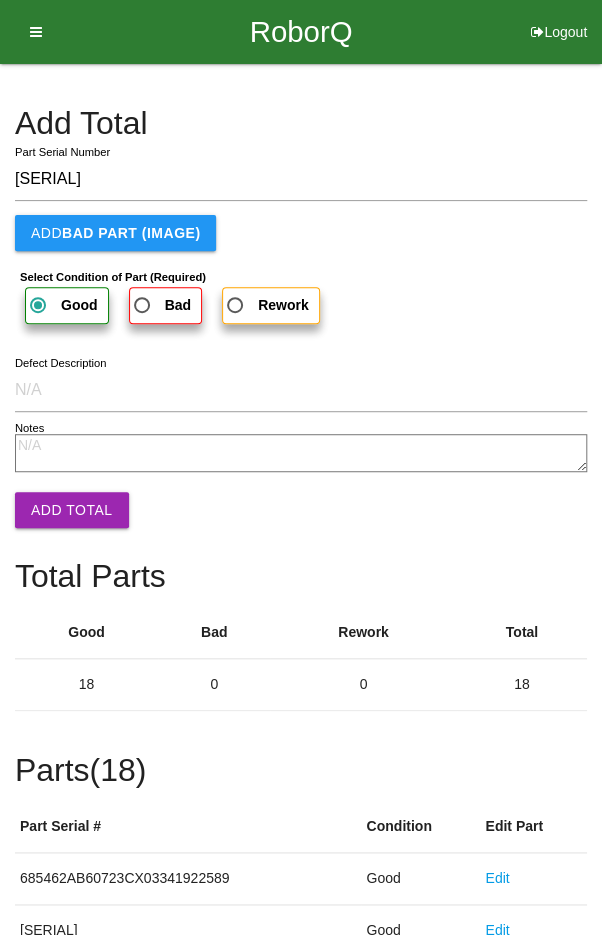 click on "Add Total" at bounding box center [72, 510] 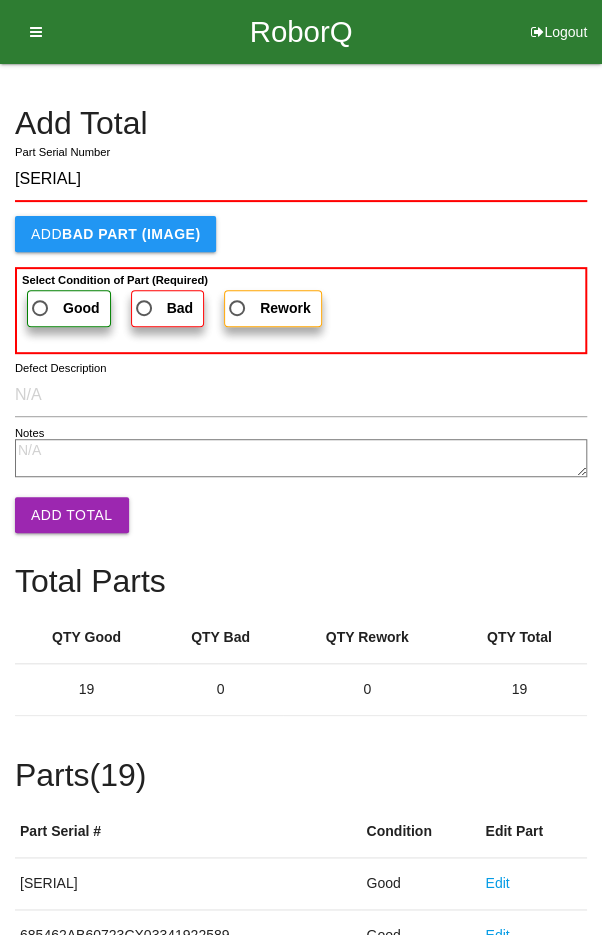 type on "[SERIAL]" 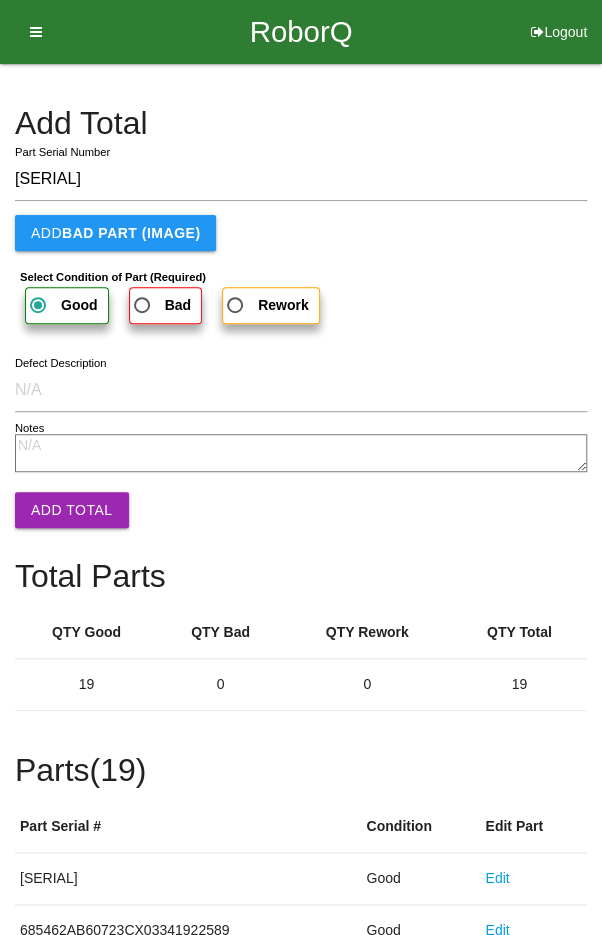 click on "Add Total" at bounding box center (72, 510) 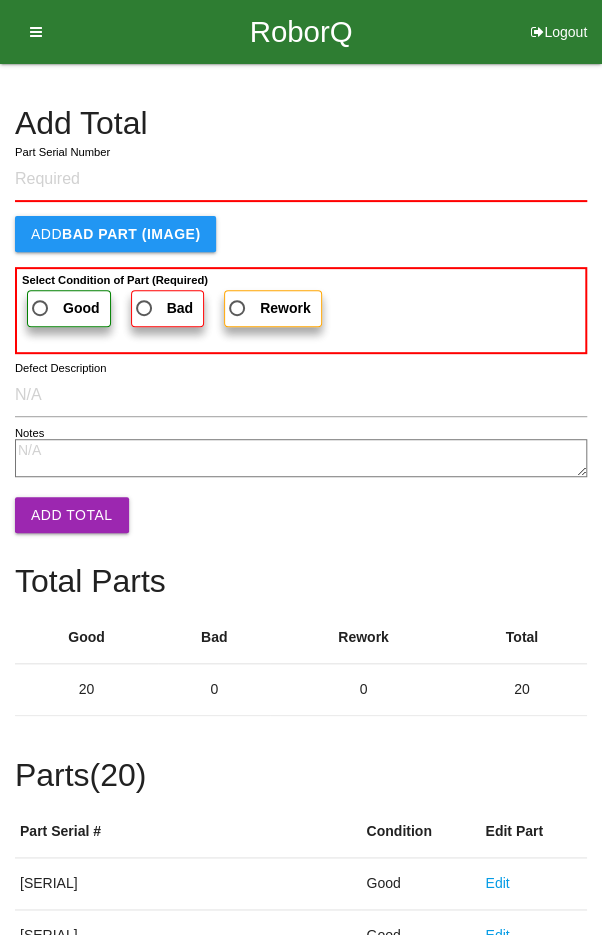 click on "Add Total Part Serial Number     Add  BAD PART (IMAGE) Select Condition of Part (Required) Good Bad Rework Defect Description Notes Add Total Total Parts Good Bad Rework Total 20 0 0 20 Parts ( 20 ) Part Serial # Condition Edit Part [SERIAL] Good Edit [SERIAL] Good Edit [SERIAL] Good Edit [SERIAL] Good Edit [SERIAL] Good Edit [SERIAL] Good Edit [SERIAL] Good Edit [SERIAL] Good Edit [SERIAL] Good Edit [SERIAL] Good Edit [SERIAL] Good Edit [SERIAL] Good Edit [SERIAL] Good Edit [SERIAL] Good Edit [SERIAL] Good Edit [SERIAL] Good Edit [SERIAL] Good Edit [SERIAL] Good Edit [SERIAL] Good Edit [SERIAL] Good Edit Please Verify All  Total Next Box" at bounding box center [301, 1009] 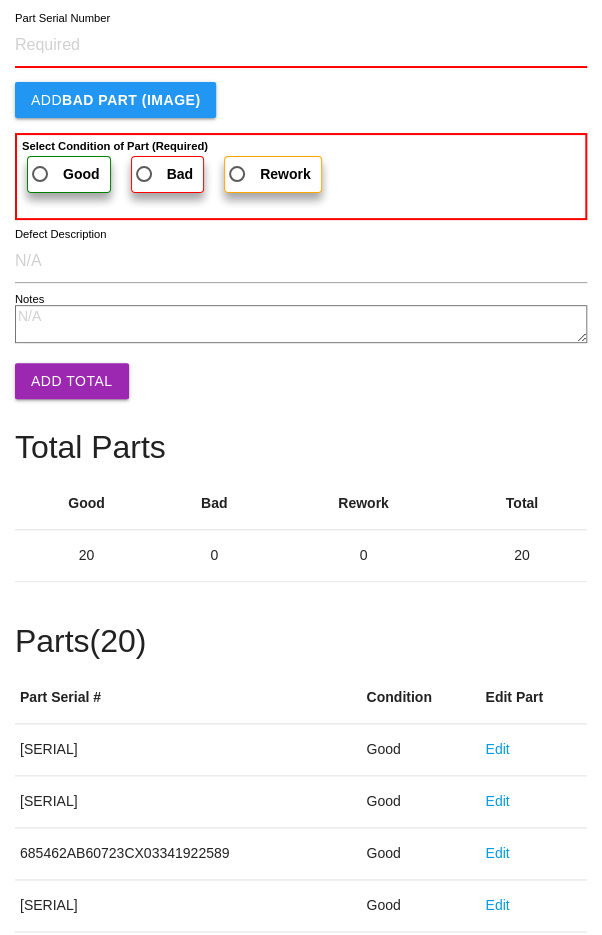 scroll, scrollTop: 1111, scrollLeft: 0, axis: vertical 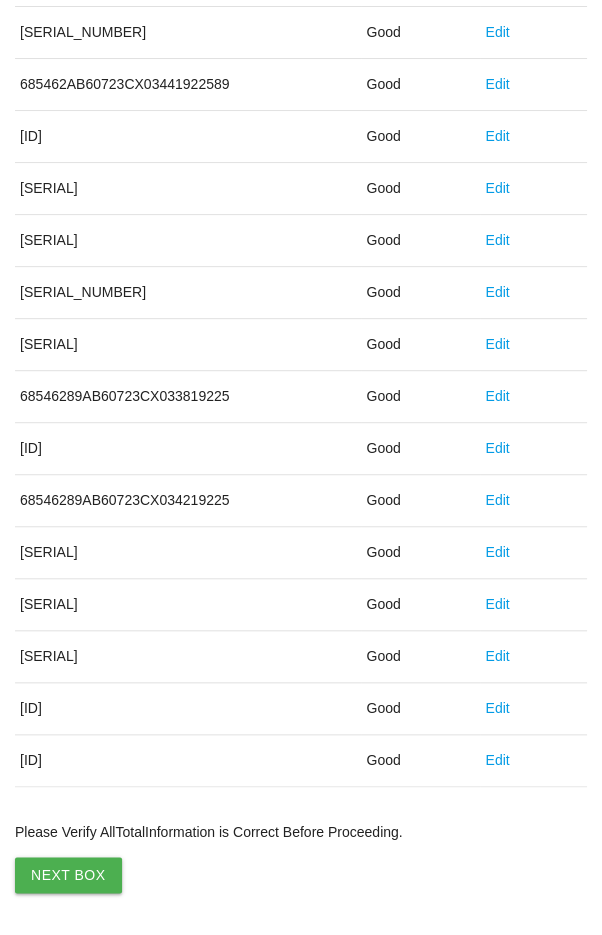 click on "Next Box" at bounding box center (68, 875) 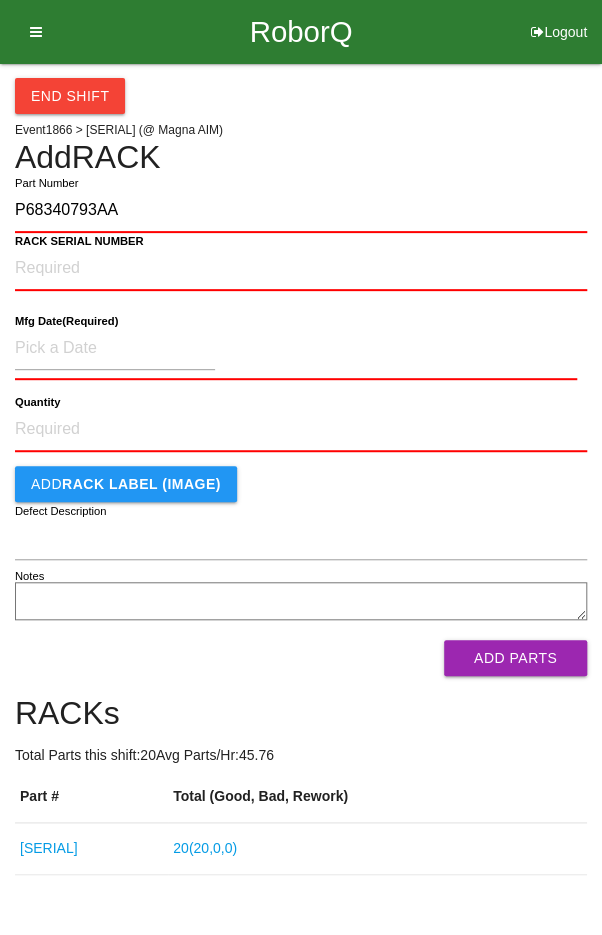 type on "P68340793AA" 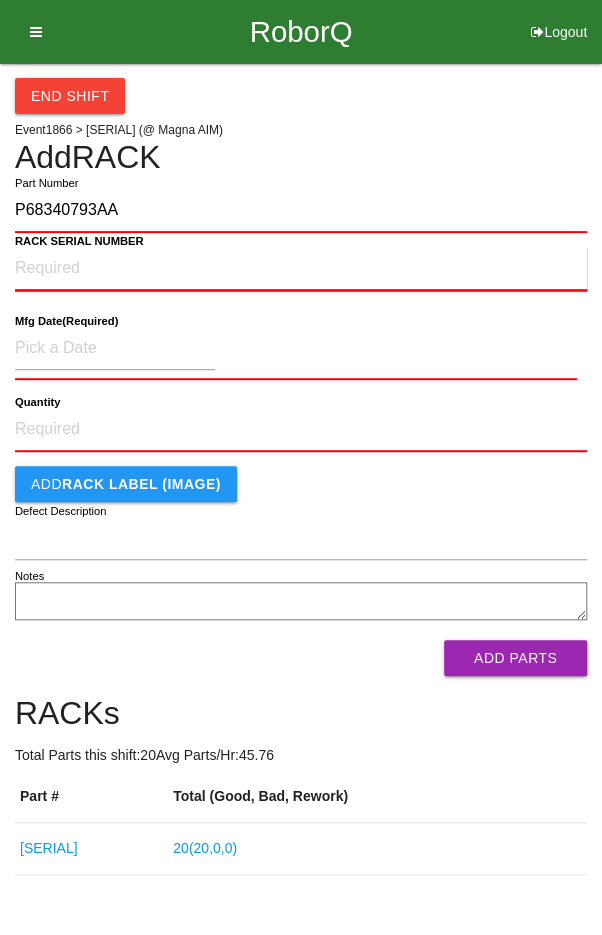 click on "RACK SERIAL NUMBER" at bounding box center [301, 269] 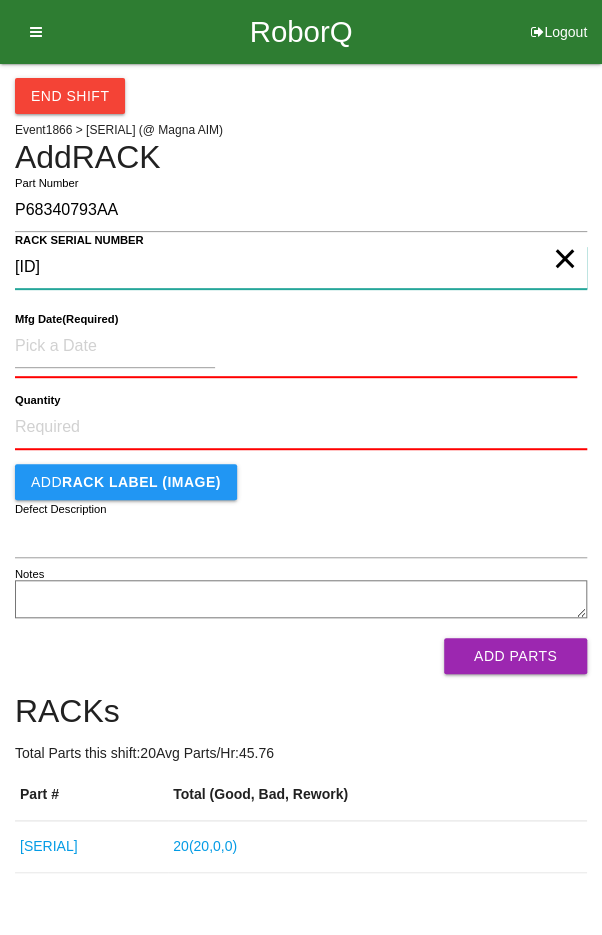 type on "[ID]" 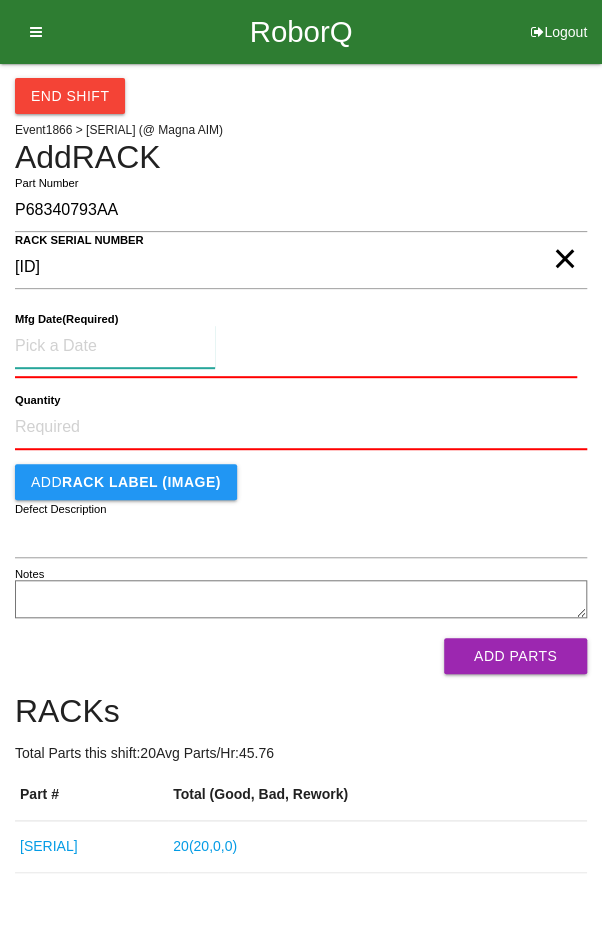 click at bounding box center (115, 346) 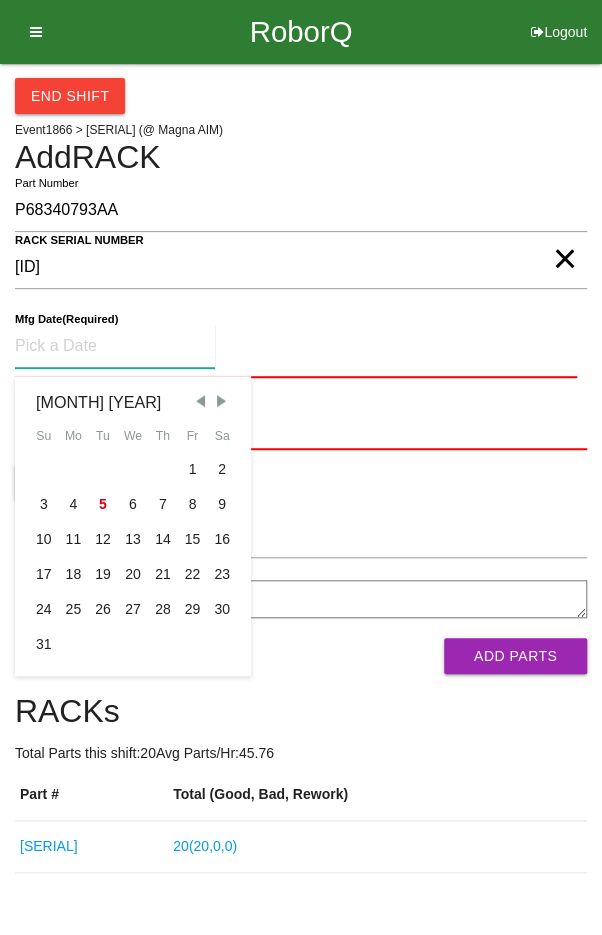 click at bounding box center (200, 401) 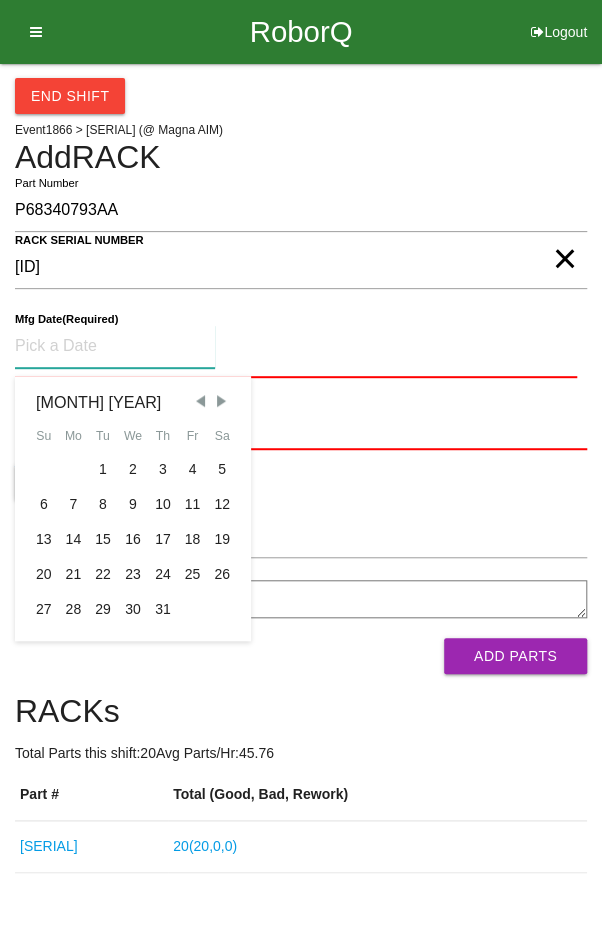 click on "15" at bounding box center [103, 539] 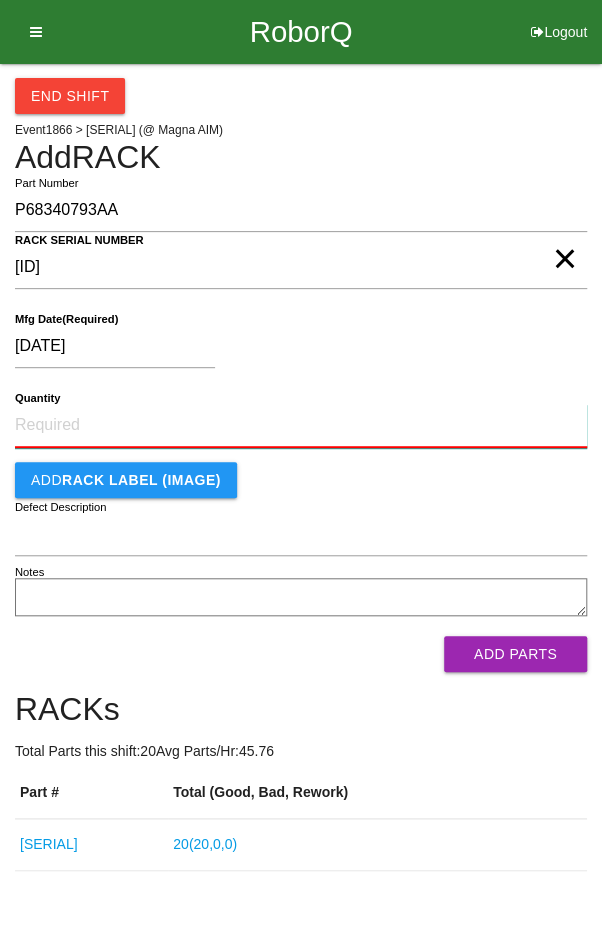 click on "Quantity" at bounding box center (301, 426) 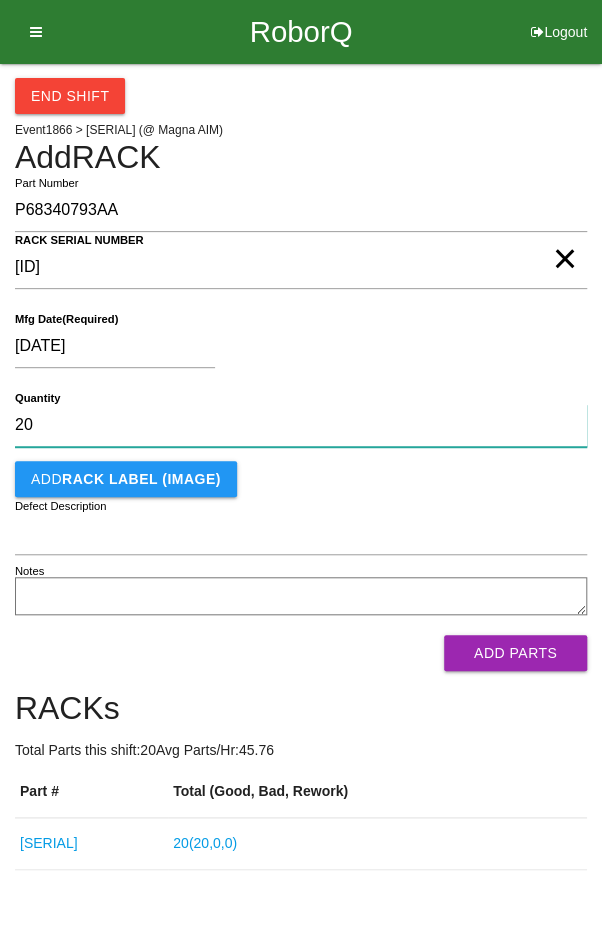 type on "20" 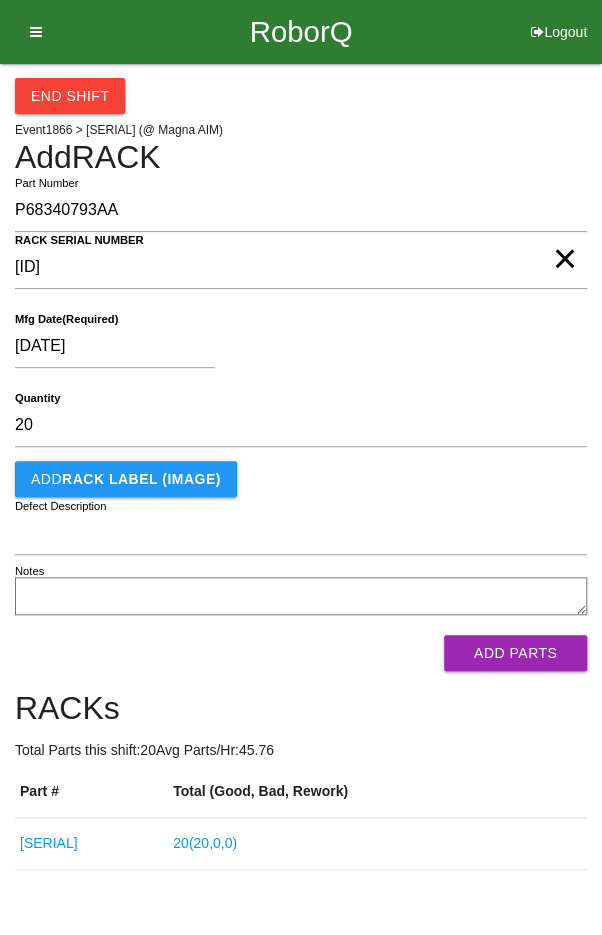 click on "[DATE] Mfg Date  (Required)" at bounding box center (301, 350) 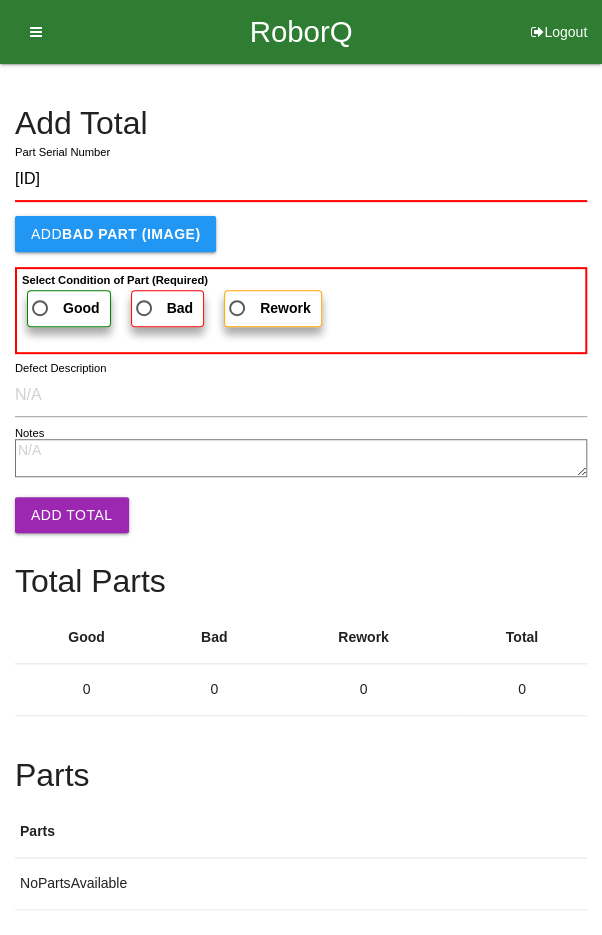 type on "[ID]" 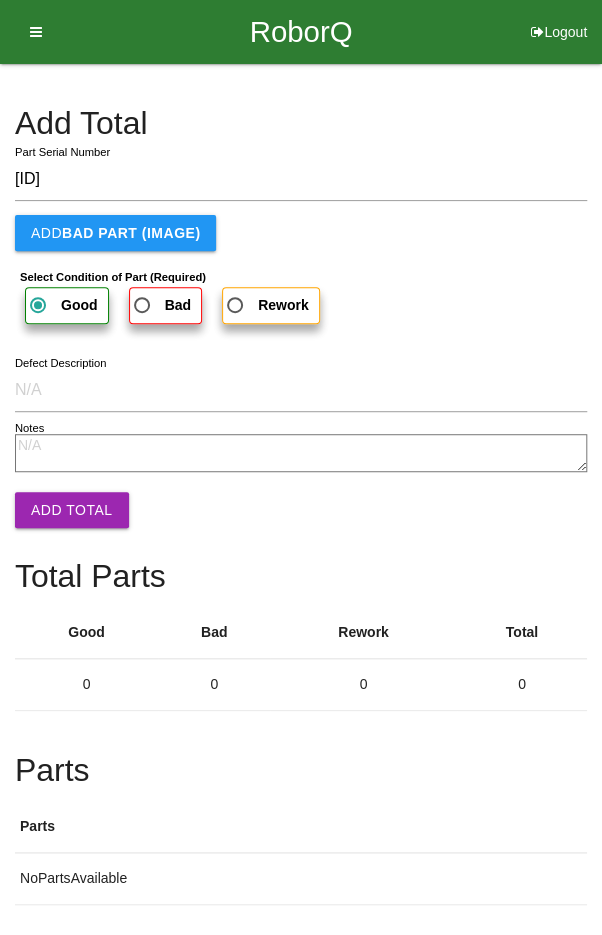 click on "Add Total" at bounding box center (72, 510) 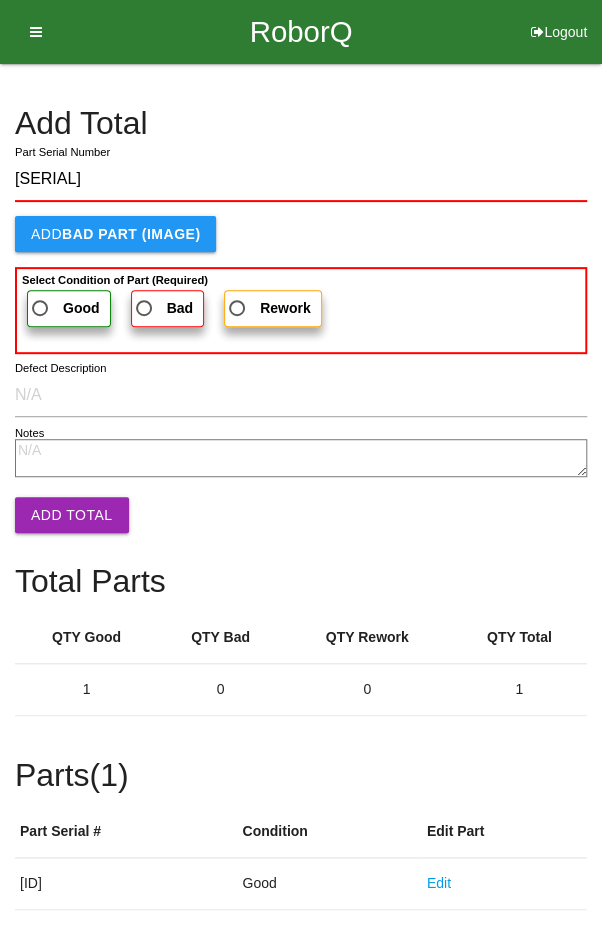 type on "[SERIAL]" 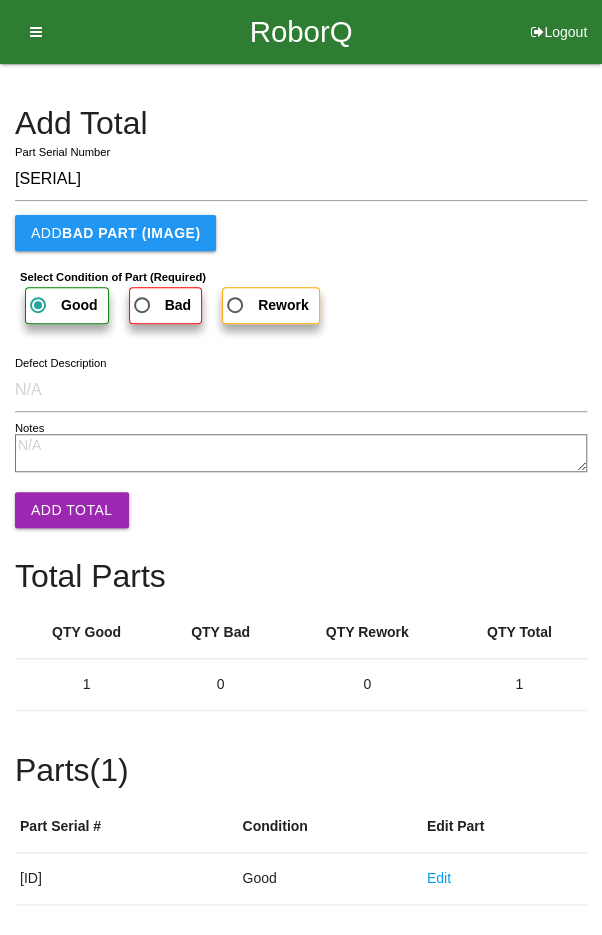 click on "Add Total" at bounding box center [72, 510] 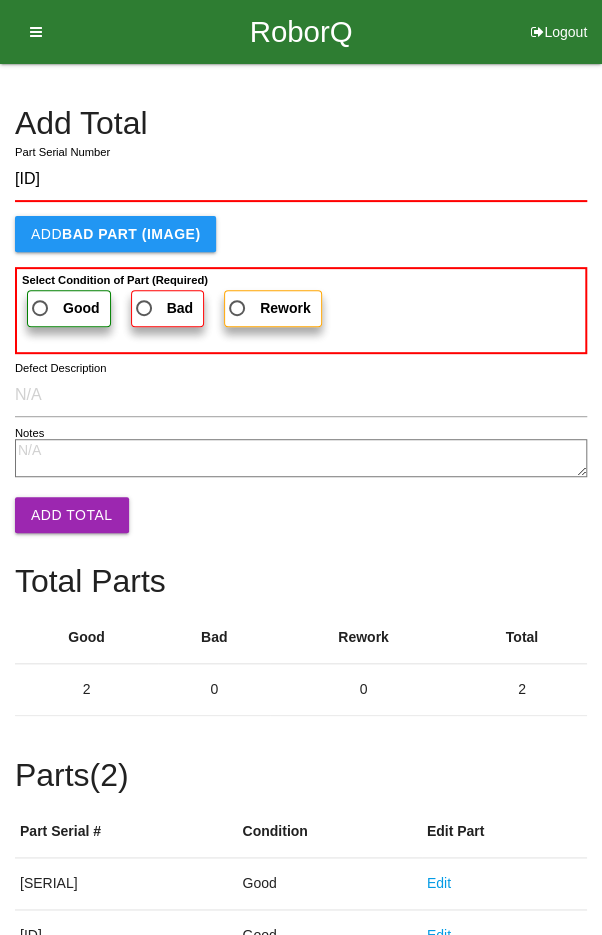 type on "[ID]" 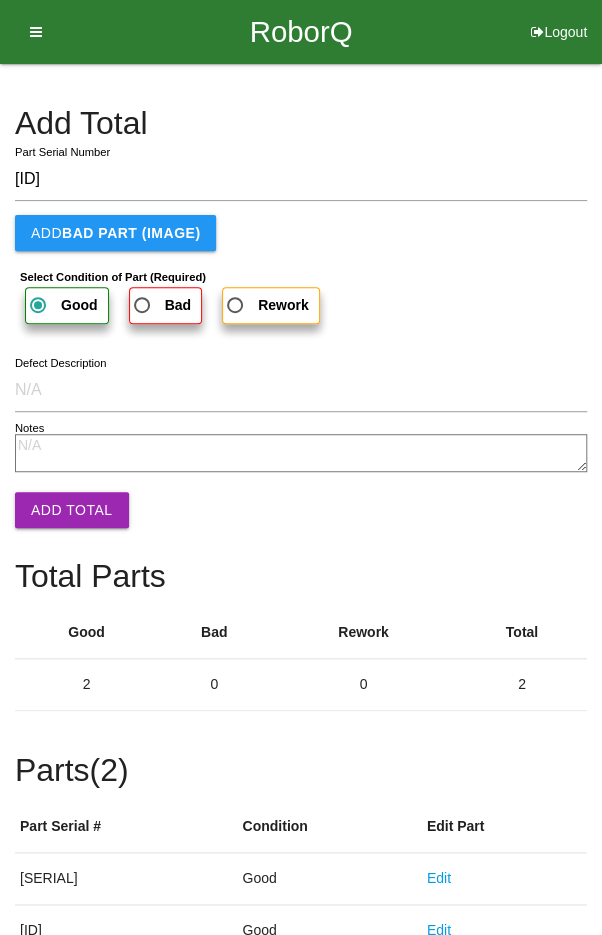 click on "Add Total" at bounding box center (72, 510) 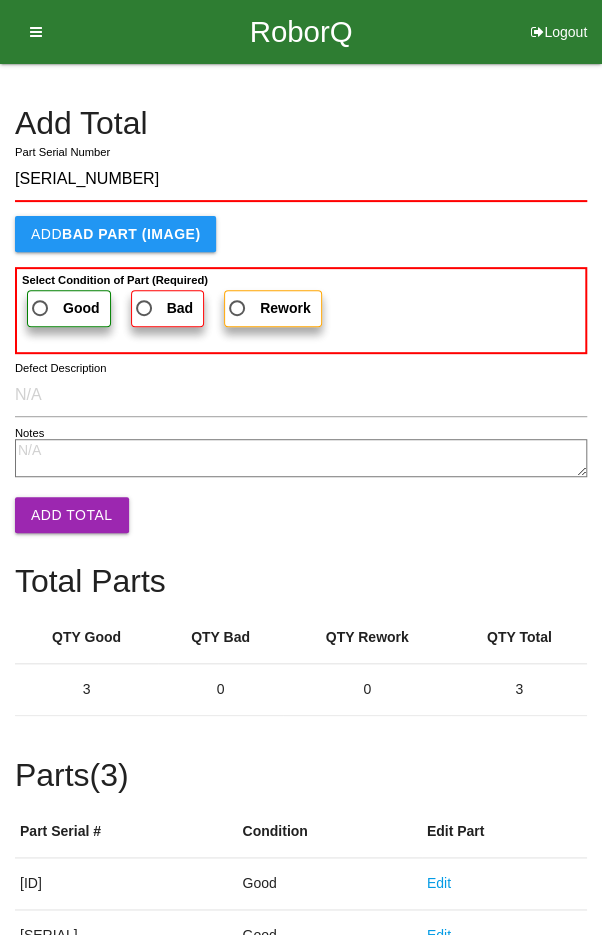 type on "[SERIAL_NUMBER]" 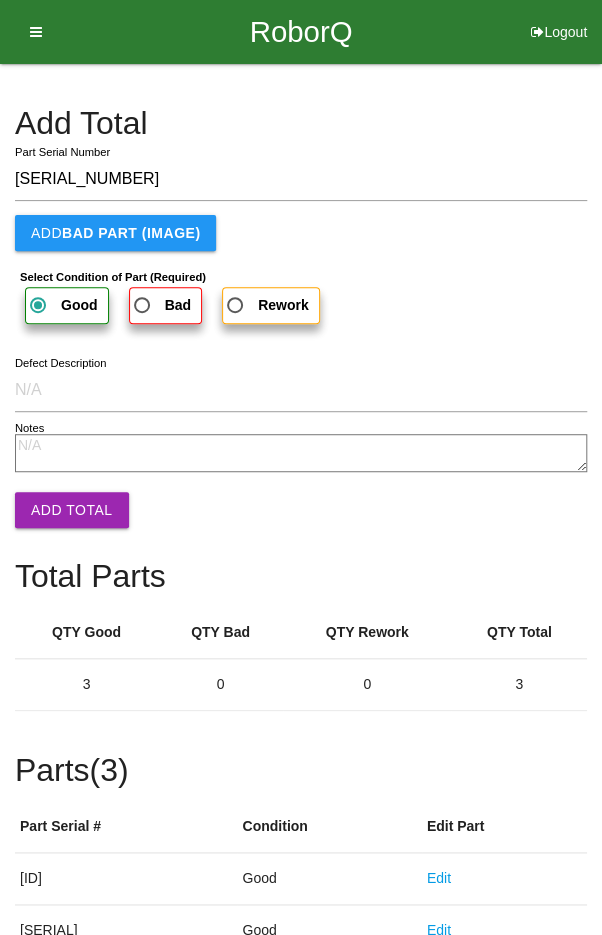click on "Add Total" at bounding box center [72, 510] 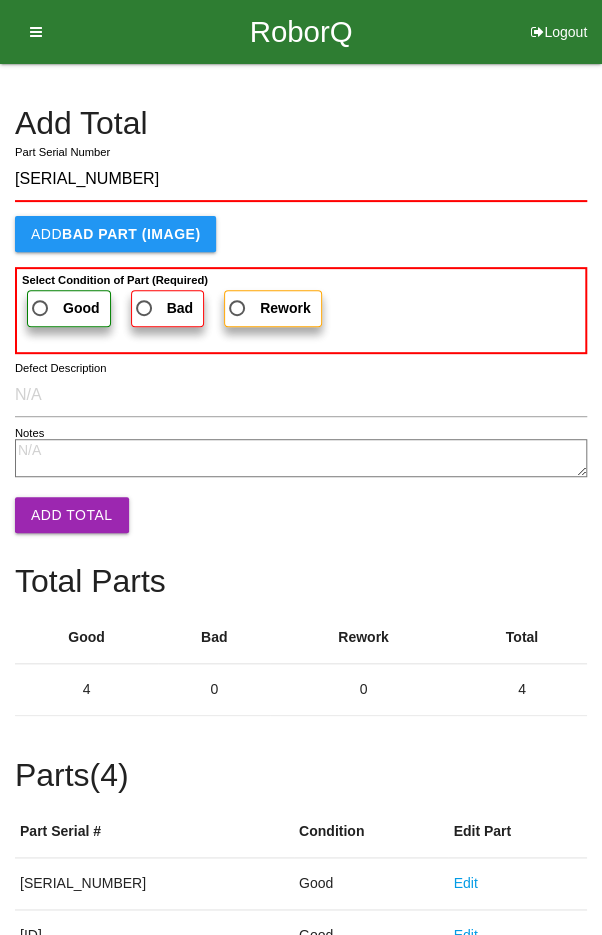 type on "[SERIAL_NUMBER]" 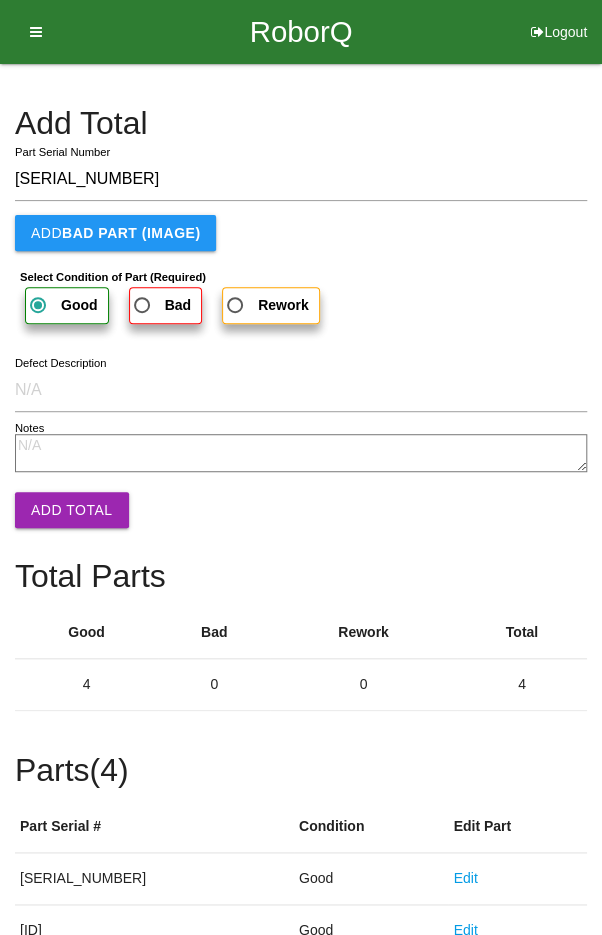 click on "Add Total" at bounding box center (72, 510) 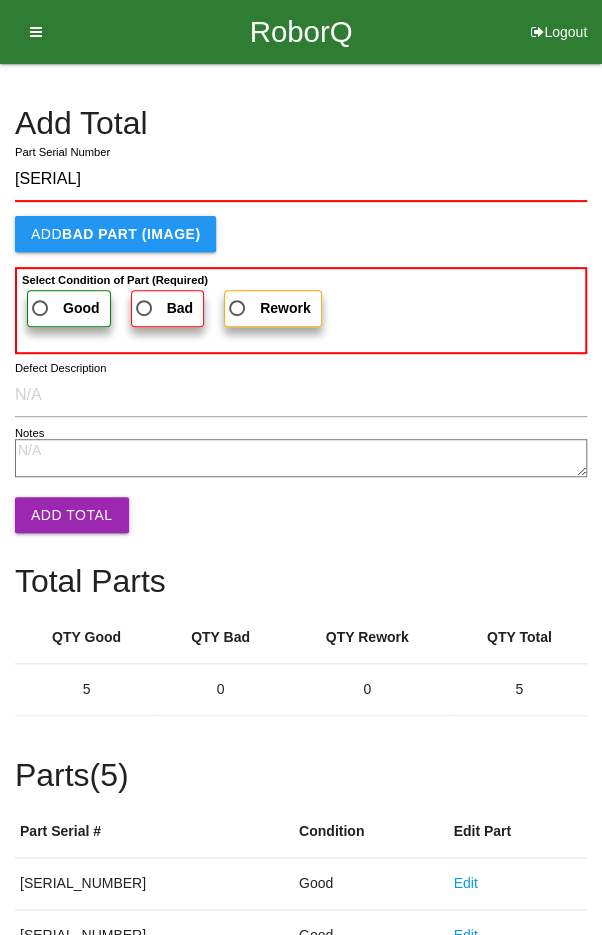 type on "[SERIAL]" 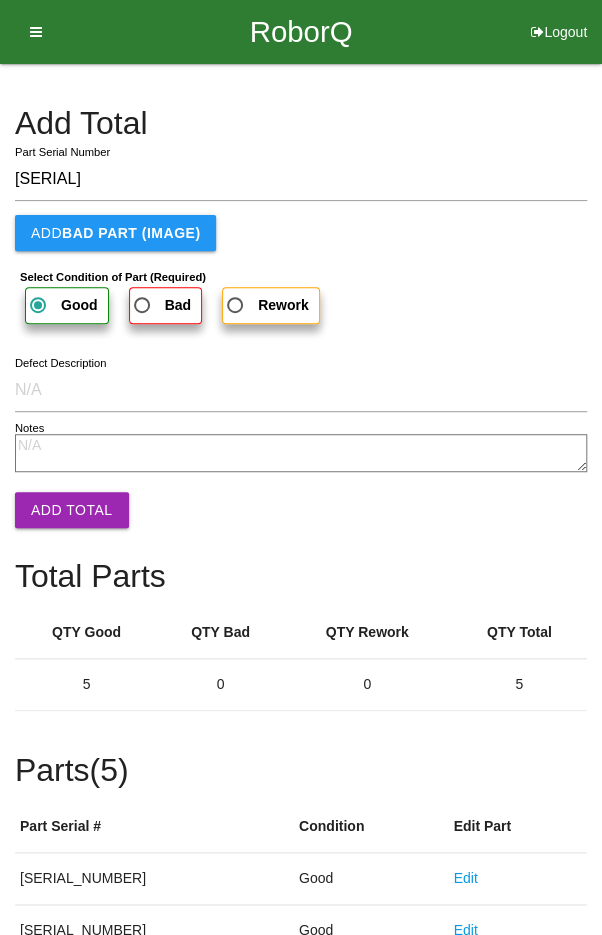 click on "Add Total" at bounding box center (72, 510) 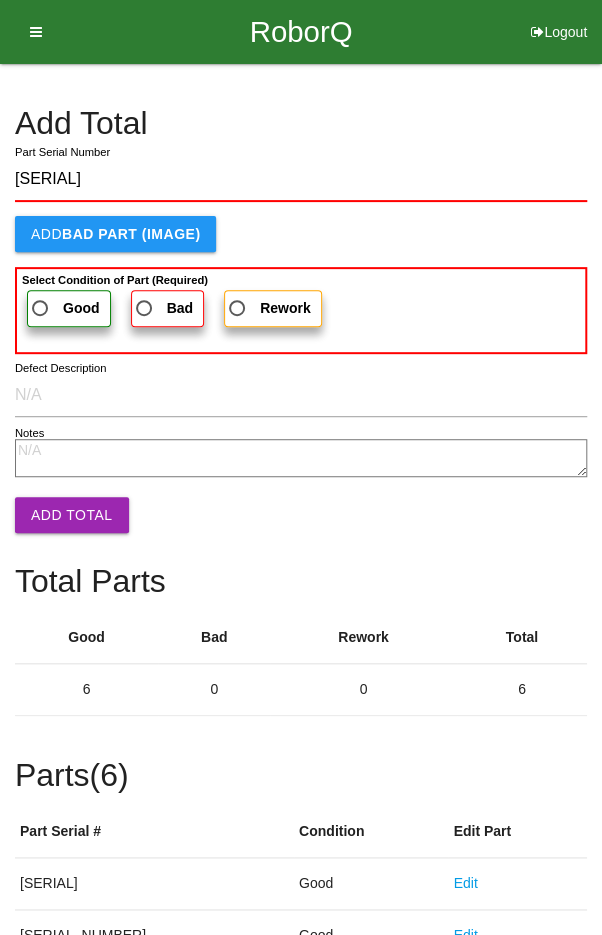 type on "[SERIAL]" 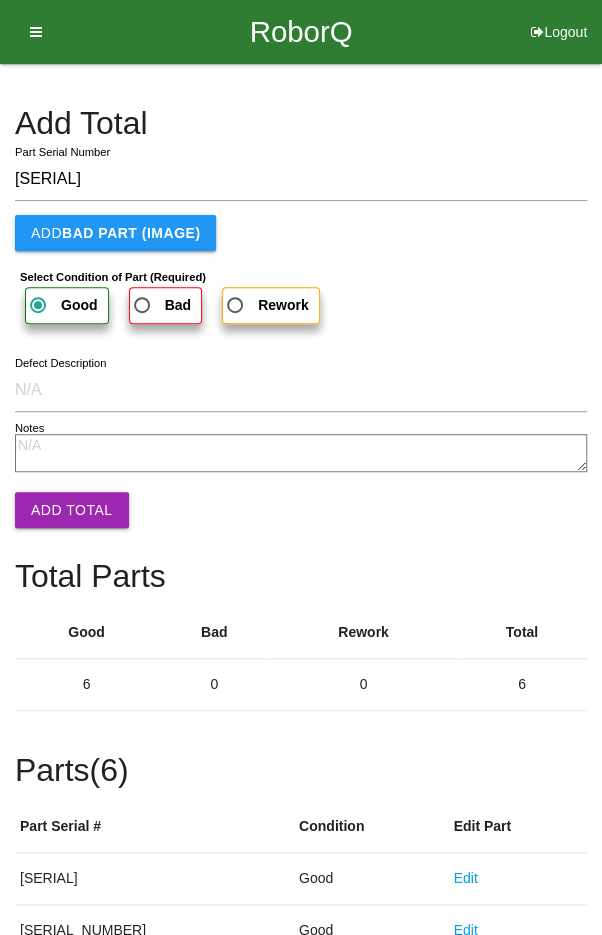click on "Add Total" at bounding box center [72, 510] 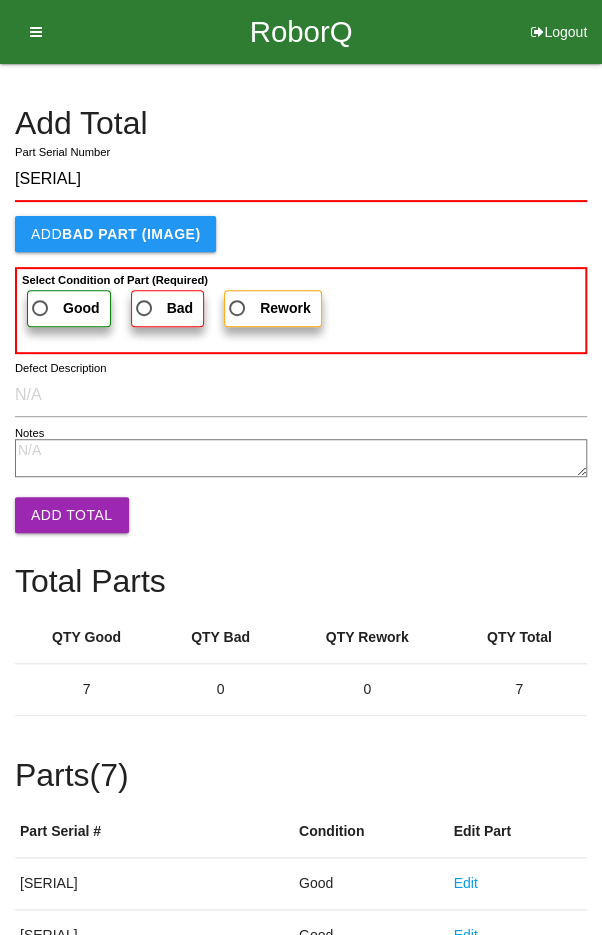 type on "[SERIAL]" 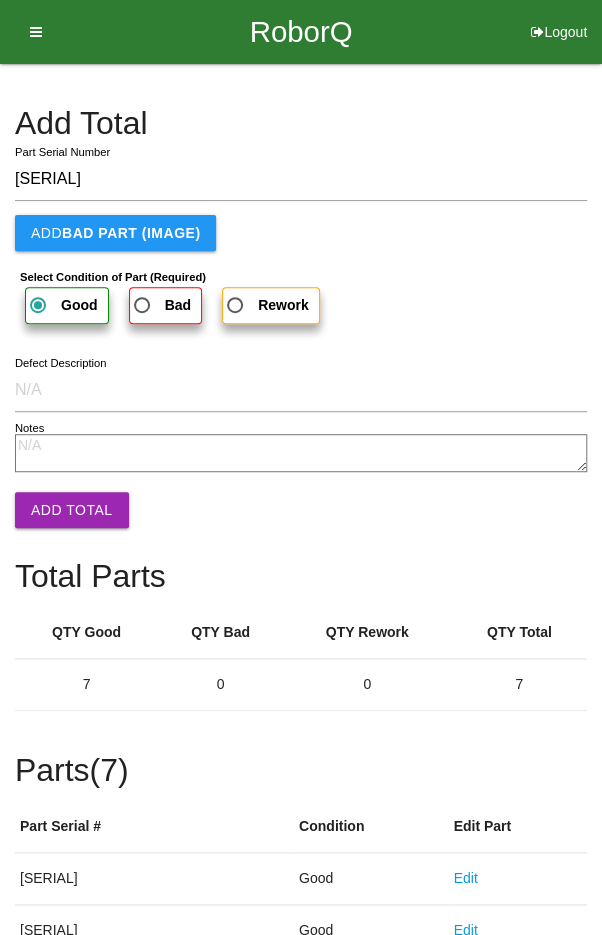 click on "Add Total" at bounding box center (72, 510) 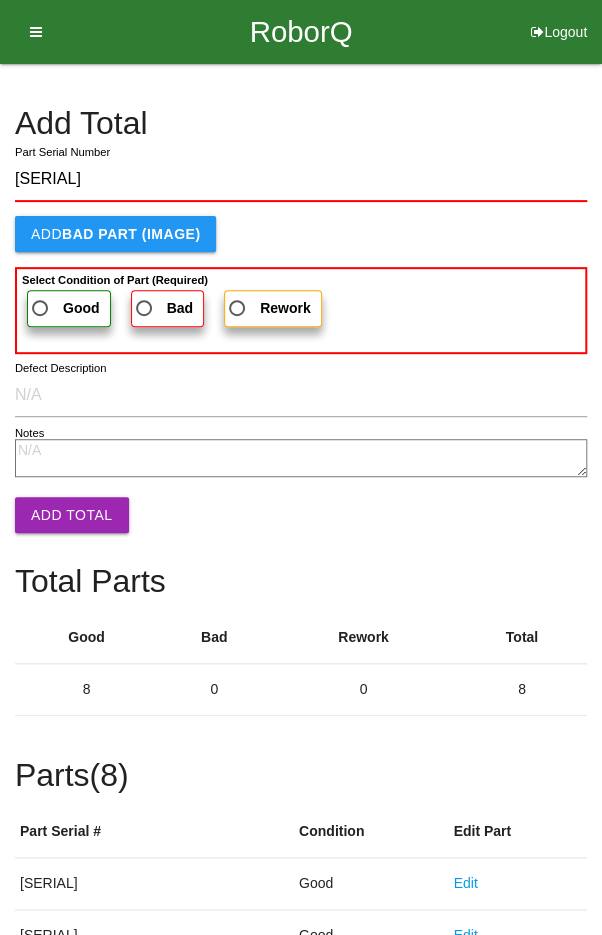 type on "[SERIAL]" 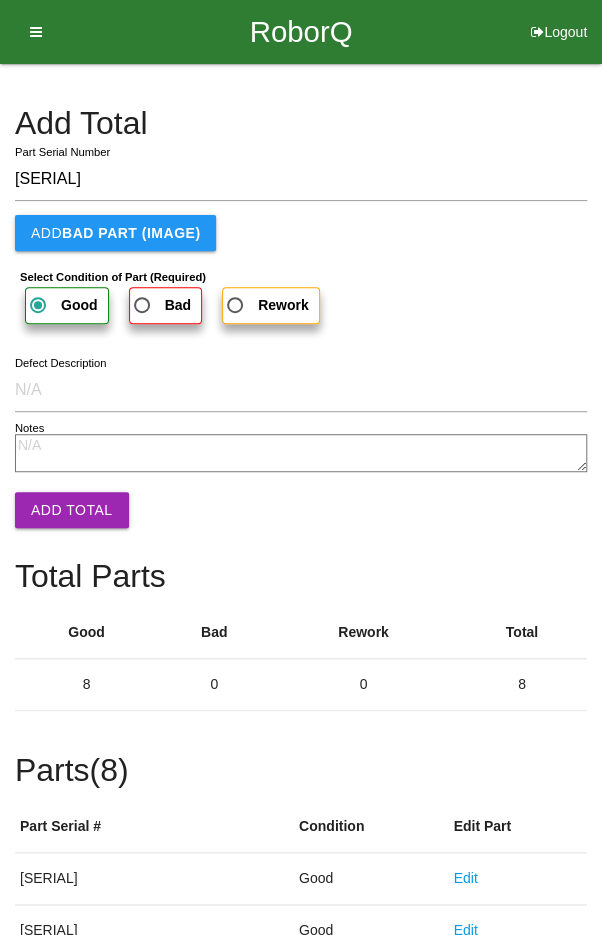 click on "Add Total" at bounding box center [72, 510] 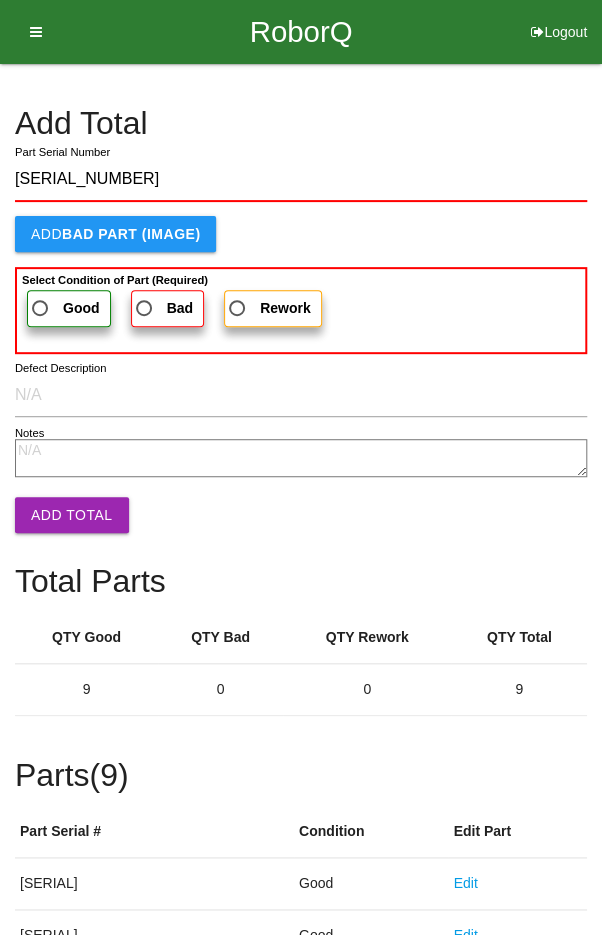 type on "[SERIAL_NUMBER]" 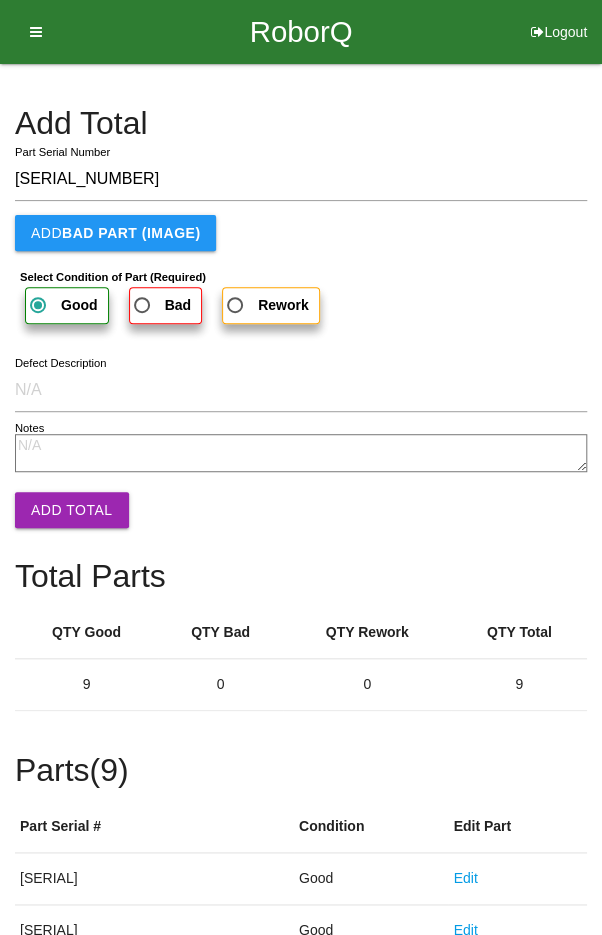 click on "Add Total" at bounding box center [72, 510] 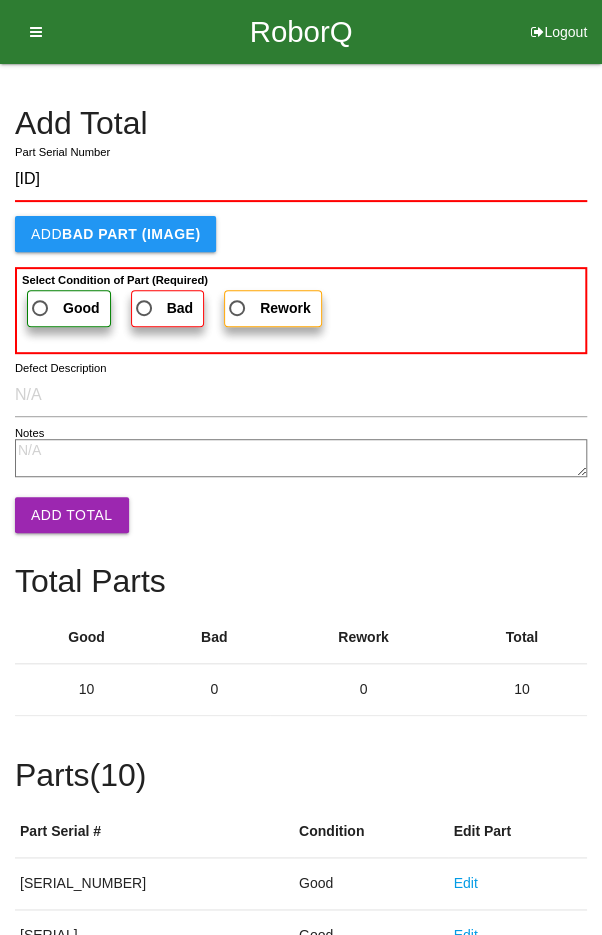 type on "[ID]" 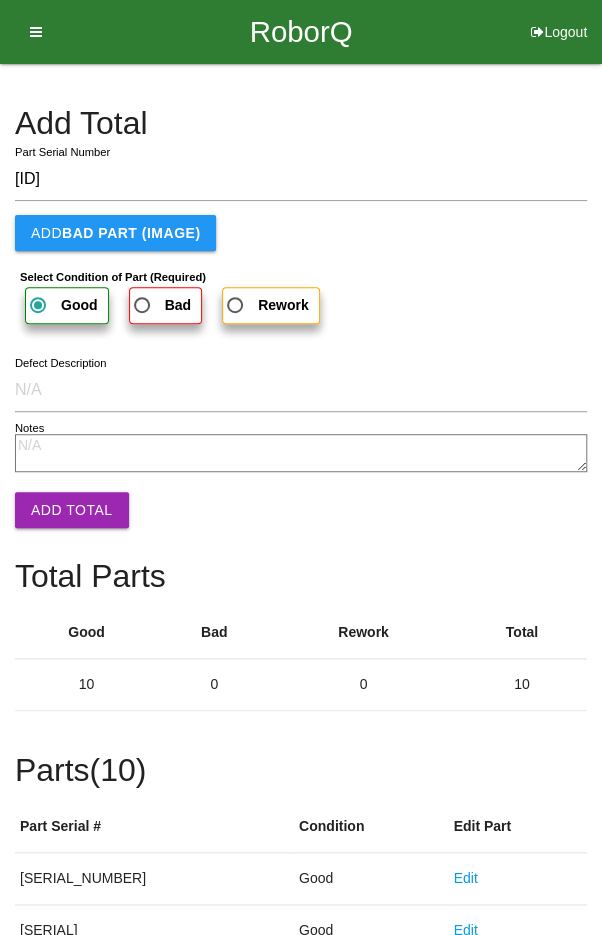 click on "Add Total" at bounding box center (72, 510) 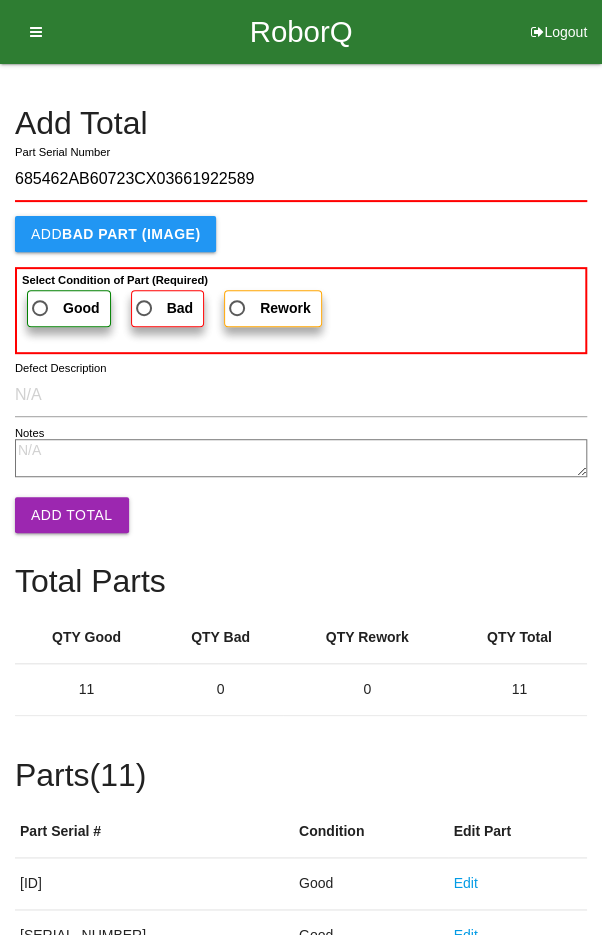 type on "685462AB60723CX03661922589" 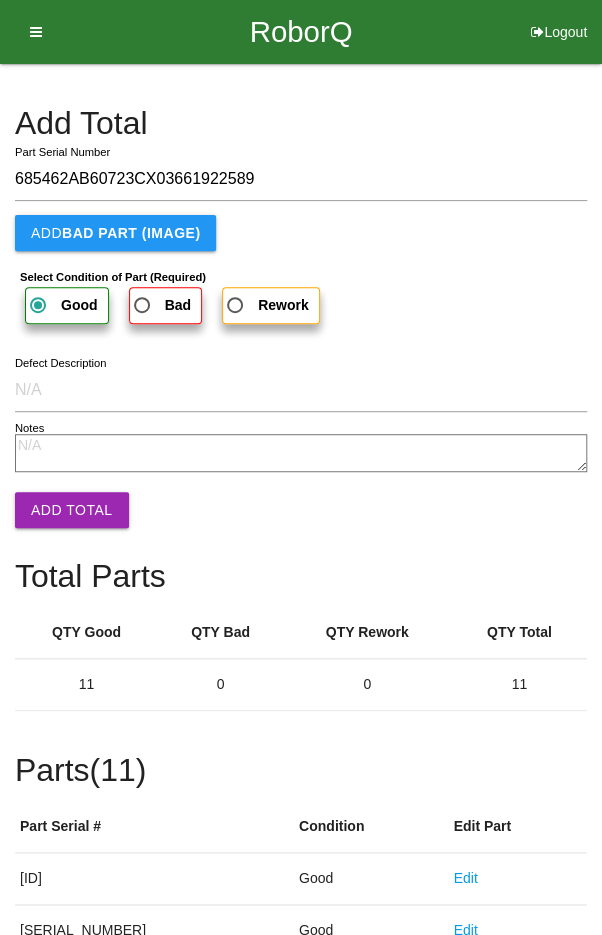 click on "Add Total" at bounding box center [72, 510] 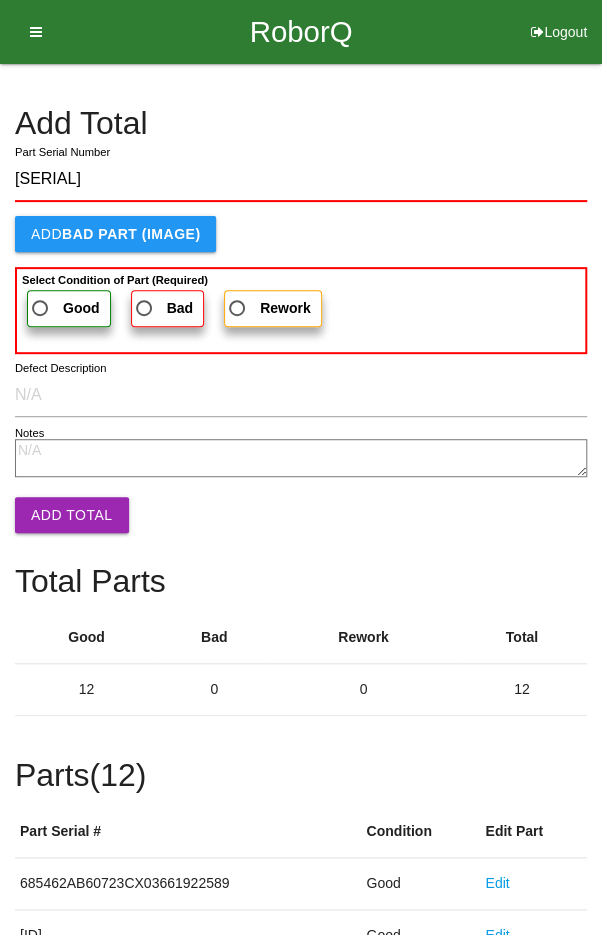 type on "[SERIAL]" 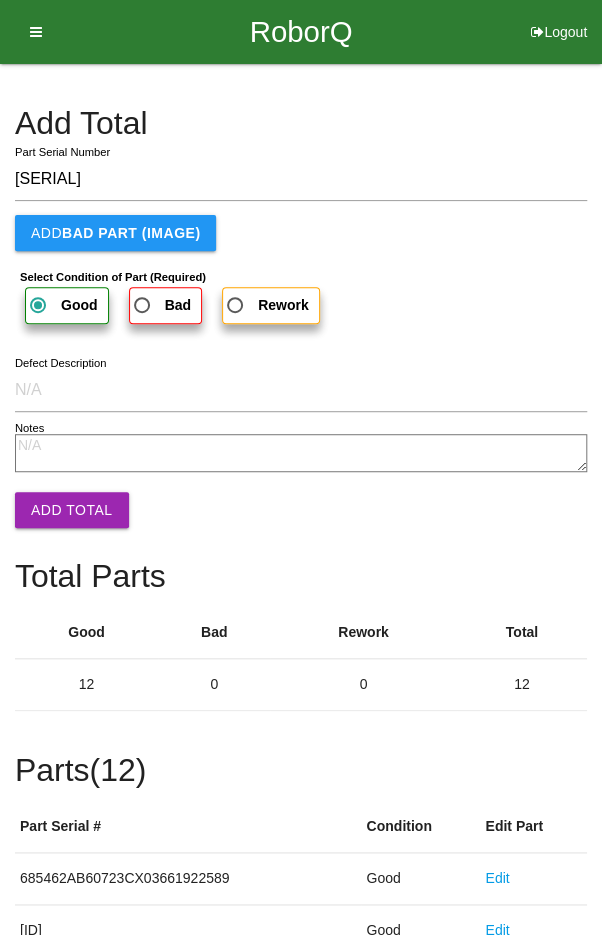 click on "Add Total" at bounding box center [72, 510] 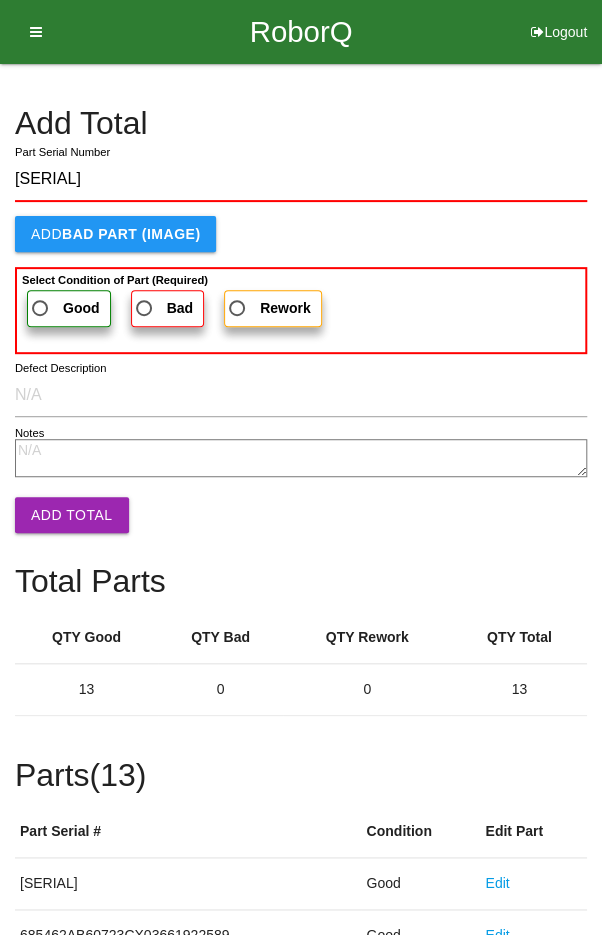 type on "[SERIAL]" 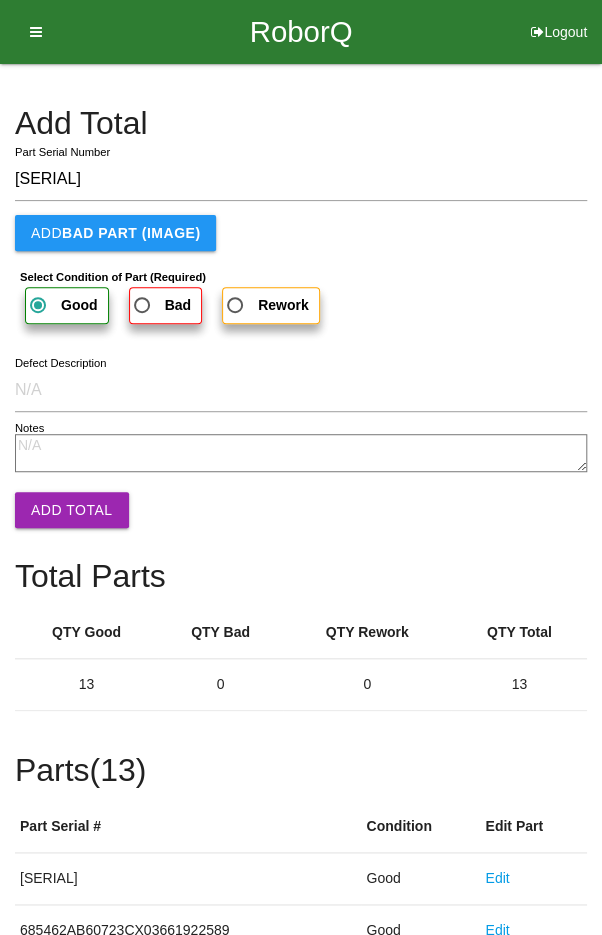 click on "Add Total" at bounding box center [72, 510] 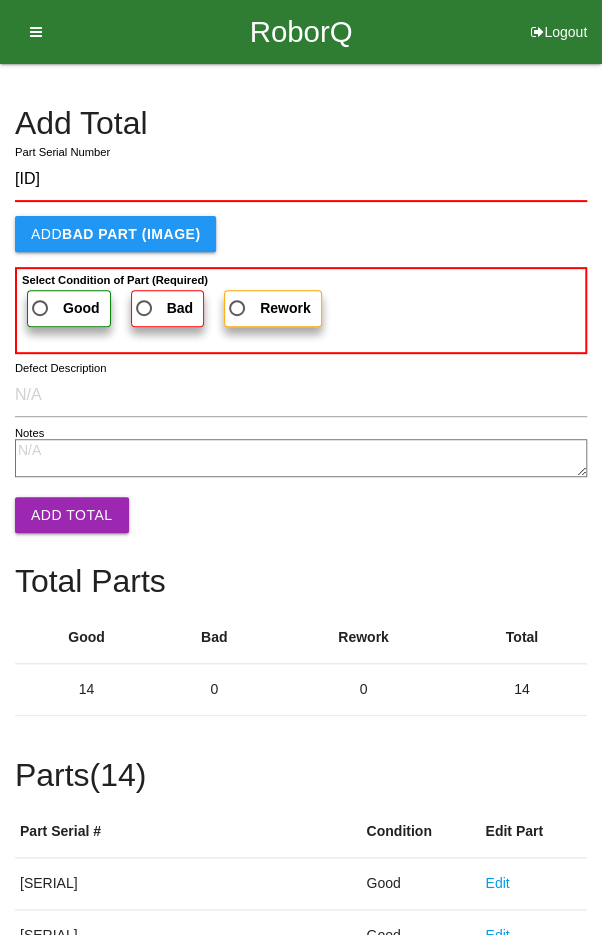 type on "[ID]" 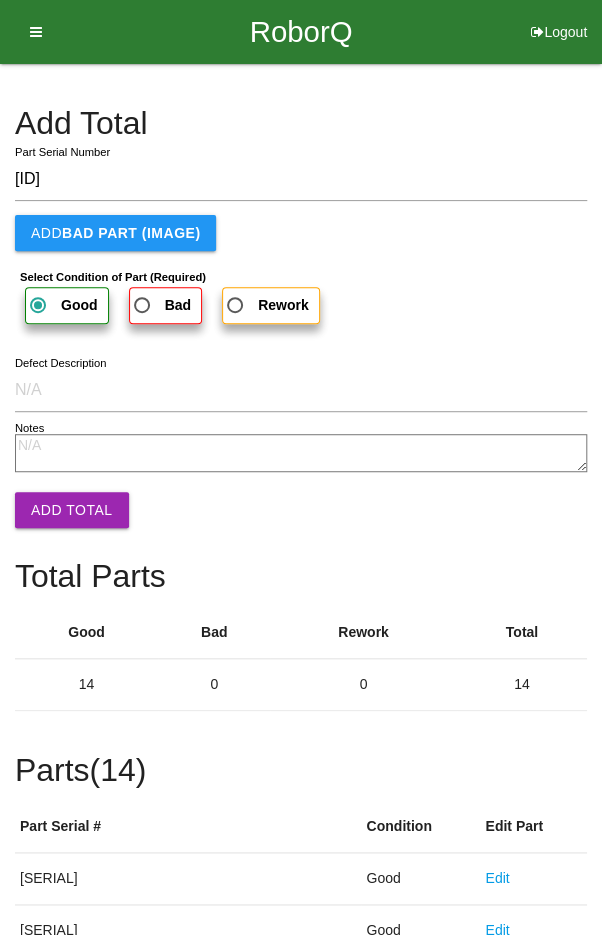 click on "Add Total" at bounding box center (72, 510) 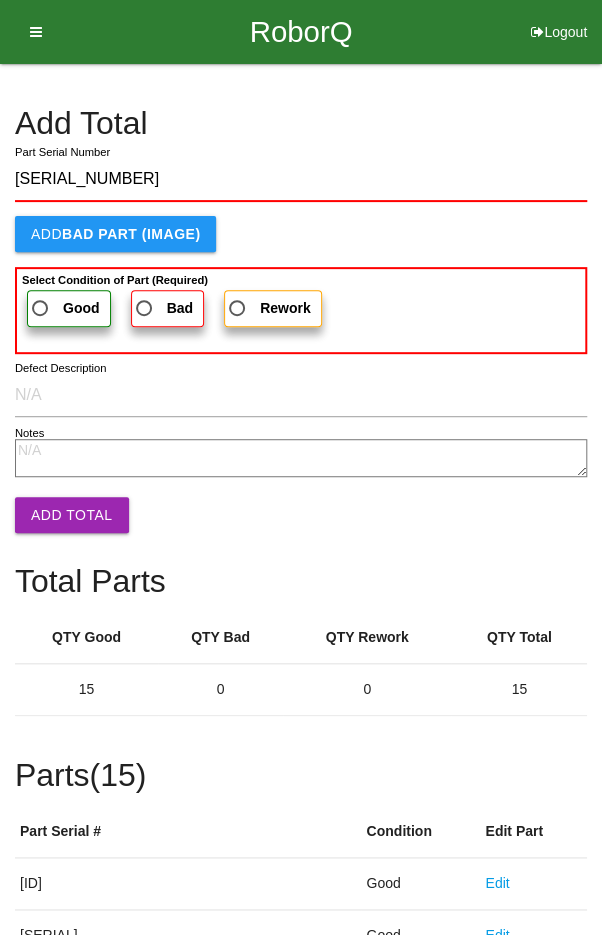 type on "[SERIAL_NUMBER]" 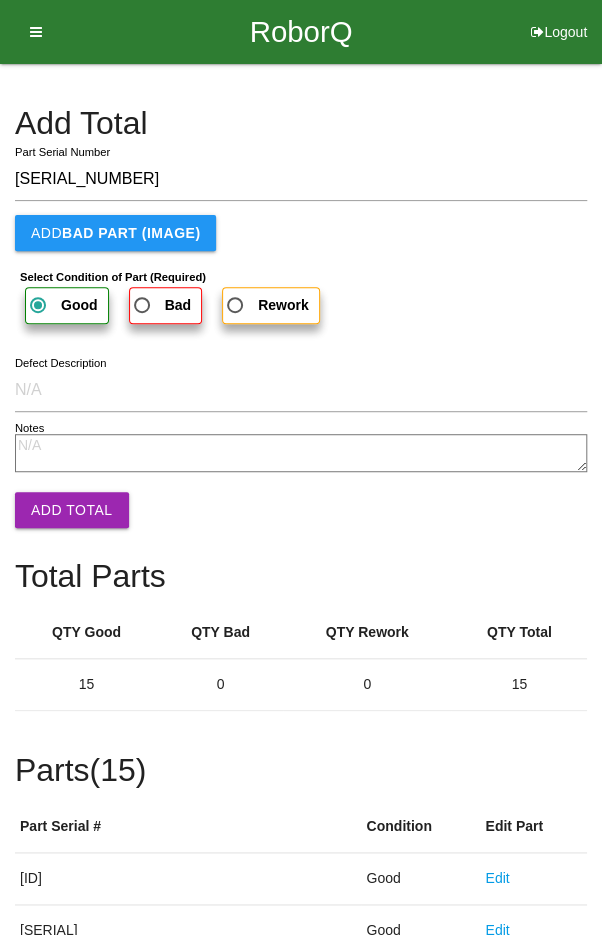 click on "Add Total" at bounding box center (72, 510) 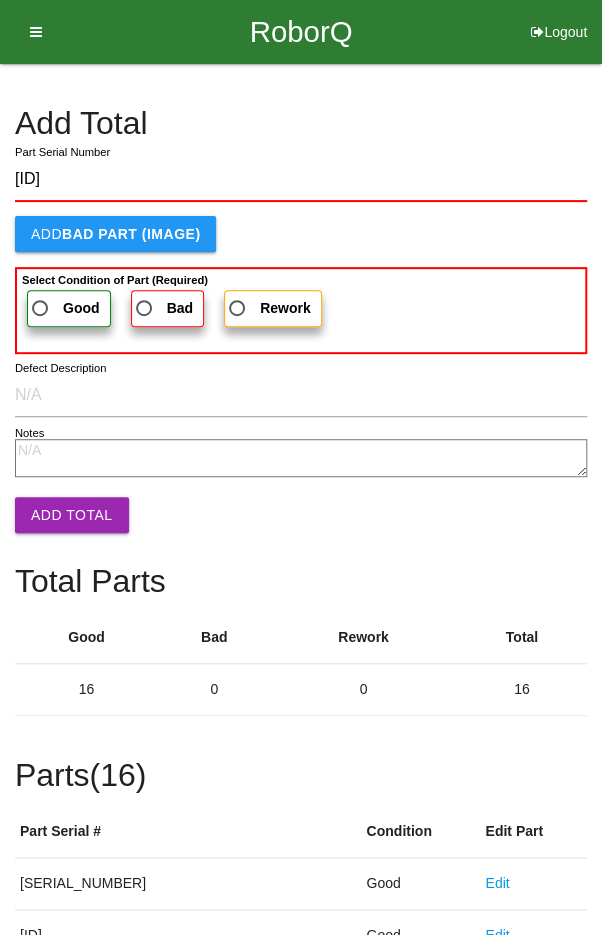 type on "[ID]" 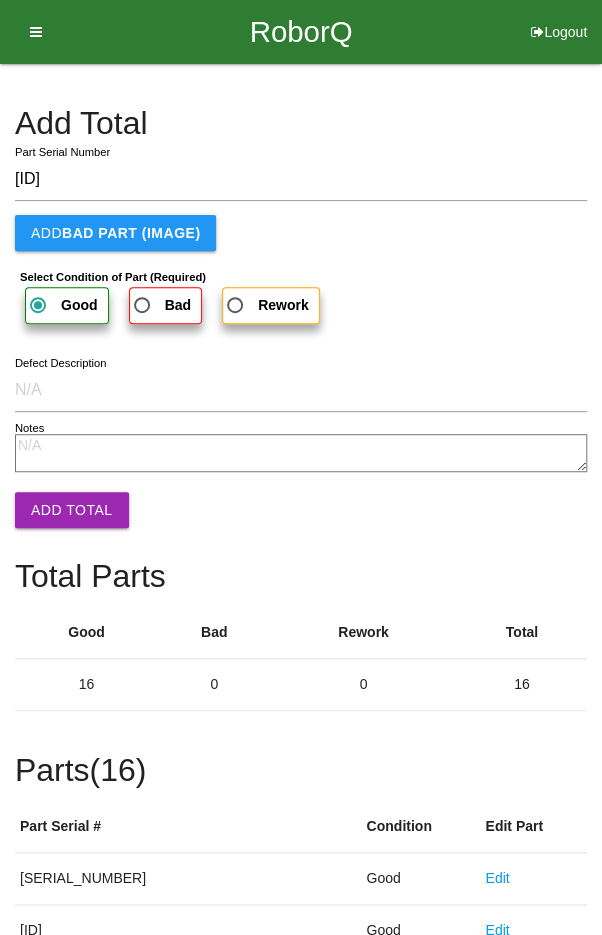 click on "Add Total" at bounding box center (72, 510) 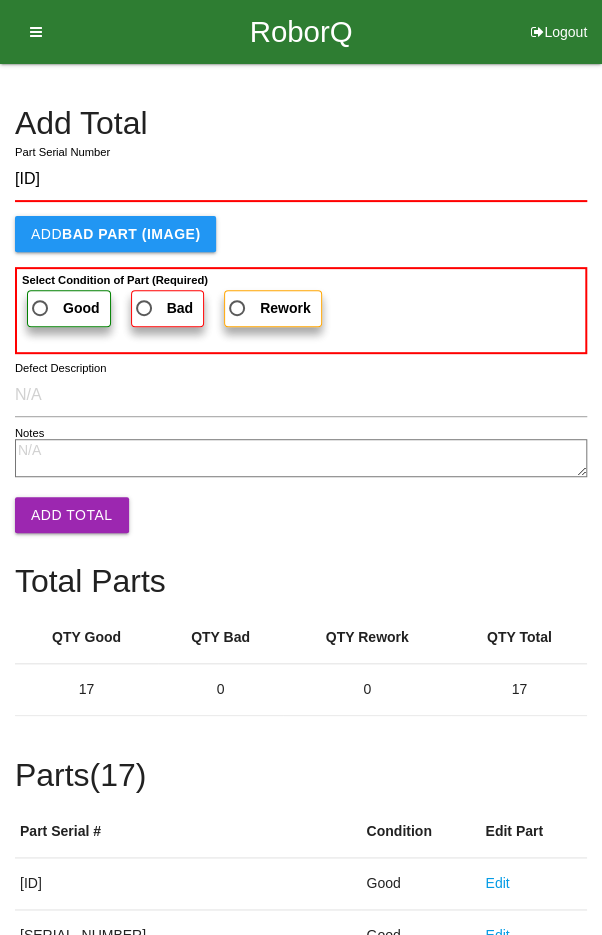 type on "[ID]" 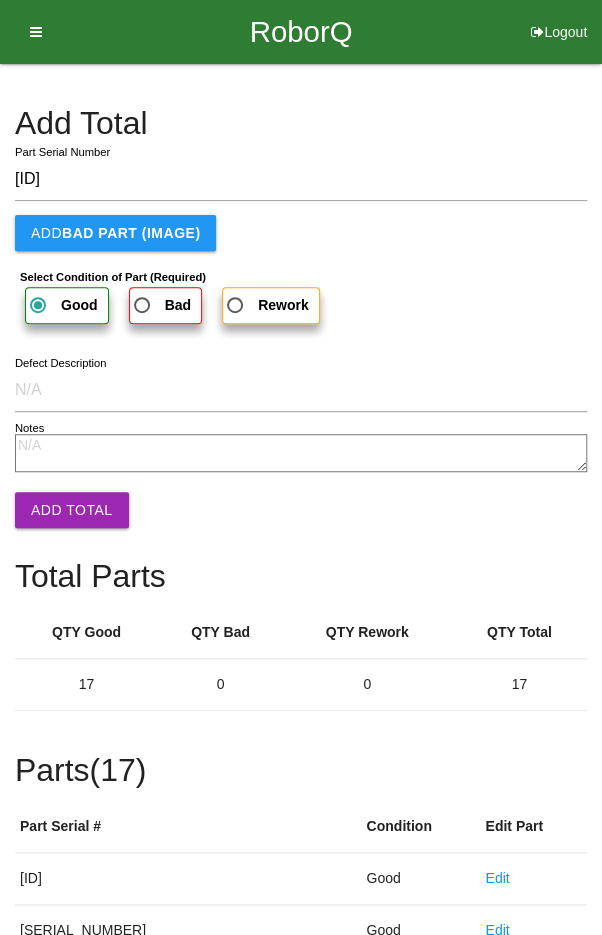click on "Add Total" at bounding box center [72, 510] 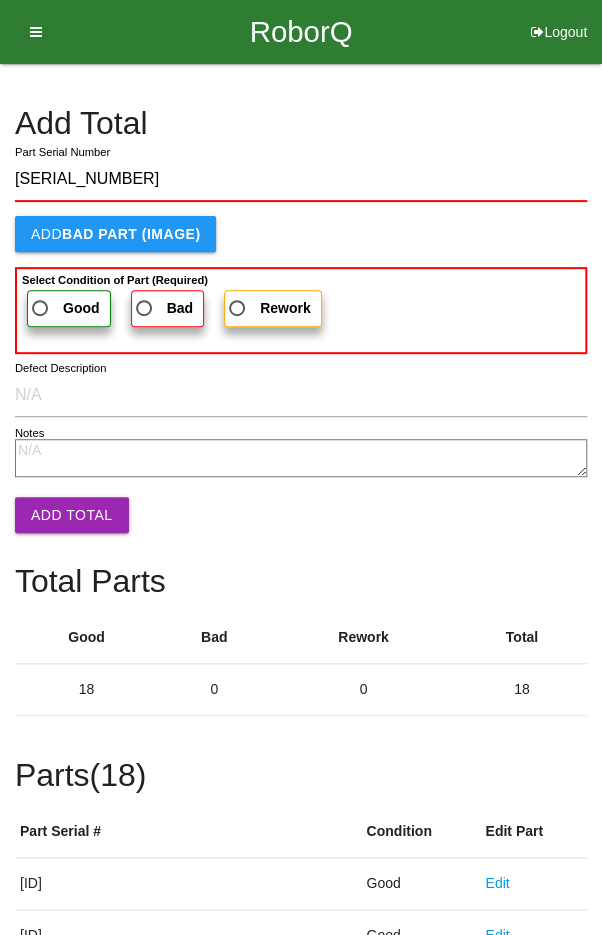 type on "[SERIAL_NUMBER]" 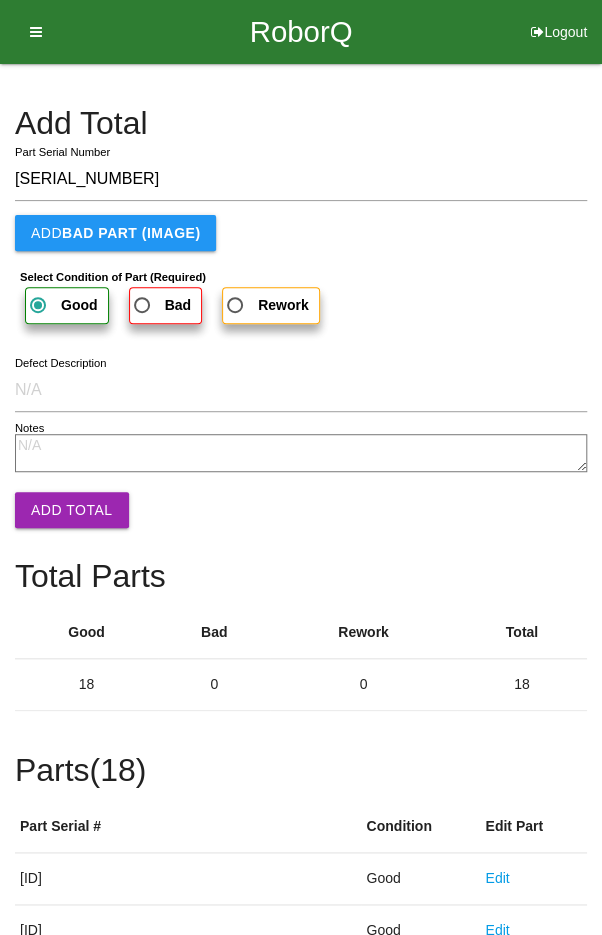 click on "Add Total" at bounding box center [72, 510] 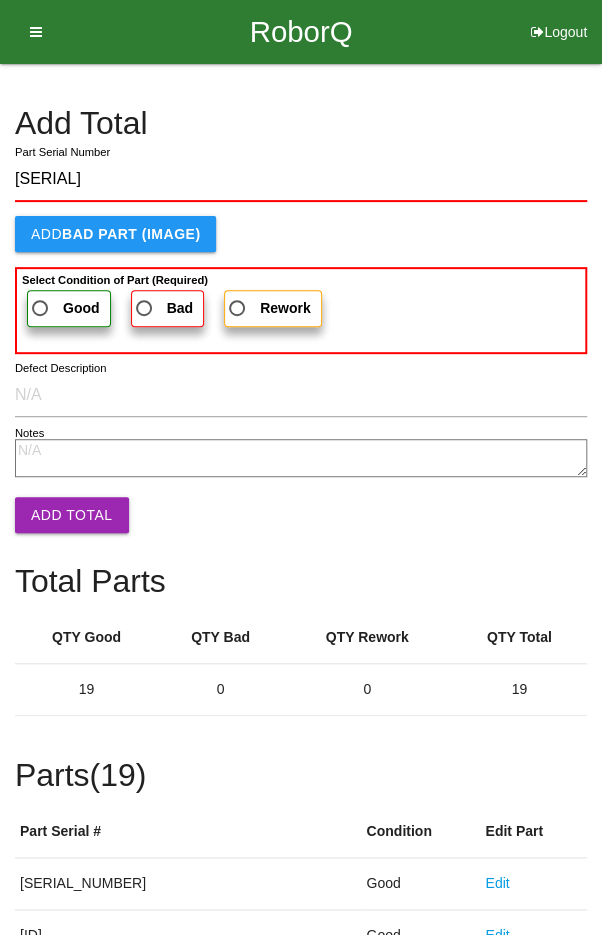 type on "[SERIAL]" 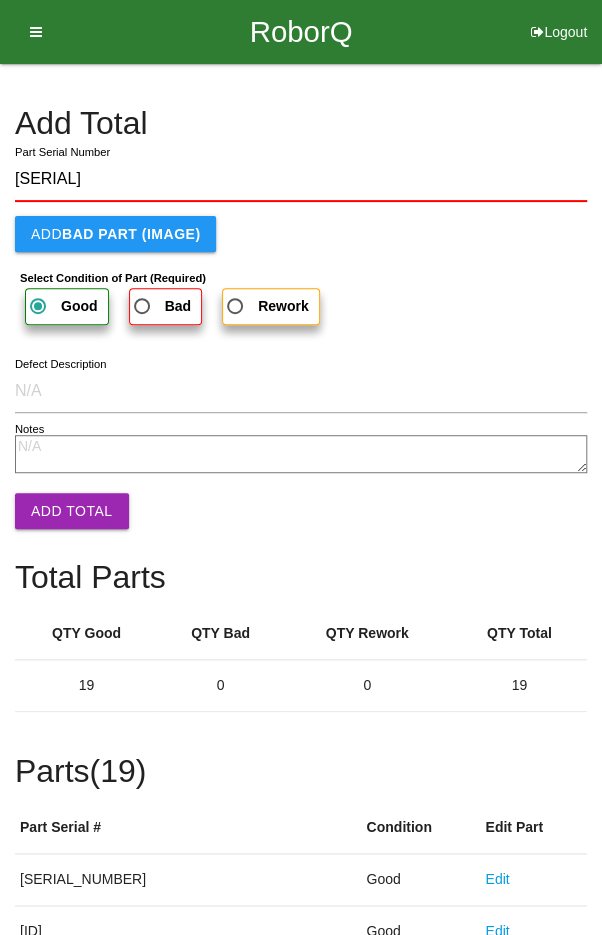 click on "Add Total" at bounding box center [72, 511] 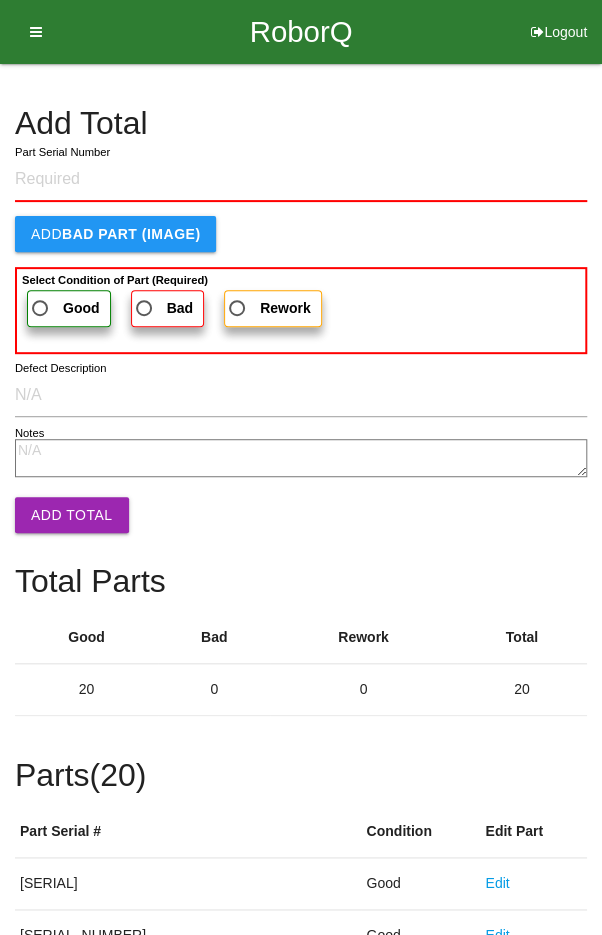click on "Add Total Part Serial Number Add BAD PART (IMAGE) Select Condition of Part (Required) Good Bad Rework Defect Description Notes Add Total Total Parts Good Bad Rework Total 20 0 0 20 Parts ( 20 ) Part Serial # Condition Edit Part [SERIAL] Good Edit [SERIAL] Good Edit [SERIAL] Good Edit [SERIAL] Good Edit [SERIAL] Good Edit [SERIAL] Good Edit [SERIAL] Good Edit [SERIAL] Good Edit [SERIAL] Good Edit [SERIAL] Good Edit [SERIAL] Good Edit [SERIAL] Good Edit [SERIAL] Good Edit [SERIAL] Good Edit [SERIAL] Good Edit [SERIAL] Good Edit [SERIAL] Good Edit [SERIAL] Good Edit [SERIAL] Good Edit [SERIAL] Good Edit Please Verify All Total Next Box" at bounding box center (301, 1009) 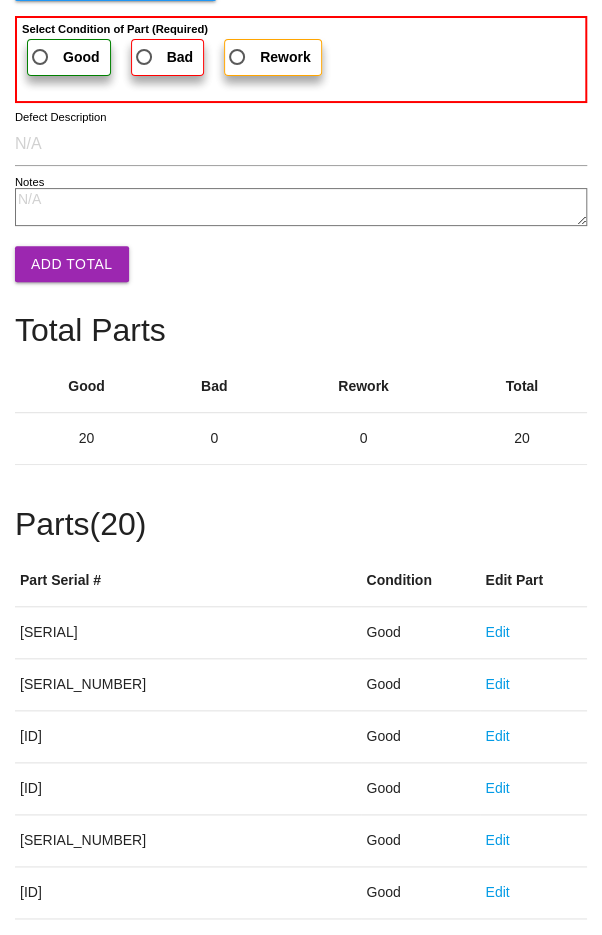 scroll, scrollTop: 1111, scrollLeft: 0, axis: vertical 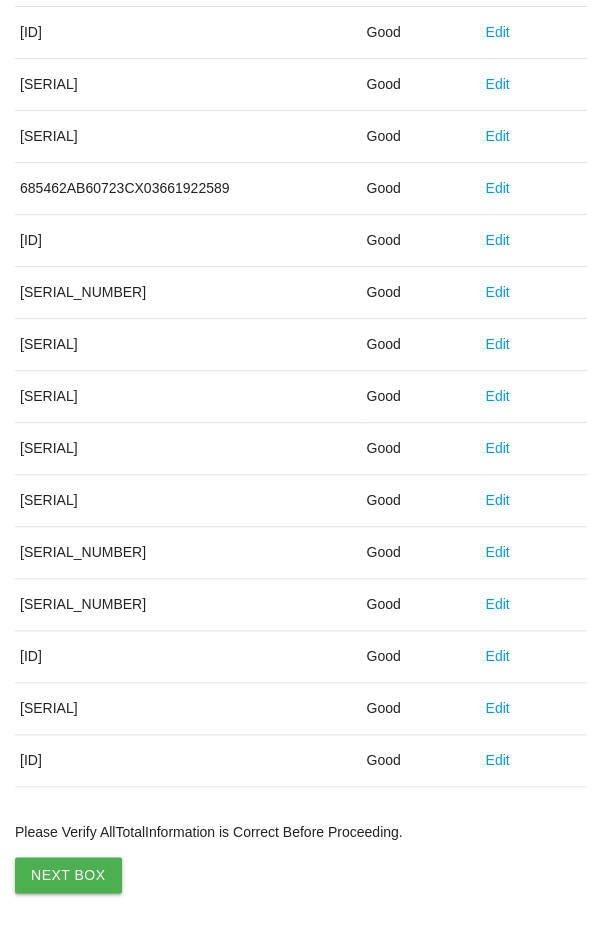 click on "Next Box" at bounding box center [68, 875] 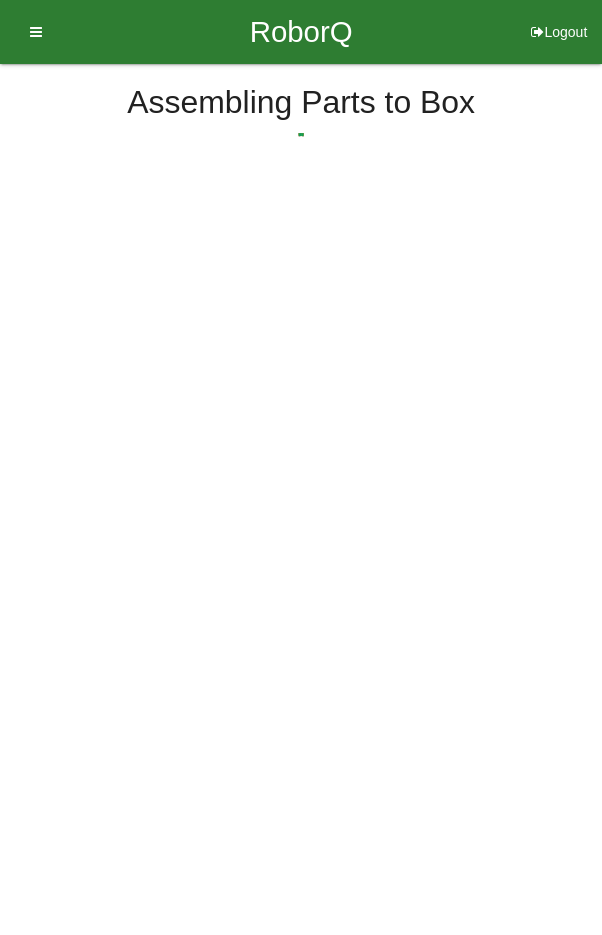 scroll, scrollTop: 0, scrollLeft: 0, axis: both 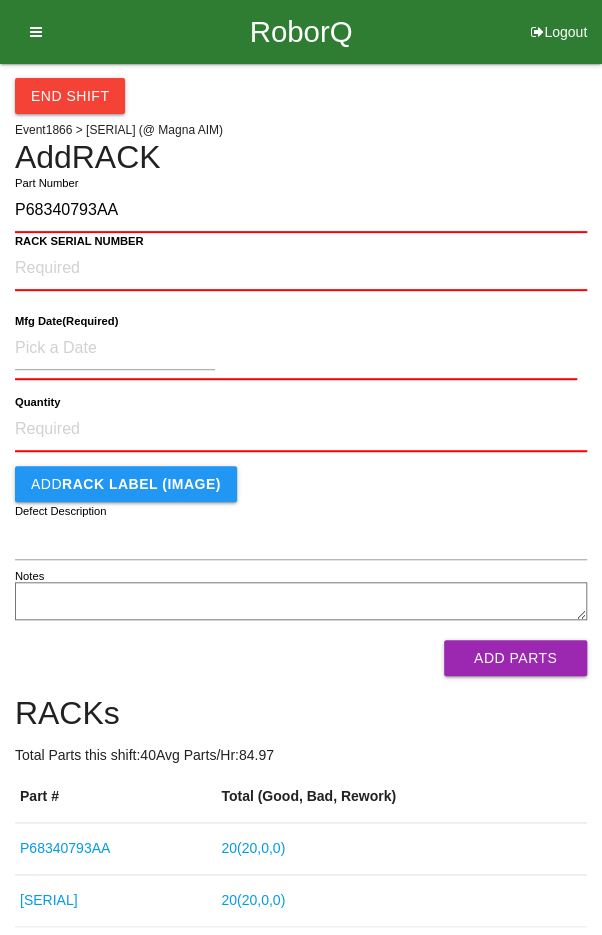 type on "P68340793AA" 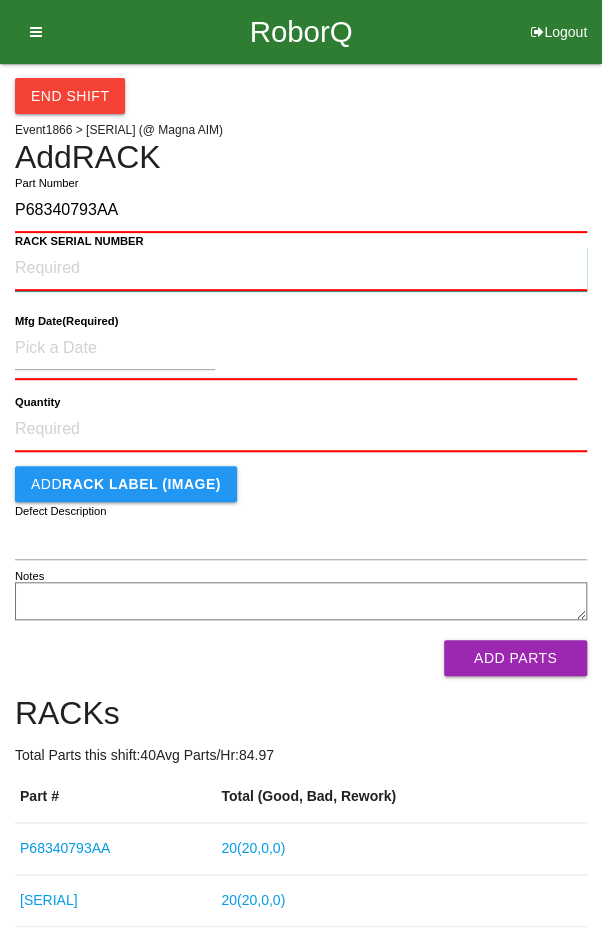 click on "RACK SERIAL NUMBER" at bounding box center (301, 269) 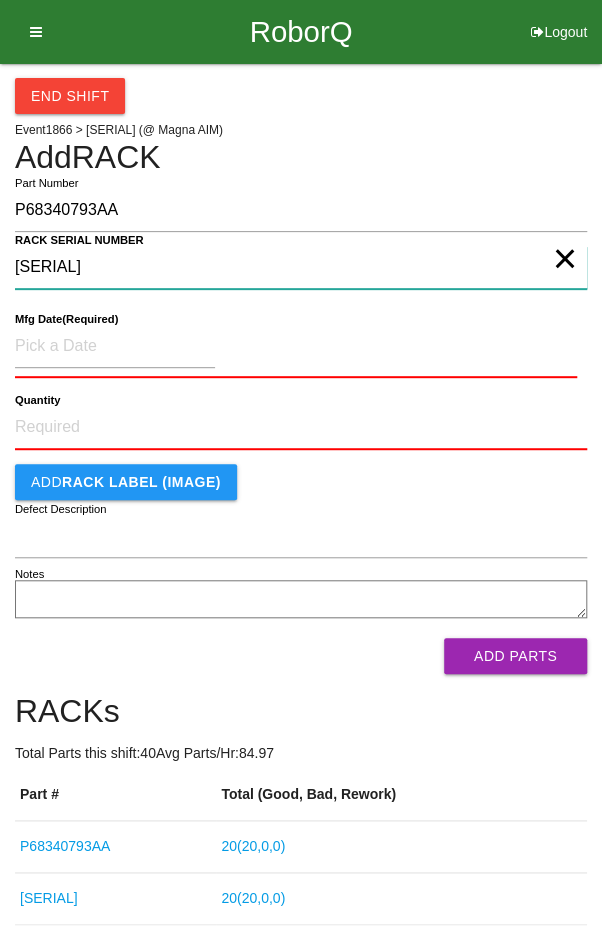 type on "[SERIAL]" 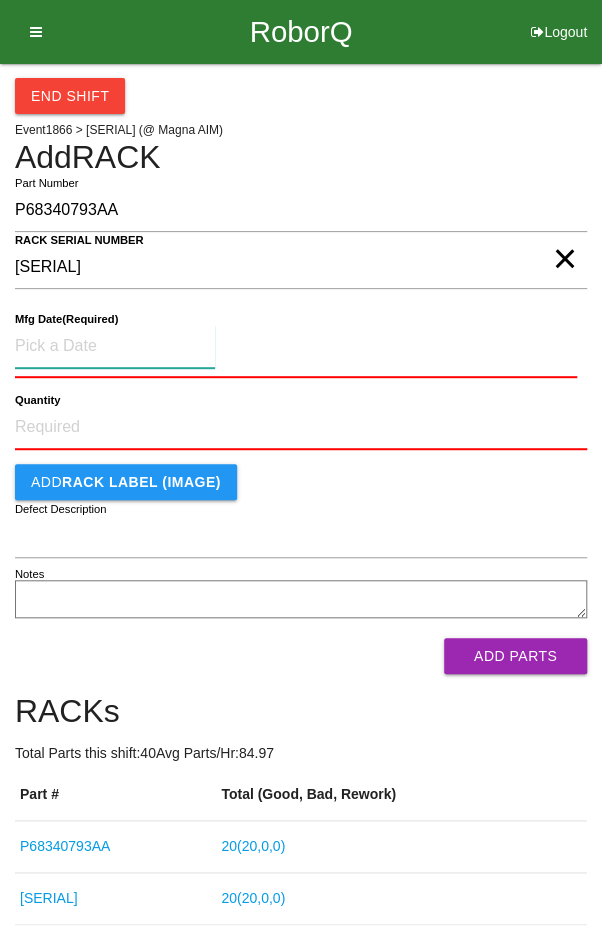 click at bounding box center (115, 346) 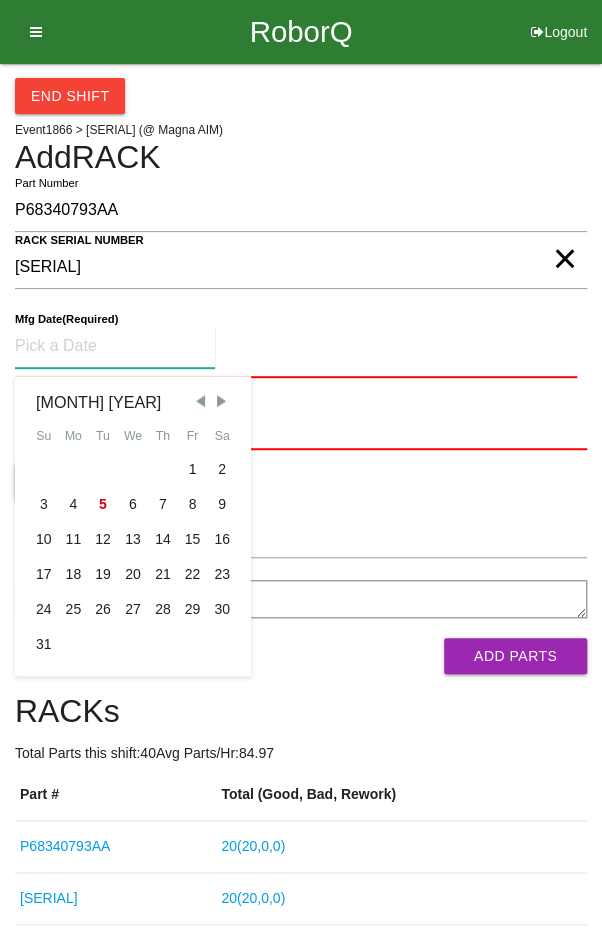 click at bounding box center (200, 401) 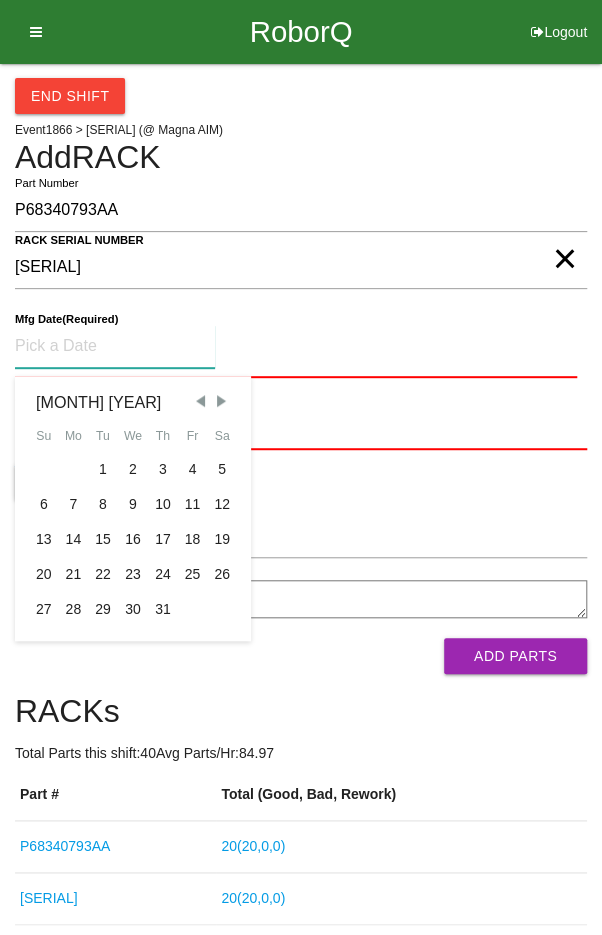 click on "15" at bounding box center (103, 539) 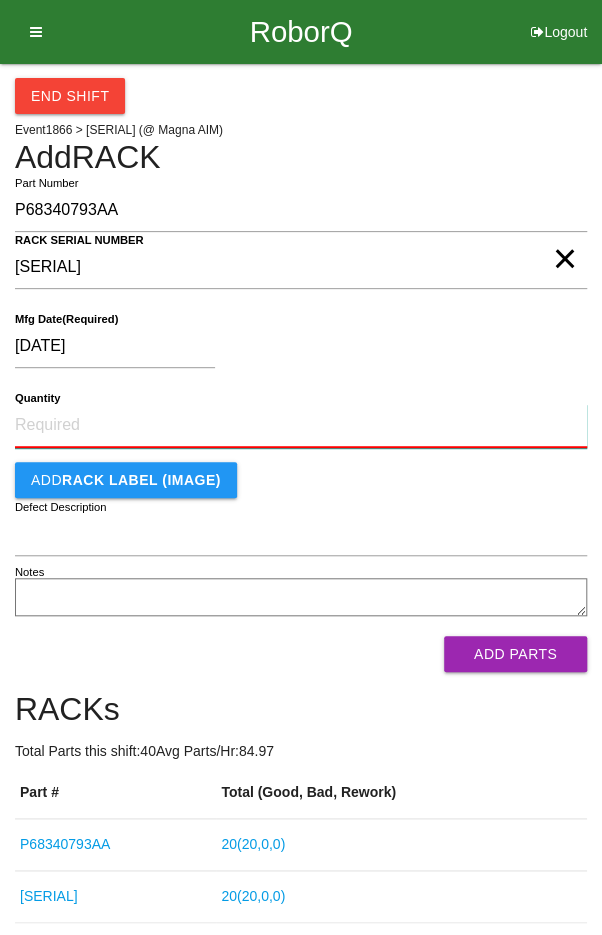 click on "Quantity" at bounding box center [301, 426] 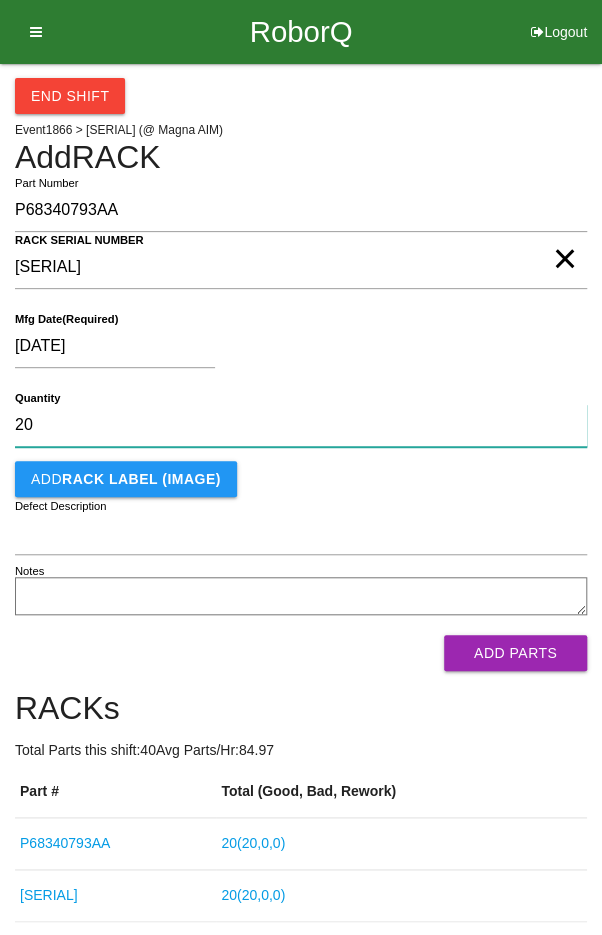 type on "20" 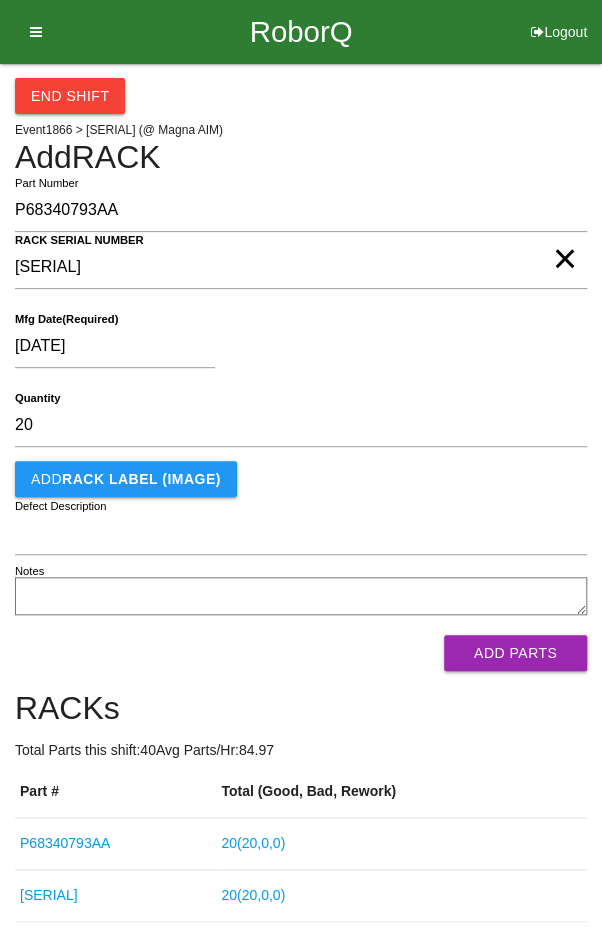 click on "[DATE]" at bounding box center (296, 350) 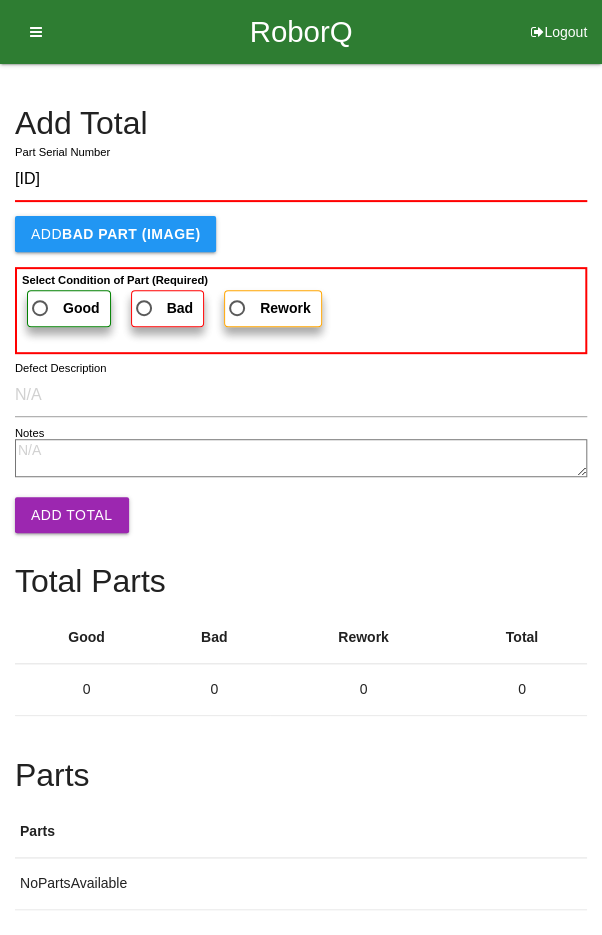 type on "[ID]" 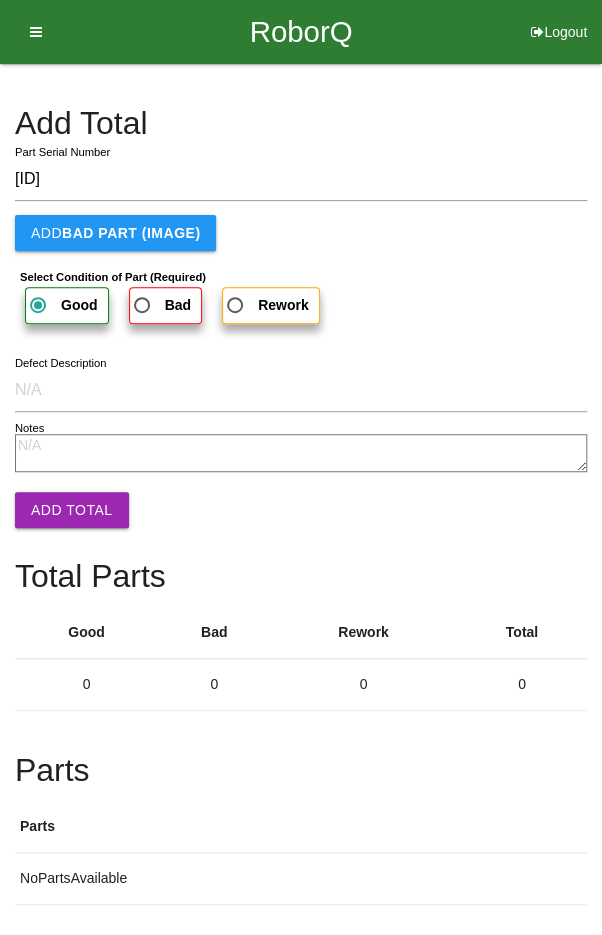 click on "Add Total" at bounding box center [72, 510] 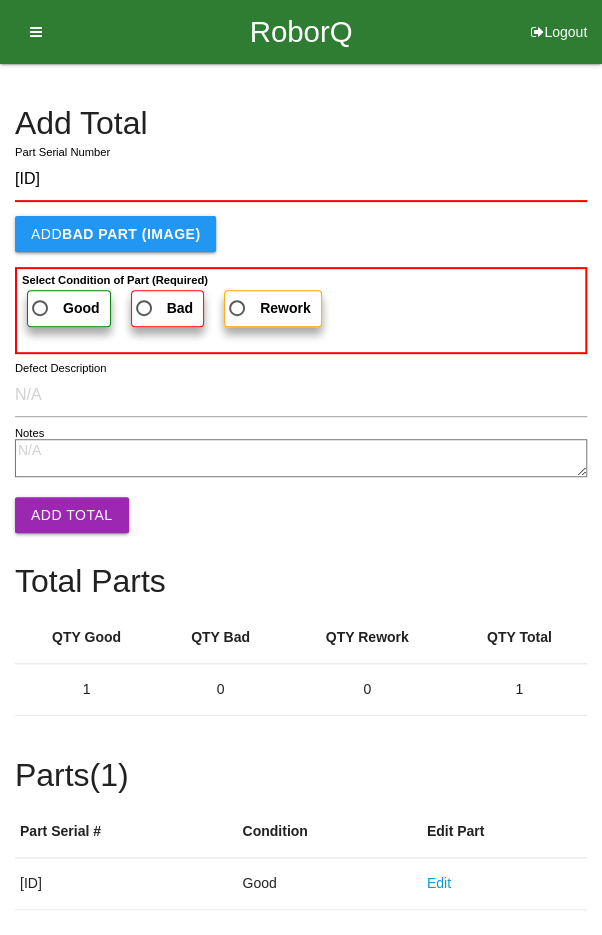 type on "[ID]" 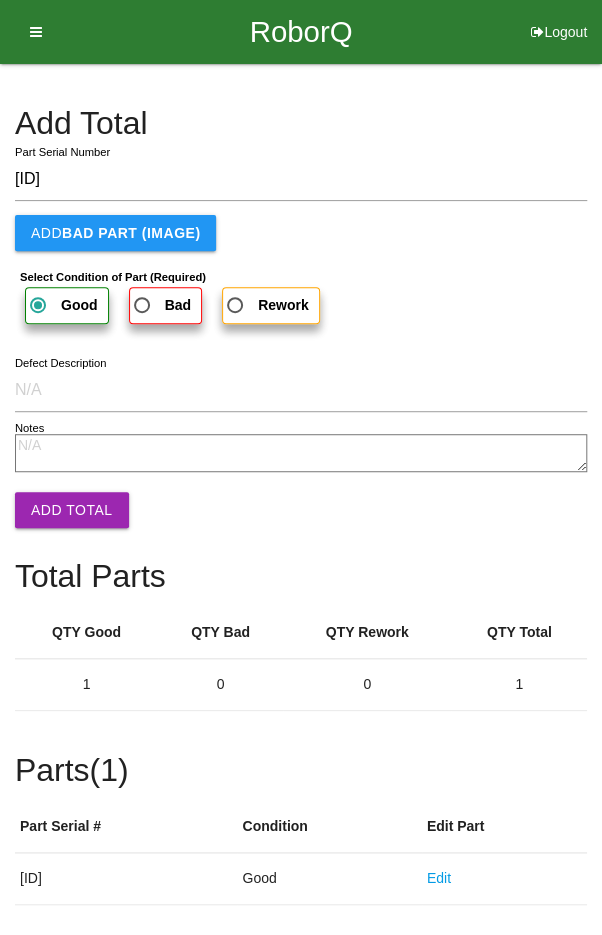 click on "Add Total" at bounding box center [72, 510] 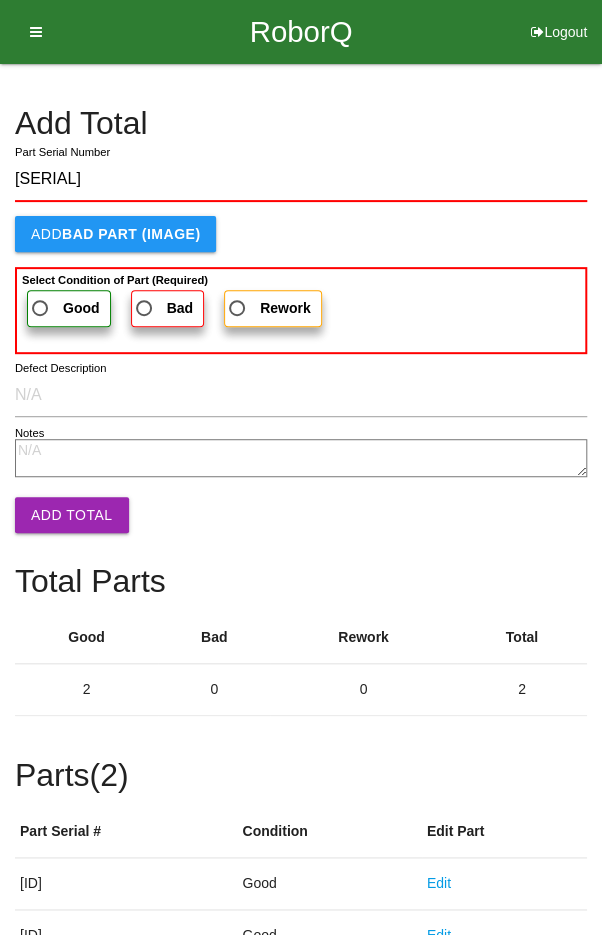 type on "[SERIAL]" 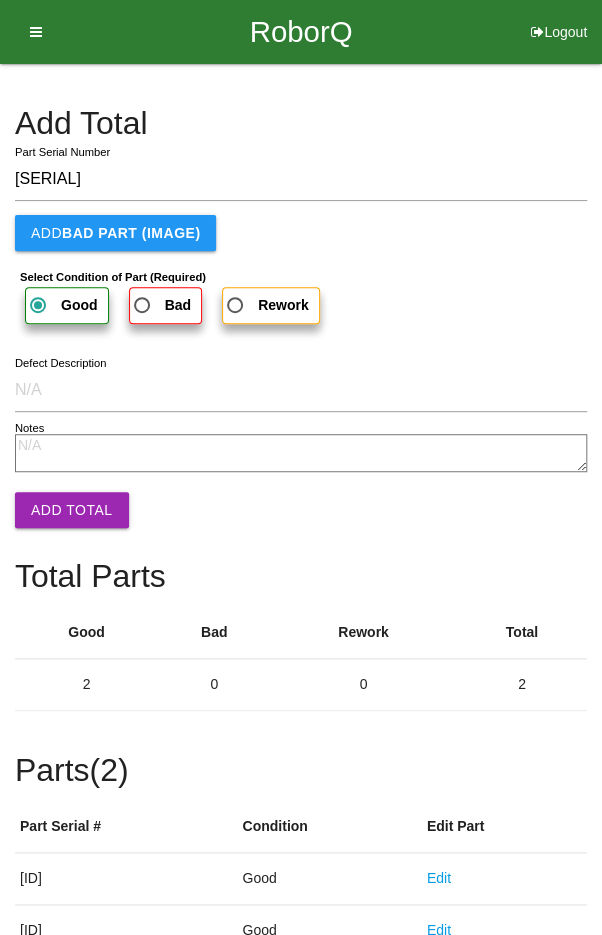 click on "Add Total" at bounding box center (72, 510) 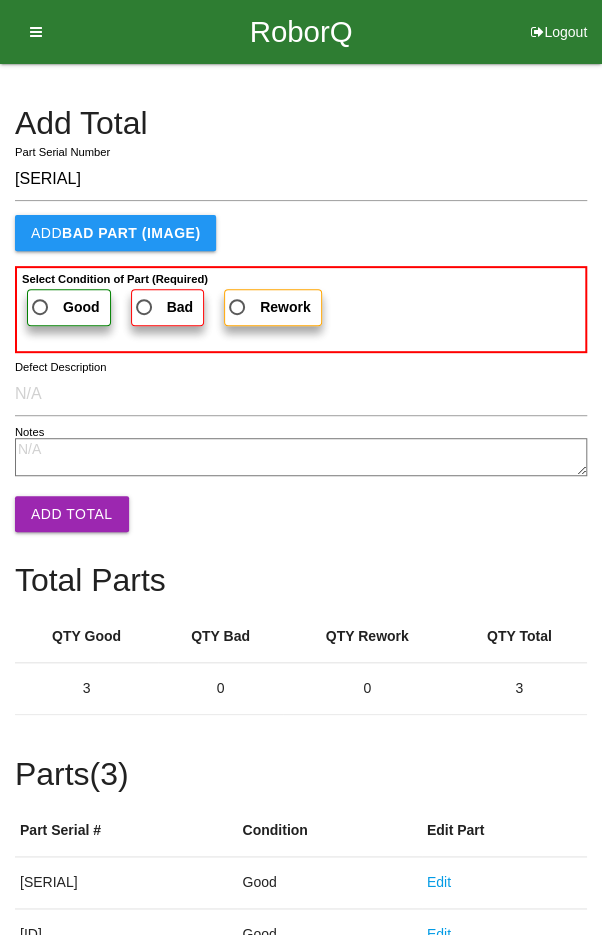 type on "[SERIAL]" 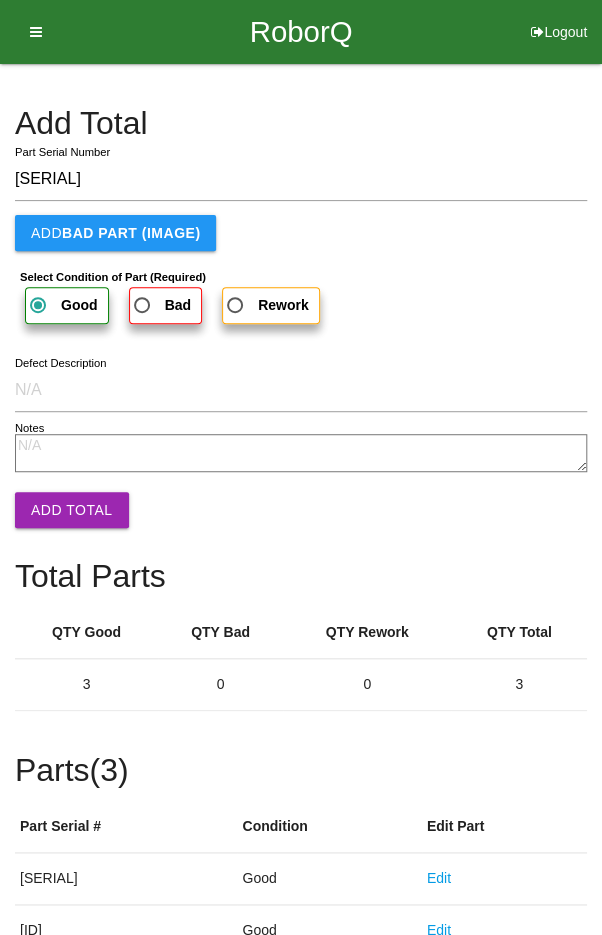 click on "Add Total" at bounding box center (72, 510) 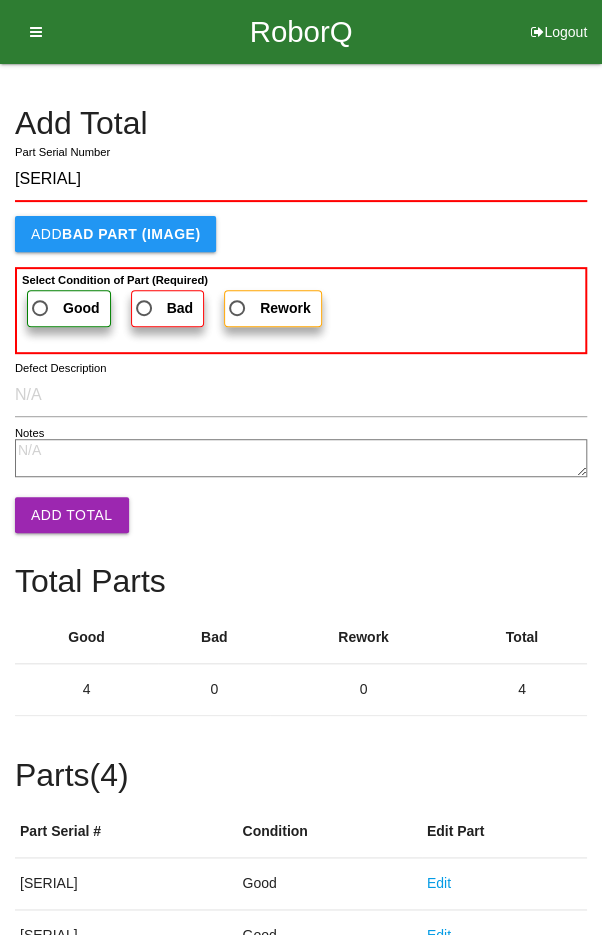 type on "[SERIAL]" 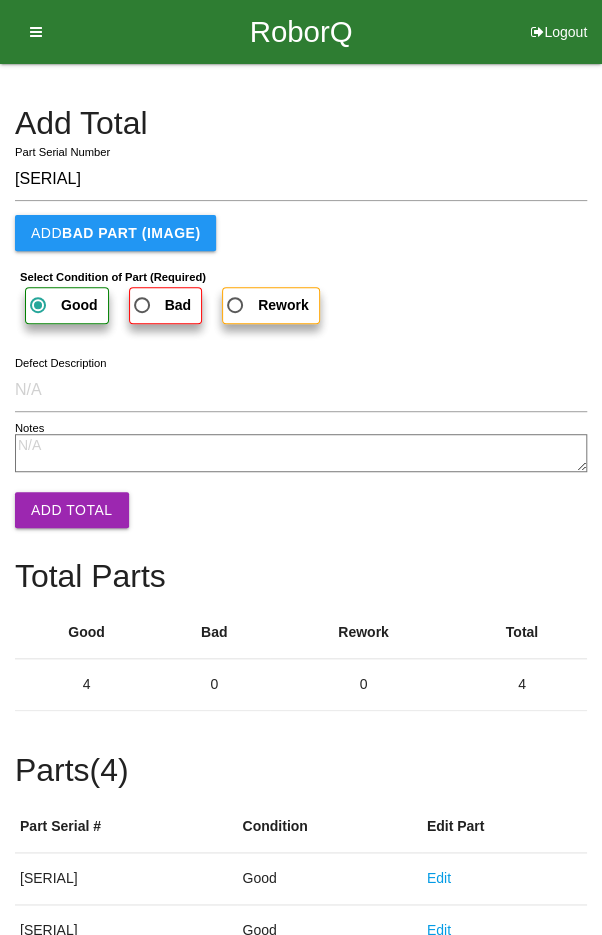 click on "Add Total" at bounding box center (72, 510) 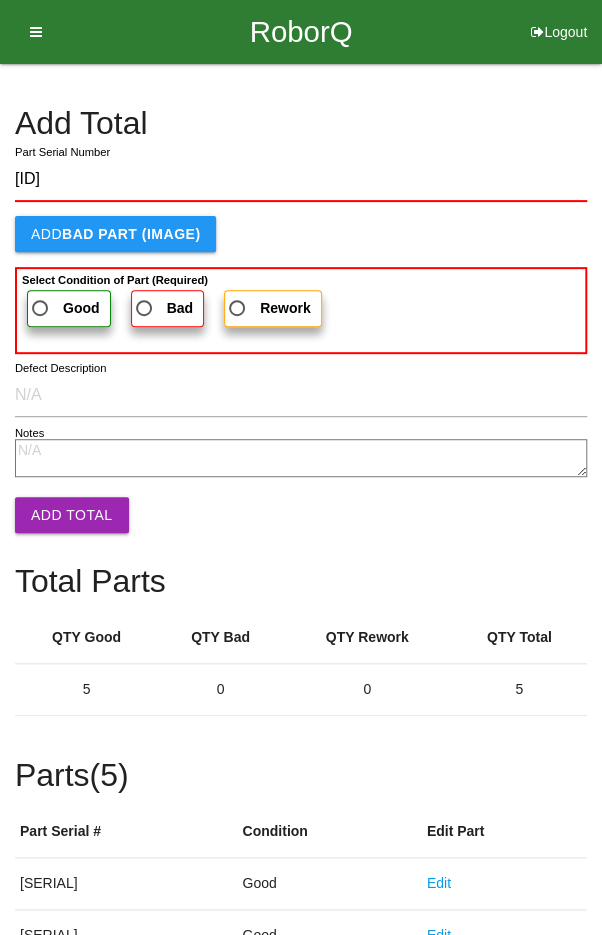 type on "[ID]" 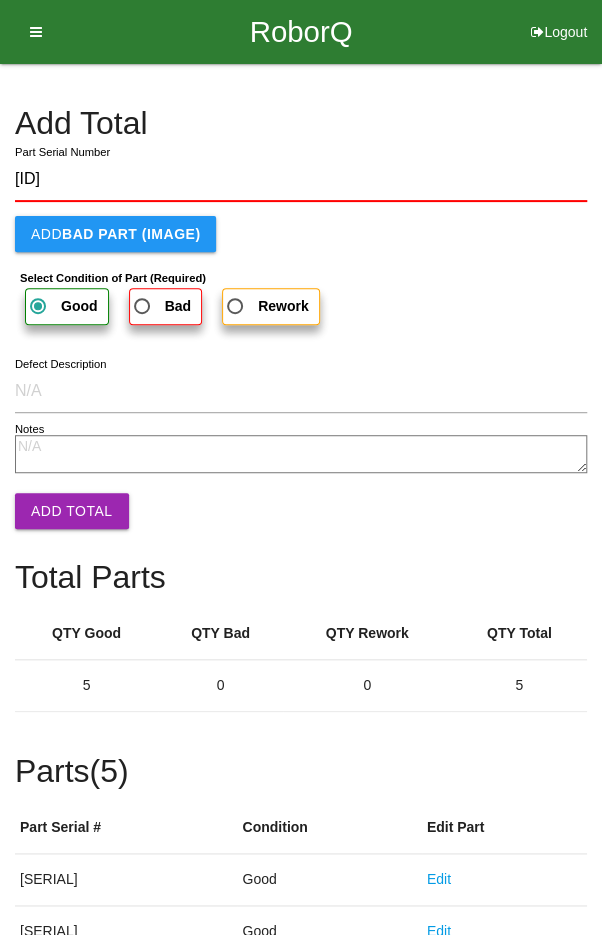 click on "Add Total" at bounding box center (72, 511) 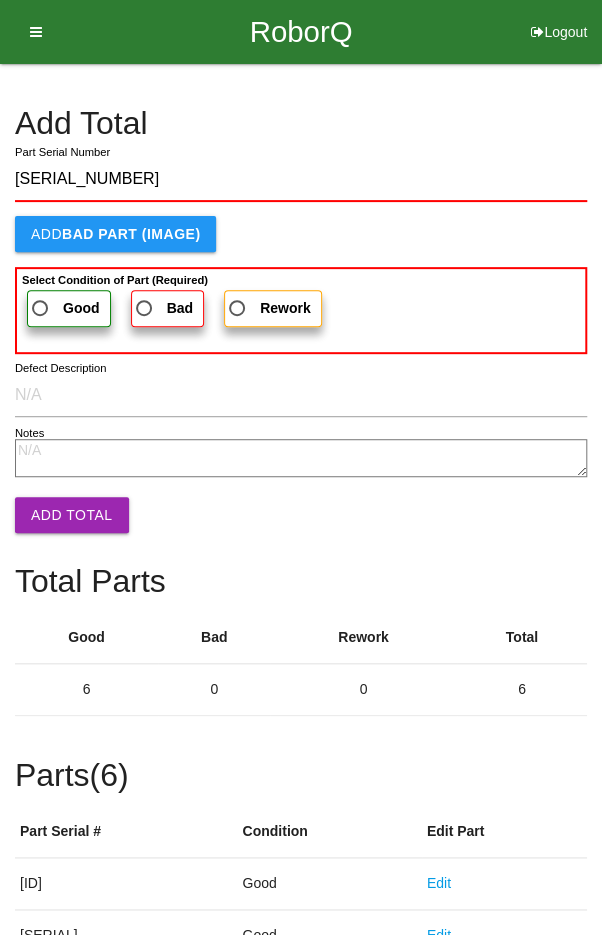 type on "[SERIAL_NUMBER]" 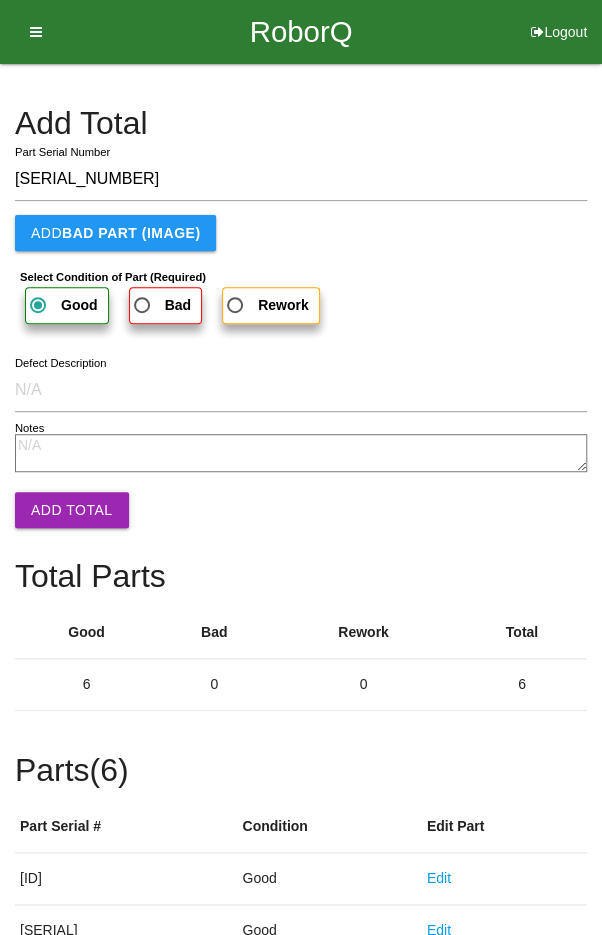 click on "Add Total" at bounding box center (72, 510) 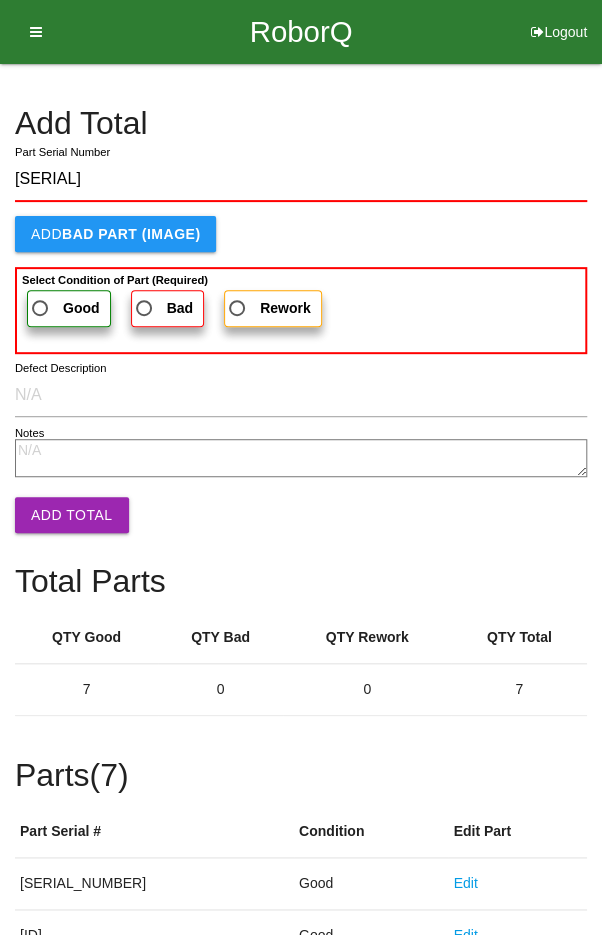 type on "[SERIAL]" 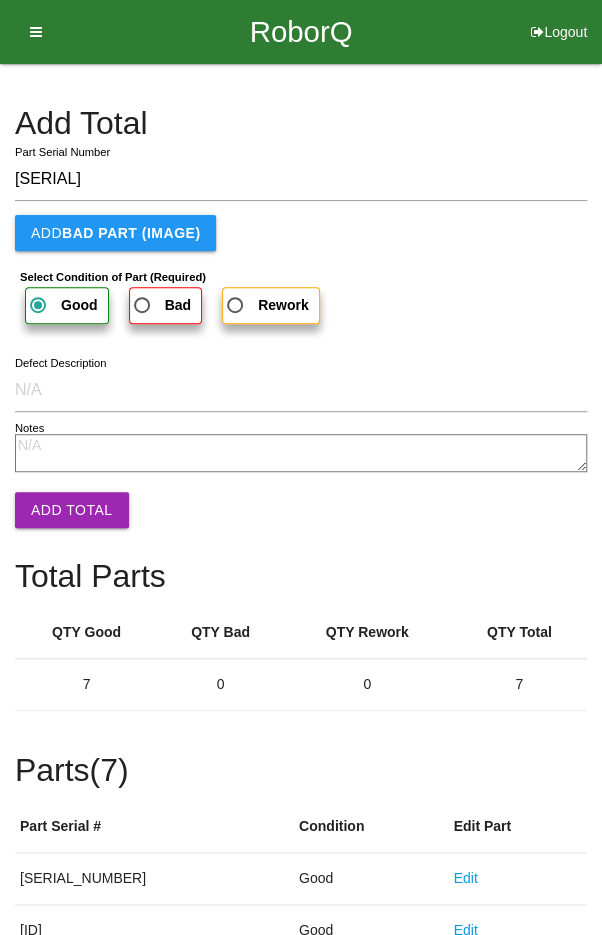 click on "Add Total" at bounding box center (72, 510) 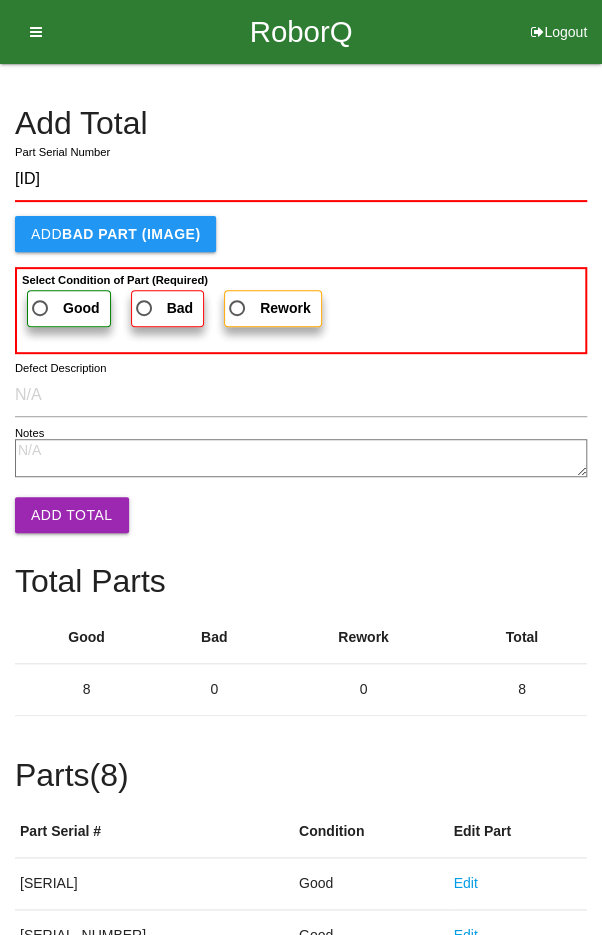 type on "[ID]" 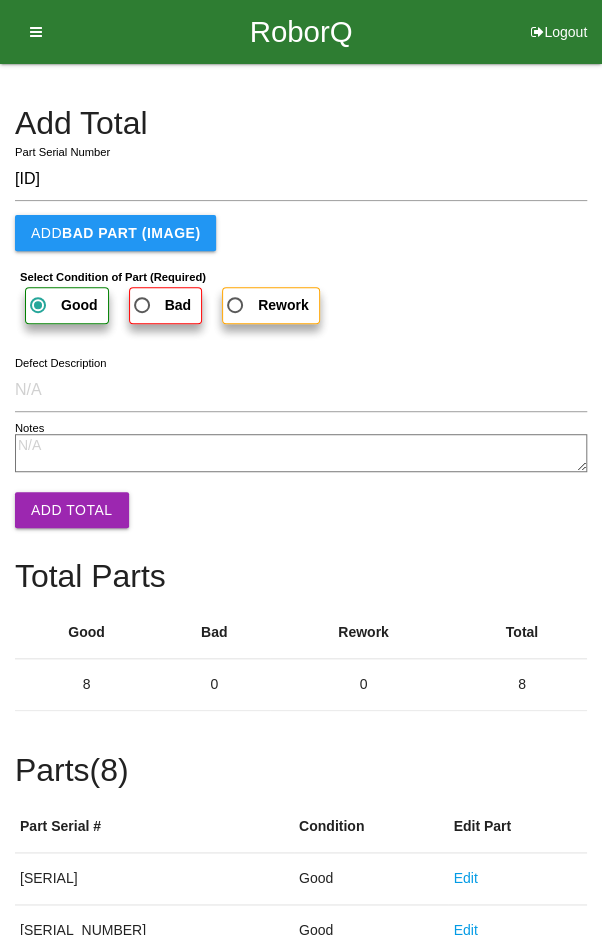 click on "Add Total" at bounding box center (72, 510) 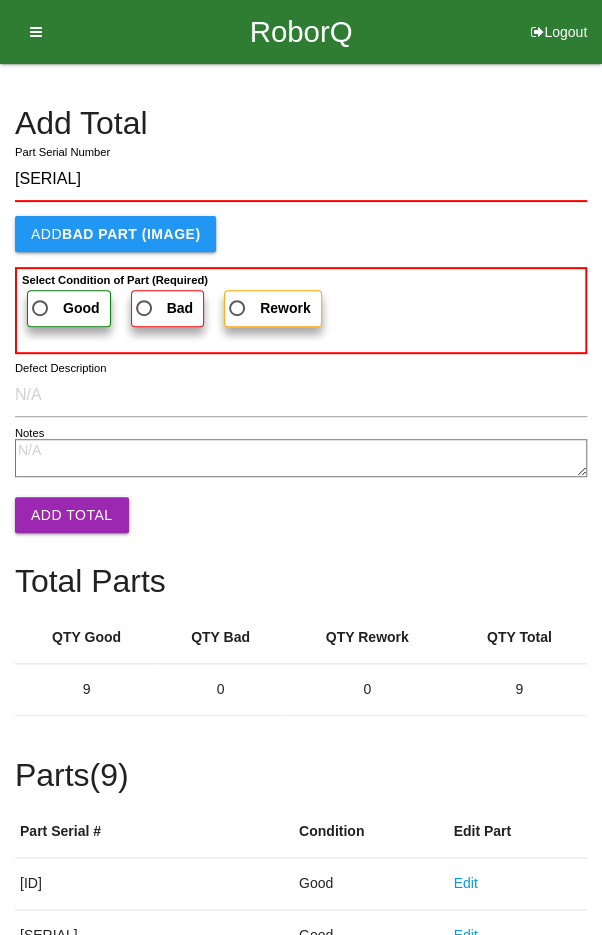 type on "[SERIAL]" 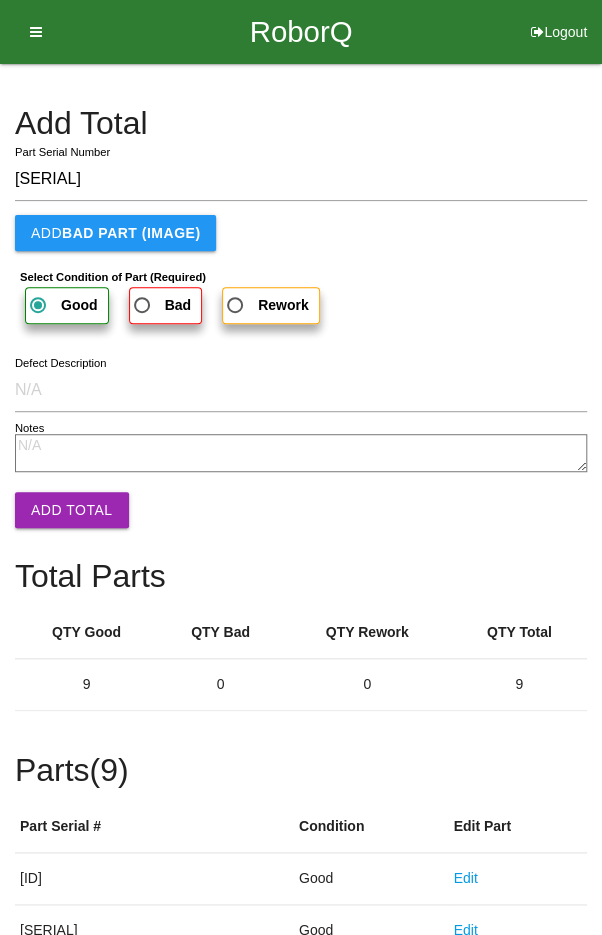 click on "Add Total" at bounding box center [72, 510] 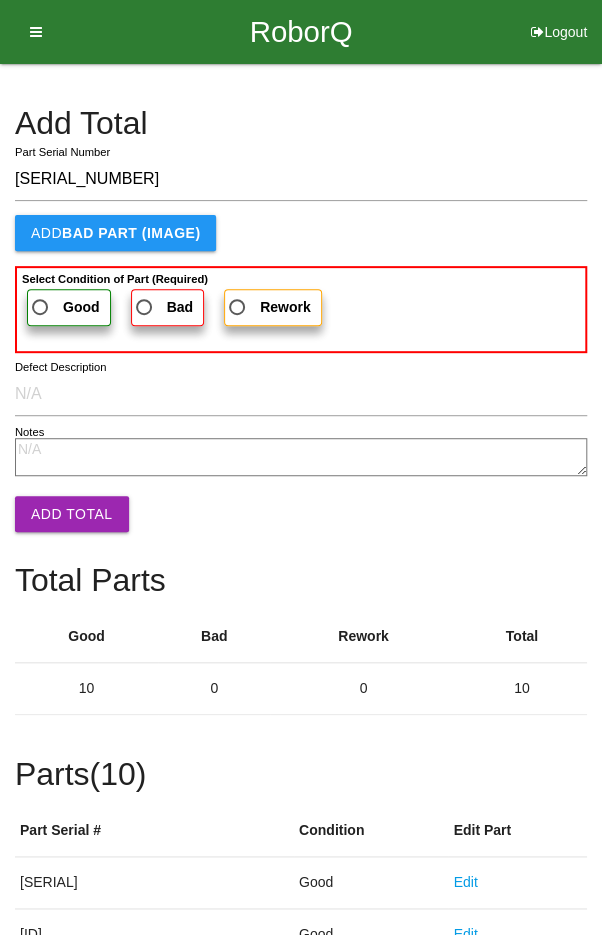 type on "[SERIAL_NUMBER]" 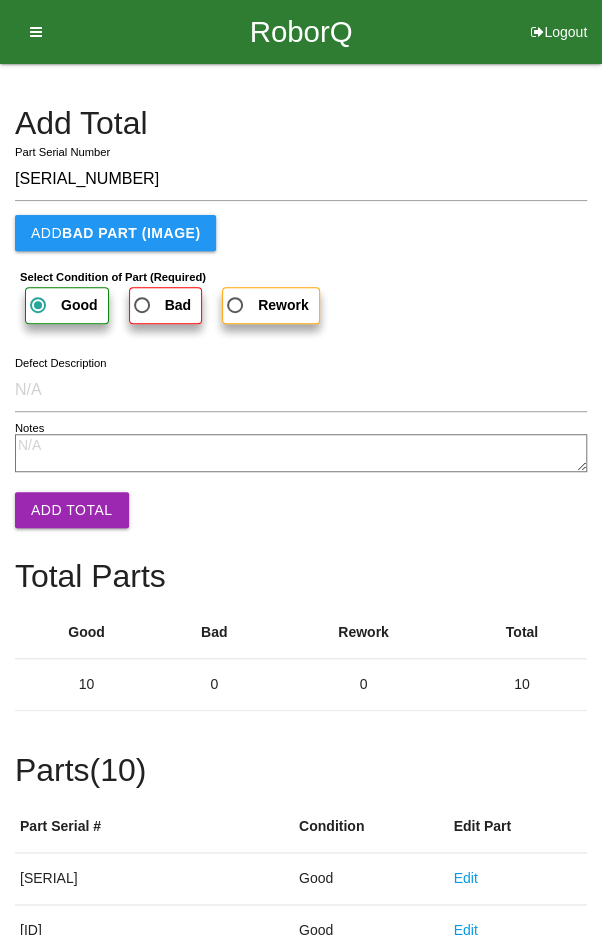 click on "Add Total" at bounding box center [72, 510] 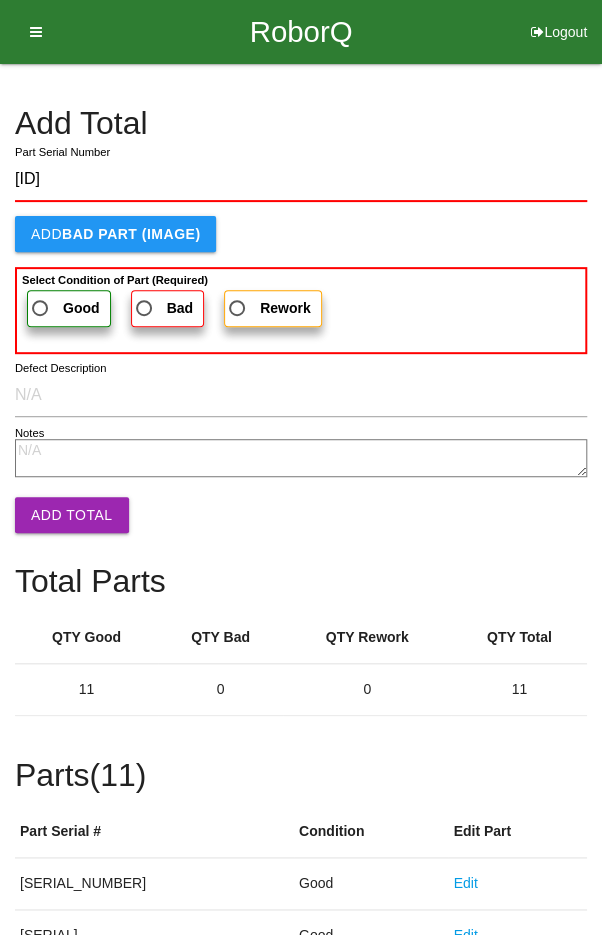 type on "[ID]" 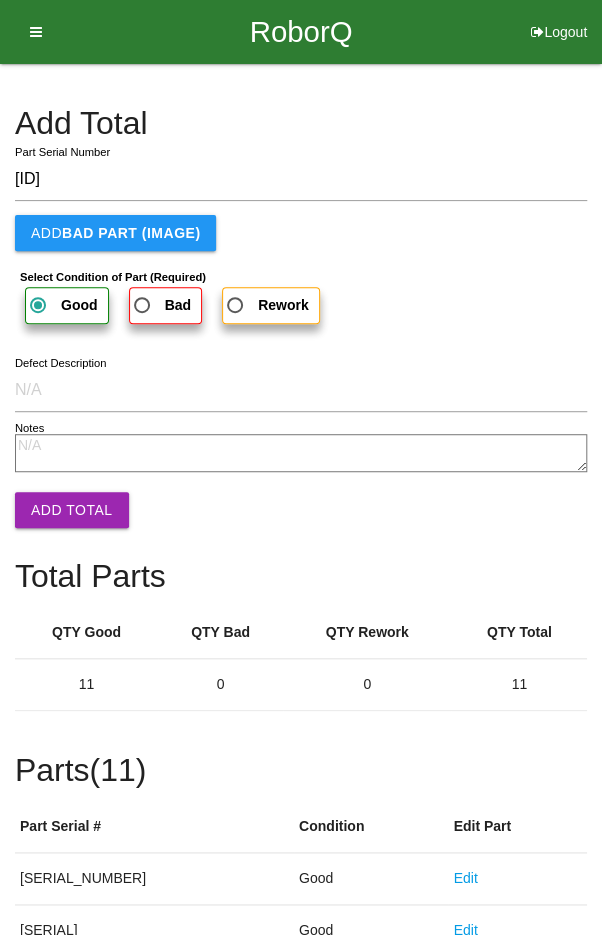 click on "Add Total" at bounding box center [72, 510] 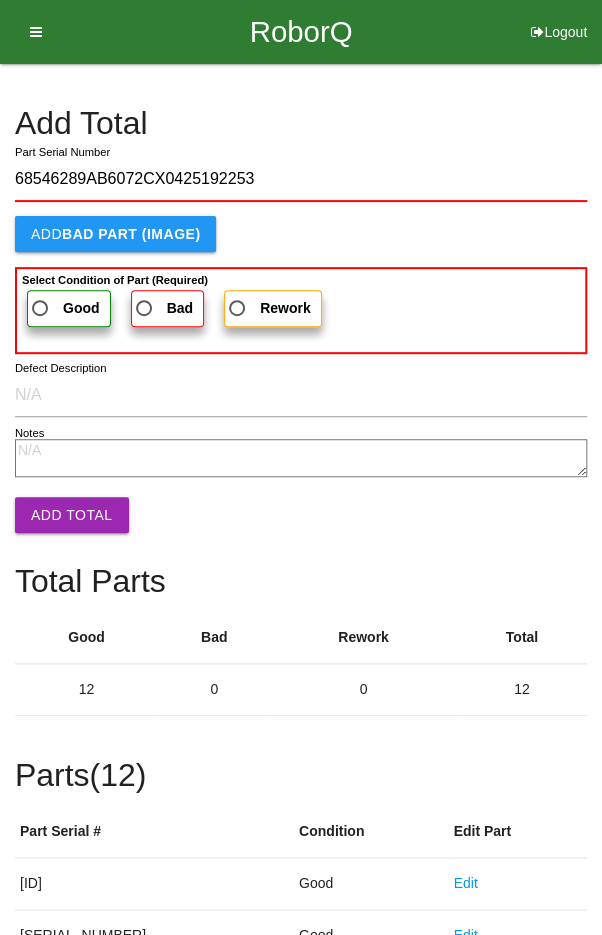 type on "68546289AB6072CX0425192253" 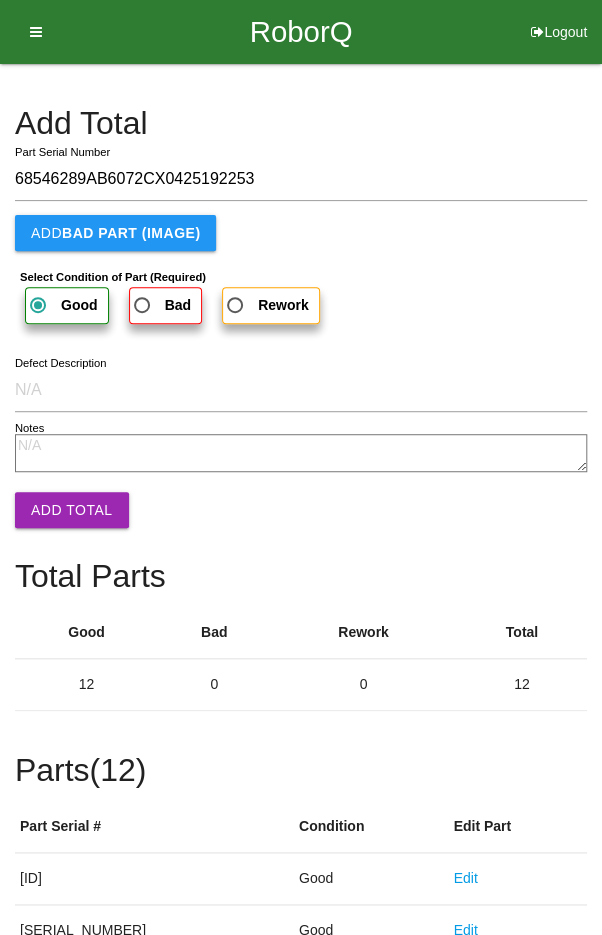 click on "Add Total" at bounding box center [72, 510] 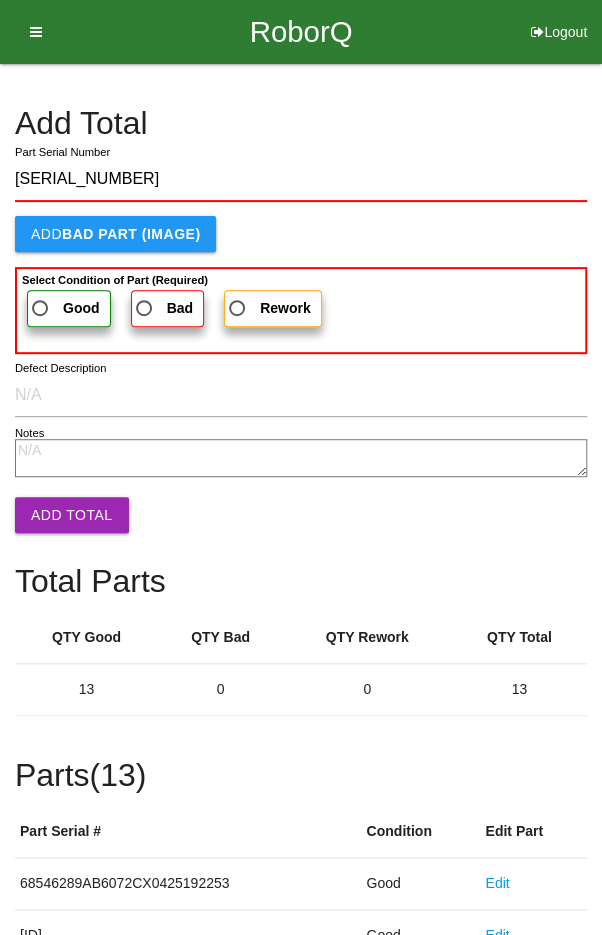 type on "[SERIAL_NUMBER]" 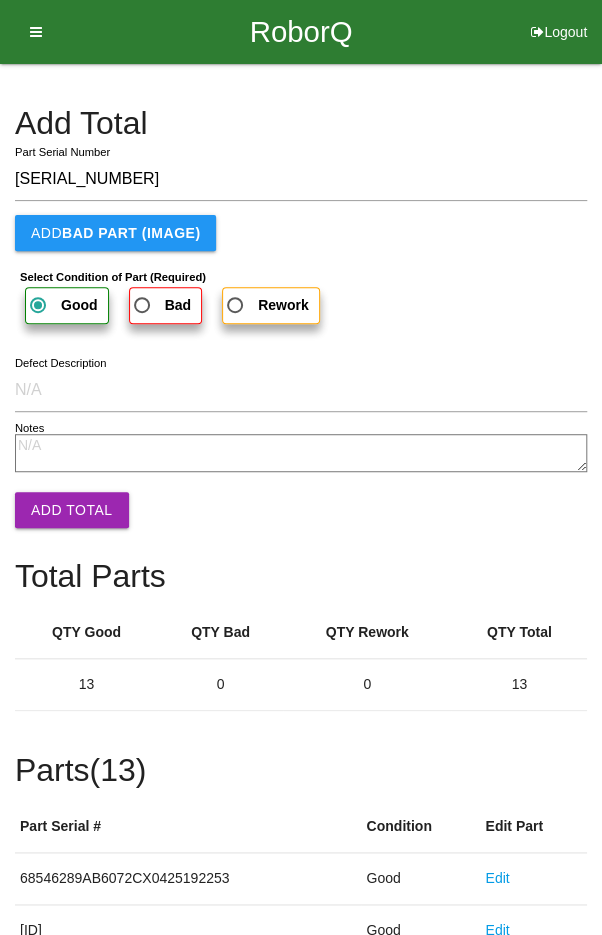 click on "Add Total" at bounding box center (72, 510) 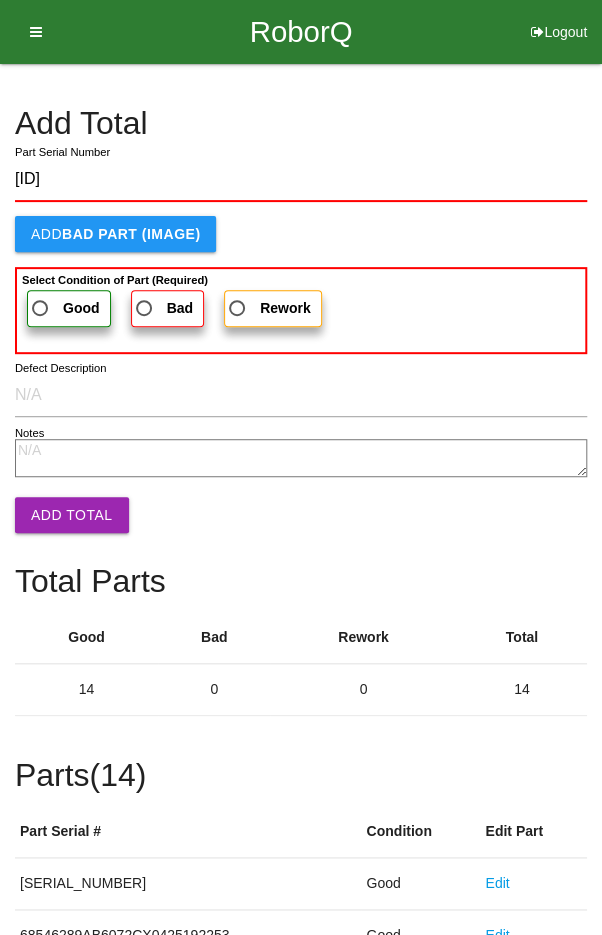 type on "[ID]" 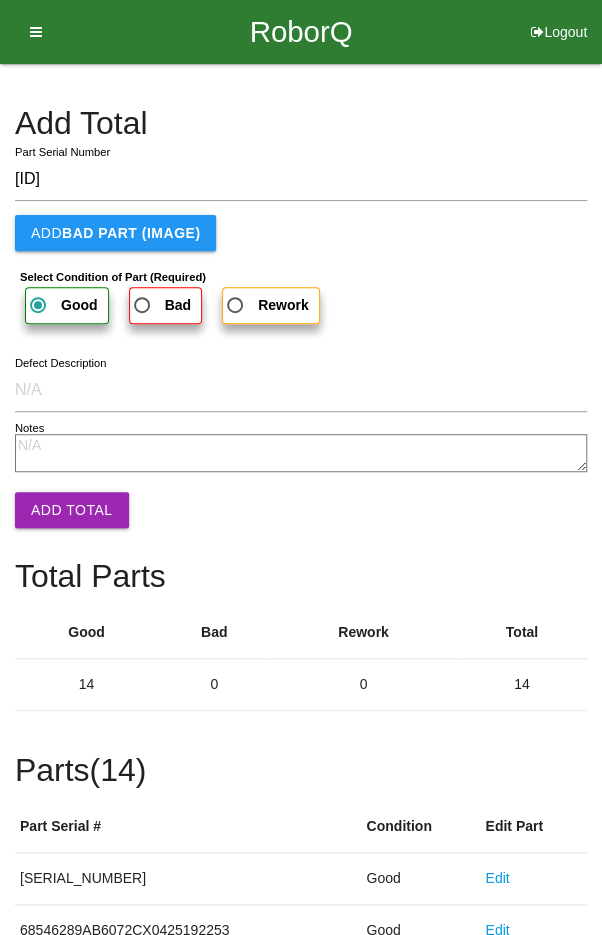 click on "Add Total" at bounding box center [72, 510] 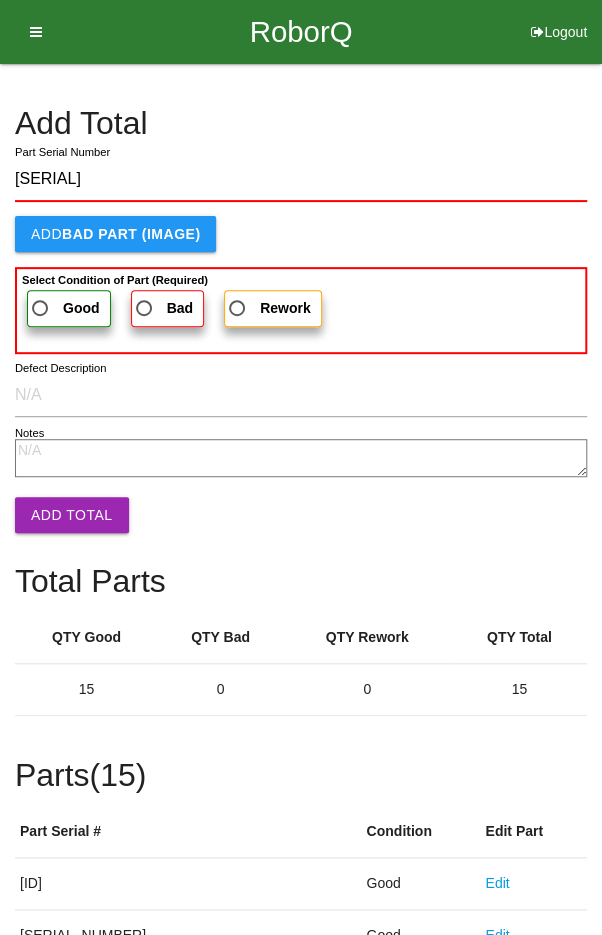 type on "[SERIAL]" 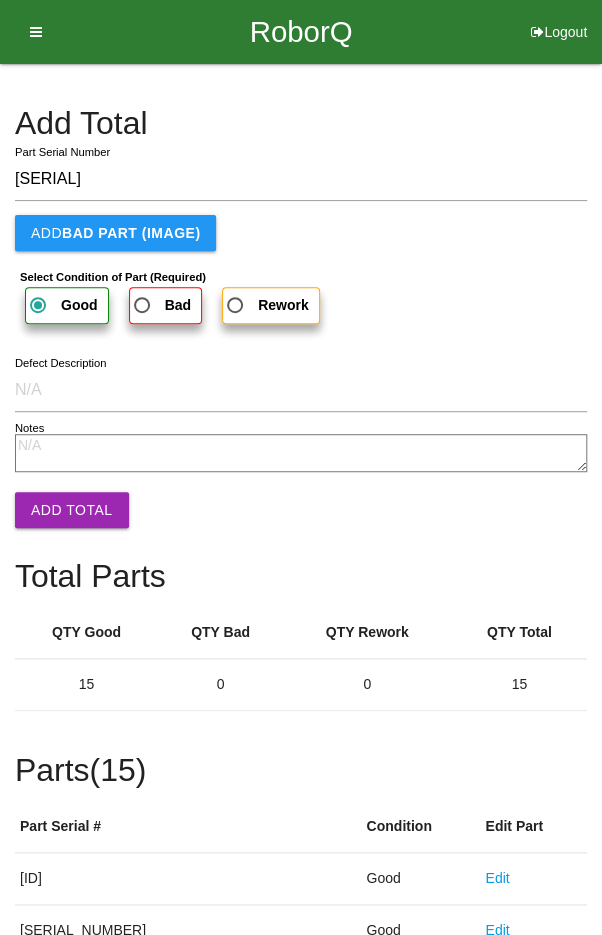 click on "Add Total" at bounding box center [72, 510] 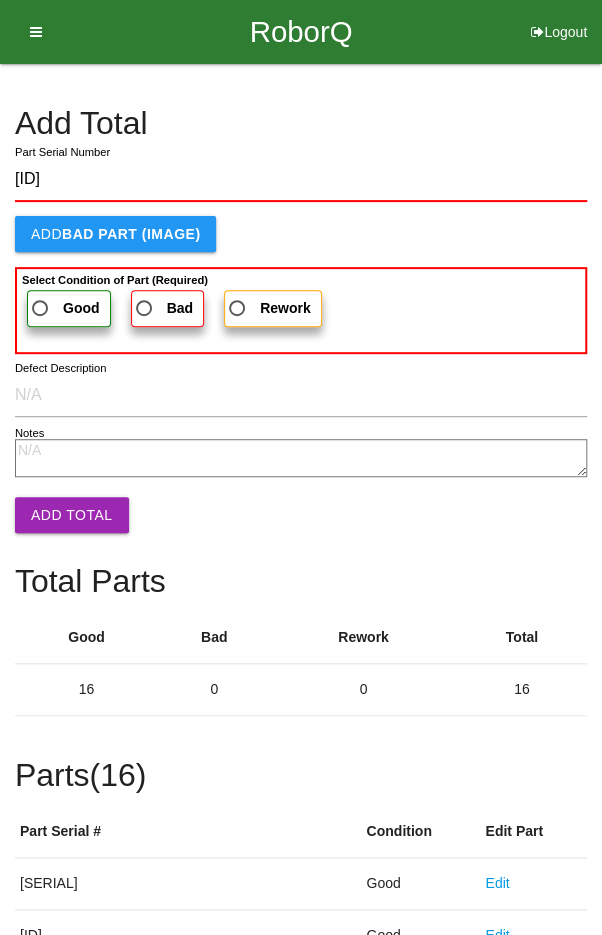 type on "[ID]" 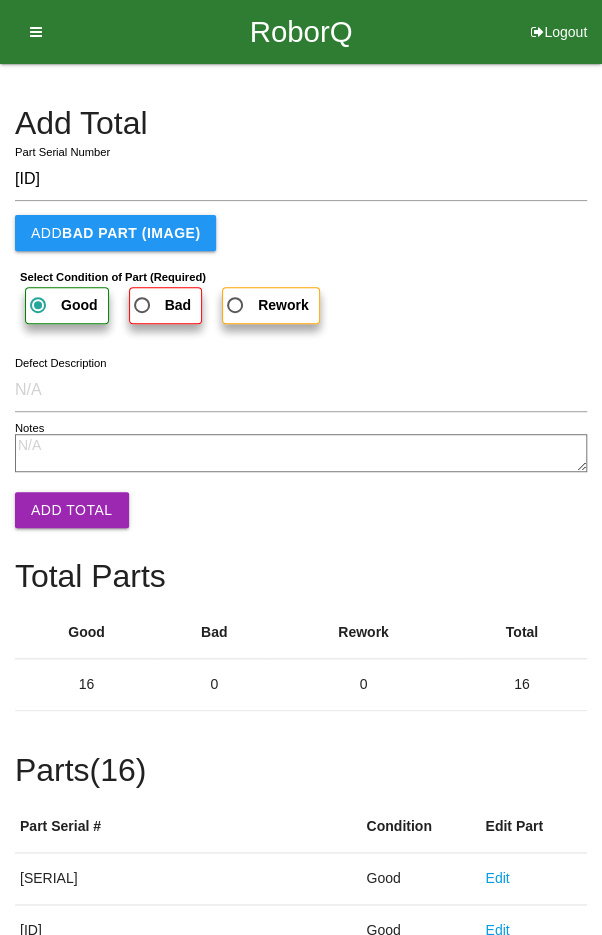 click on "Add Total" at bounding box center [72, 510] 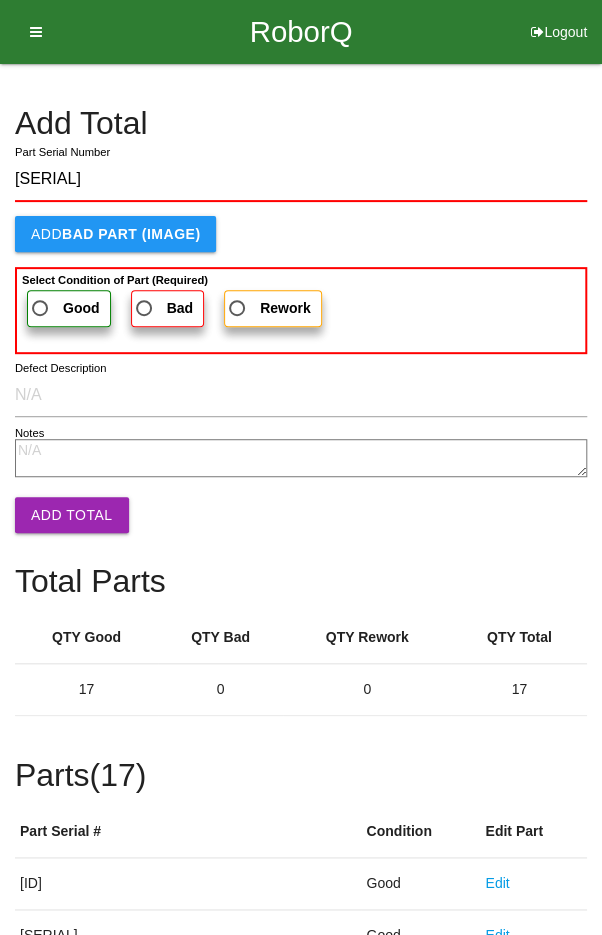type on "[SERIAL]" 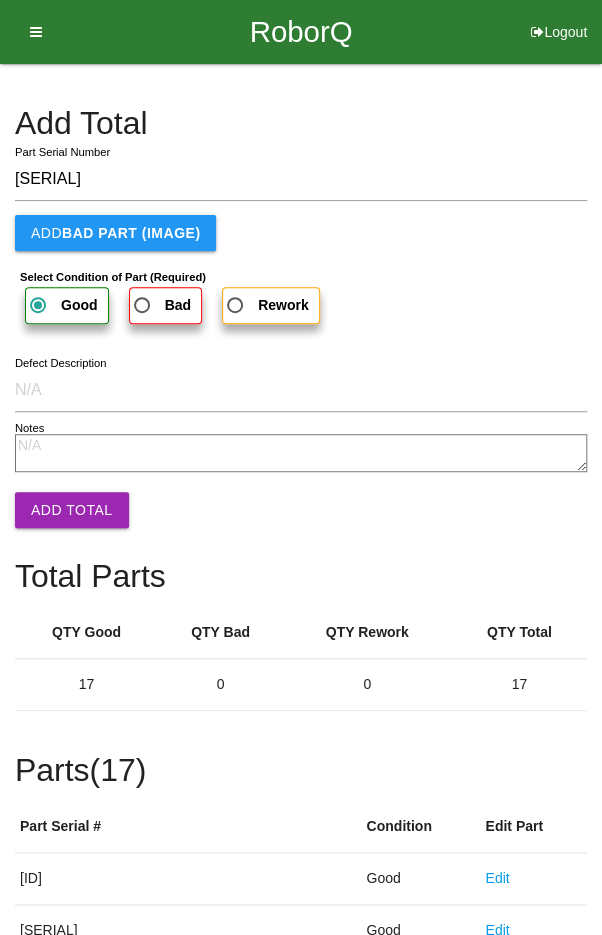 click on "Add Total" at bounding box center [72, 510] 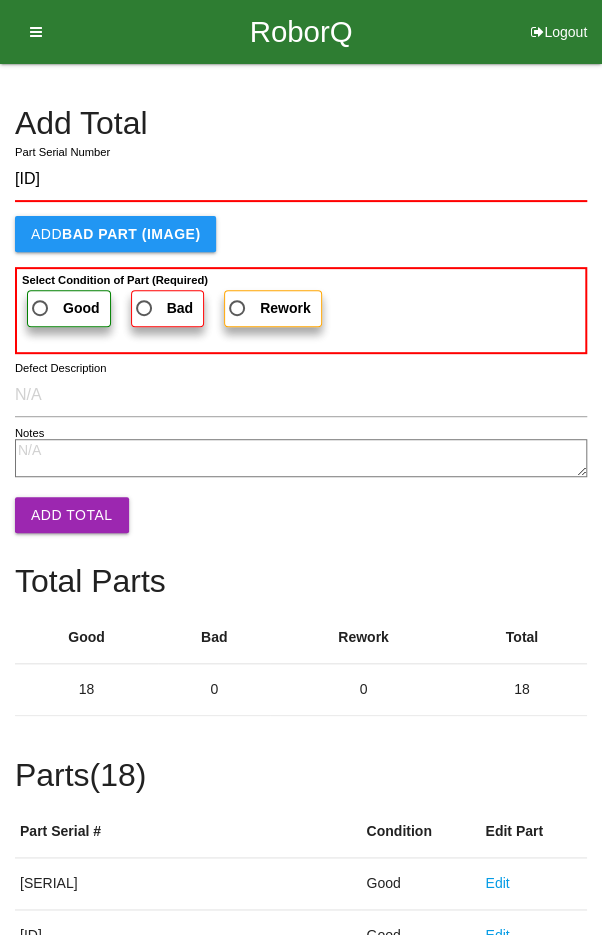 type on "[ID]" 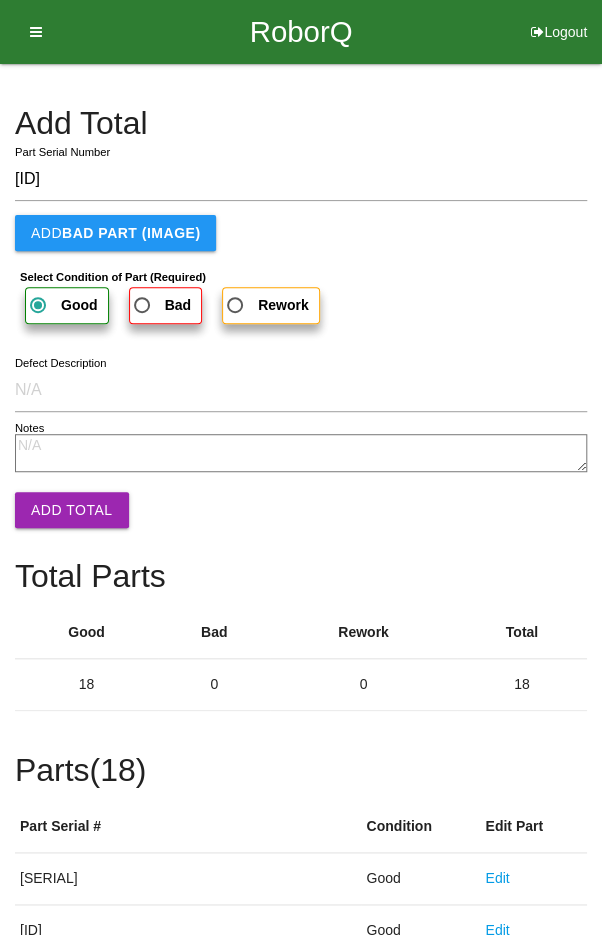 click on "Add Total" at bounding box center [72, 510] 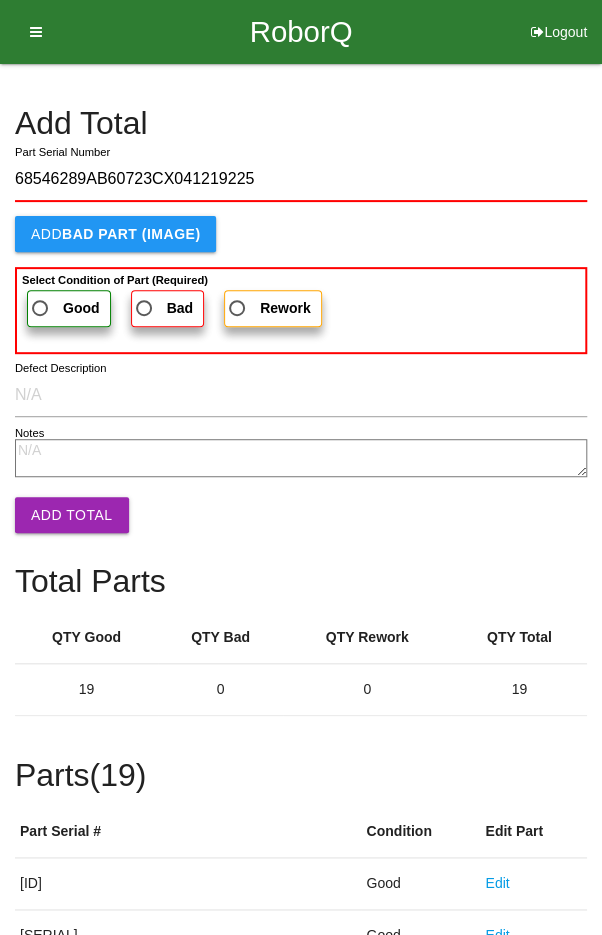 type on "68546289AB60723CX041219225" 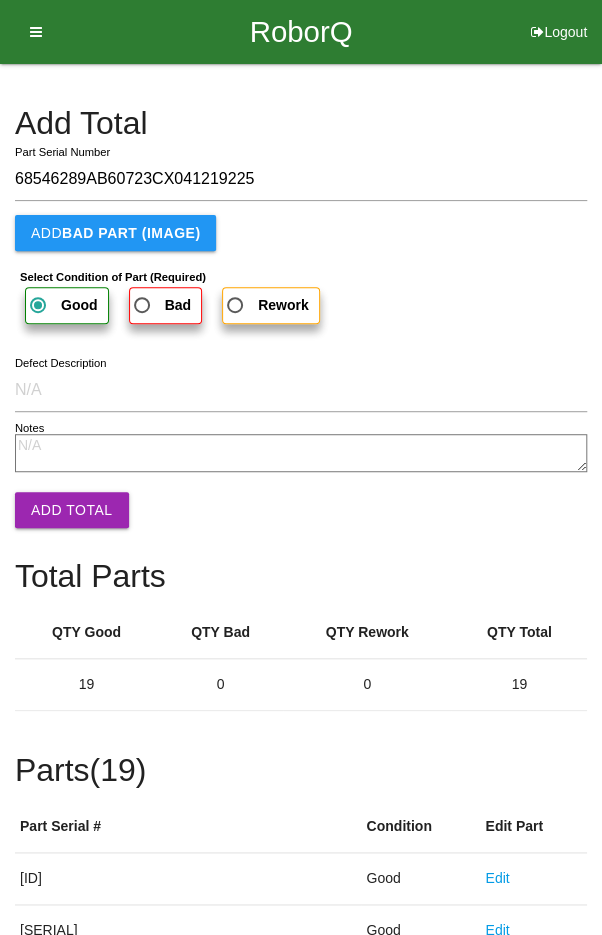 click on "Add Total" at bounding box center [72, 510] 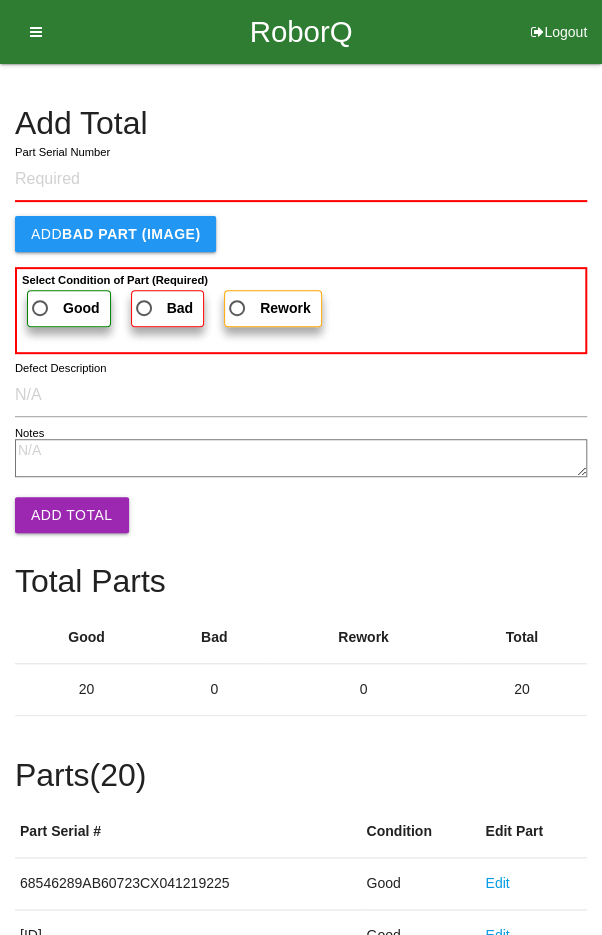 click on "Add Total" at bounding box center (301, 123) 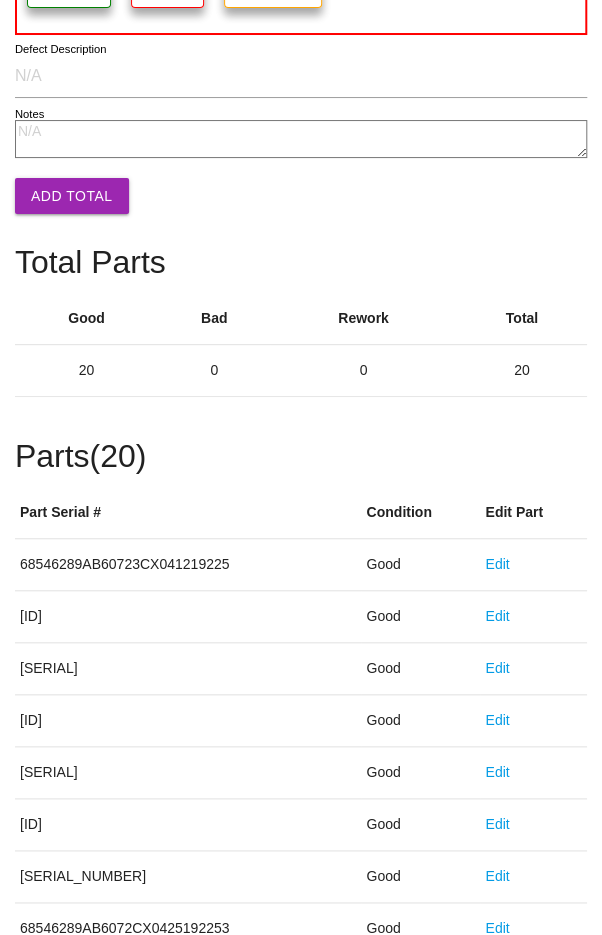 scroll, scrollTop: 1111, scrollLeft: 0, axis: vertical 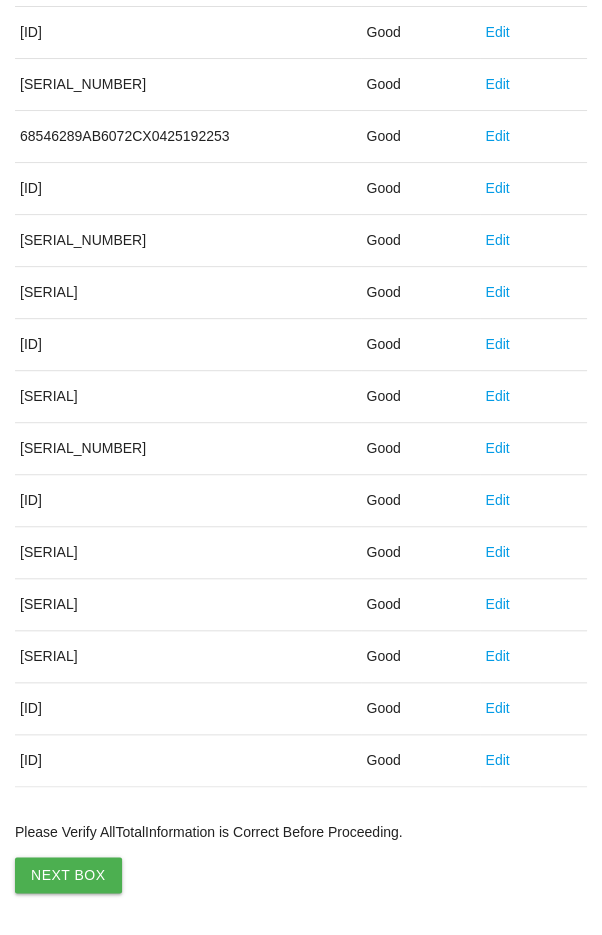 click on "Next Box" at bounding box center (68, 875) 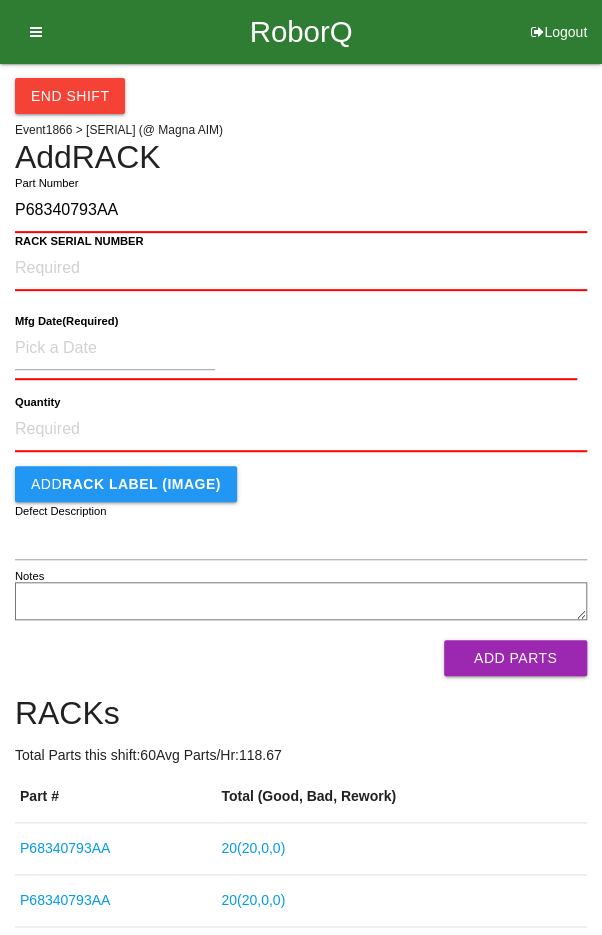 type on "P68340793AA" 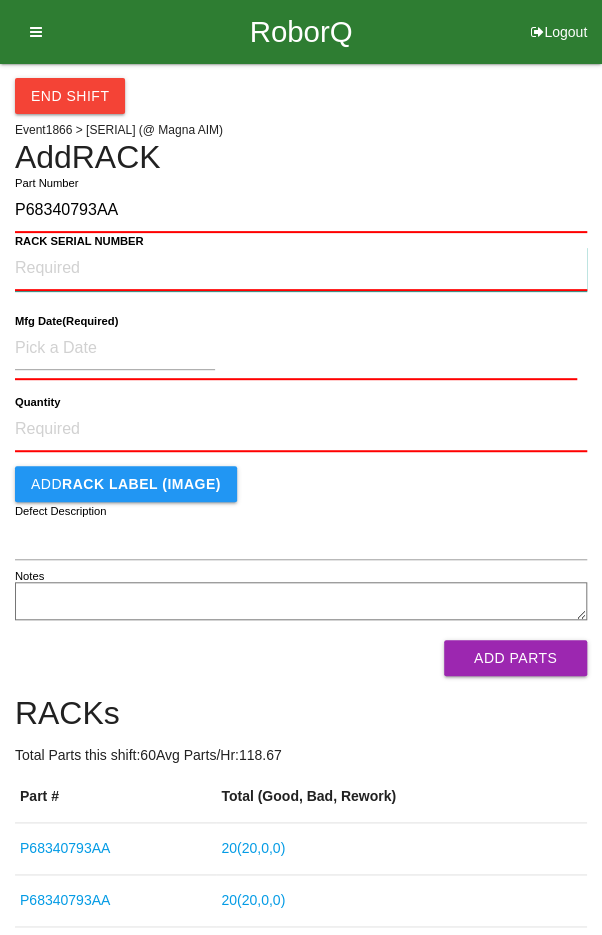 click on "RACK SERIAL NUMBER" at bounding box center (301, 269) 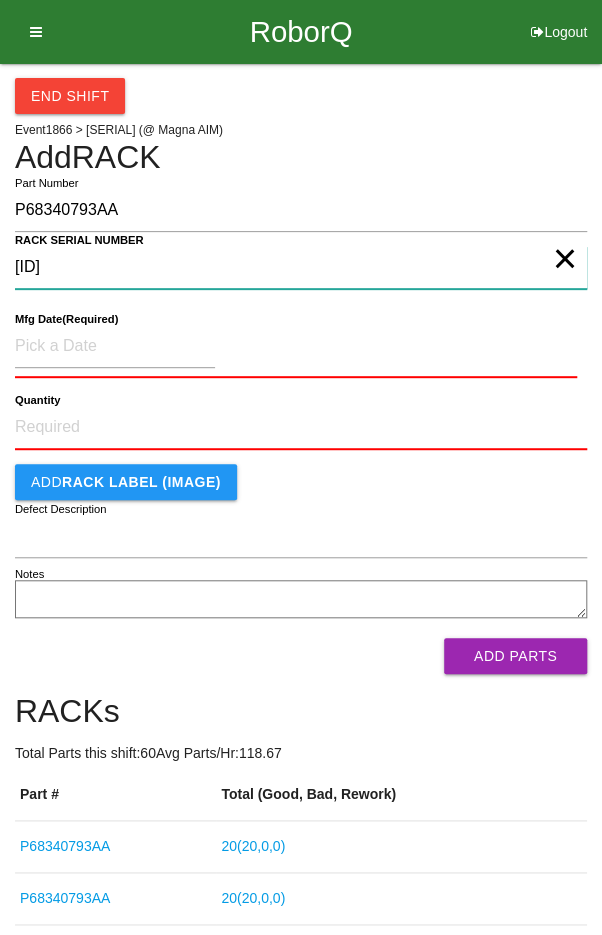 type on "[ID]" 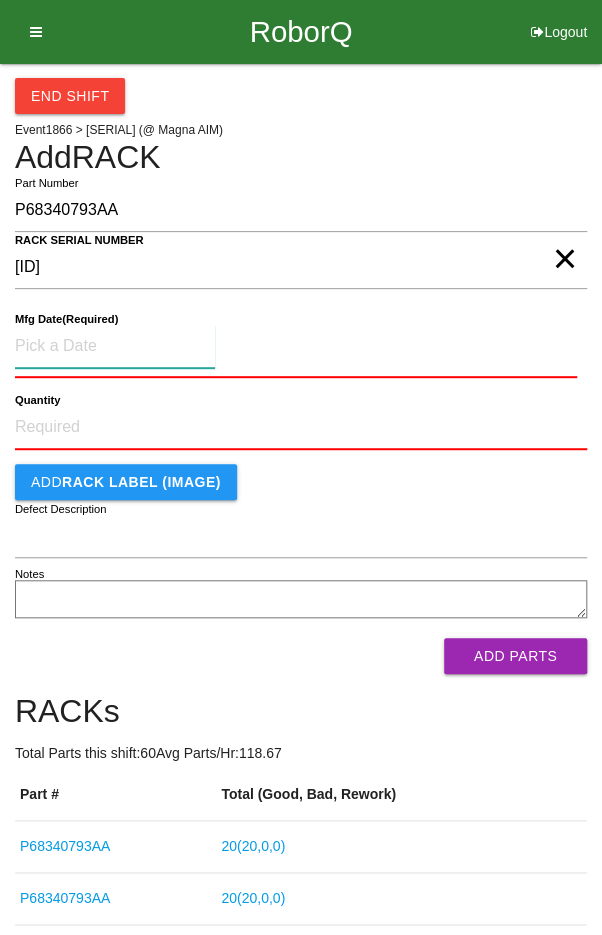 click at bounding box center [115, 346] 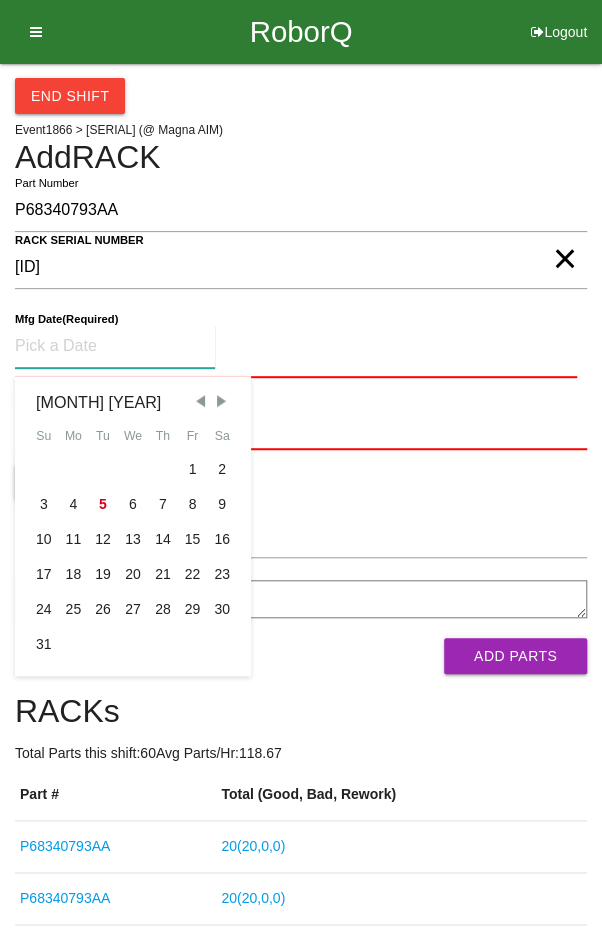 click at bounding box center (200, 401) 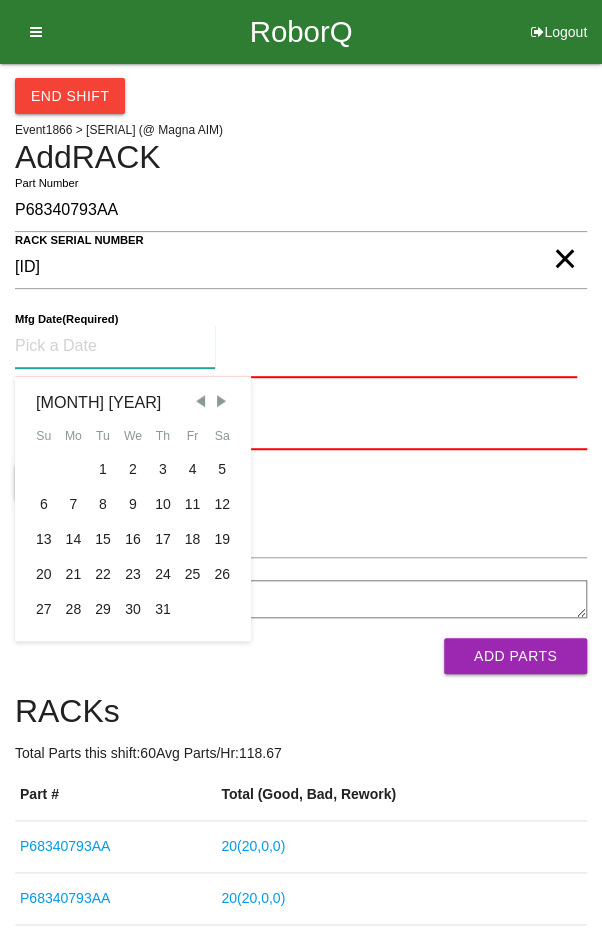 click on "15" at bounding box center [103, 539] 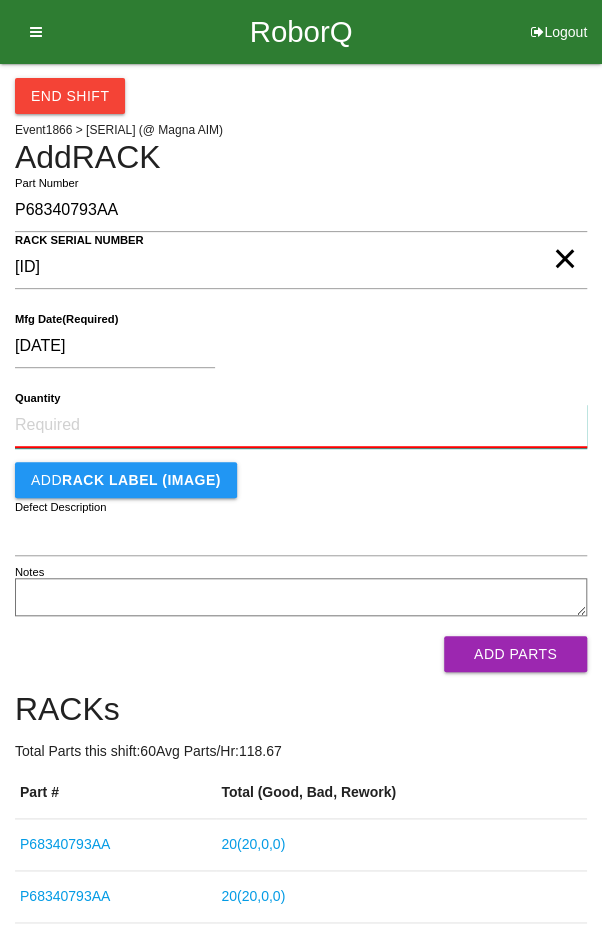 click on "Quantity" at bounding box center (301, 426) 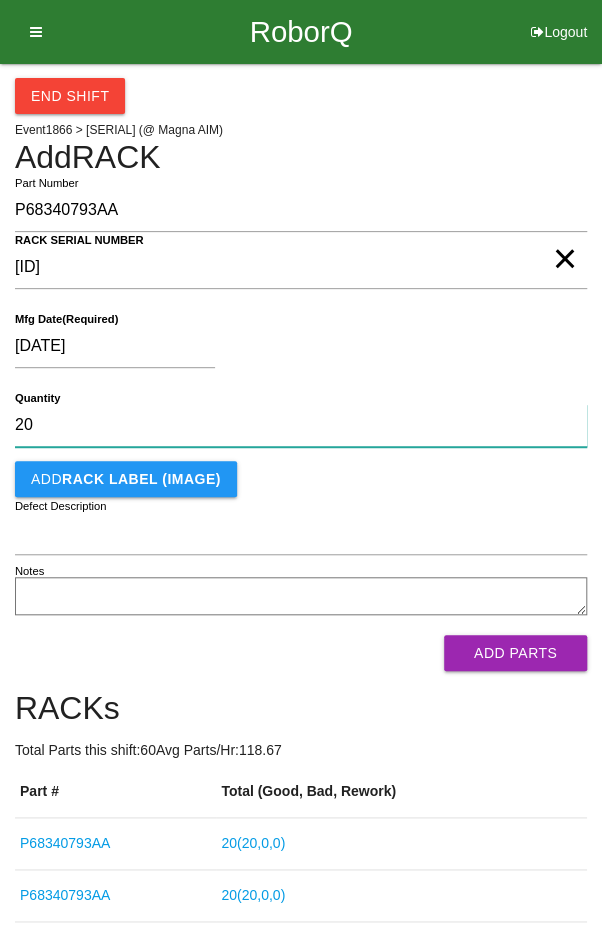 type on "20" 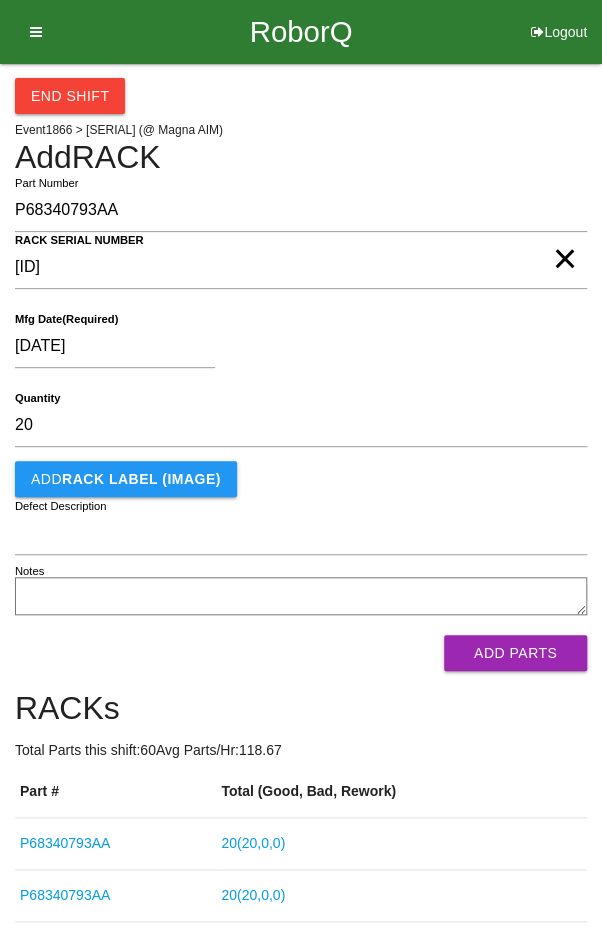 click on "[DATE]" at bounding box center (296, 350) 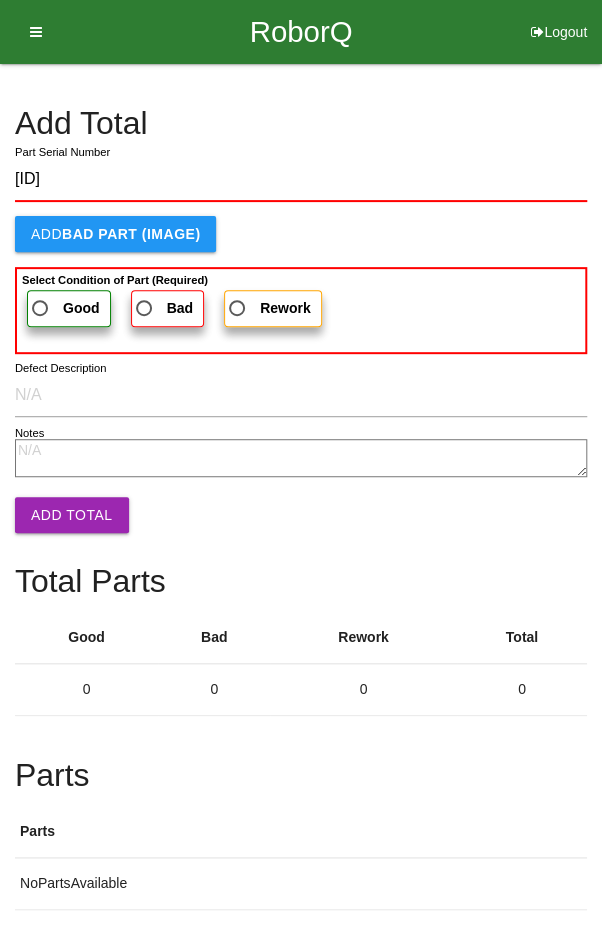type on "[ID]" 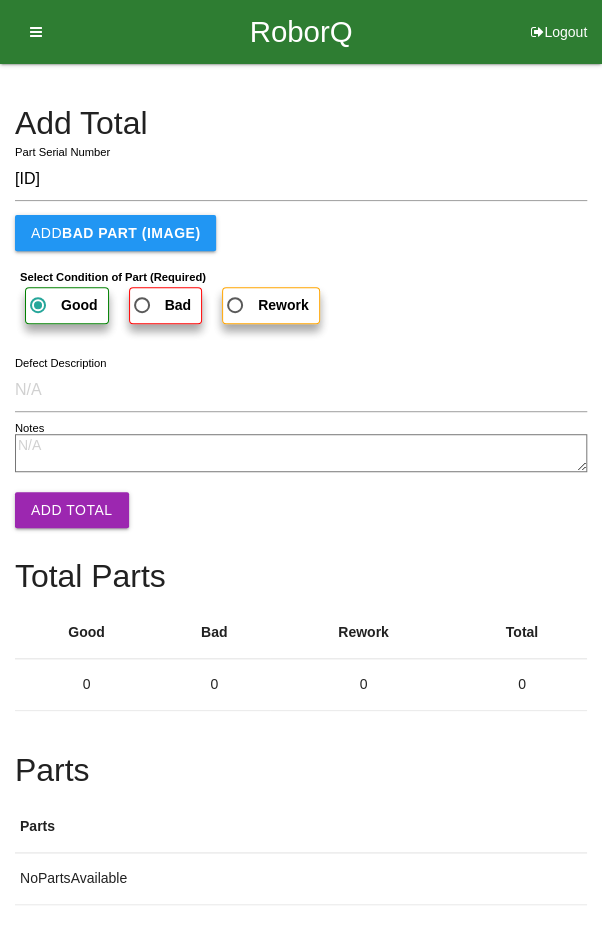 click on "Add Total" at bounding box center (72, 510) 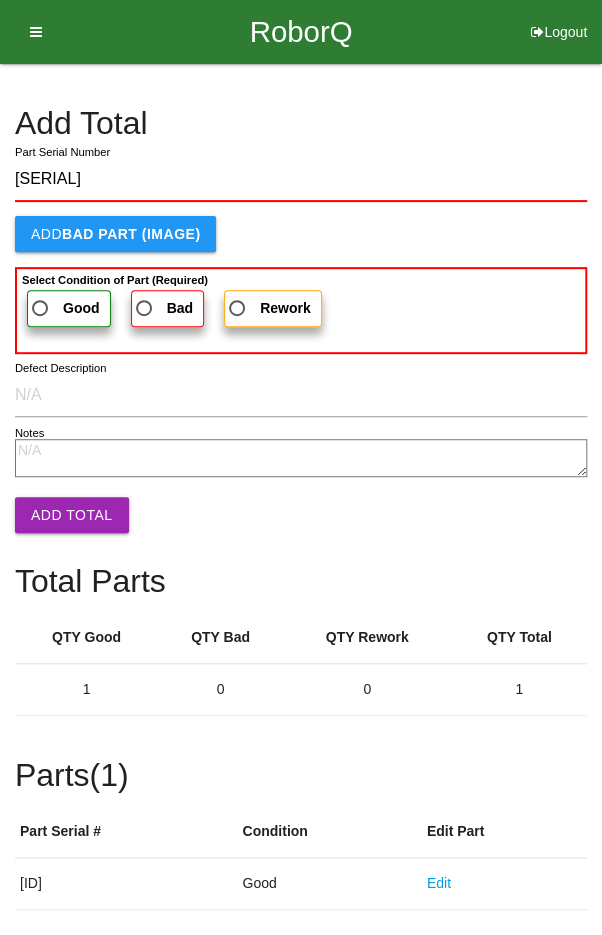 type on "[SERIAL]" 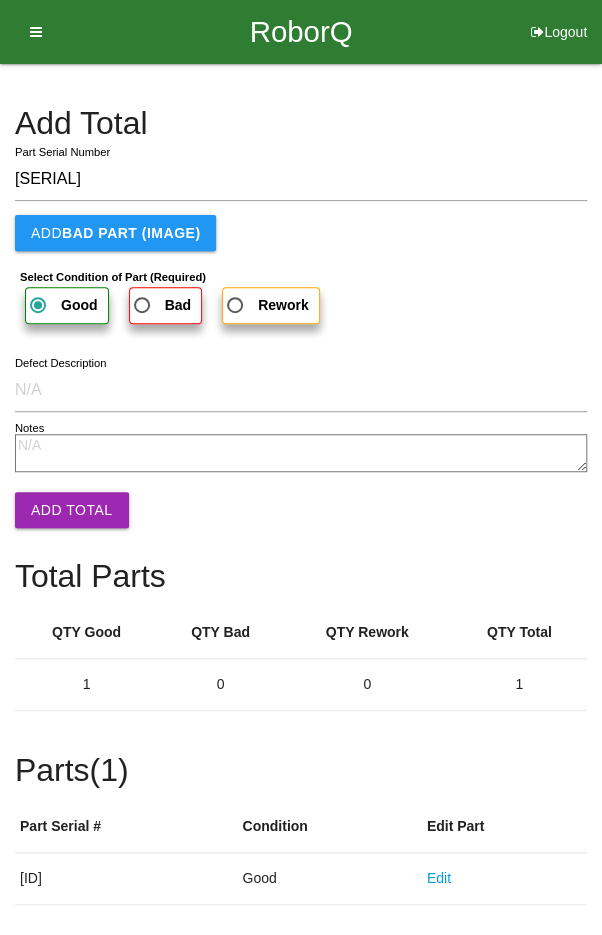 click on "Add Total" at bounding box center (72, 510) 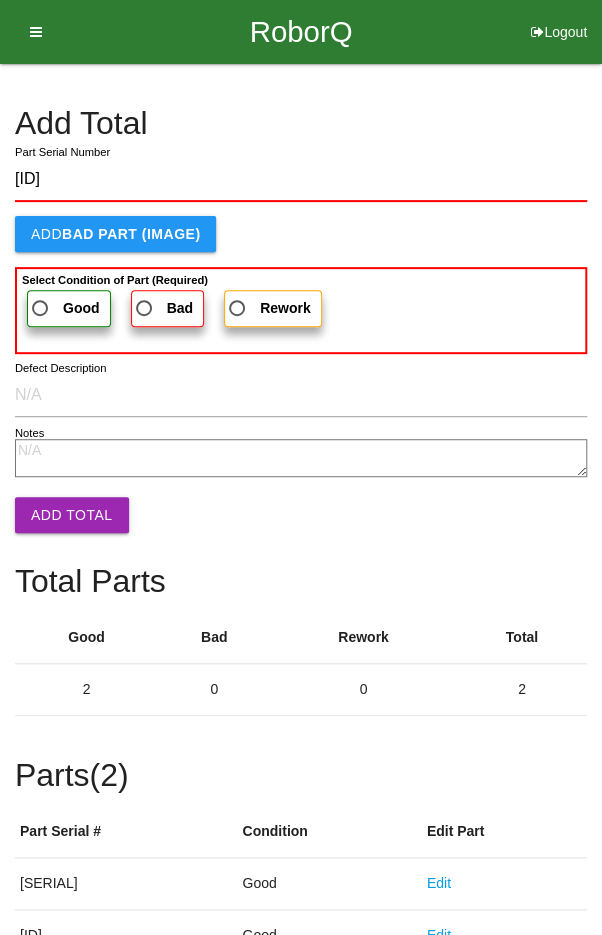 type on "[ID]" 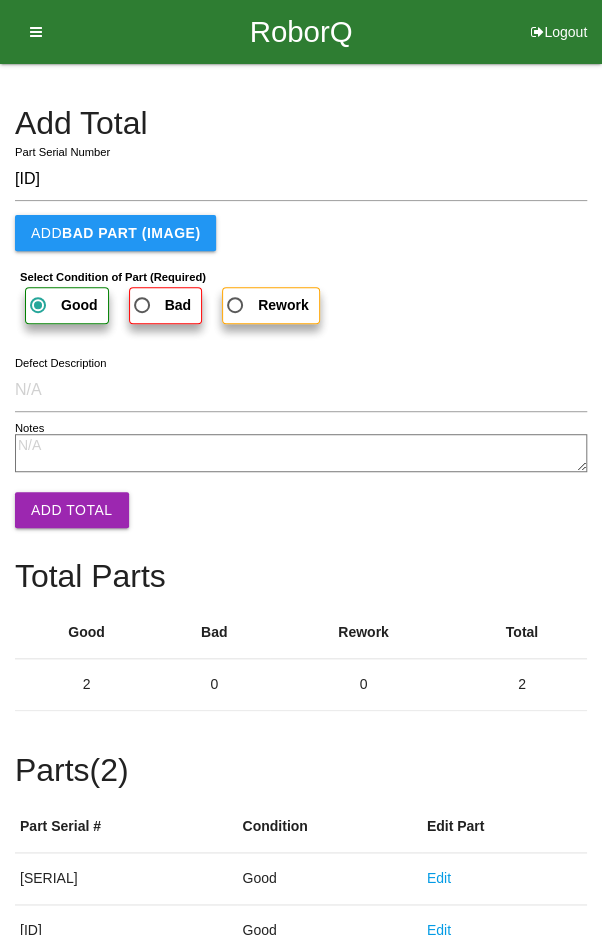 click on "Add Total" at bounding box center [72, 510] 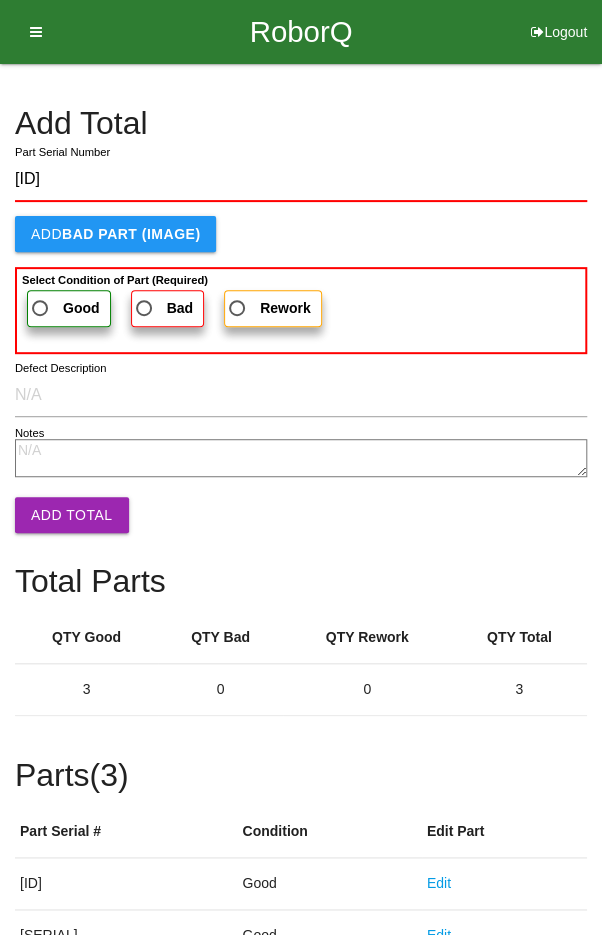 type on "[ID]" 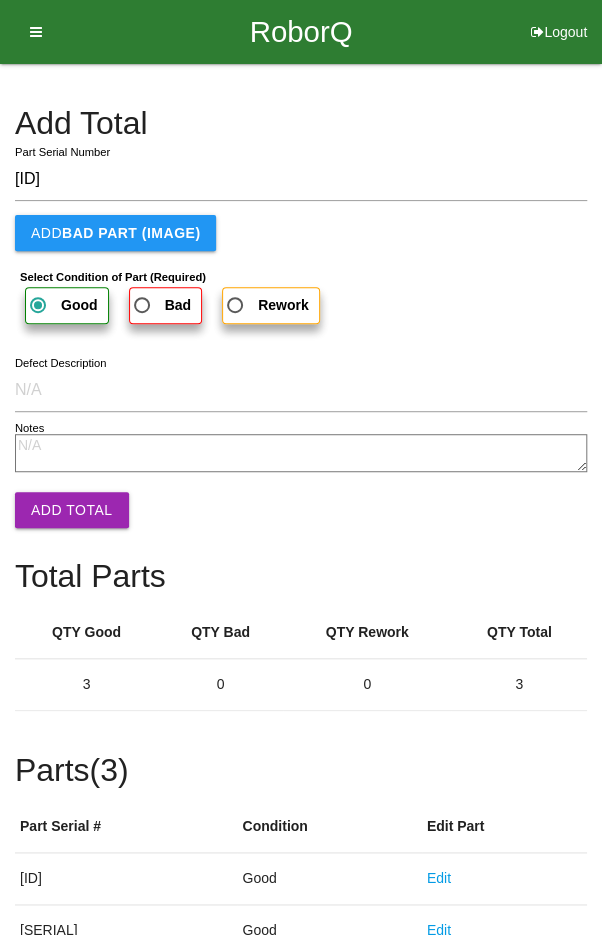 click on "Add Total" at bounding box center (72, 510) 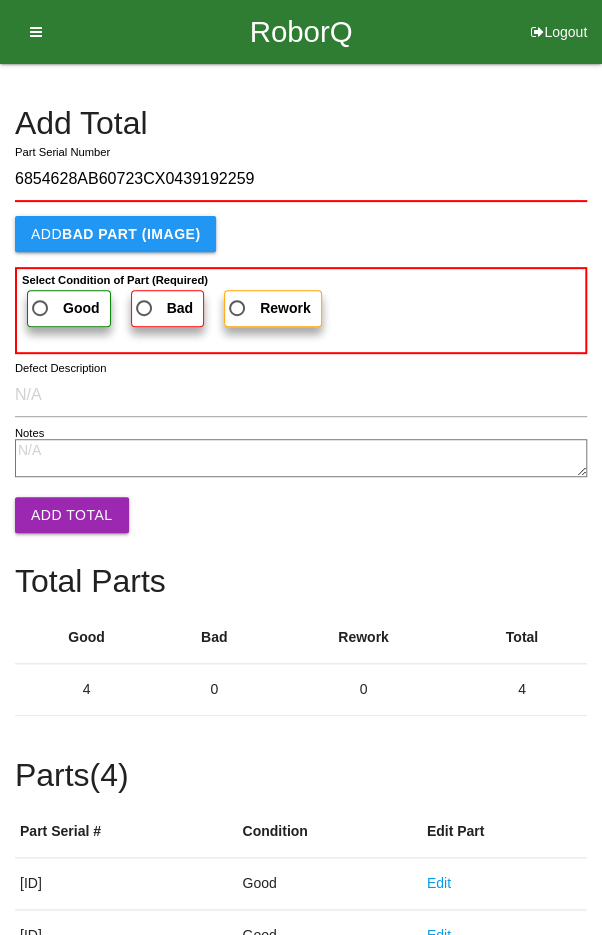 type on "6854628AB60723CX0439192259" 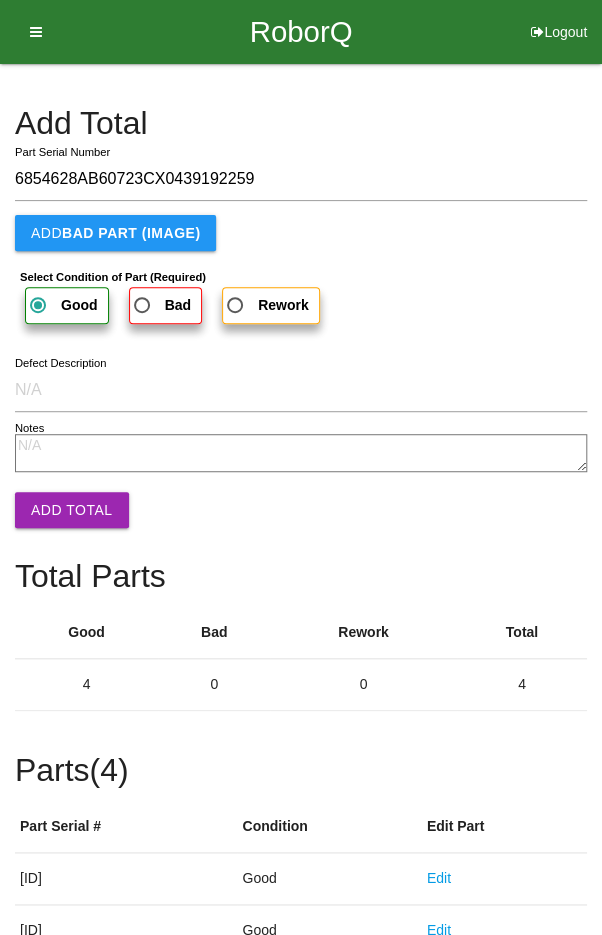 click on "Add Total" at bounding box center (72, 510) 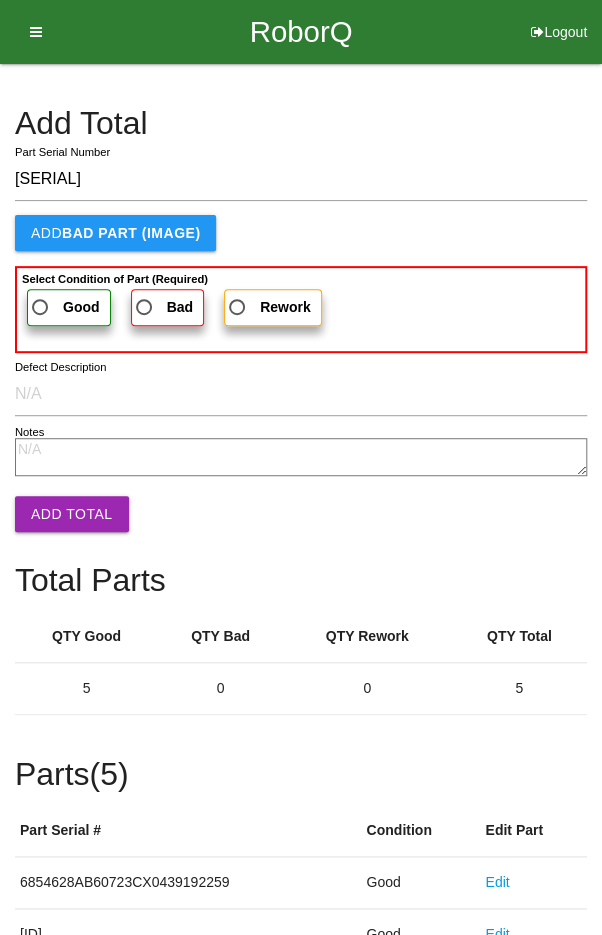 type on "[SERIAL]" 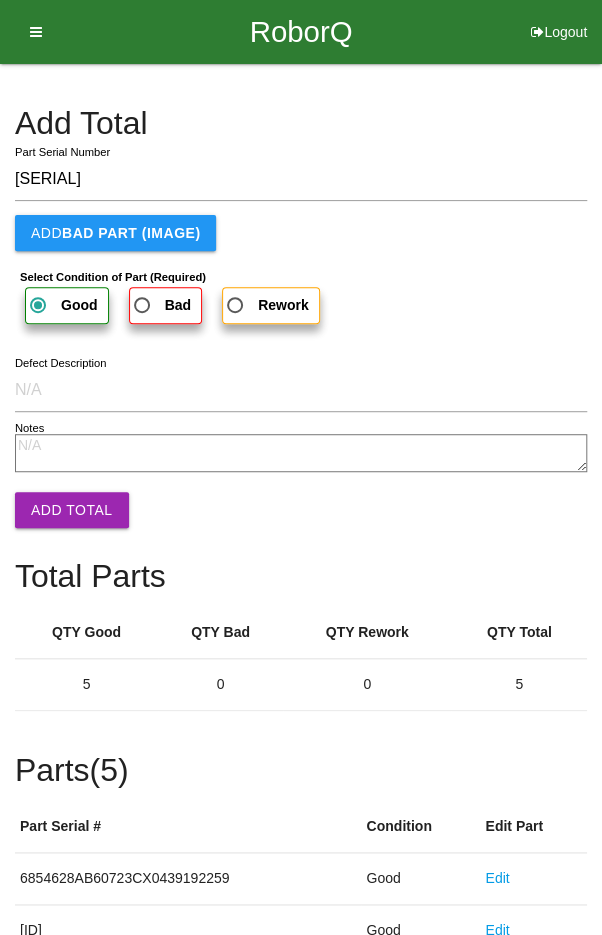 click on "Add Total" at bounding box center (72, 510) 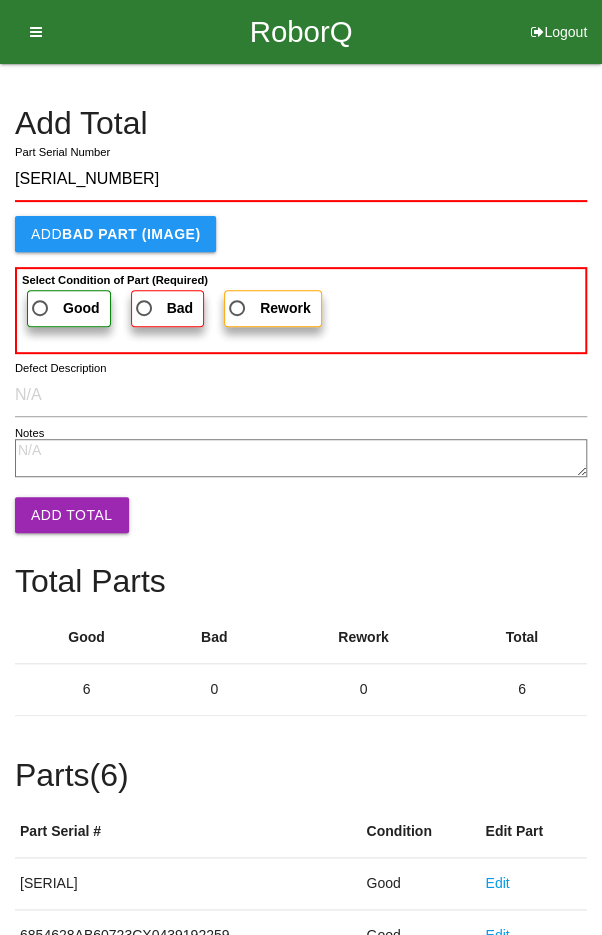 type on "[SERIAL_NUMBER]" 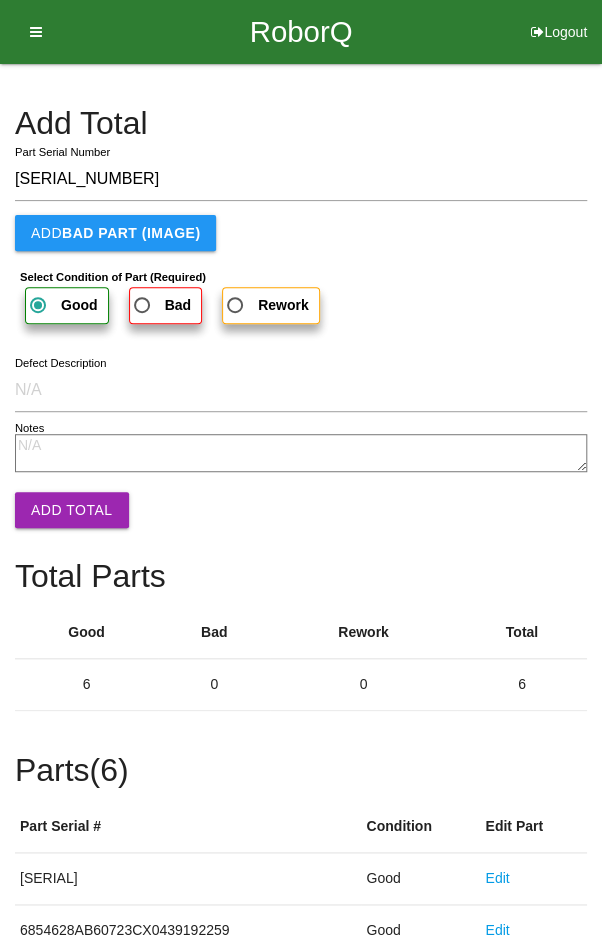 click on "Add Total" at bounding box center (72, 510) 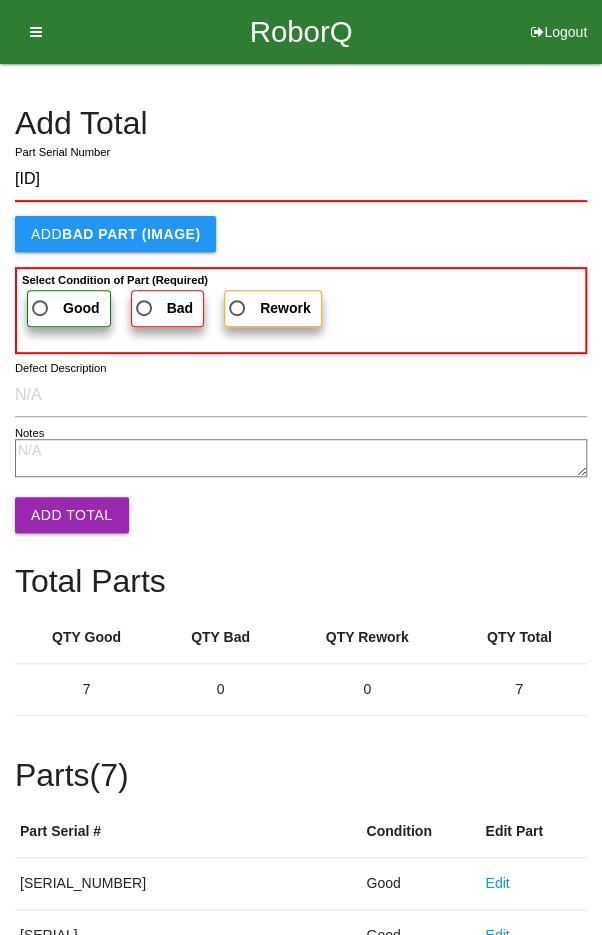 type on "[ID]" 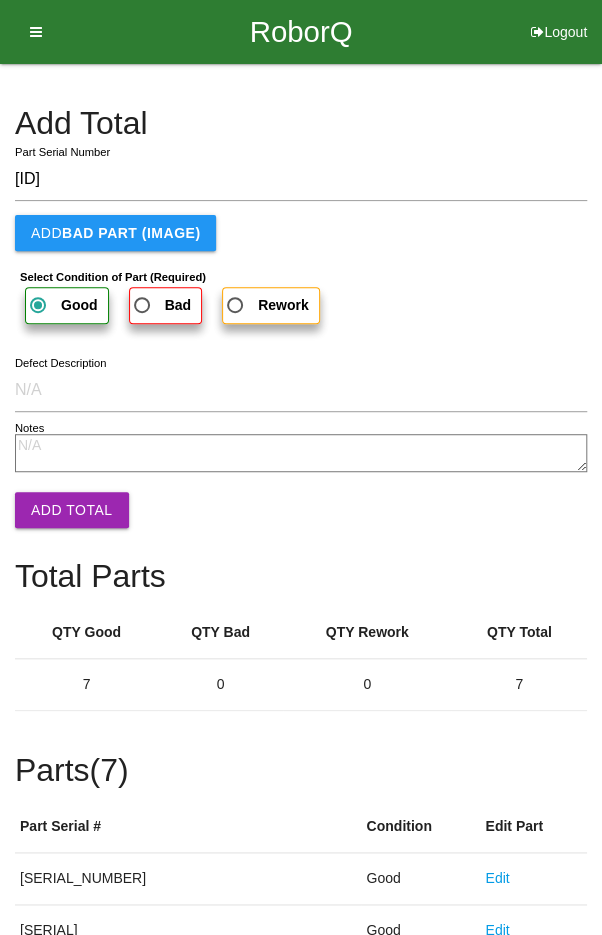 click on "Add Total" at bounding box center [72, 510] 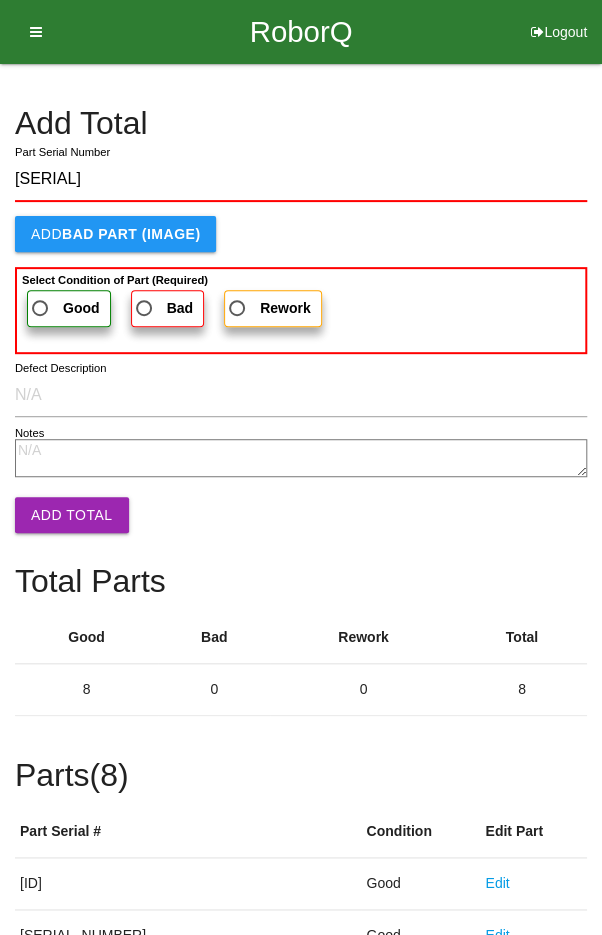 type on "[SERIAL]" 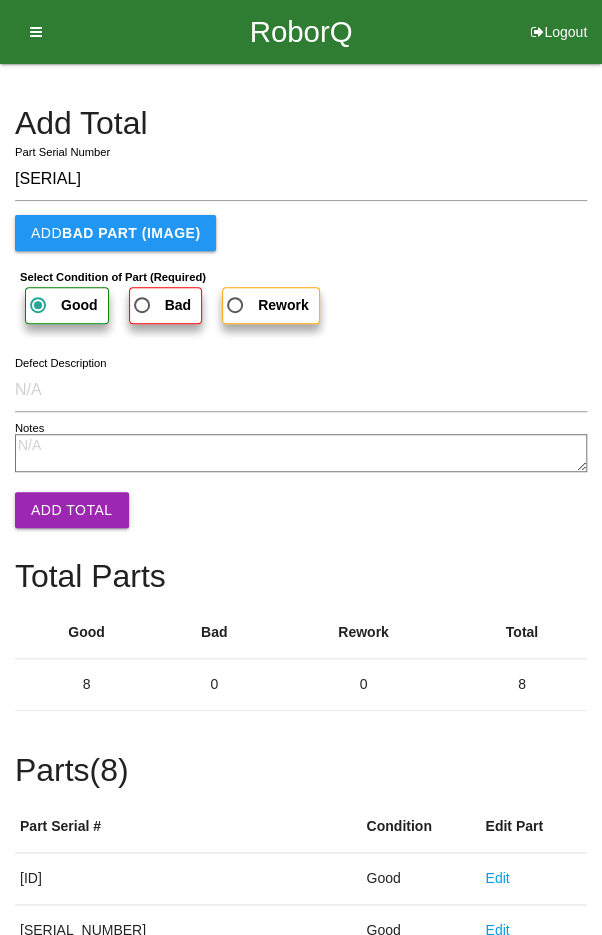 click on "Add Total" at bounding box center [72, 510] 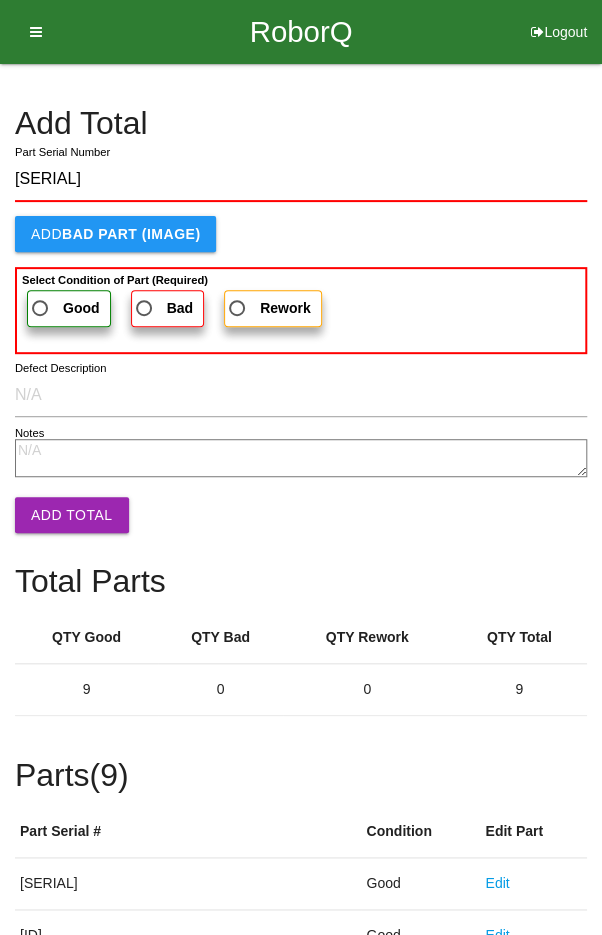 type on "[SERIAL]" 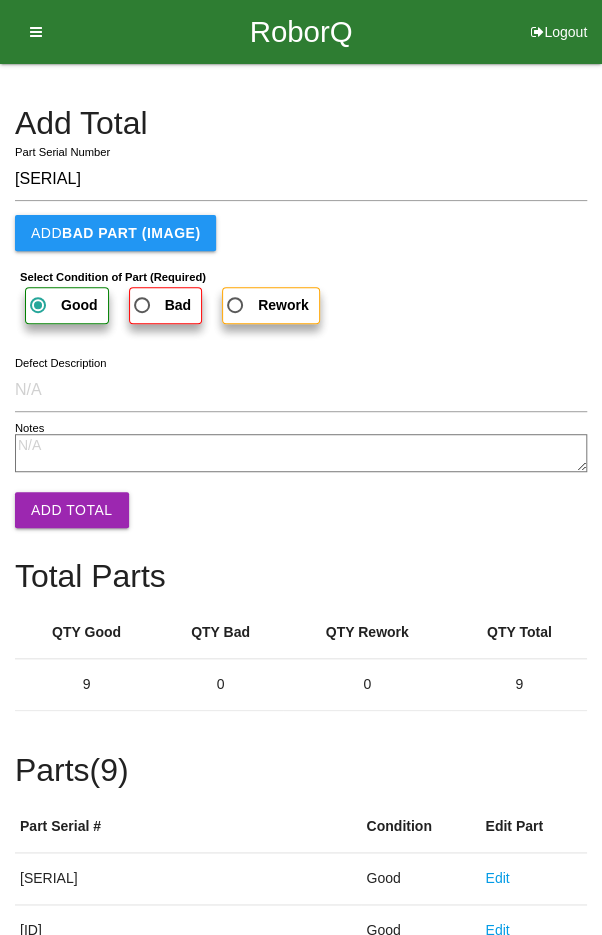 click on "Add Total" at bounding box center [72, 510] 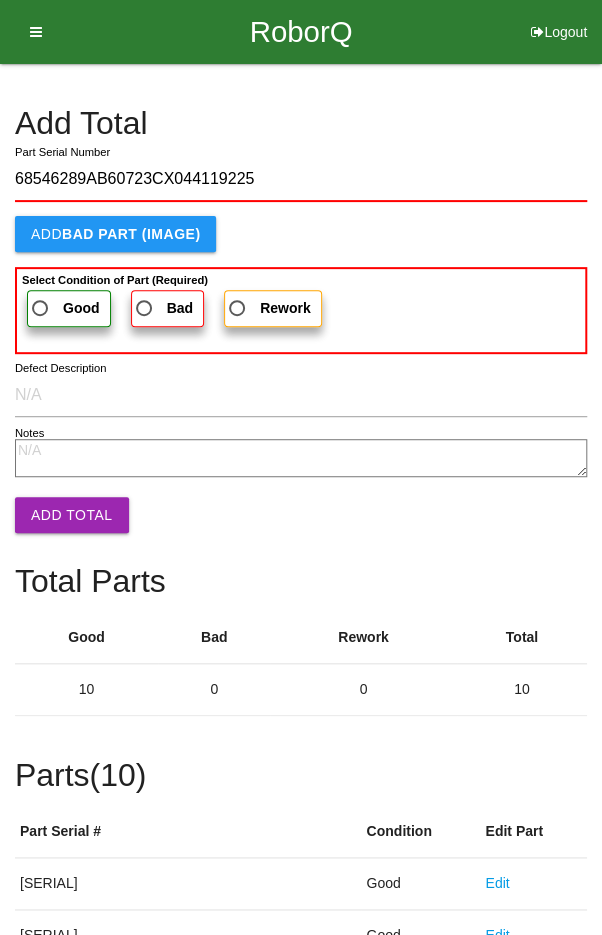 type on "68546289AB60723CX044119225" 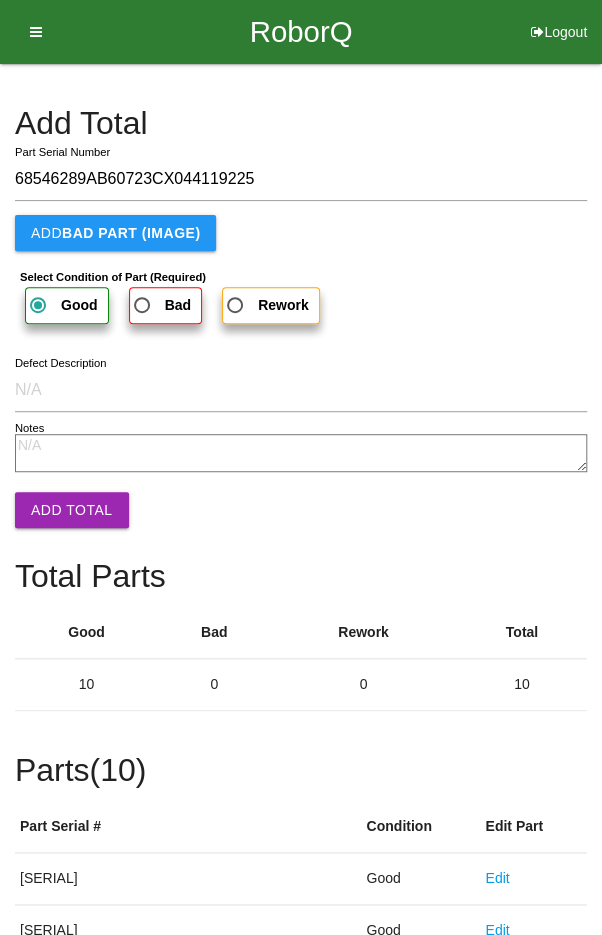 click on "Add Total" at bounding box center (72, 510) 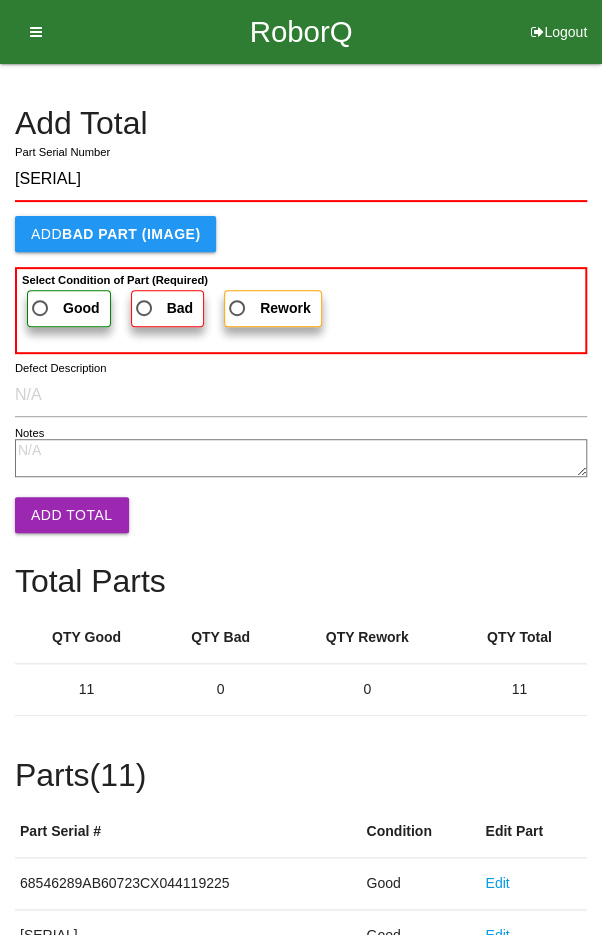 type on "[SERIAL]" 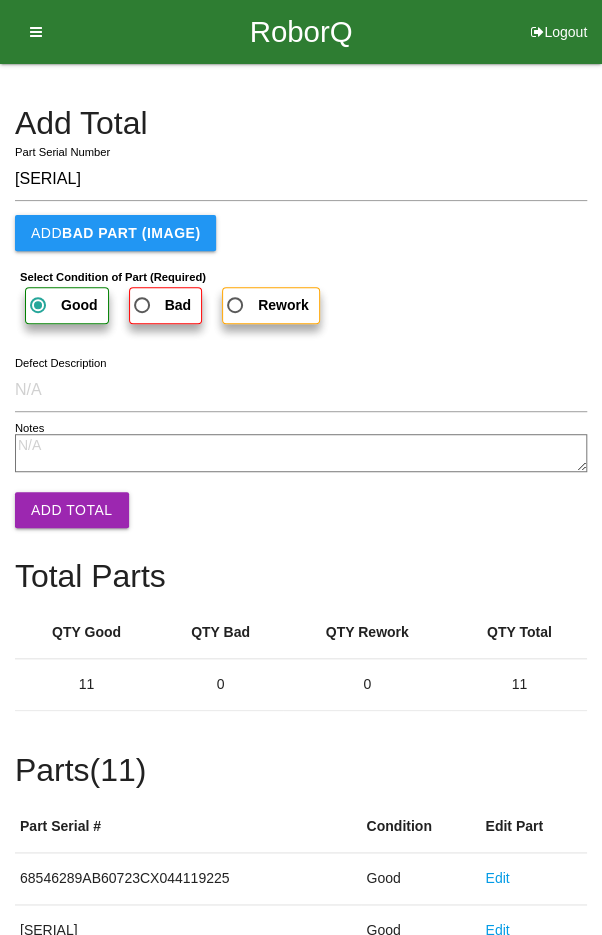 click on "Add Total" at bounding box center (72, 510) 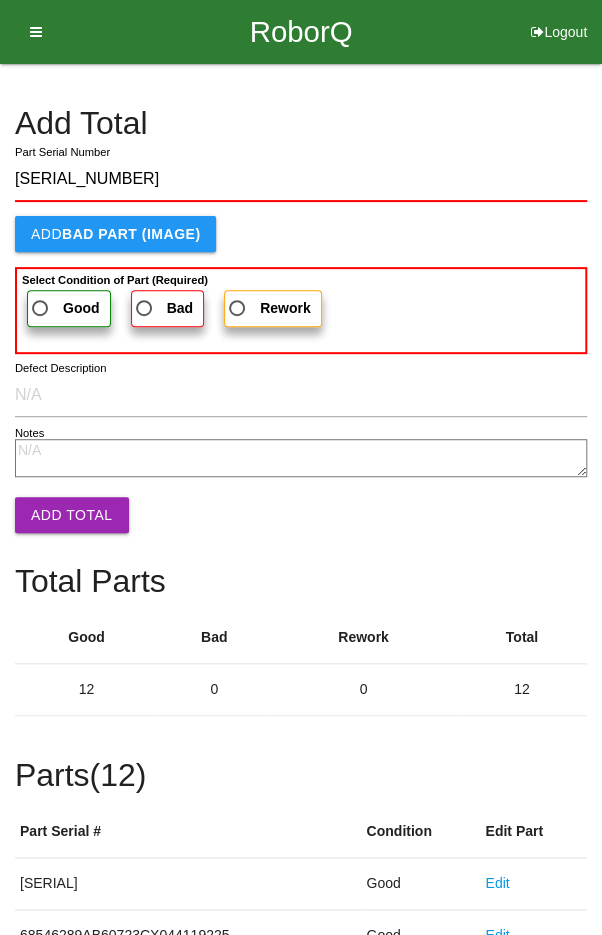 type on "[SERIAL_NUMBER]" 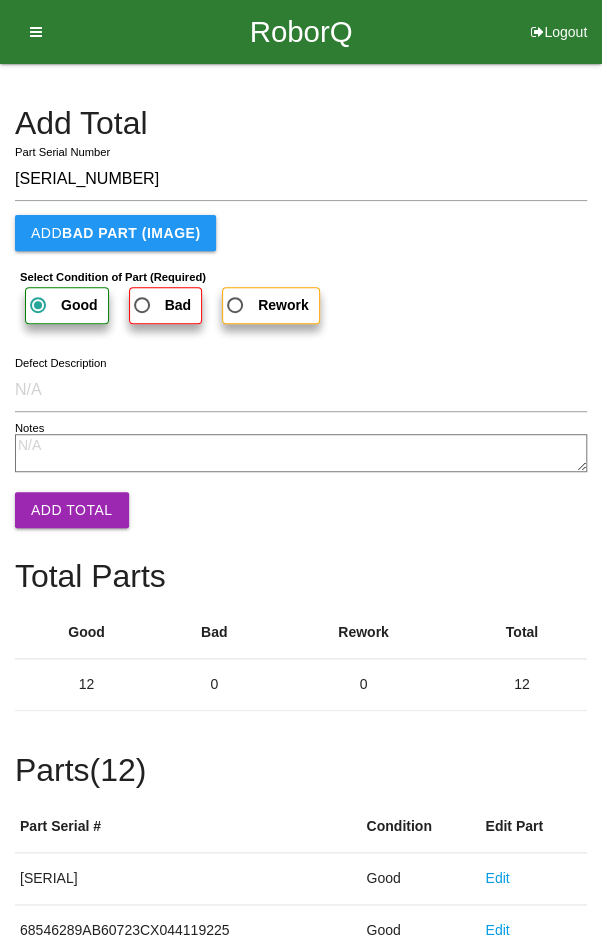 click on "Add Total" at bounding box center [72, 510] 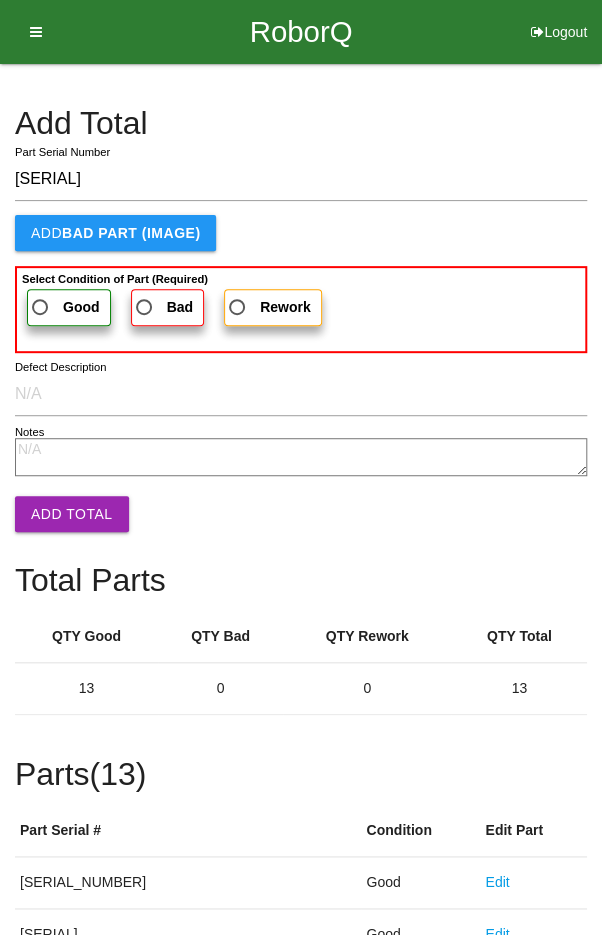 type on "[SERIAL]" 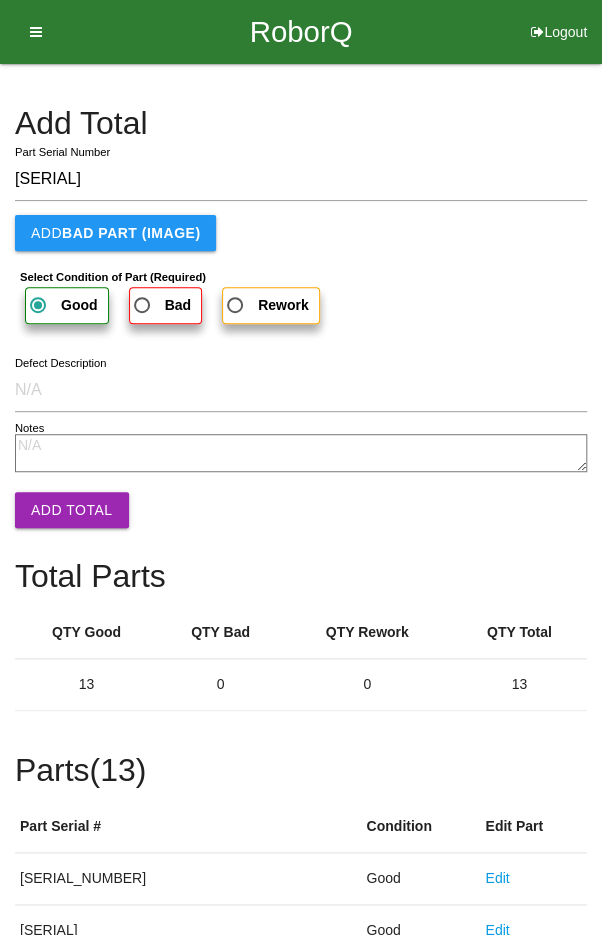 click on "Add Total" at bounding box center [72, 510] 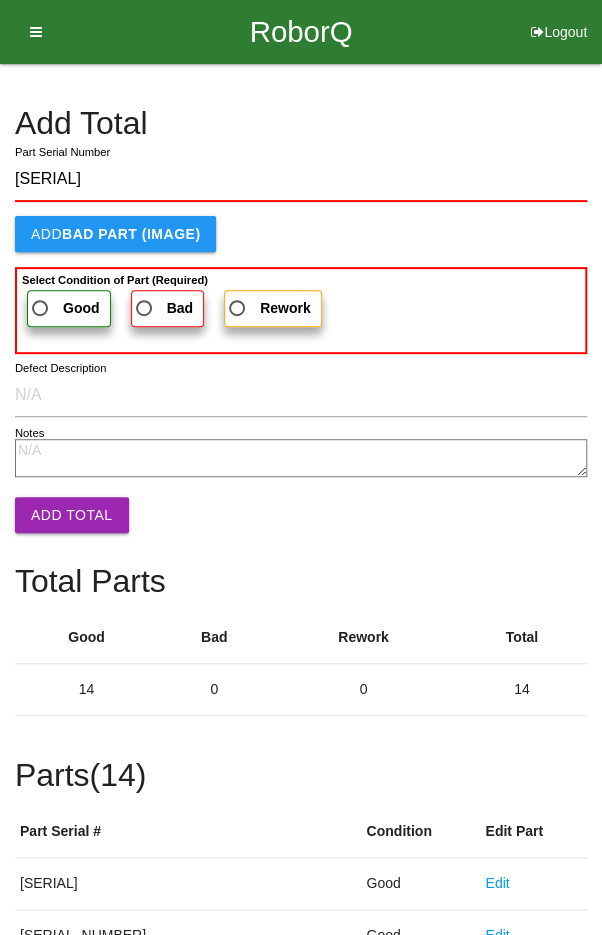 type on "[SERIAL]" 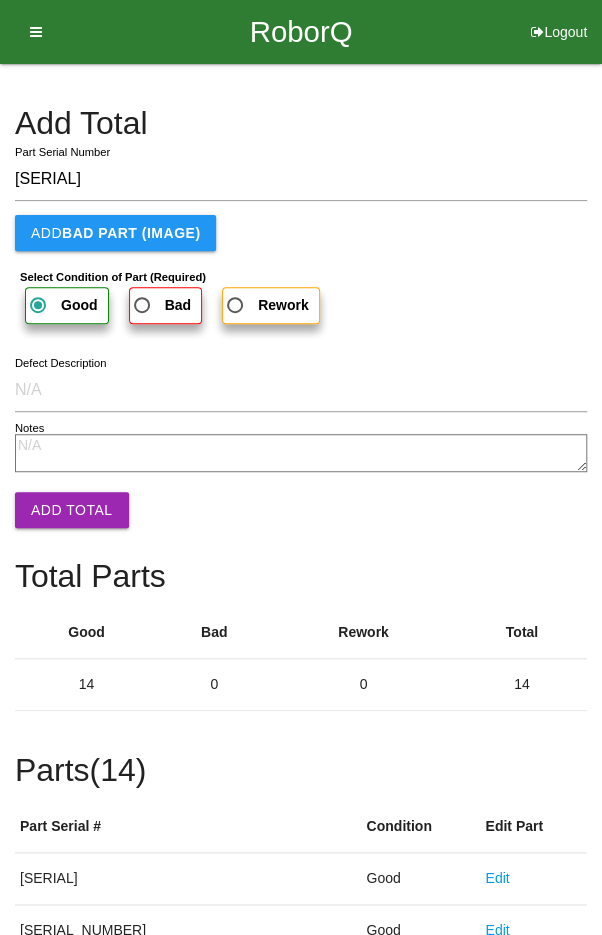 click on "Add Total" at bounding box center [72, 510] 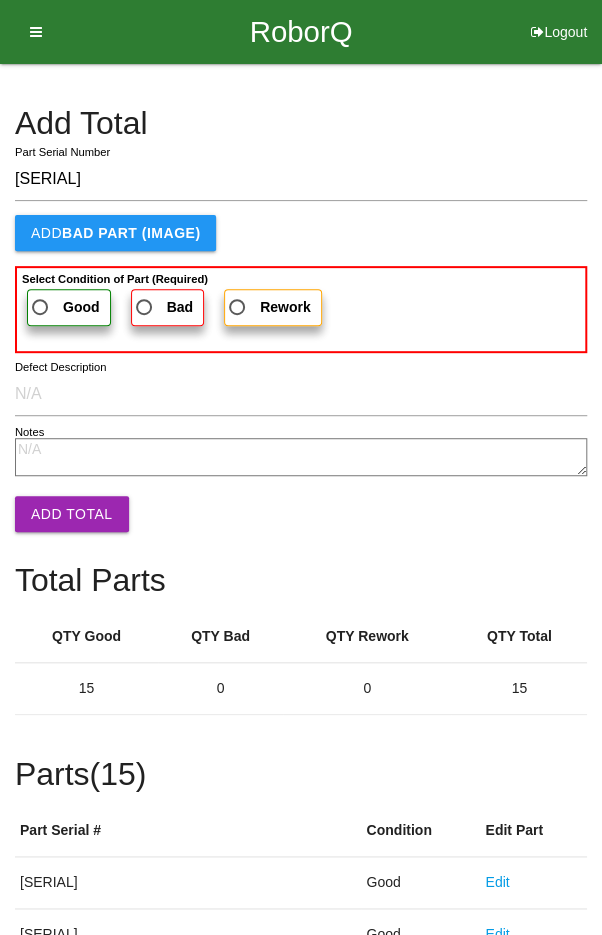 type on "[SERIAL]" 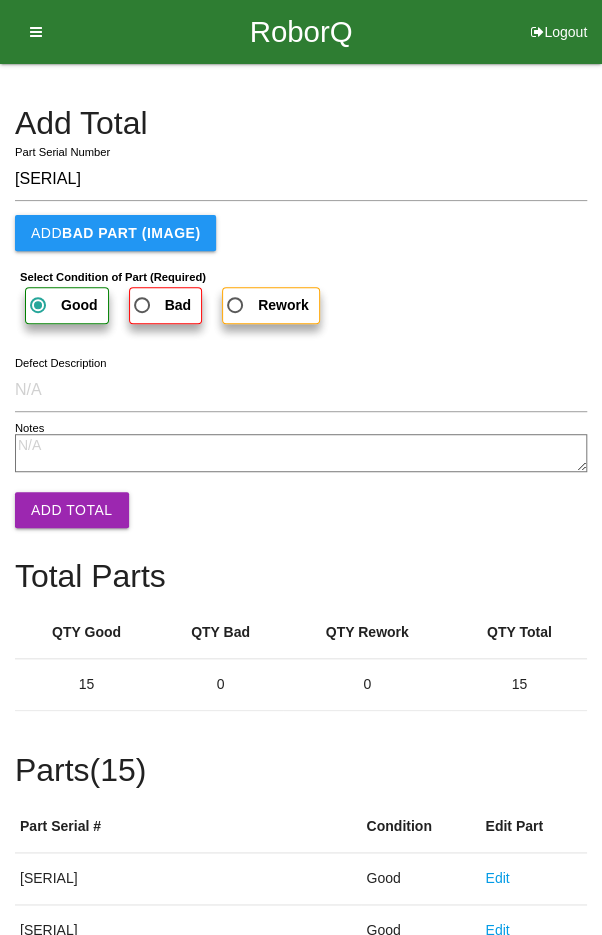 click on "Add Total" at bounding box center (72, 510) 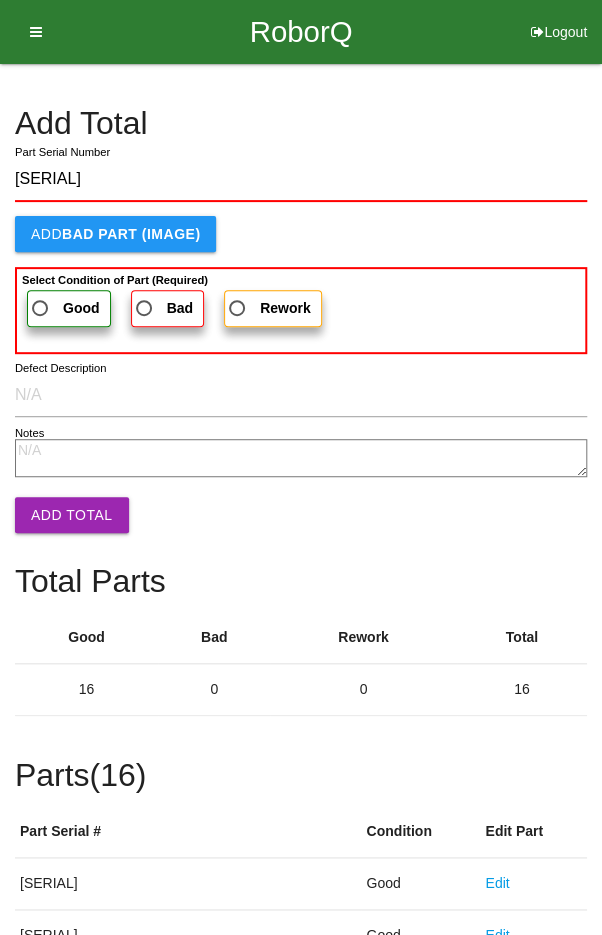 type on "[SERIAL]" 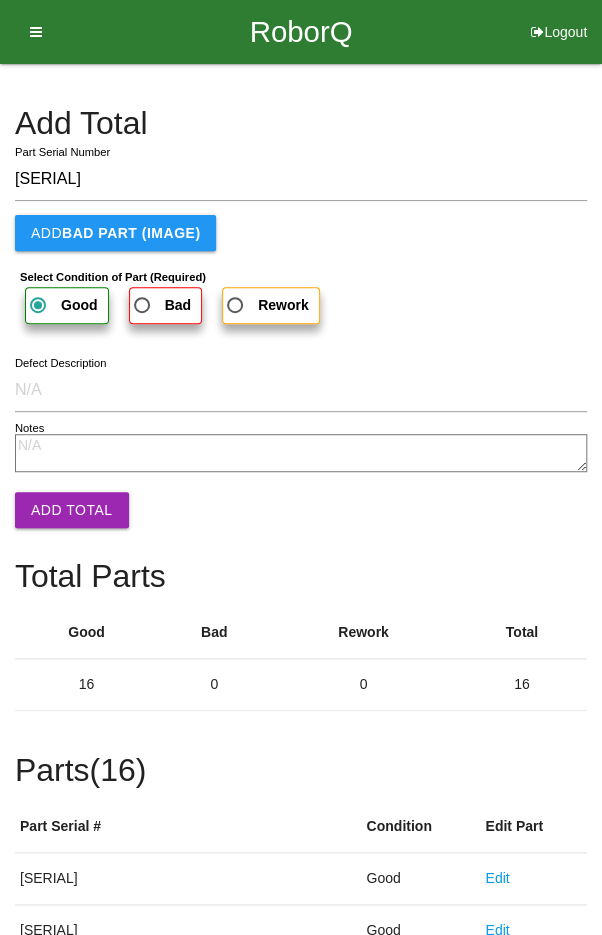 click on "Add Total" at bounding box center (72, 510) 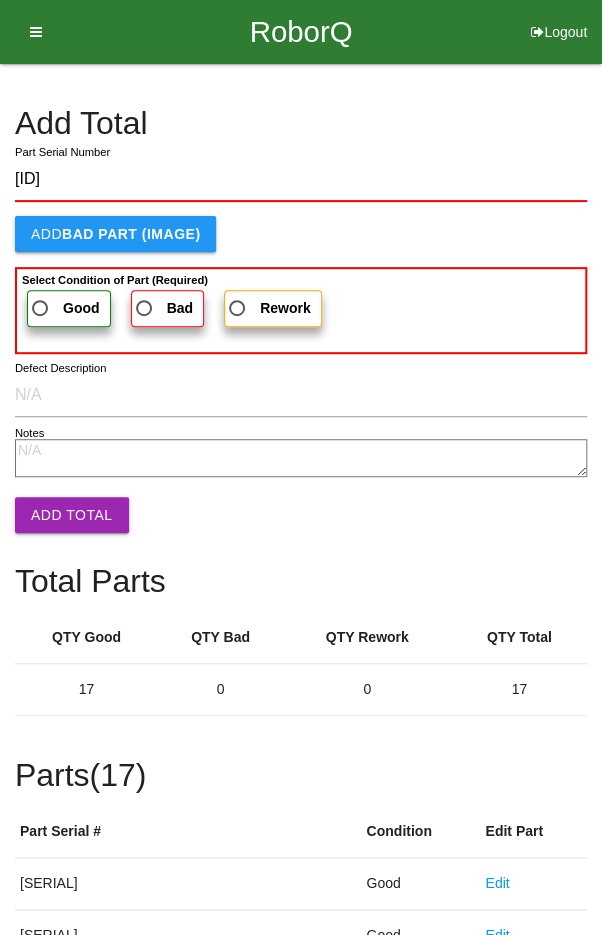 type on "[ID]" 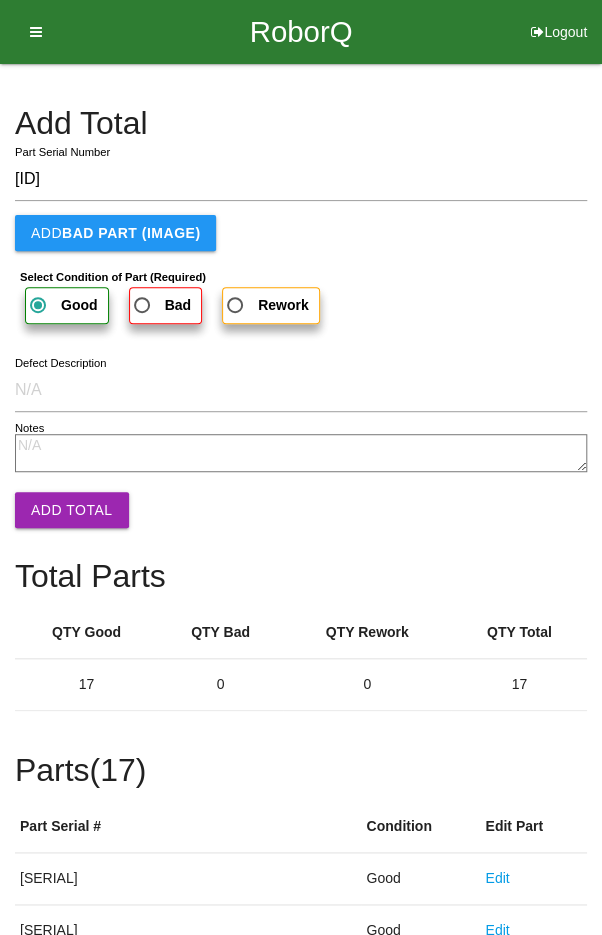 click on "Add Total" at bounding box center [72, 510] 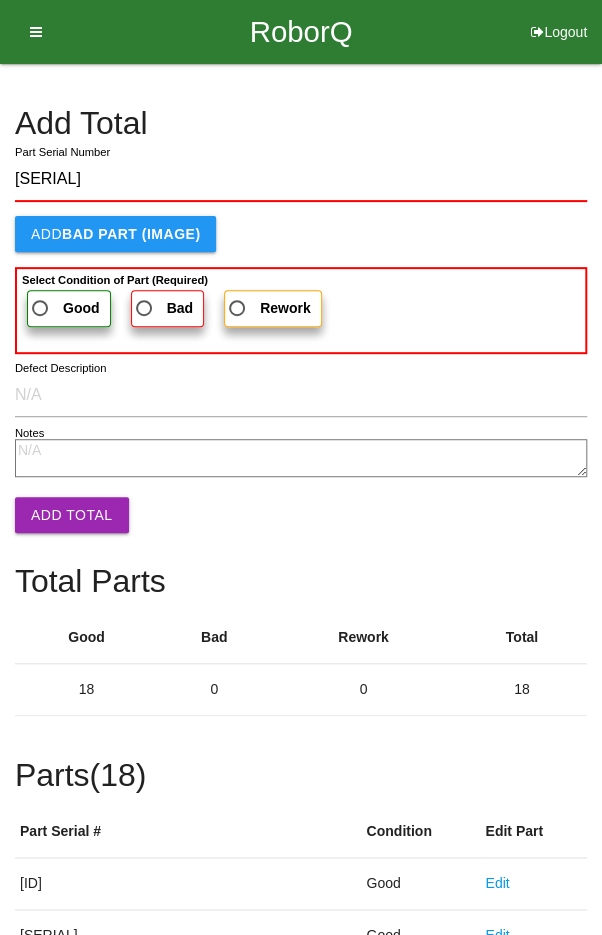 type on "[SERIAL]" 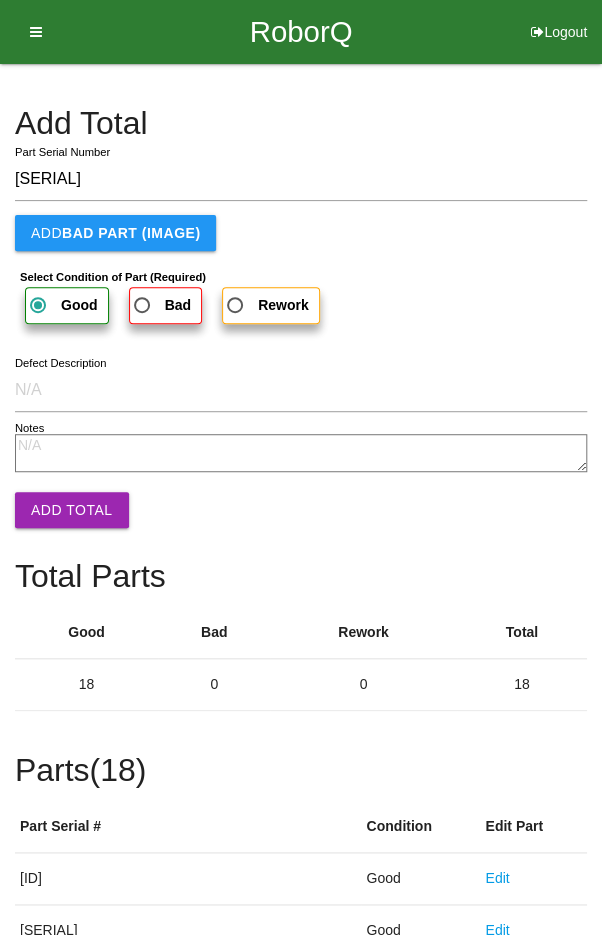 click on "Add Total" at bounding box center [72, 510] 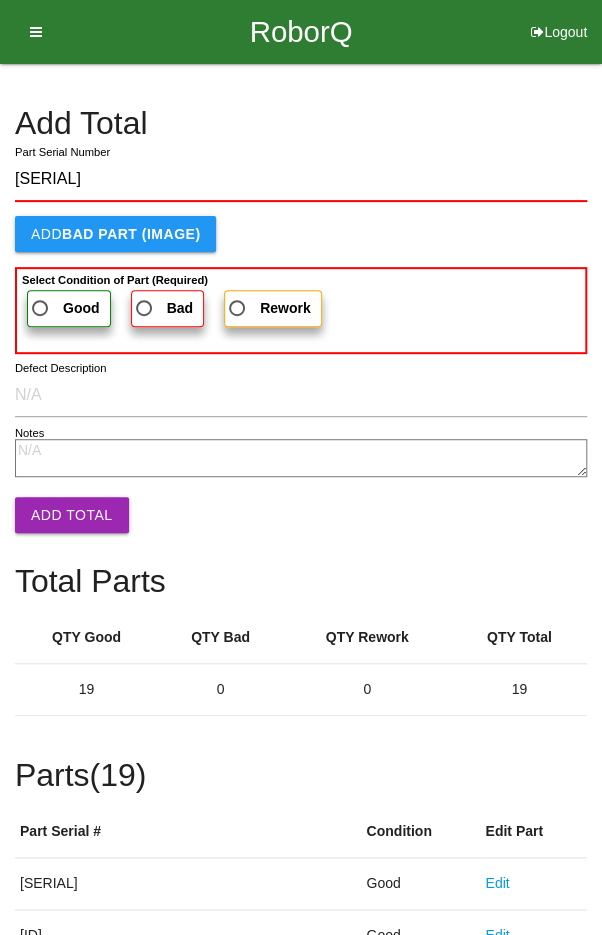 type on "[SERIAL]" 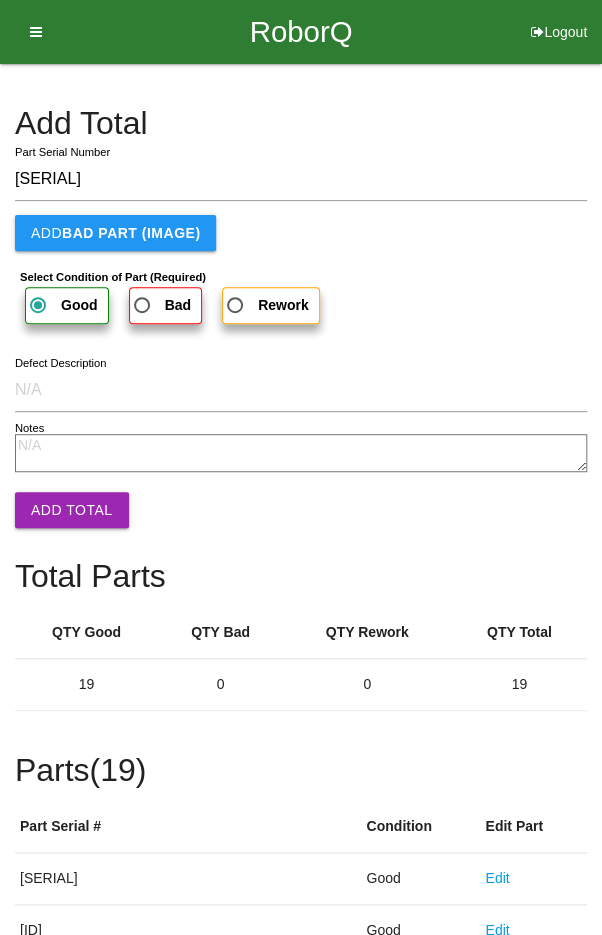 click on "Add Total" at bounding box center (72, 510) 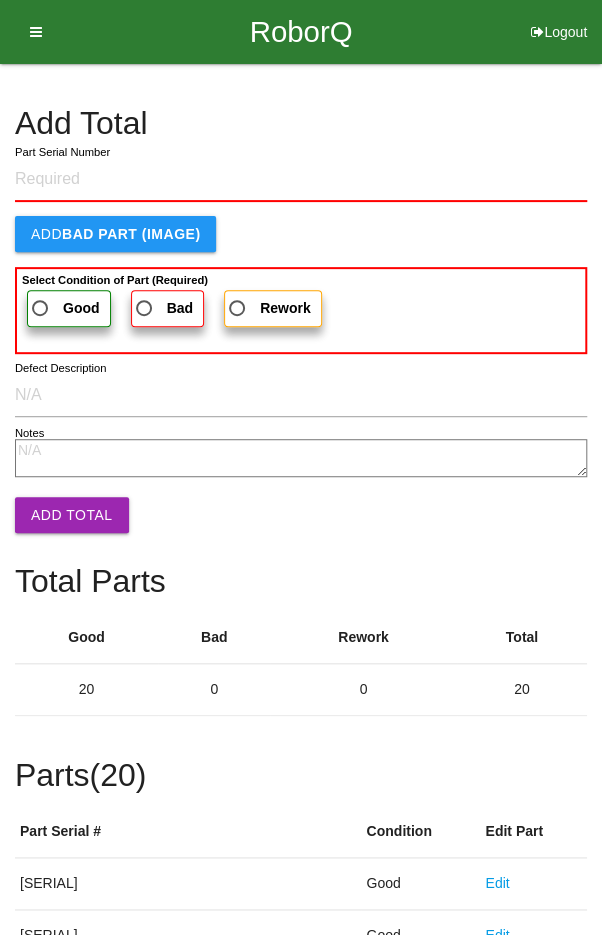 click on "Add Total Part Serial Number Add BAD PART (IMAGE) Select Condition of Part (Required) Good Bad Rework Defect Description Notes Add Total Total Parts Good Bad Rework Total 20 0 0 20 Parts ( 20 ) Part Serial # Condition Edit Part [SERIAL_NUMBER] Good Edit [SERIAL_NUMBER] Good Edit [SERIAL_NUMBER] Good Edit [SERIAL_NUMBER] Good Edit [SERIAL_NUMBER] Good Edit [SERIAL_NUMBER] Good Edit [SERIAL_NUMBER] Good Edit [SERIAL_NUMBER] Good Edit [SERIAL_NUMBER] Good Edit [SERIAL_NUMBER] Good Edit [SERIAL_NUMBER] Good Edit [SERIAL_NUMBER] Good Edit [SERIAL_NUMBER] Good Edit [SERIAL_NUMBER] Good Edit [SERIAL_NUMBER] Good Edit [SERIAL_NUMBER] Good Edit [SERIAL_NUMBER] Good Edit [SERIAL_NUMBER] Good Edit [SERIAL_NUMBER] Good Edit [SERIAL_NUMBER] Good Edit Please Verify All Total Next Box" at bounding box center (301, 1009) 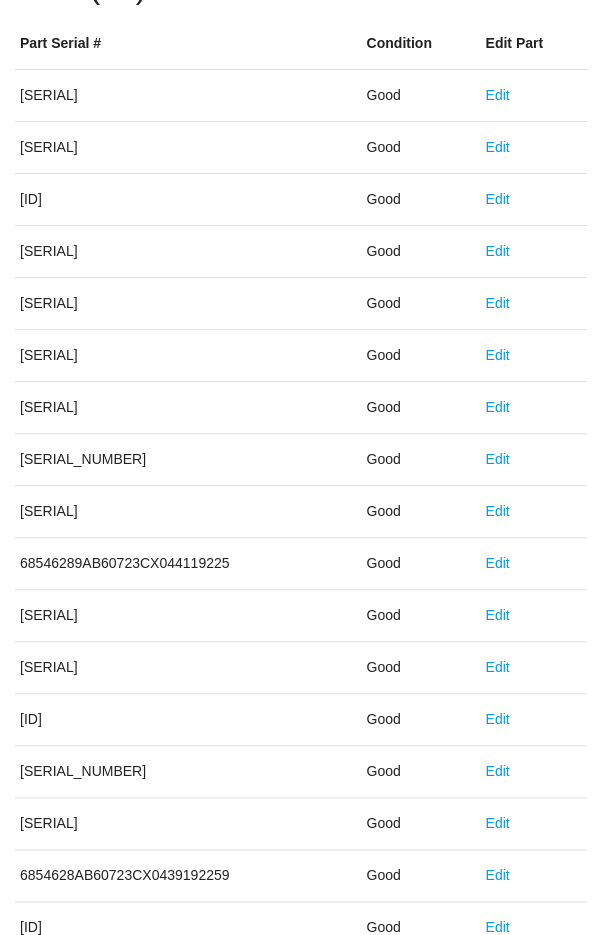 scroll, scrollTop: 1111, scrollLeft: 0, axis: vertical 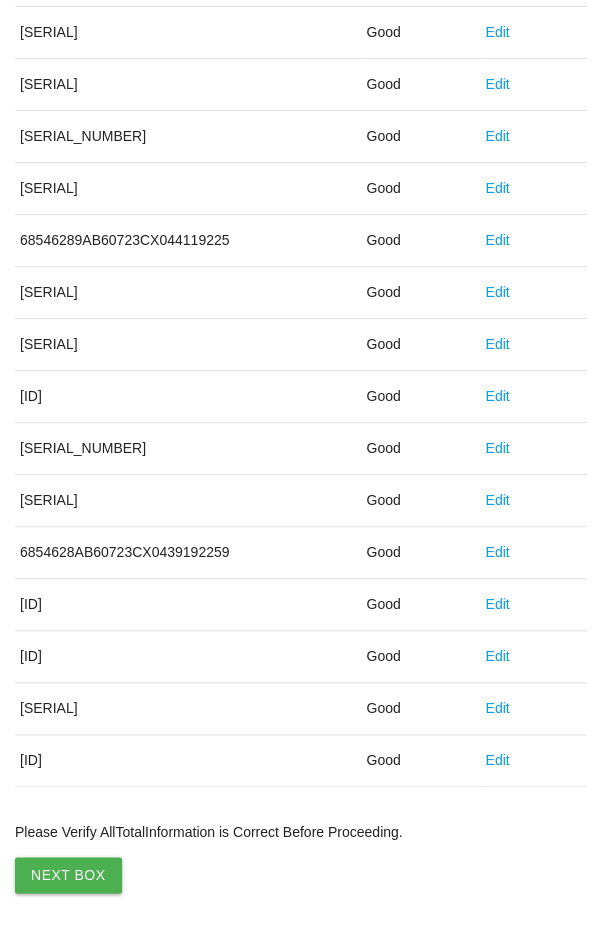 click on "Next Box" at bounding box center [68, 875] 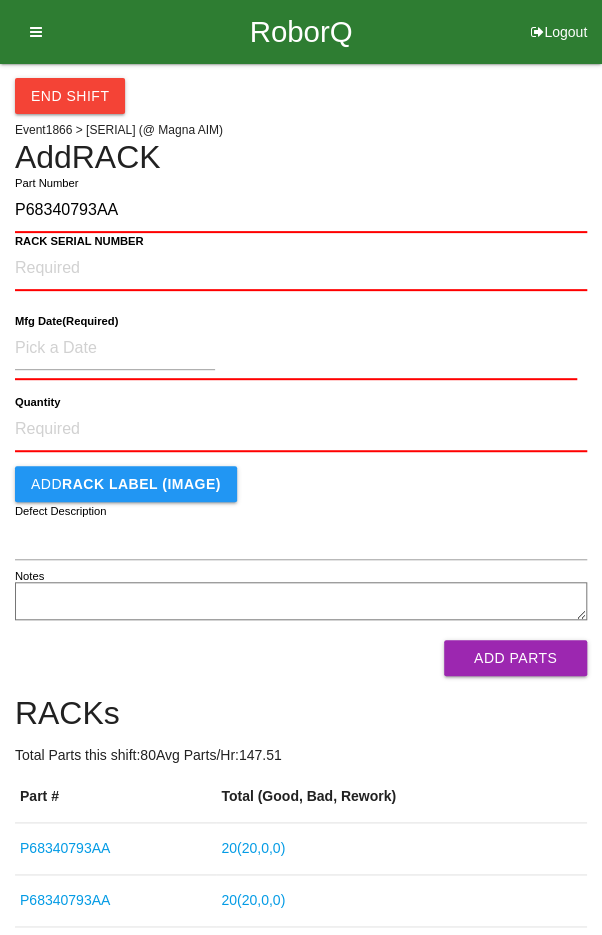 type on "P68340793AA" 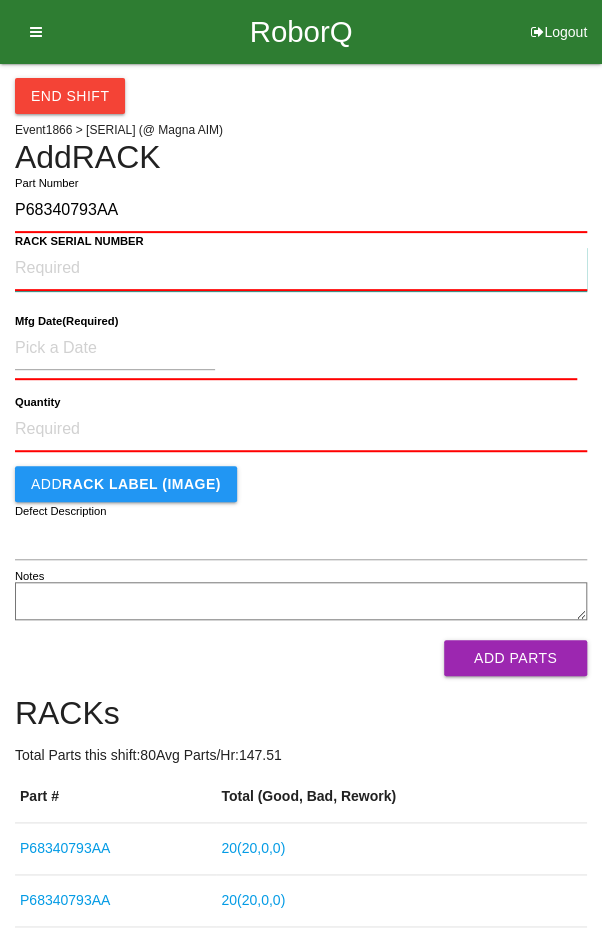 click on "RACK SERIAL NUMBER" at bounding box center (301, 269) 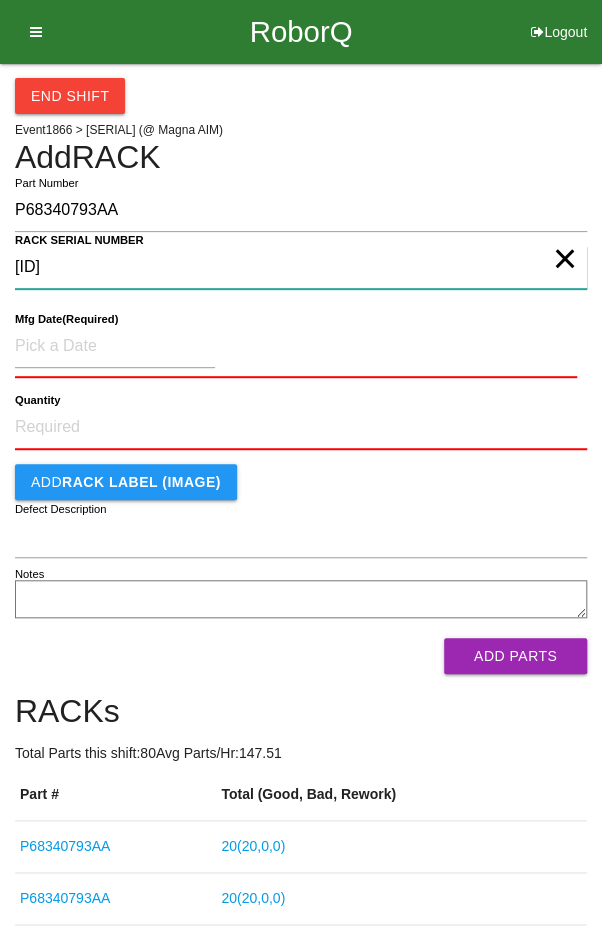 type on "[ID]" 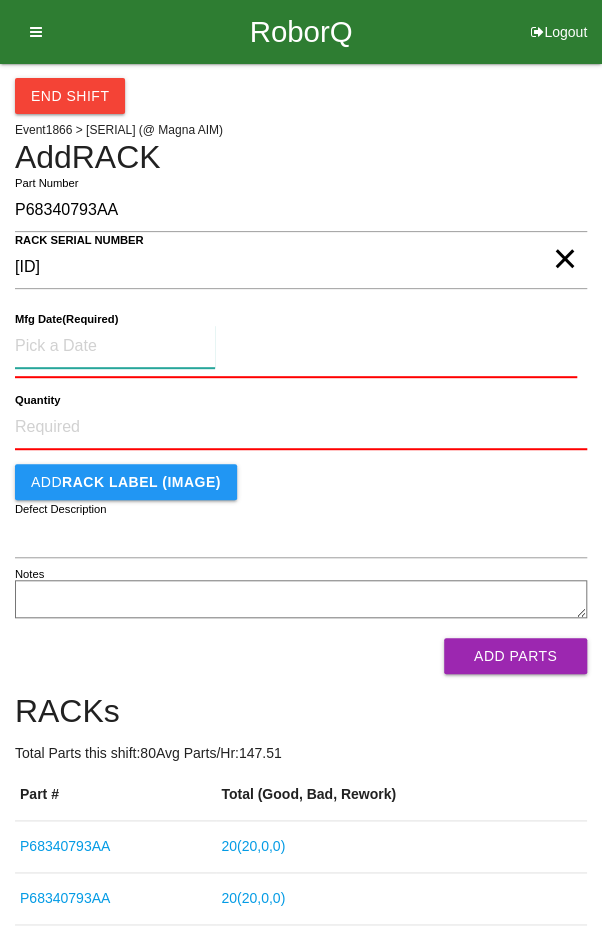 click at bounding box center (115, 346) 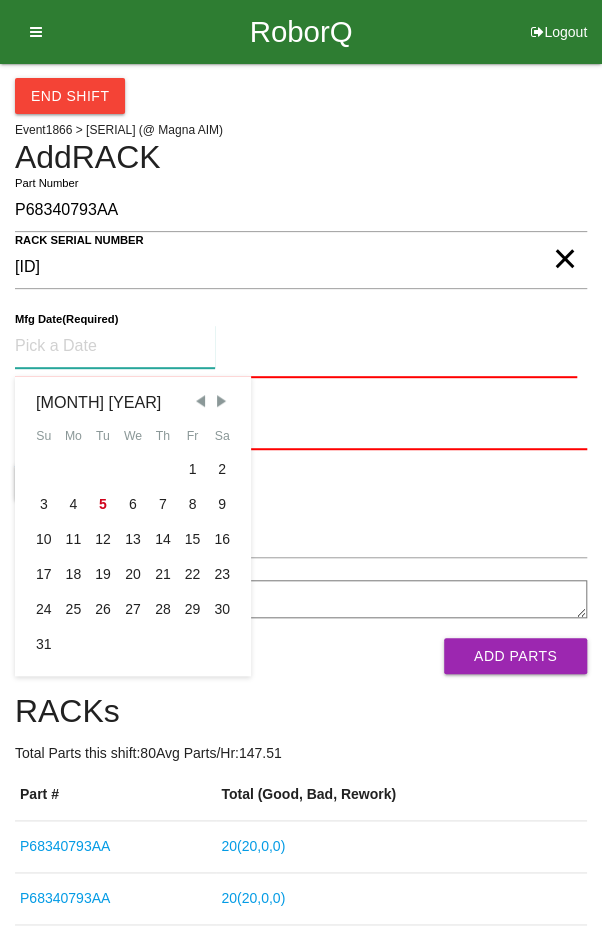 click at bounding box center (200, 401) 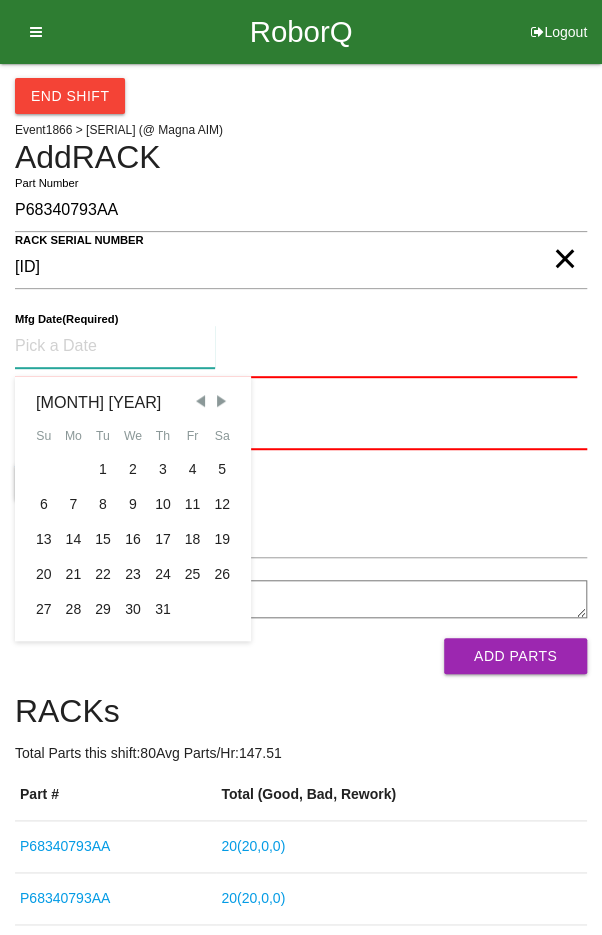 click on "15" at bounding box center (103, 539) 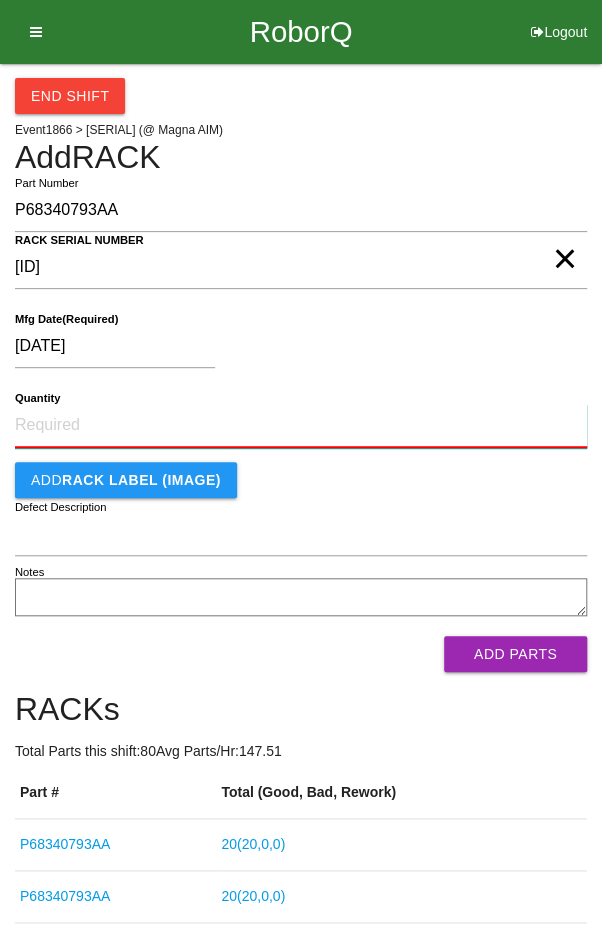click on "Quantity" at bounding box center (301, 426) 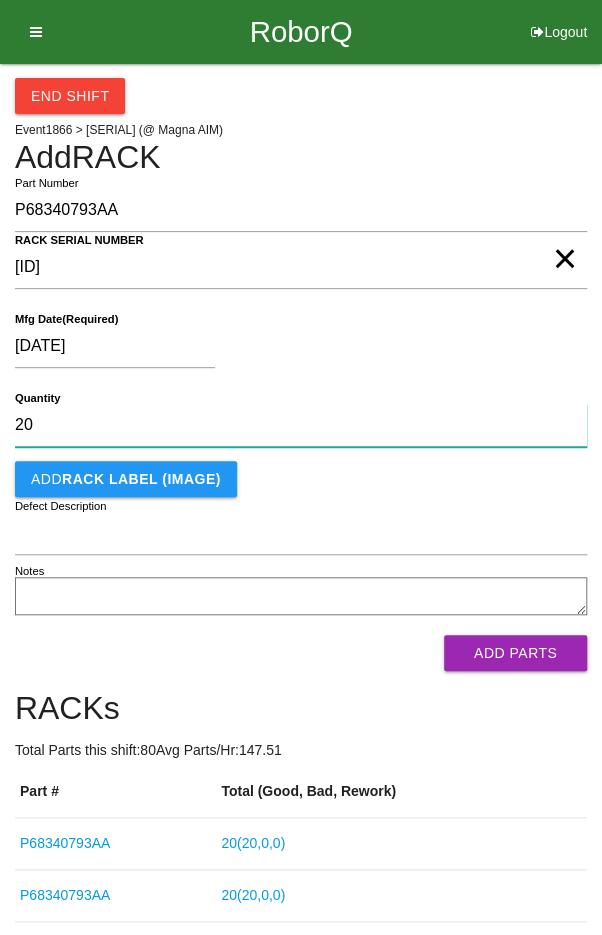 type on "20" 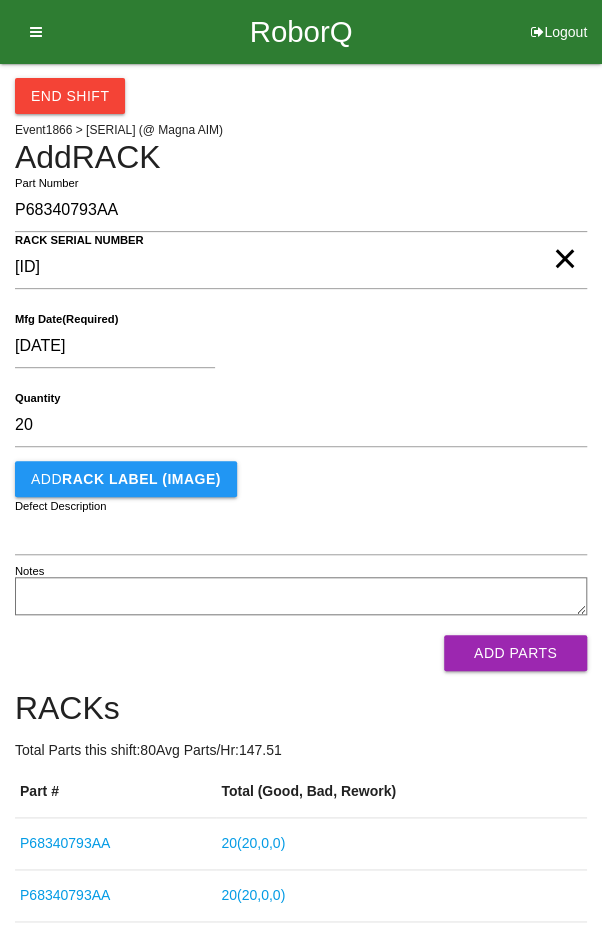 click on "[DATE]" at bounding box center (296, 350) 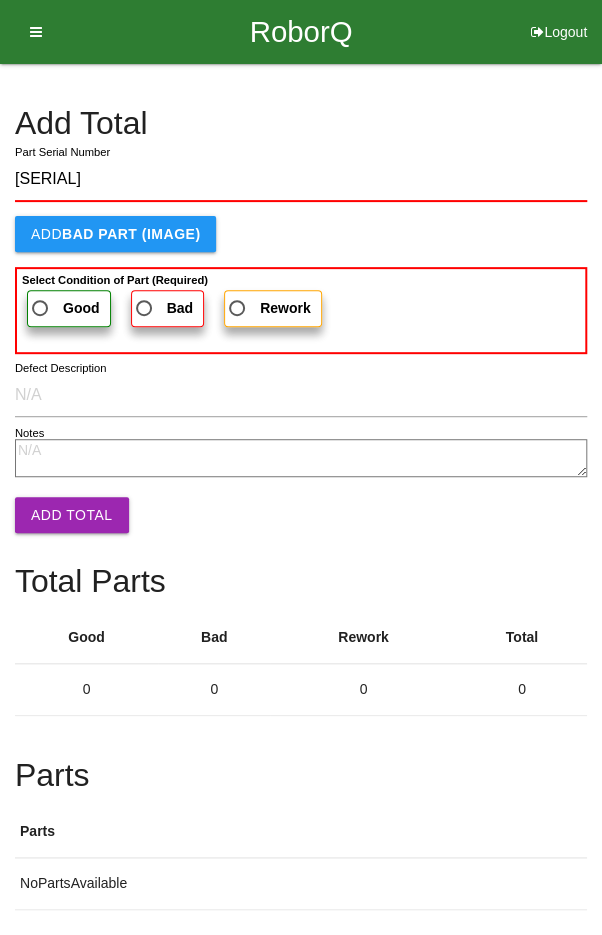 type on "[SERIAL]" 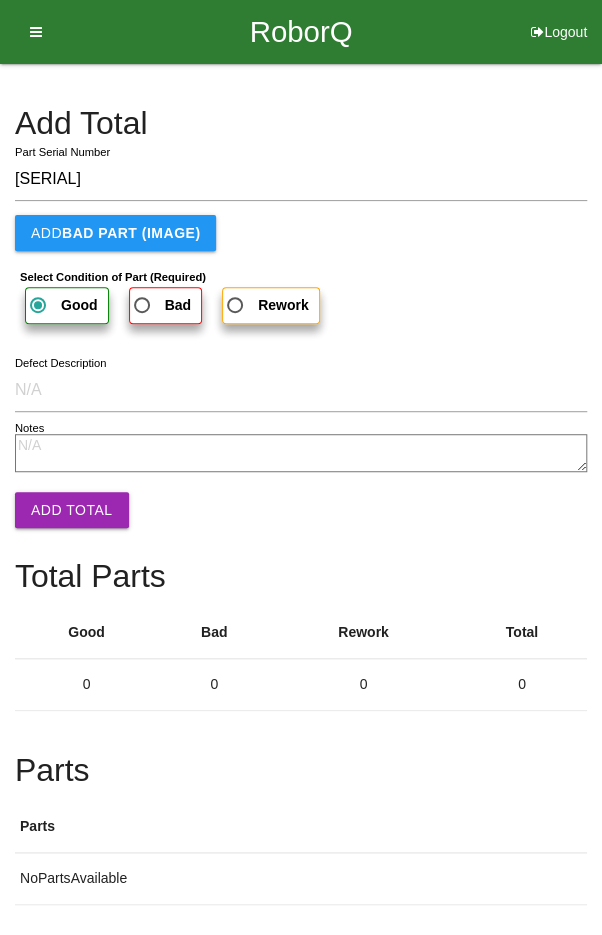 click on "Add Total" at bounding box center (72, 510) 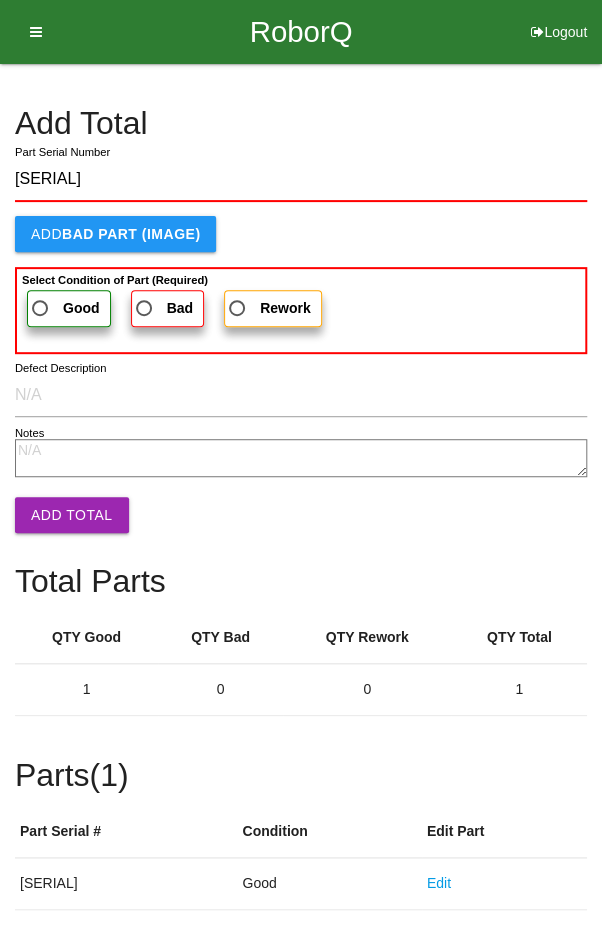 type on "[SERIAL]" 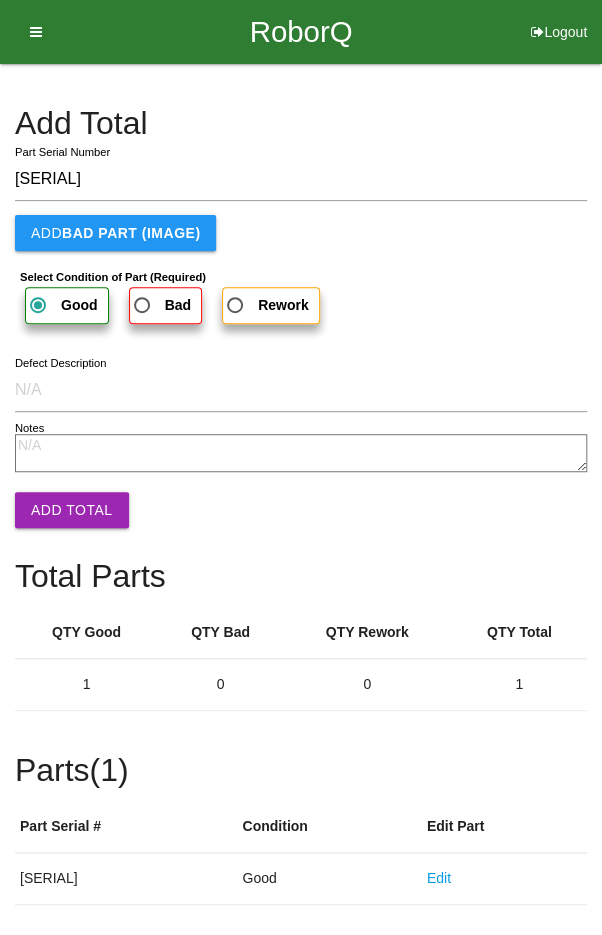 click on "Add Total" at bounding box center [72, 510] 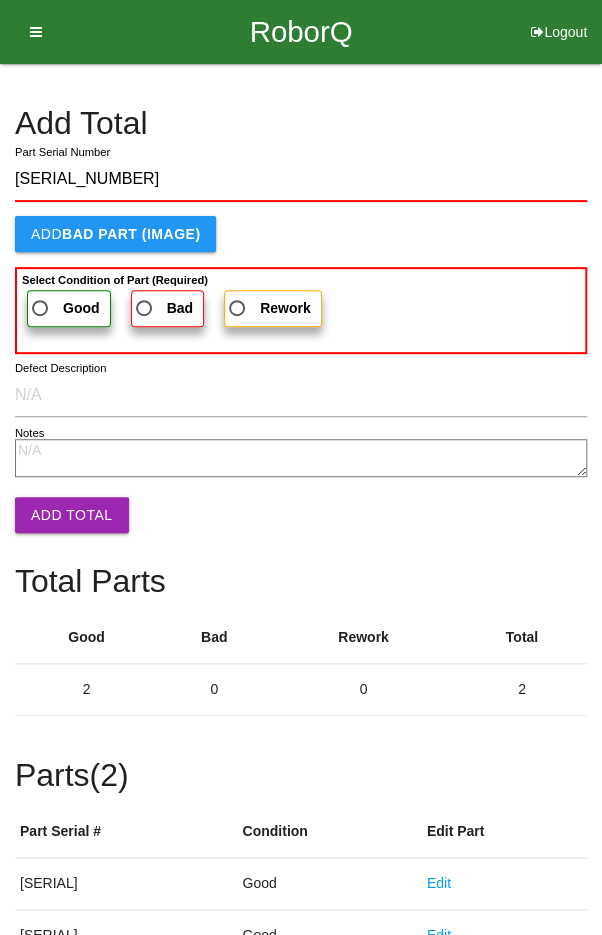 type on "[SERIAL_NUMBER]" 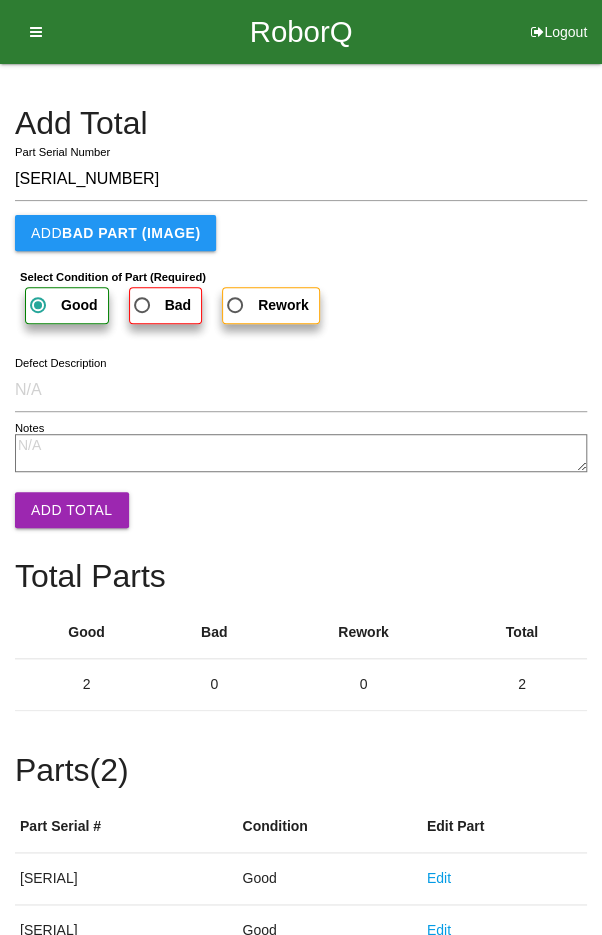 click on "Add Total" at bounding box center [72, 510] 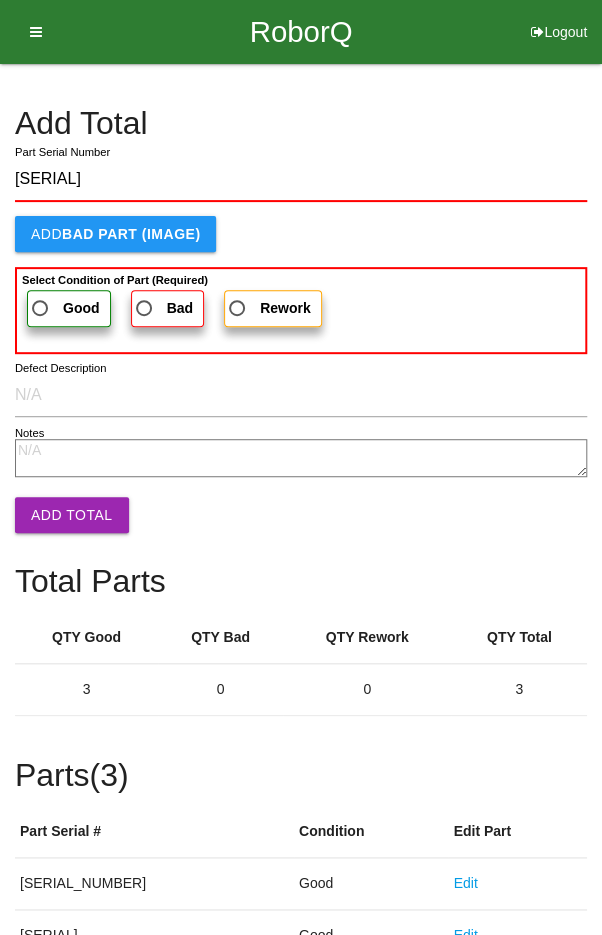 type on "[SERIAL]" 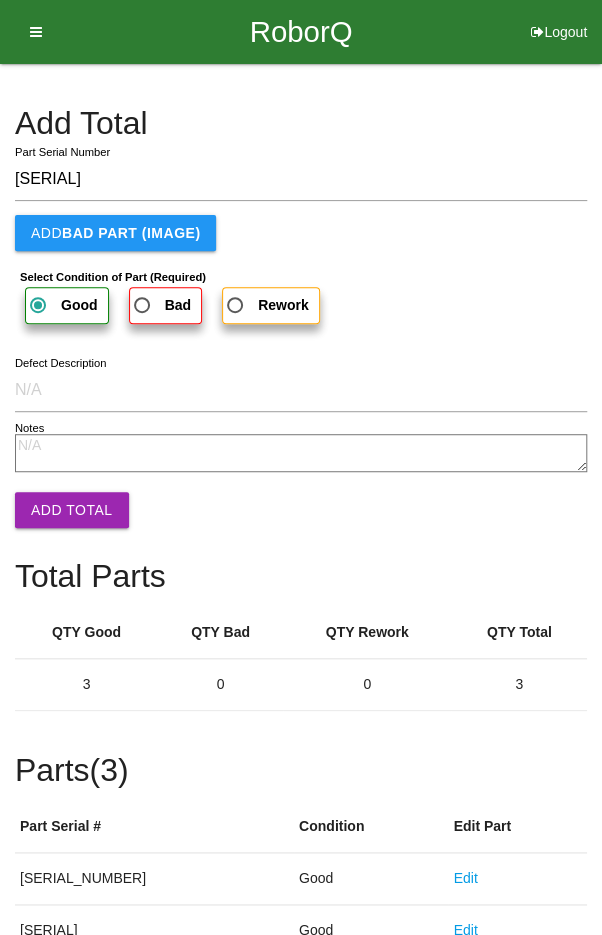 click on "Add Total" at bounding box center [72, 510] 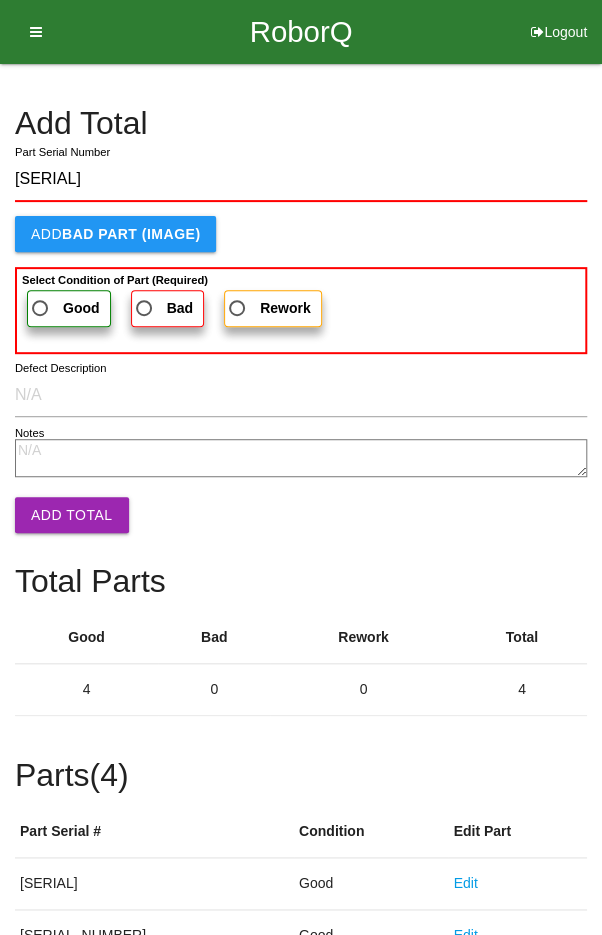 type on "[SERIAL]" 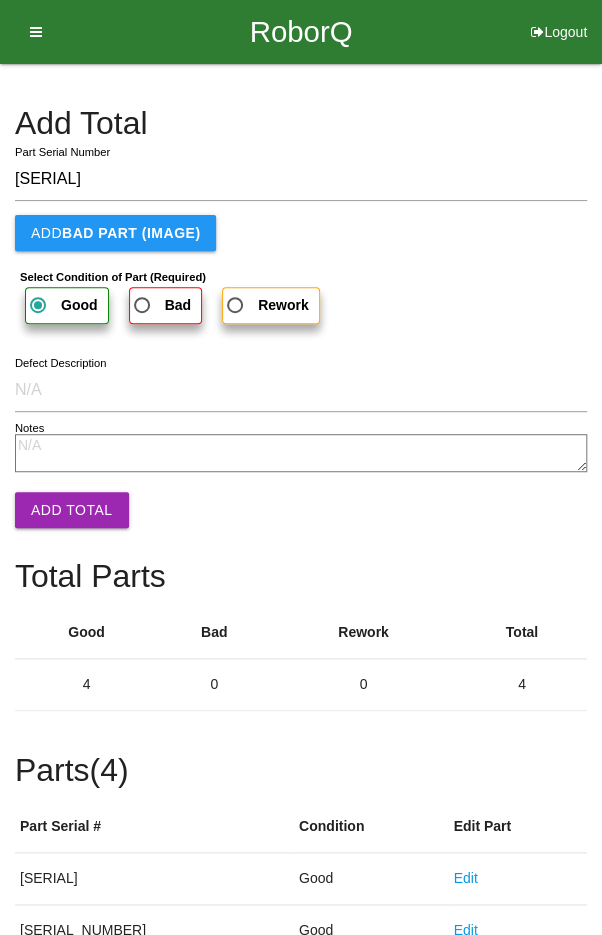 click on "Add Total" at bounding box center (72, 510) 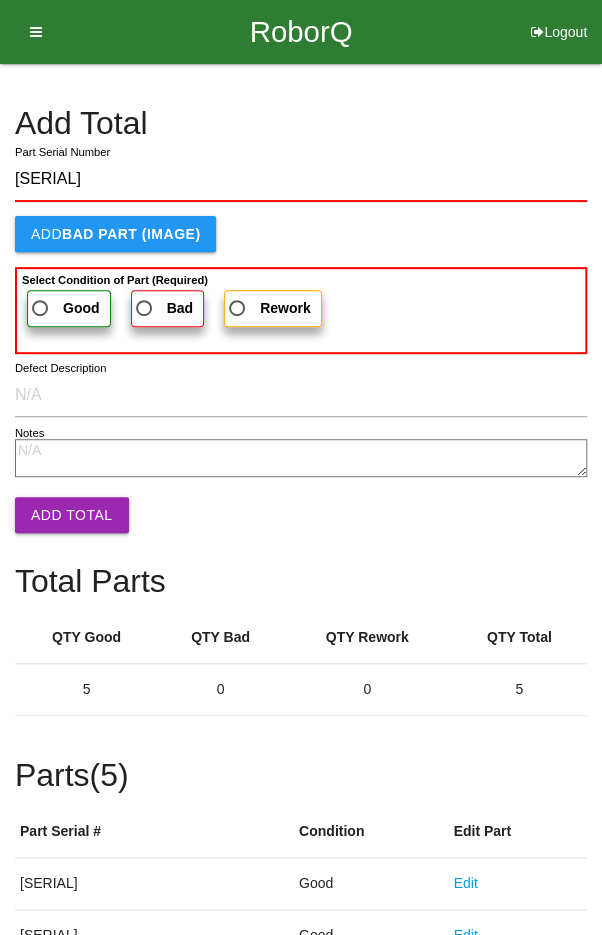 type on "[SERIAL]" 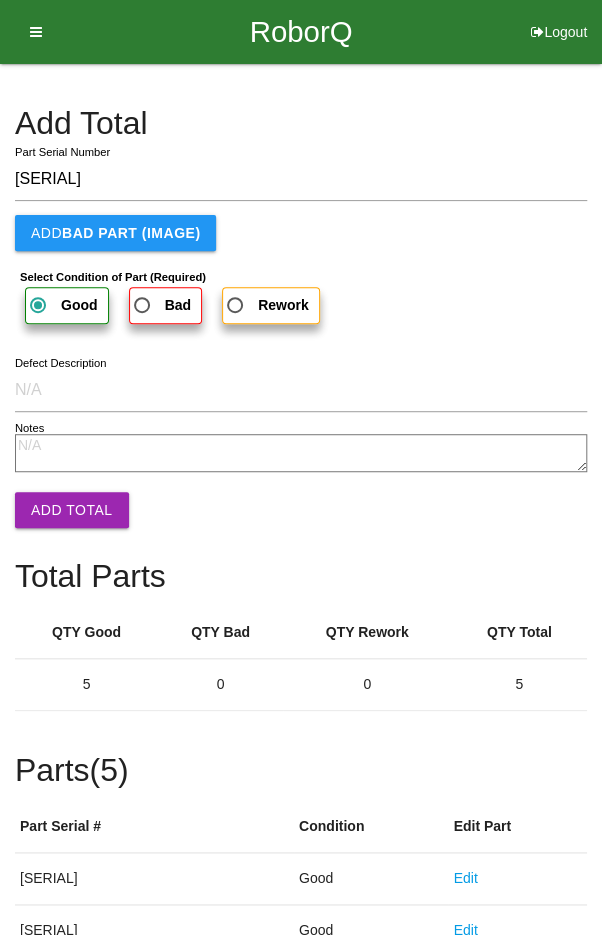 click on "Add Total" at bounding box center (72, 510) 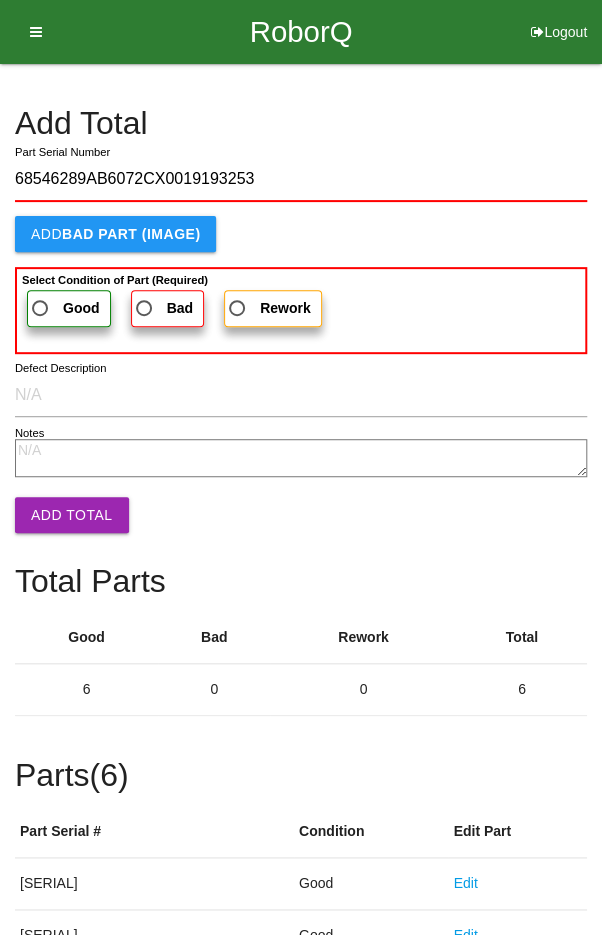 type on "68546289AB6072CX0019193253" 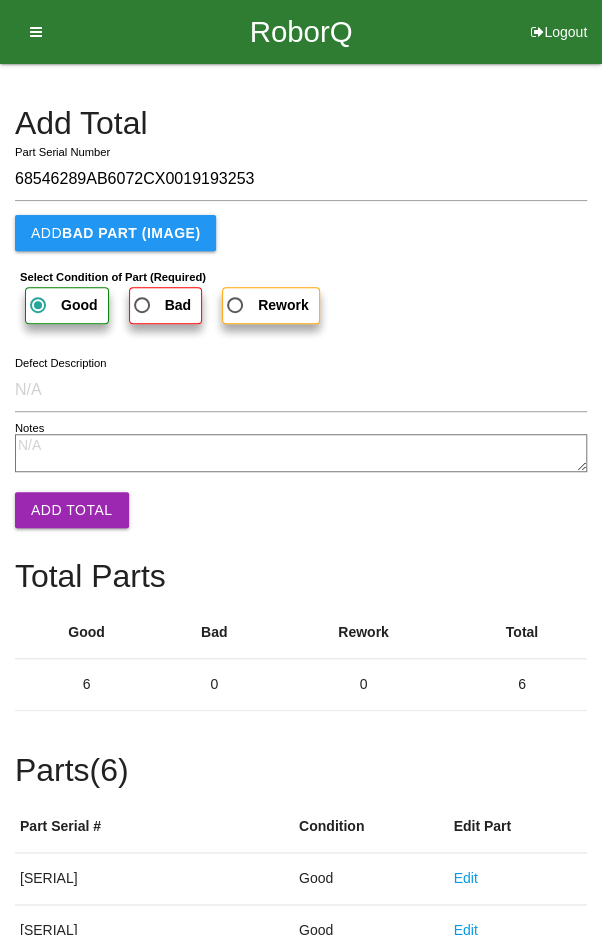 click on "Add Total" at bounding box center (72, 510) 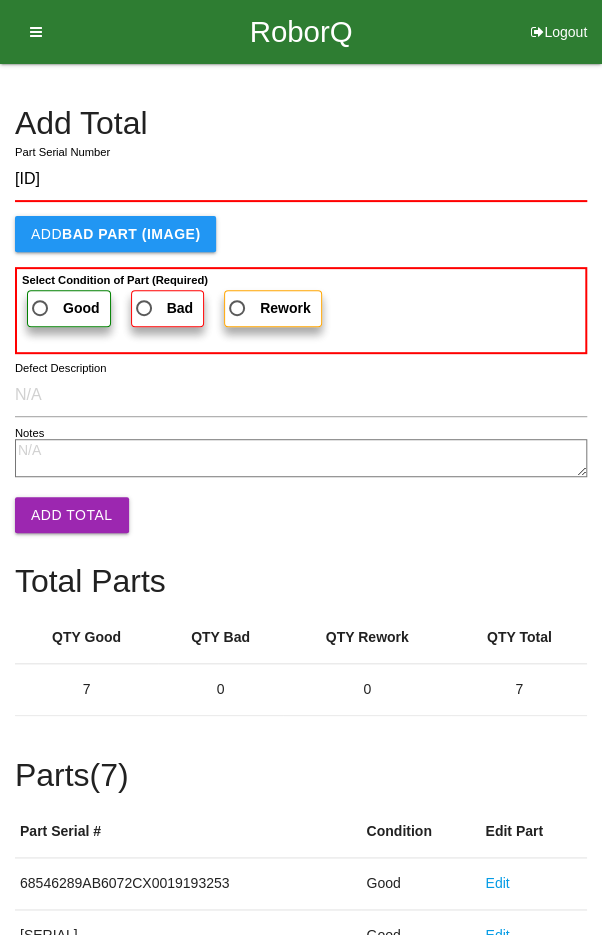 type on "[ID]" 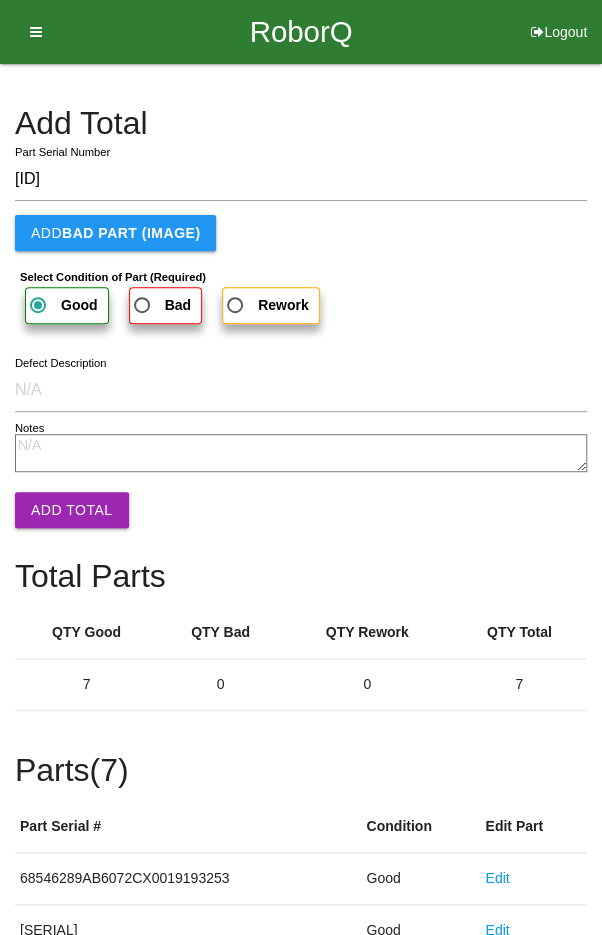 click on "Add Total" at bounding box center (72, 510) 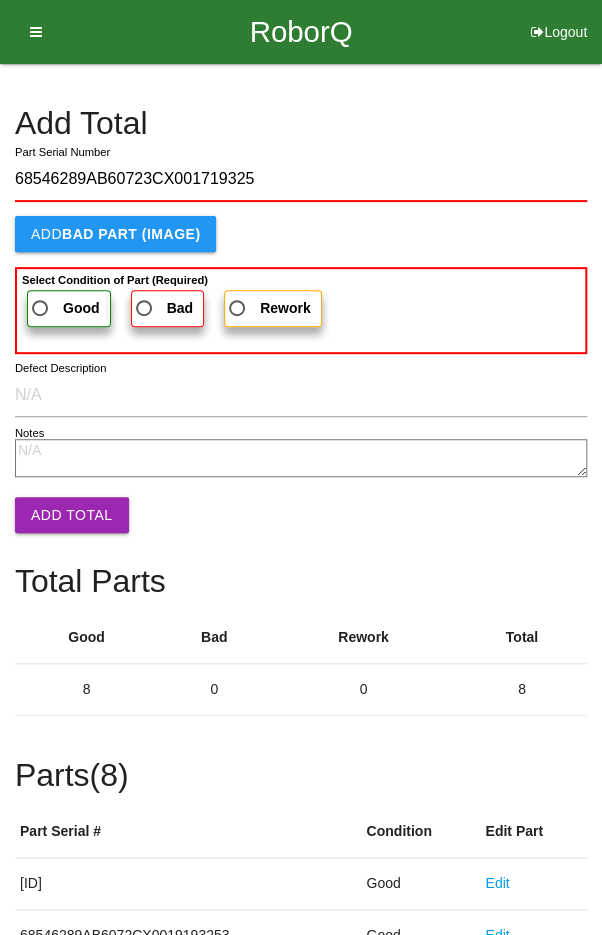 click on "Good" at bounding box center (64, 308) 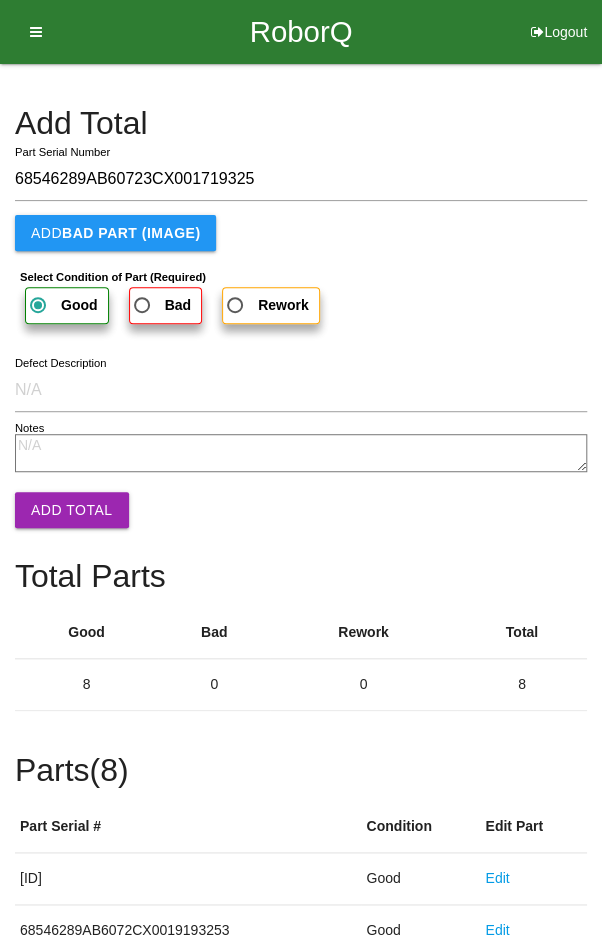 click on "Add Total" at bounding box center [72, 510] 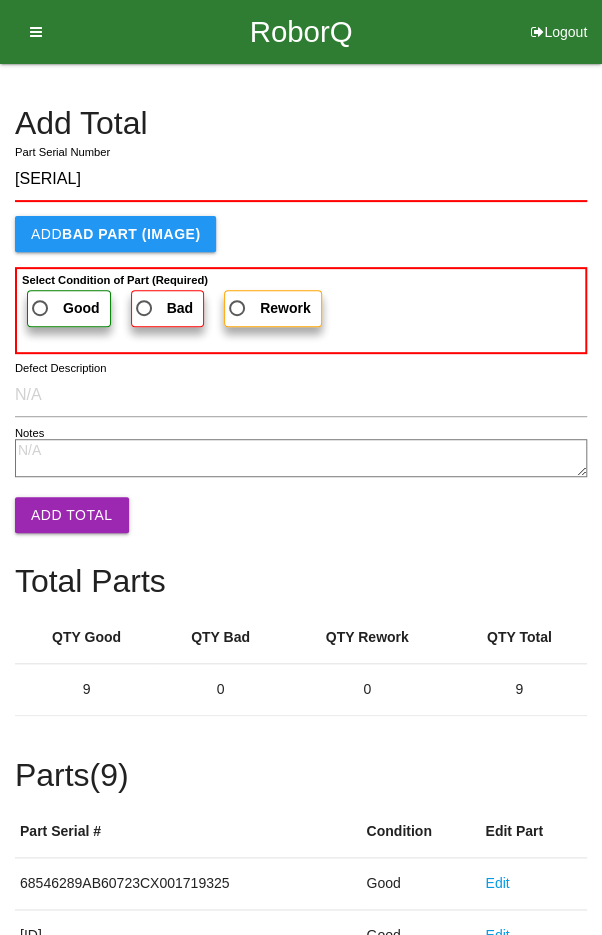 click on "Good" at bounding box center (64, 308) 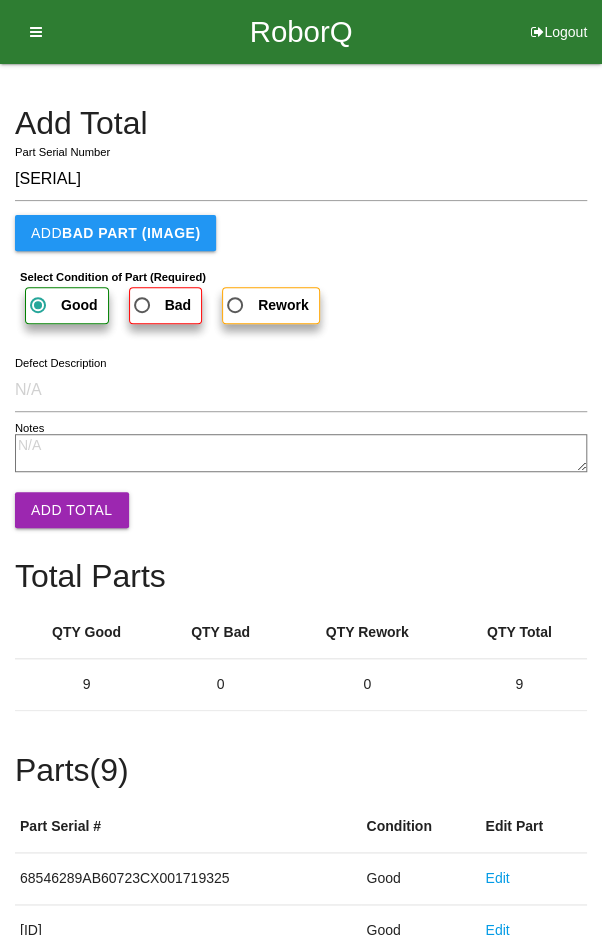 click on "Add Total" at bounding box center [72, 510] 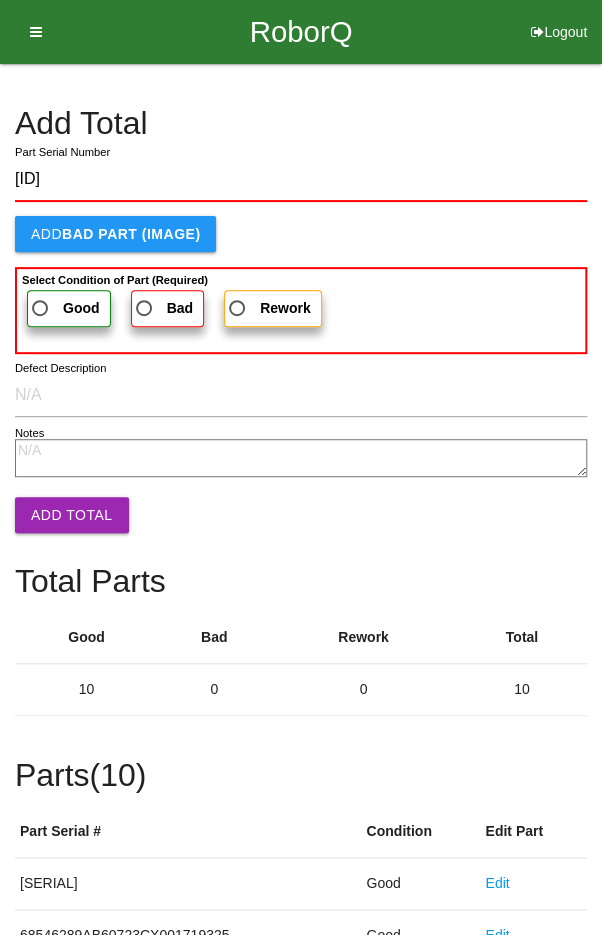 click on "Good" at bounding box center [64, 308] 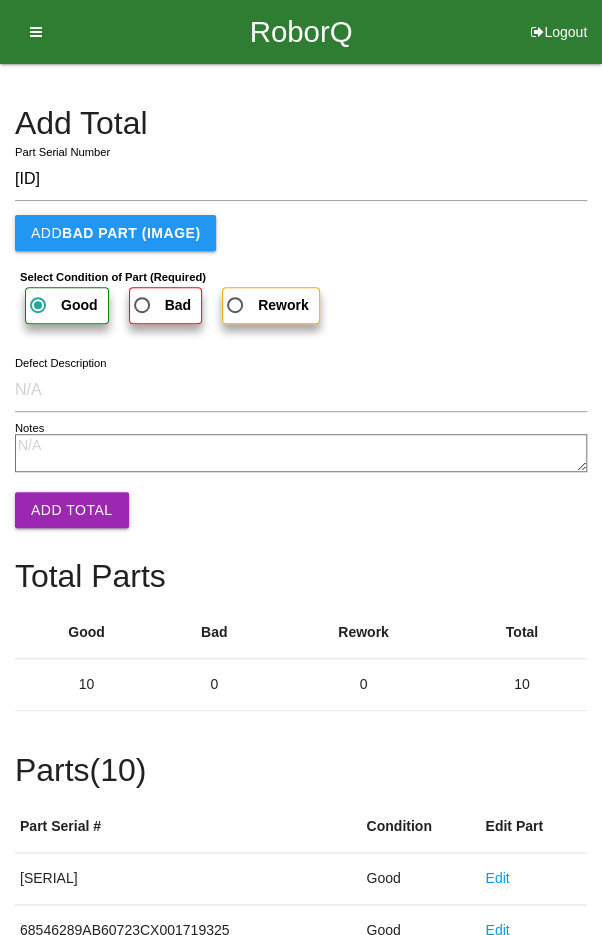 click on "Add Total" at bounding box center [72, 510] 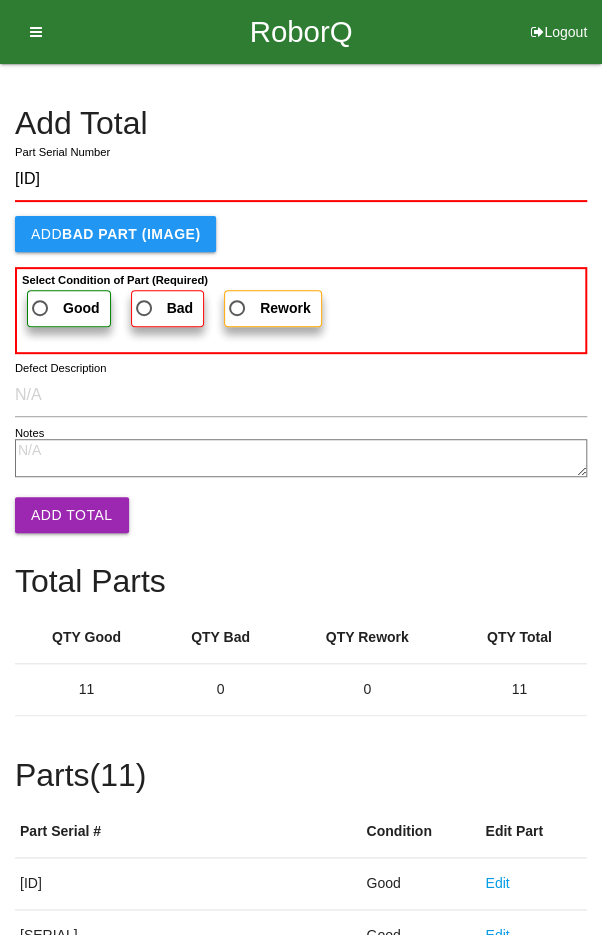 click on "Good" at bounding box center (69, 308) 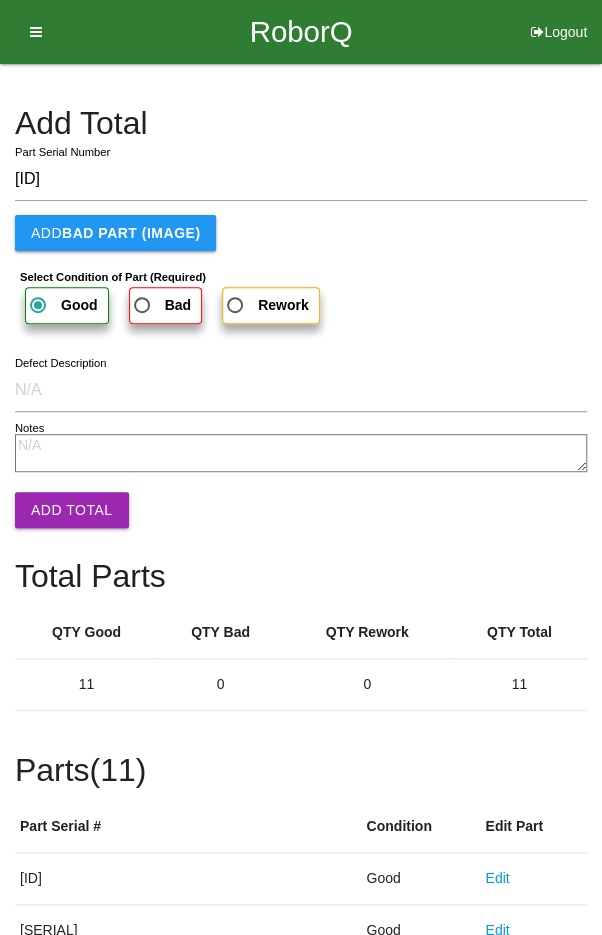 click on "Add Total" at bounding box center (72, 510) 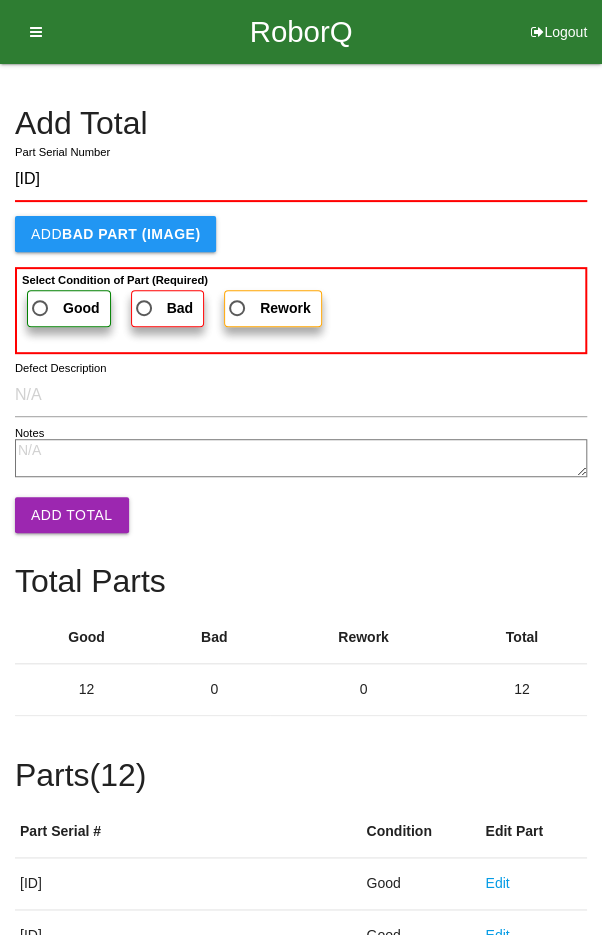 click on "Good" at bounding box center (64, 308) 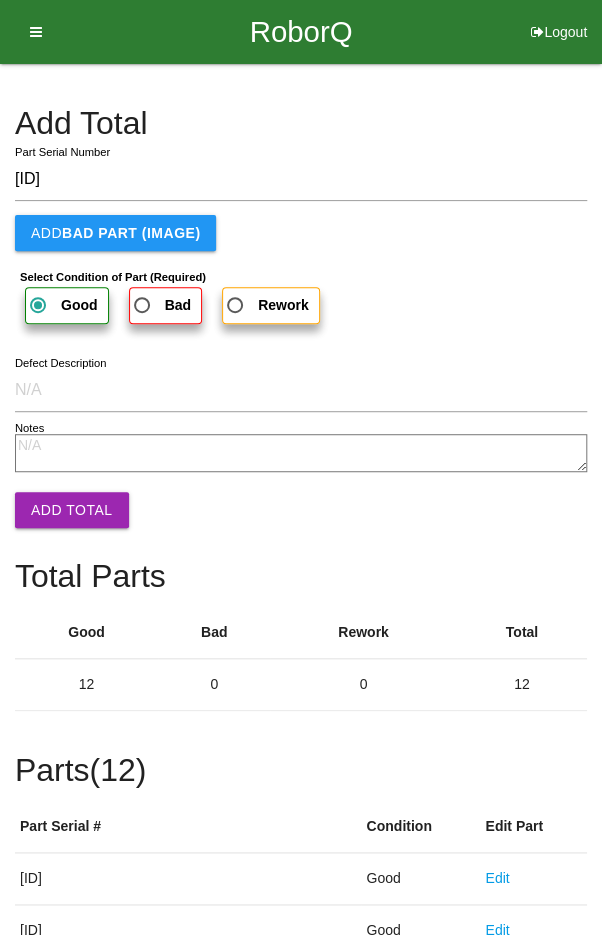 click on "Add Total" at bounding box center [72, 510] 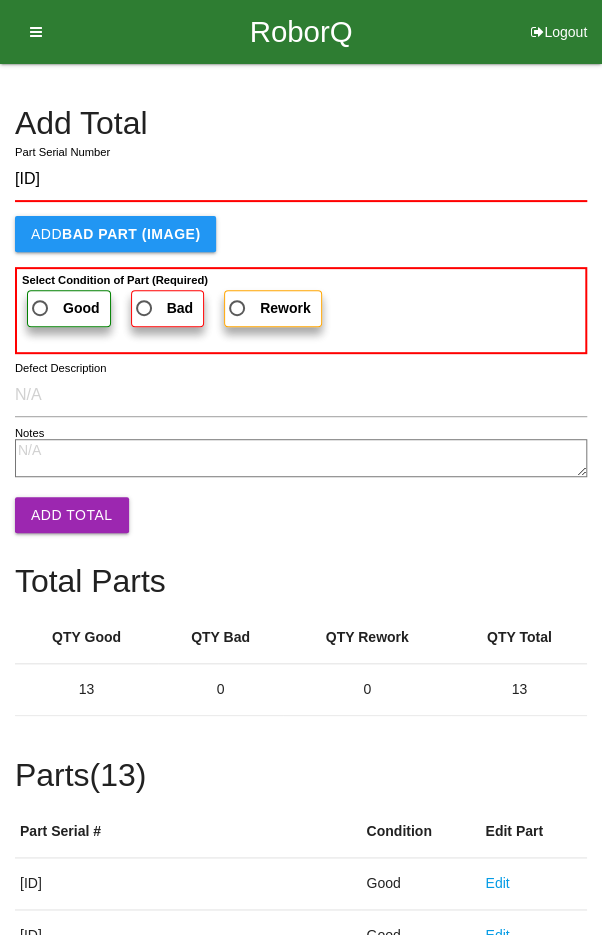 click on "Good" at bounding box center (81, 308) 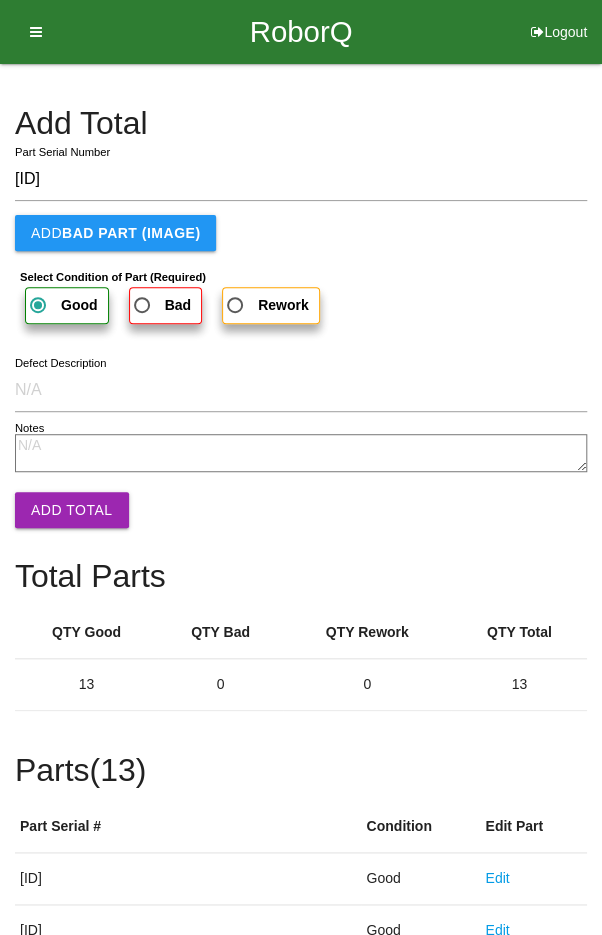 click on "Add Total" at bounding box center (72, 510) 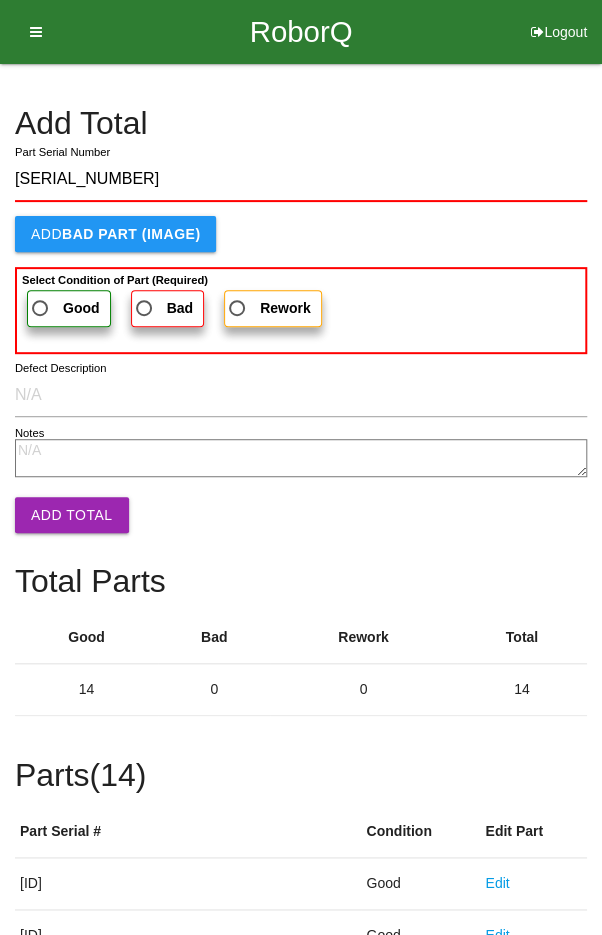 click on "Good" at bounding box center [64, 308] 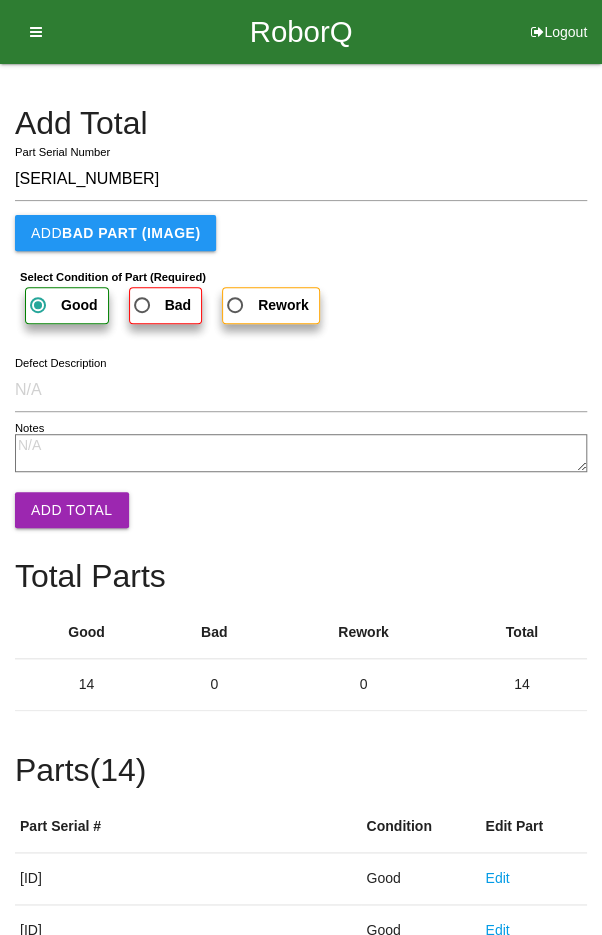 click on "Add Total" at bounding box center [72, 510] 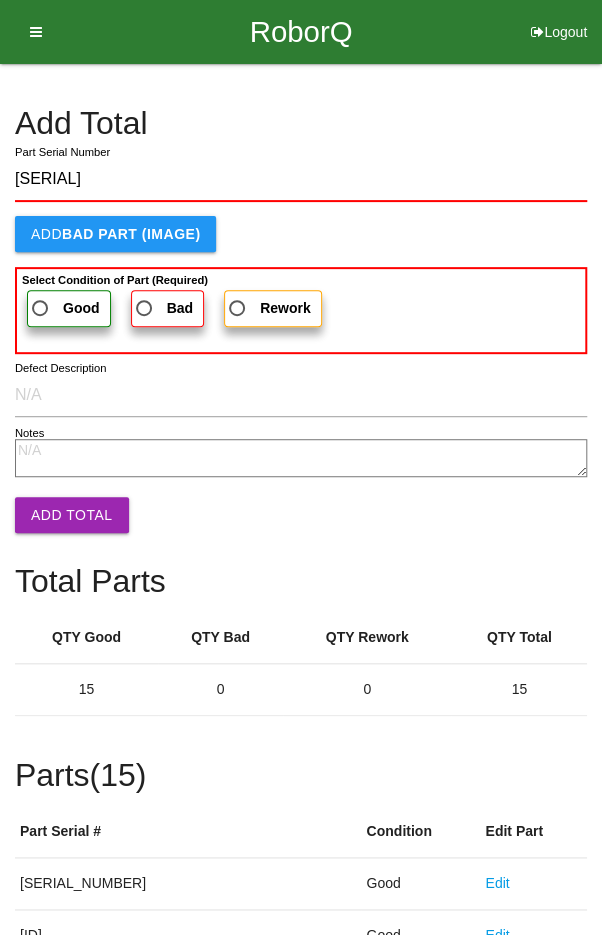 click on "Good" at bounding box center [64, 308] 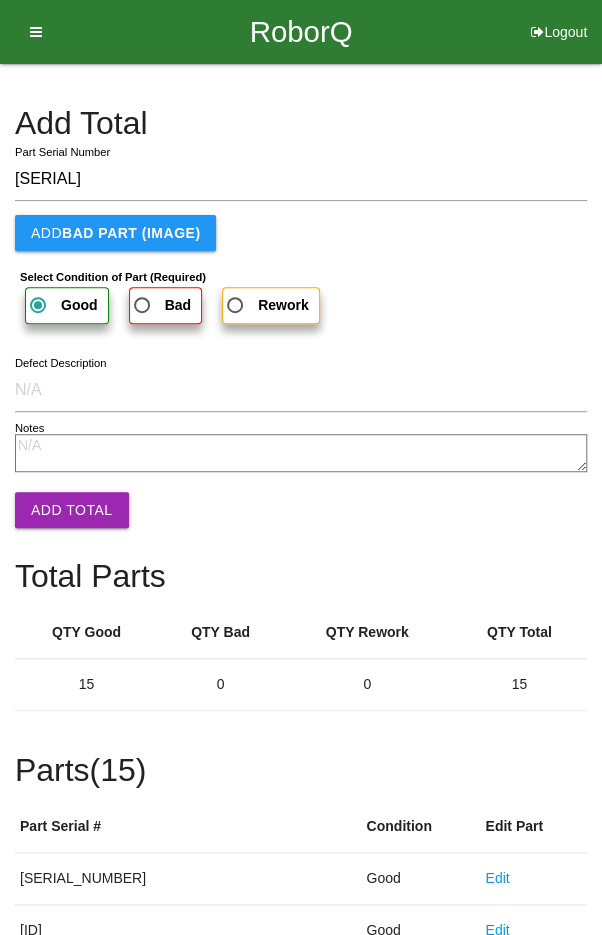 click on "Add Total" at bounding box center [72, 510] 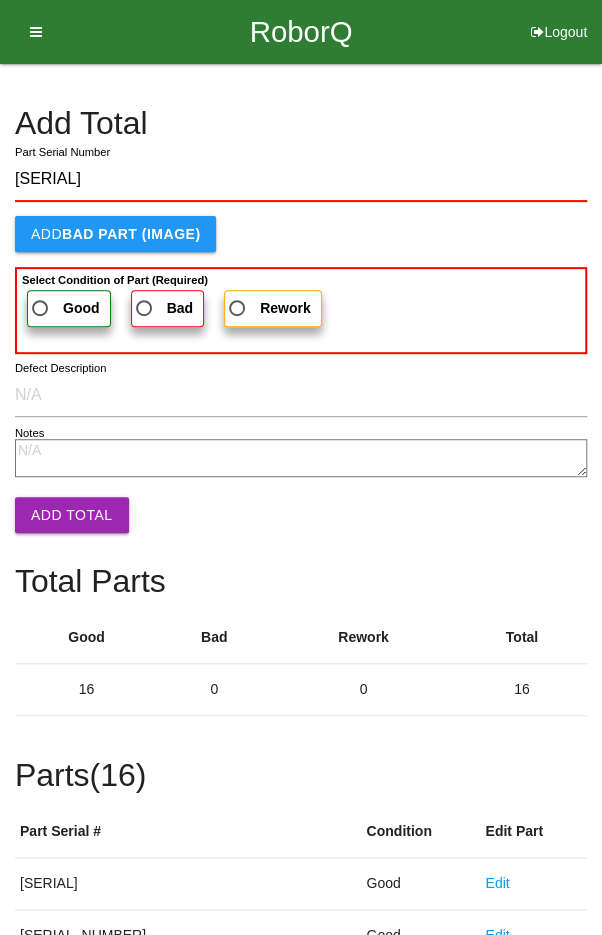 click on "Good" at bounding box center [69, 308] 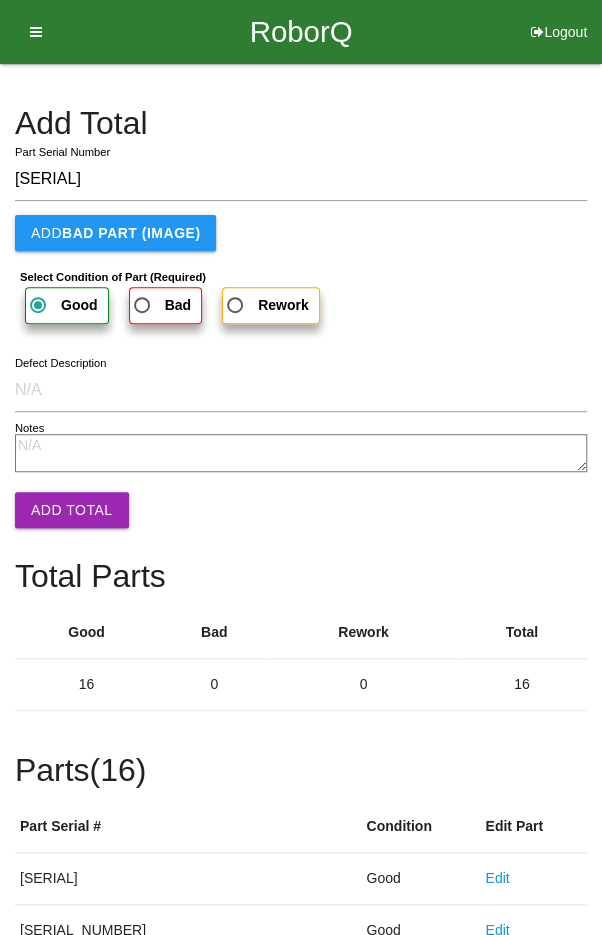 click on "Add Total" at bounding box center (72, 510) 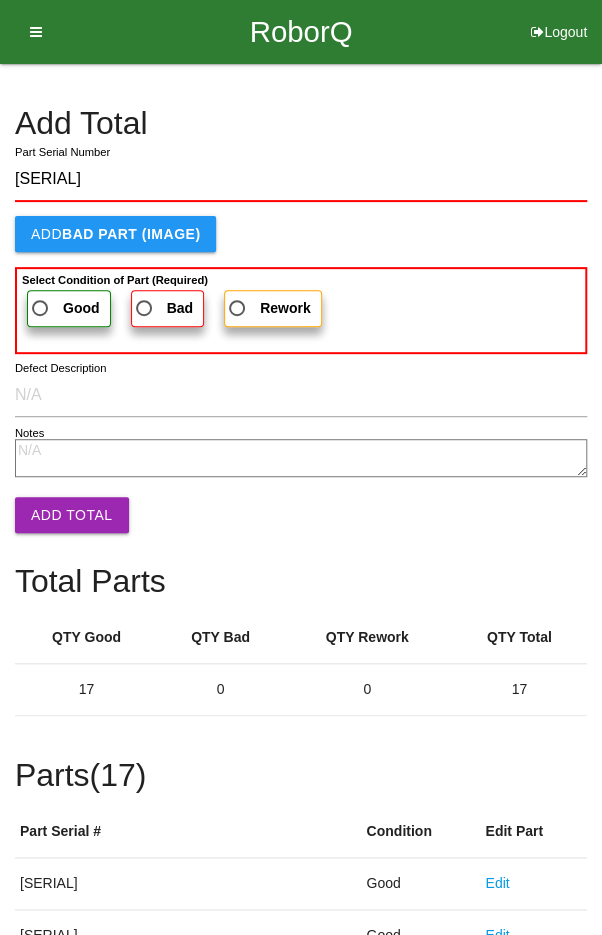 click on "Good" at bounding box center (64, 308) 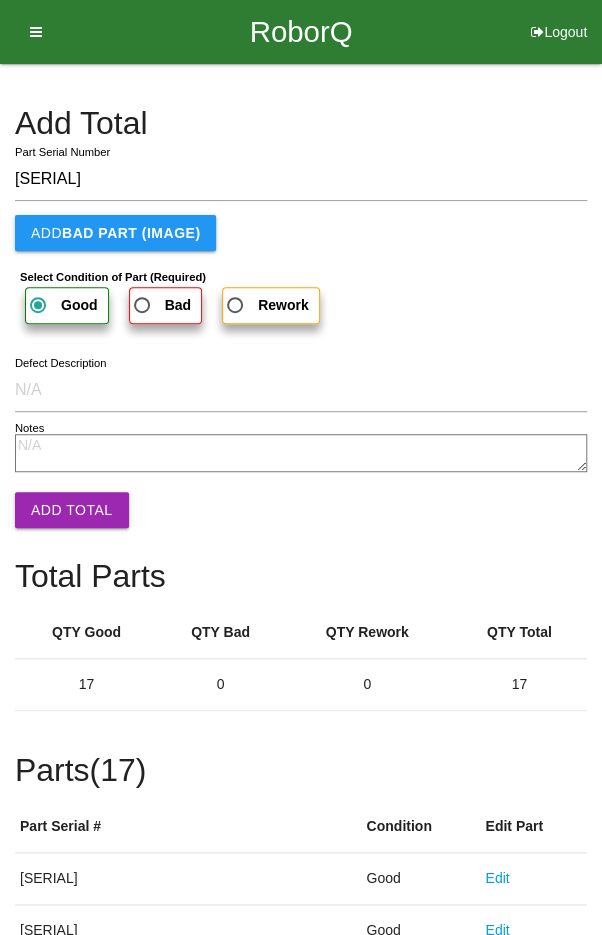 click on "Add Total" at bounding box center (72, 510) 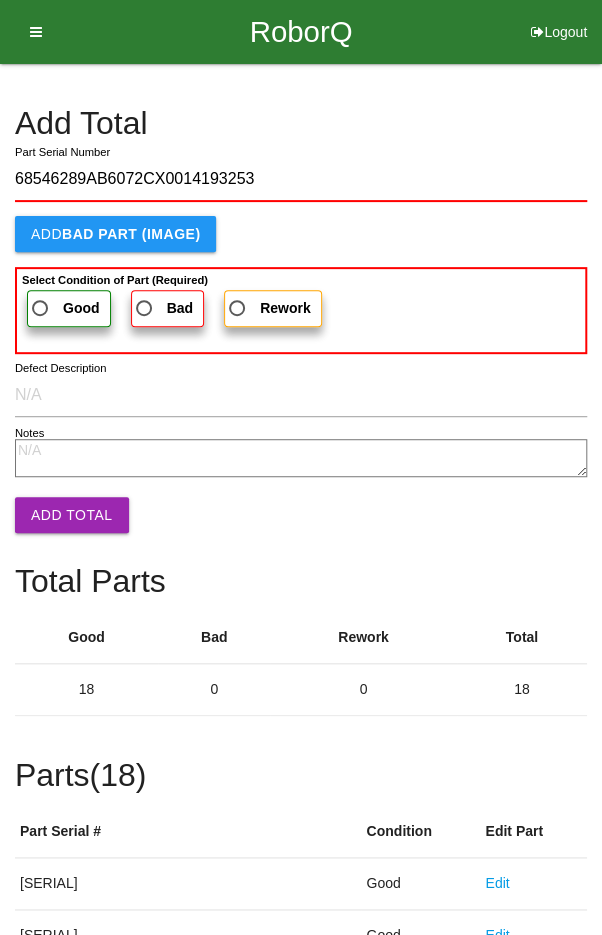 click on "Good" at bounding box center (64, 308) 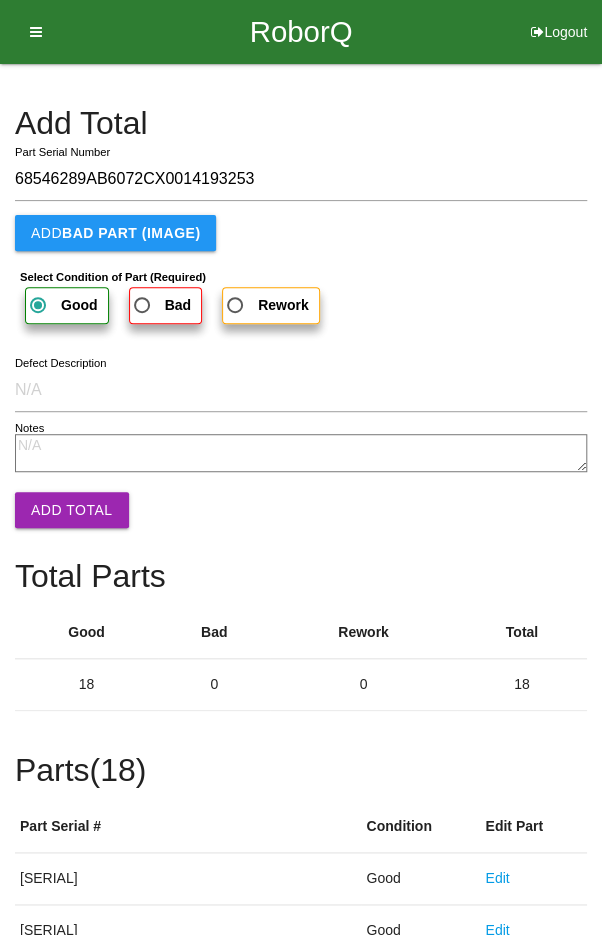 click on "Add Total" at bounding box center [72, 510] 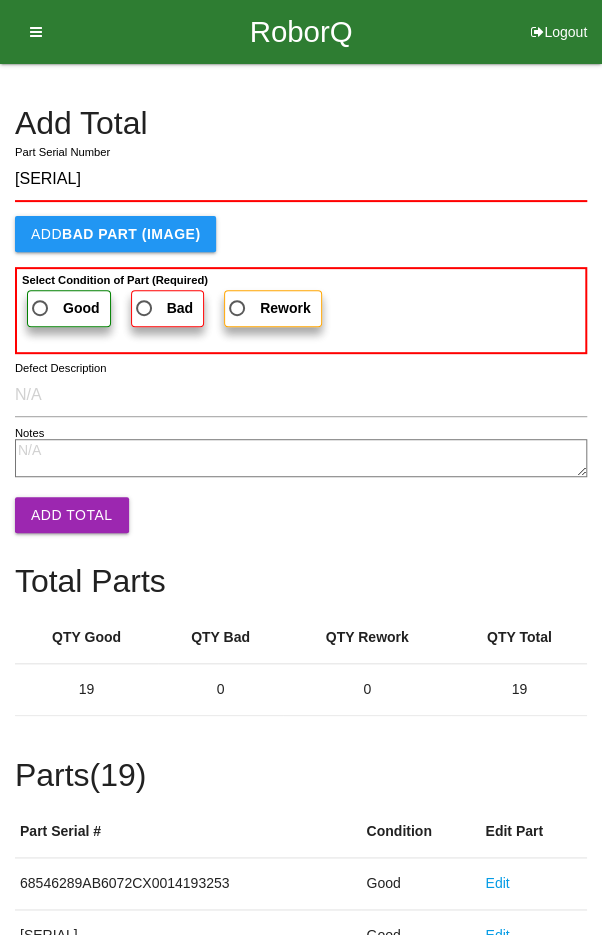 click on "Good" at bounding box center [64, 308] 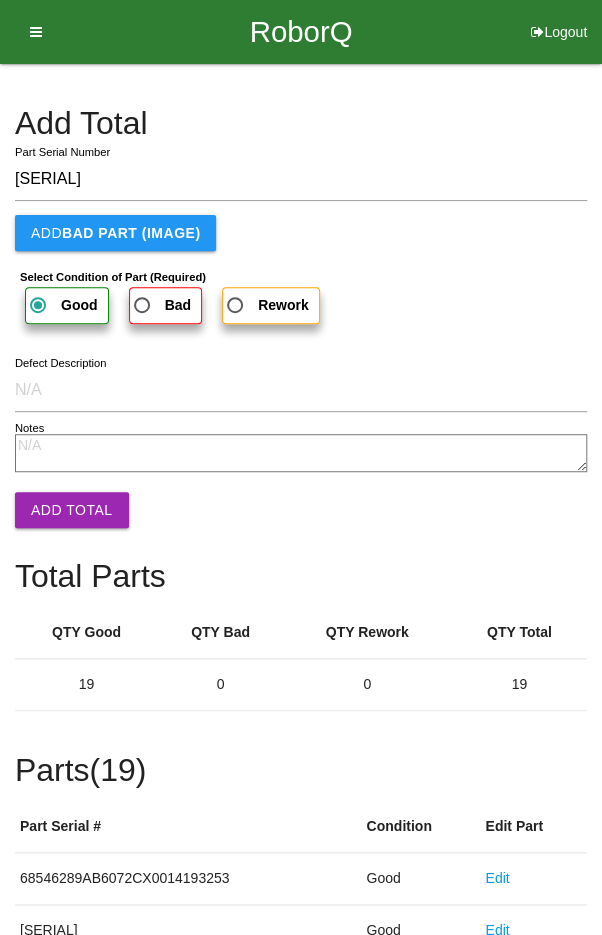 click on "Add Total" at bounding box center (72, 510) 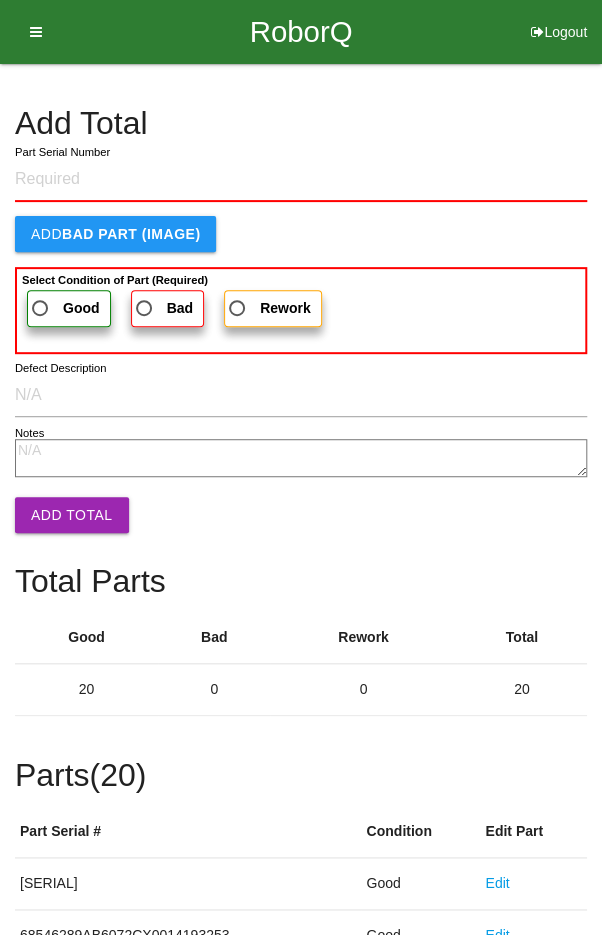 click on "Add Total" at bounding box center [301, 123] 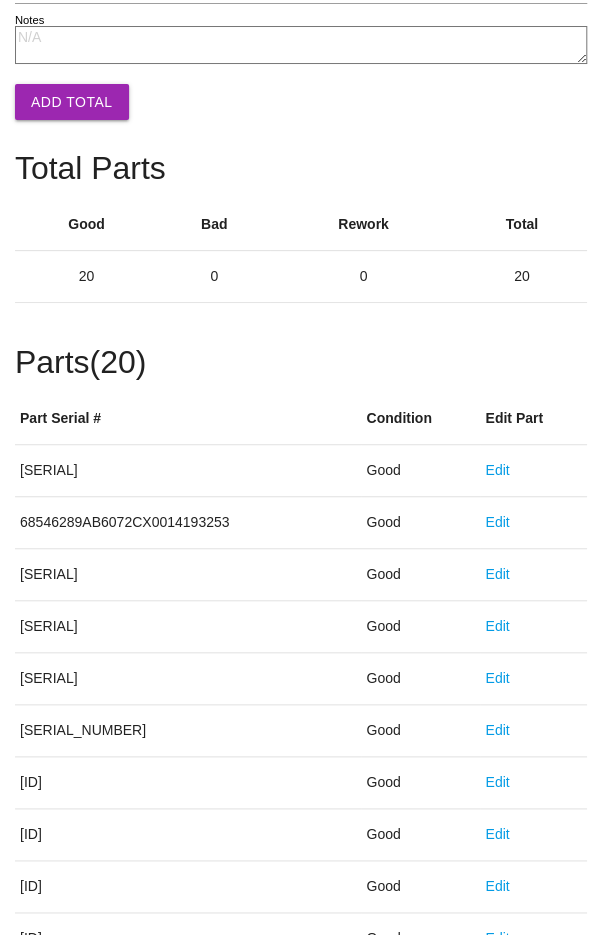 scroll, scrollTop: 1111, scrollLeft: 0, axis: vertical 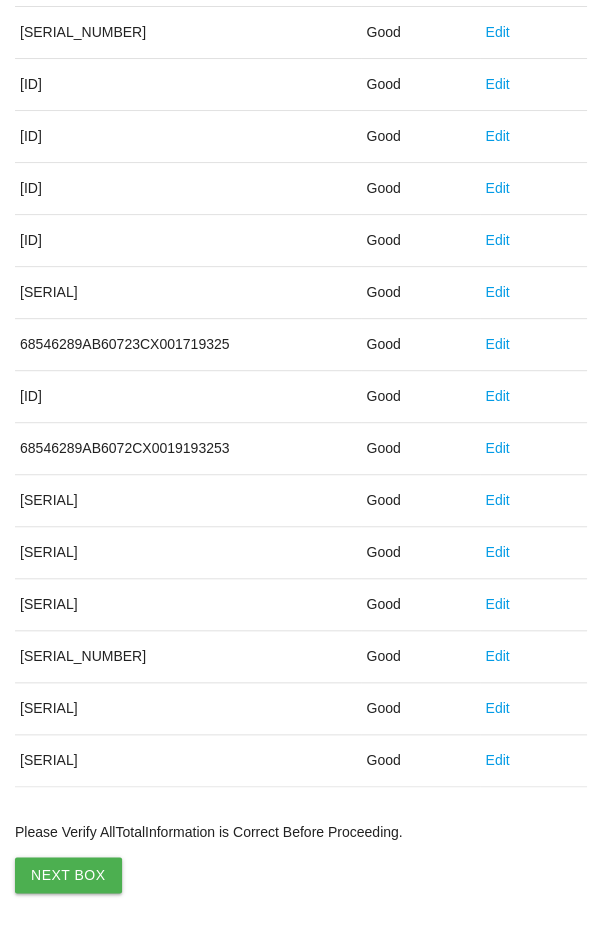 click on "Next Box" at bounding box center [68, 875] 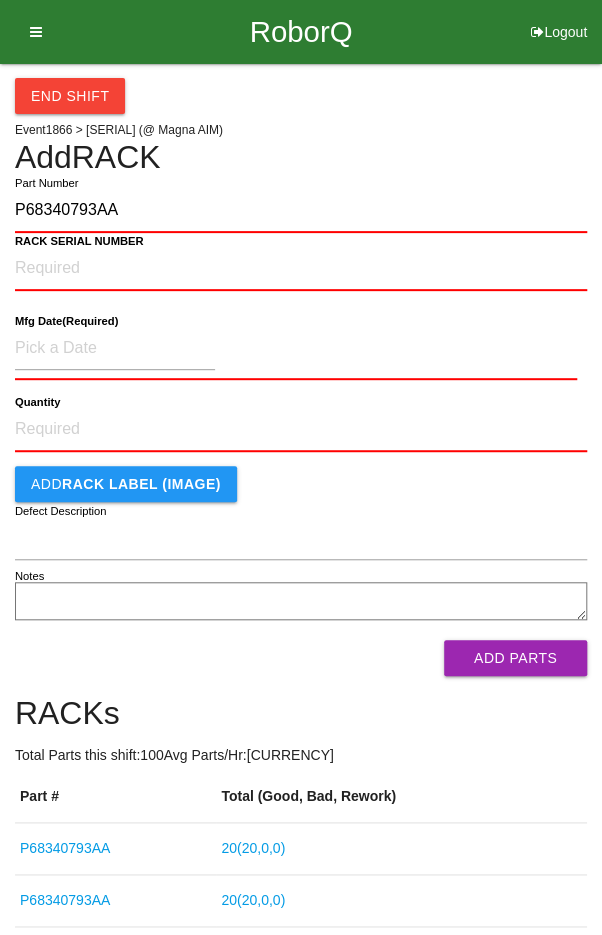 click on "RACK SERIAL NUMBER" at bounding box center (79, 241) 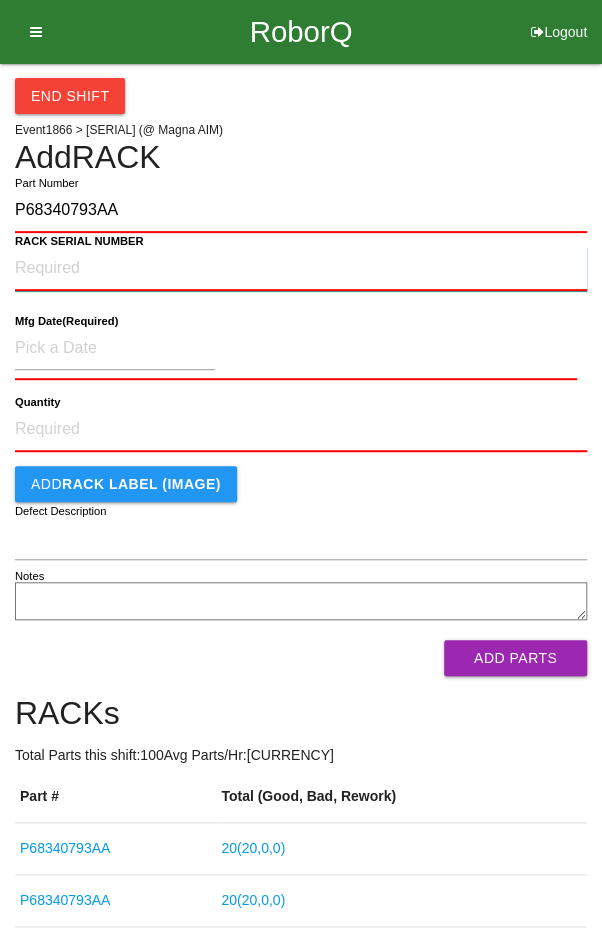 click on "RACK SERIAL NUMBER" at bounding box center [301, 269] 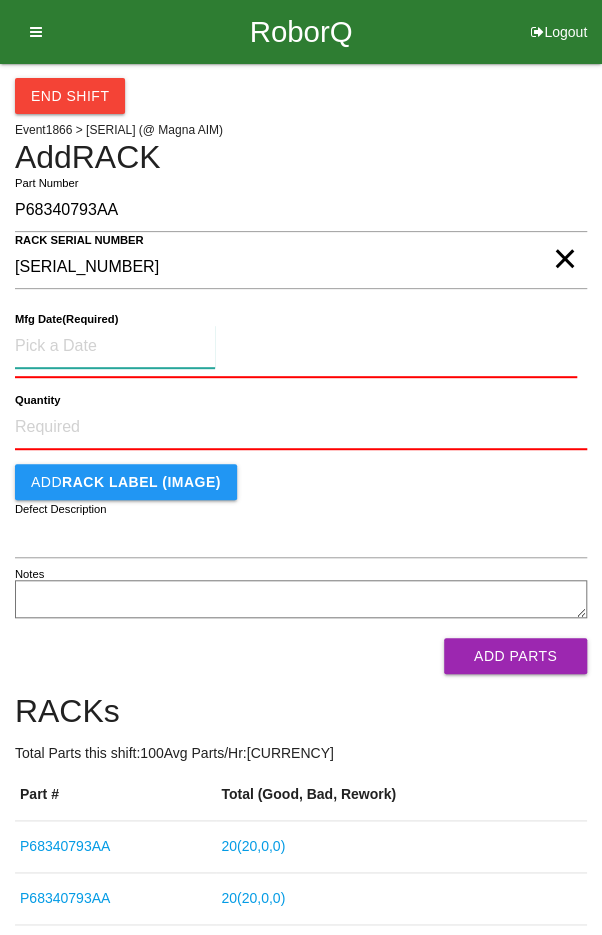 click at bounding box center [115, 346] 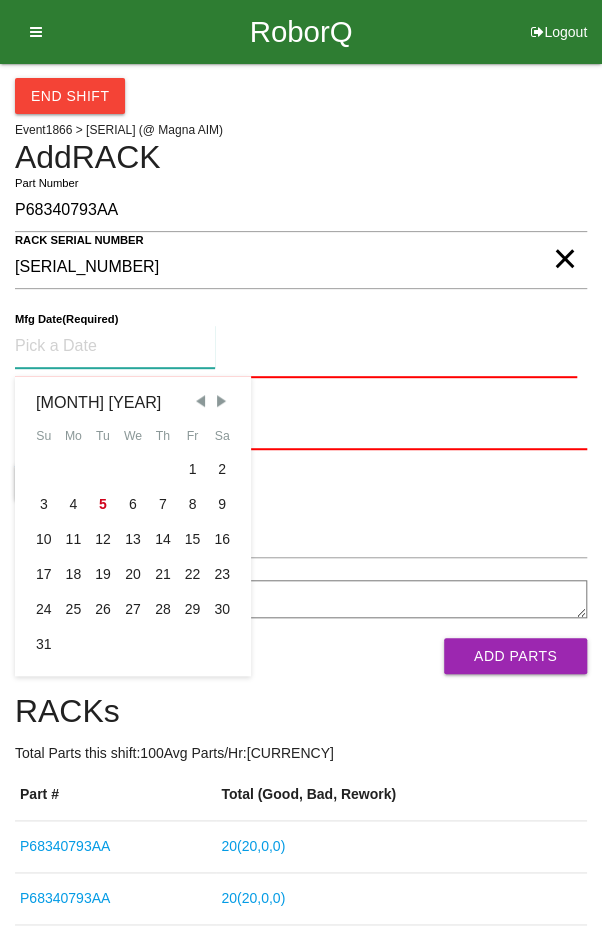 click at bounding box center [200, 401] 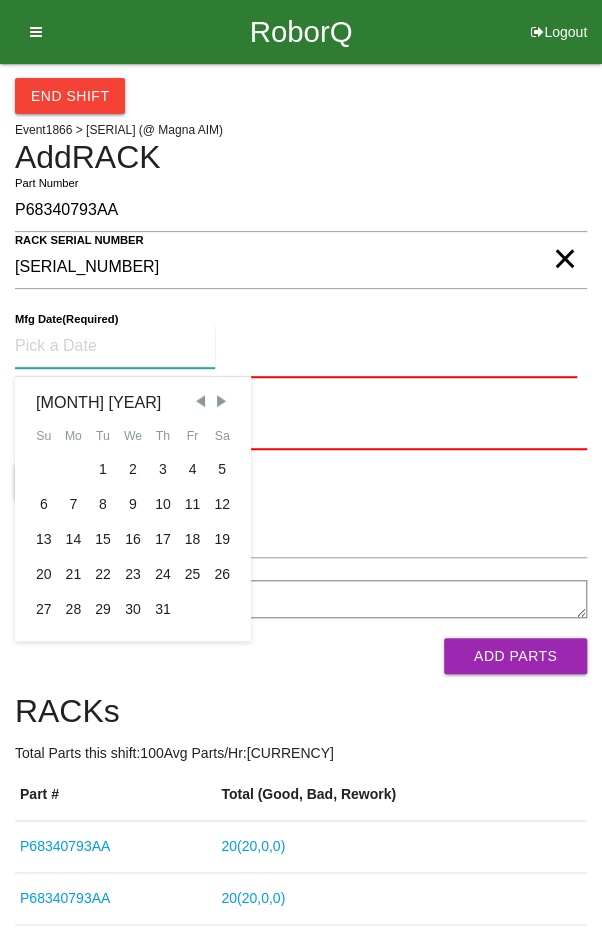 click on "15" at bounding box center [103, 539] 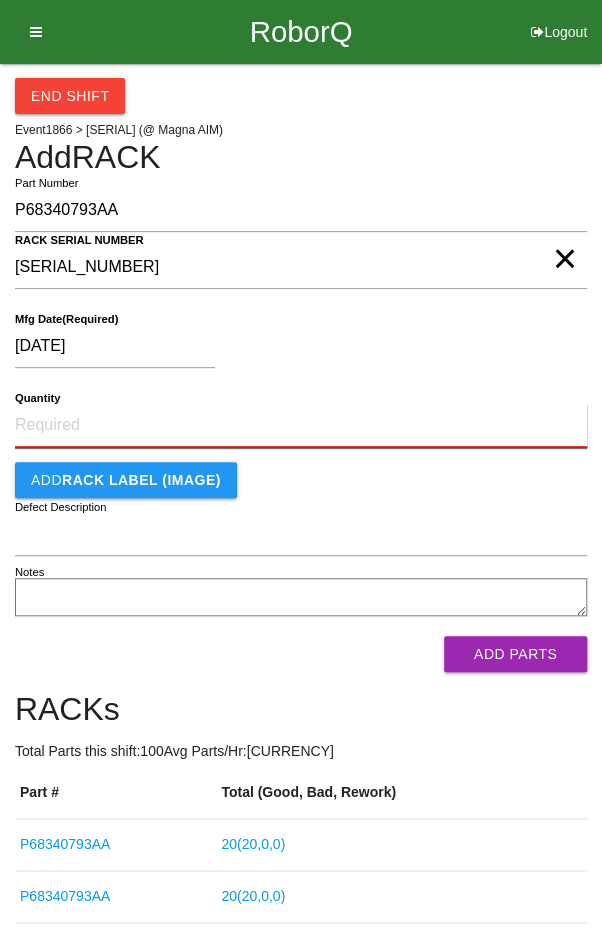 click on "Quantity" at bounding box center (301, 426) 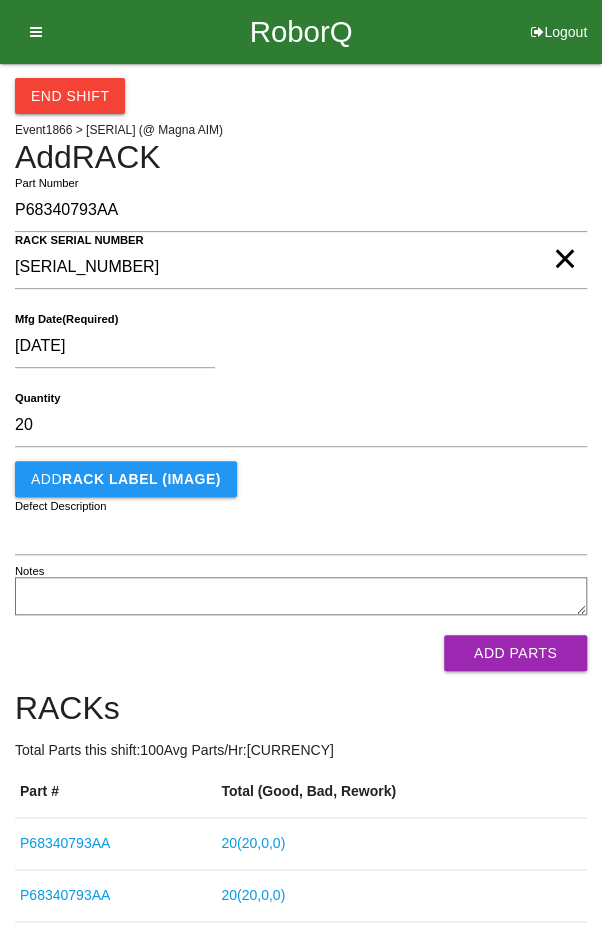 click on "[DATE]" at bounding box center (296, 350) 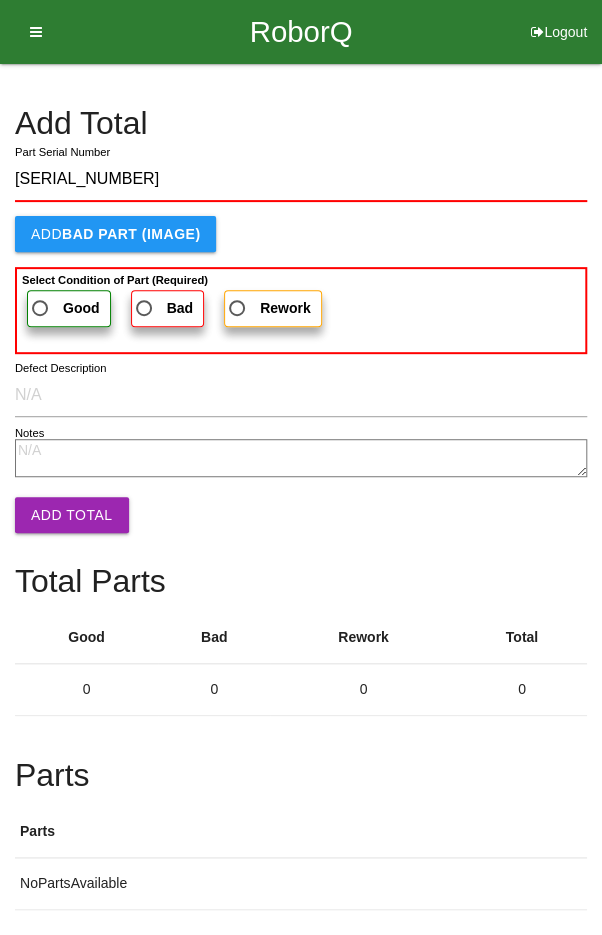 click on "Good" at bounding box center (64, 308) 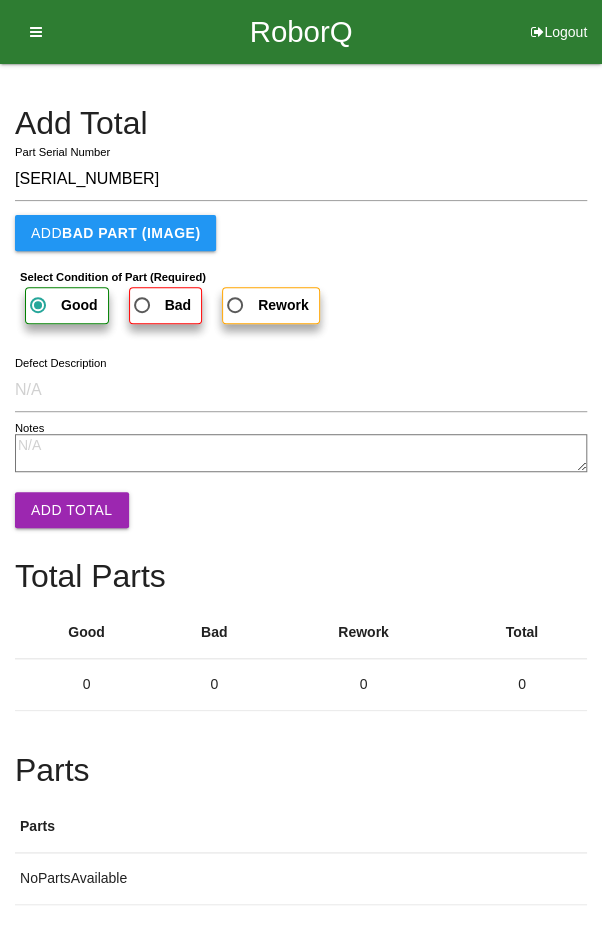 click on "Add Total" at bounding box center (72, 510) 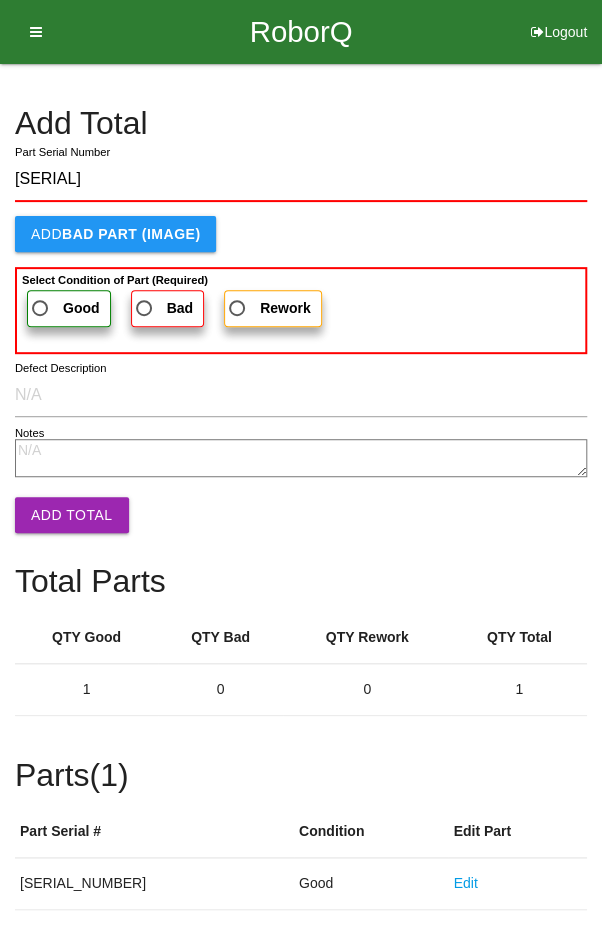 click on "Good" at bounding box center (64, 308) 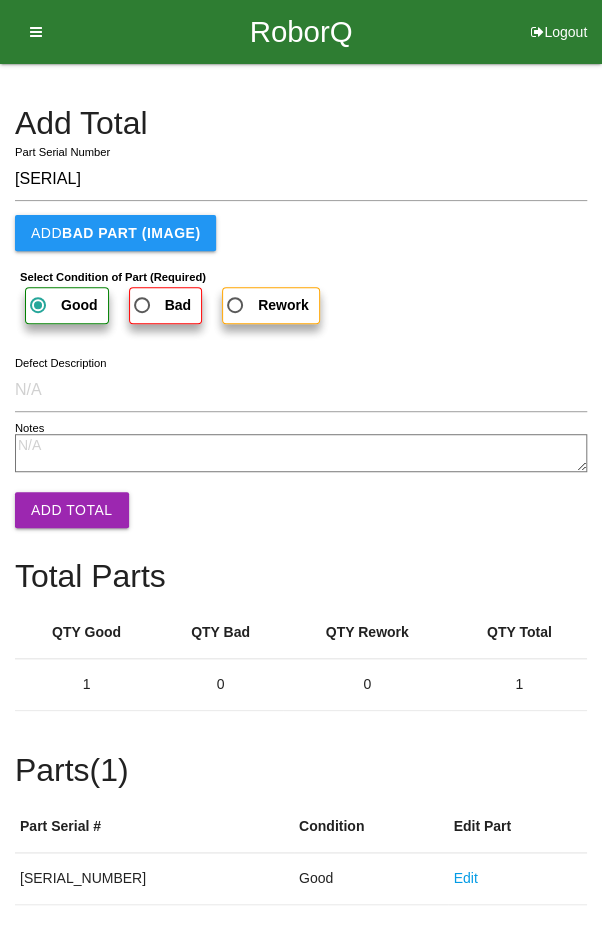 click on "Add Total" at bounding box center (72, 510) 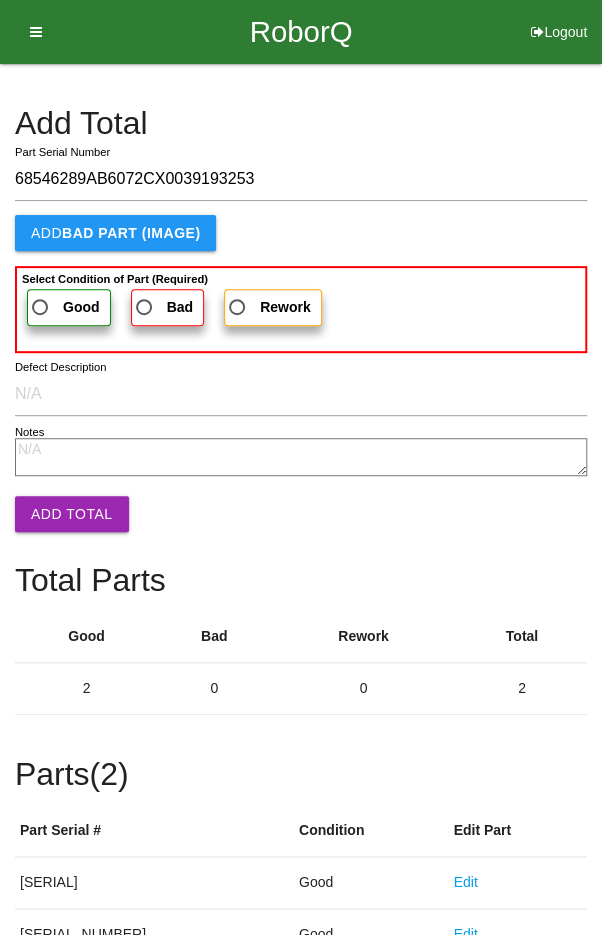 click on "Good" at bounding box center (64, 307) 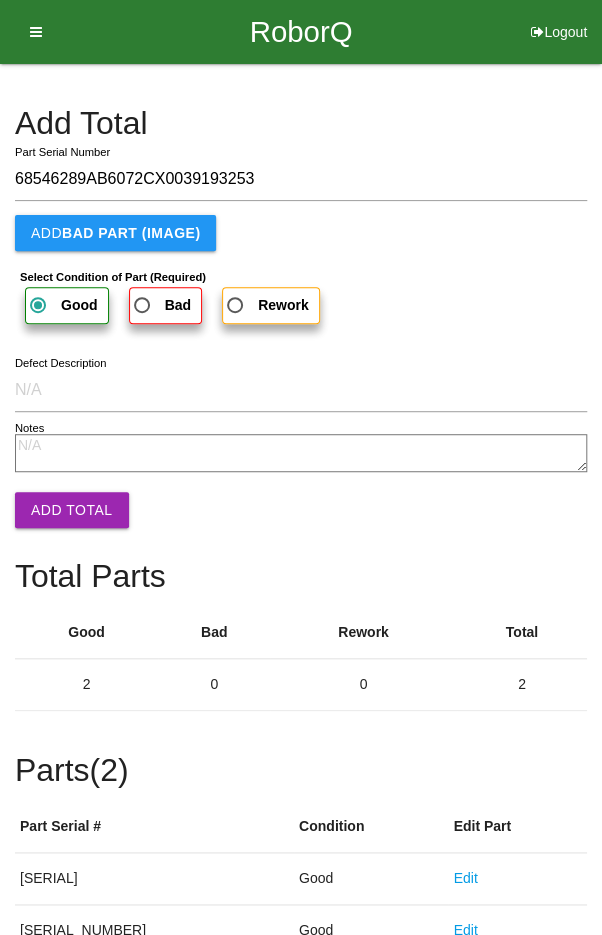 click on "Add Total" at bounding box center [72, 510] 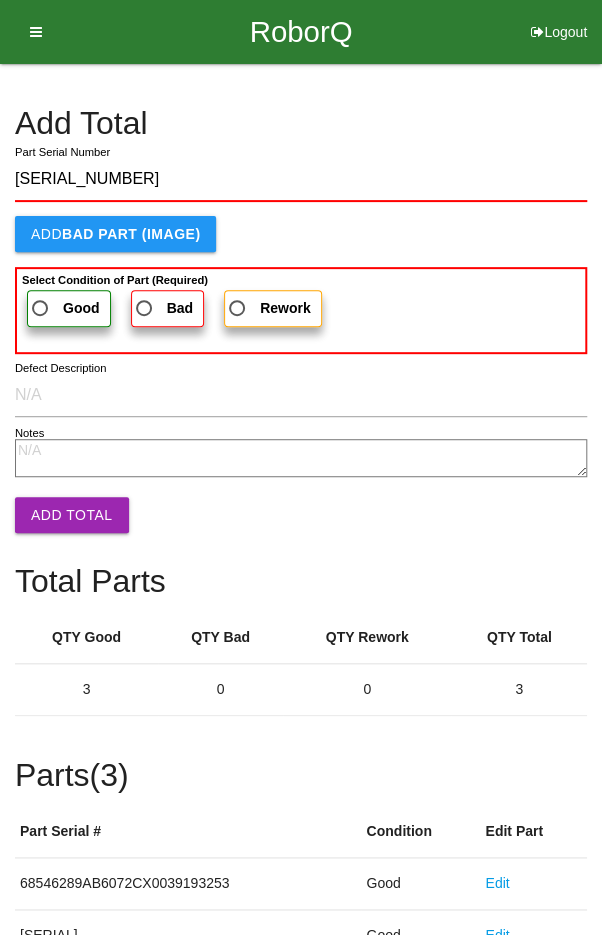 click on "Good" at bounding box center [64, 308] 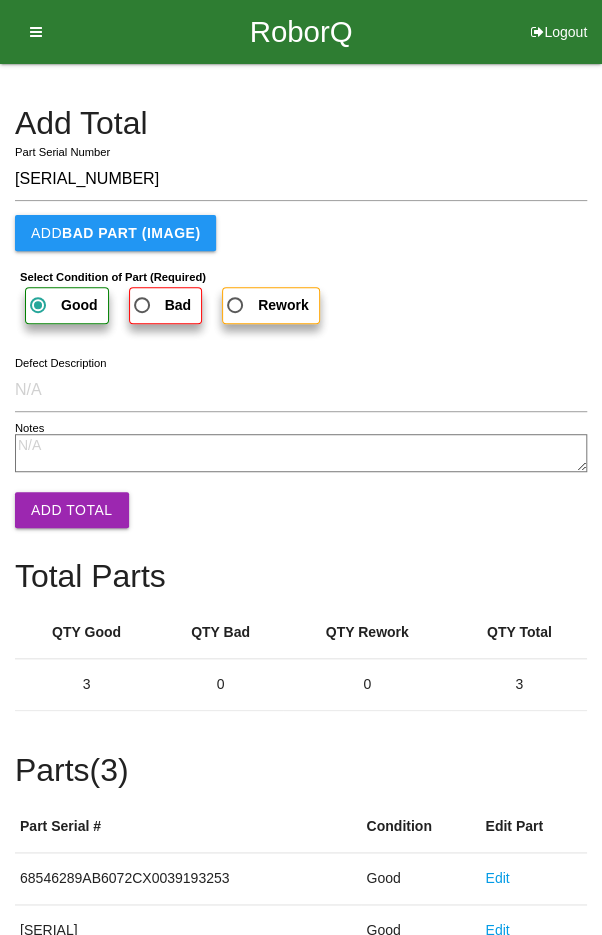 click on "Add Total" at bounding box center [72, 510] 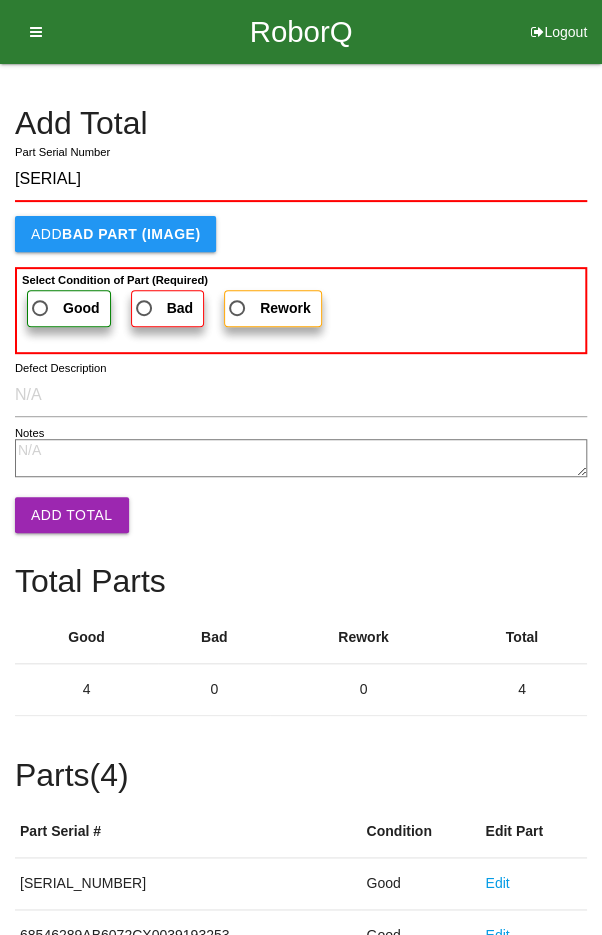 click on "Good" at bounding box center (64, 308) 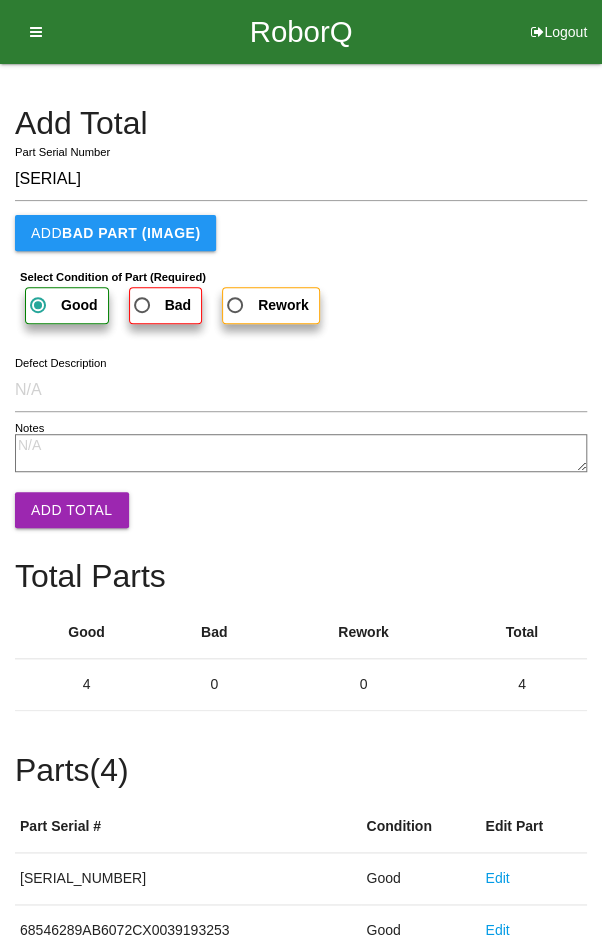 click on "Add Total" at bounding box center (72, 510) 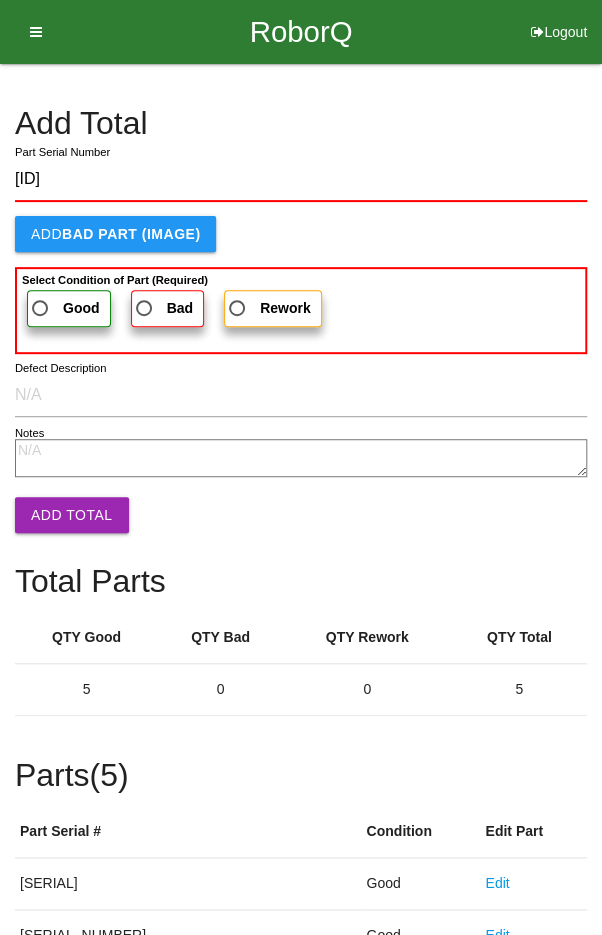 click on "Good" at bounding box center (64, 308) 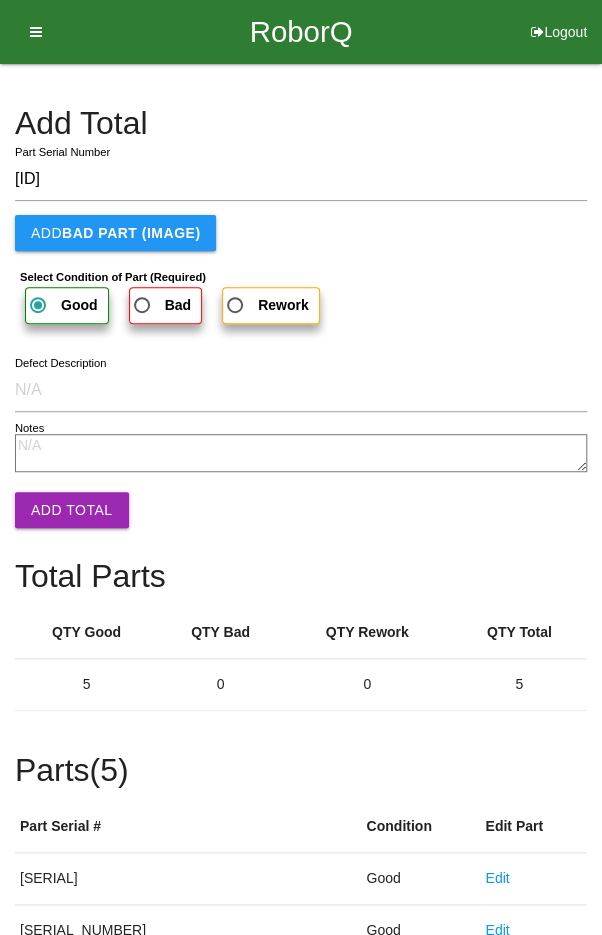 click on "Add Total" at bounding box center (72, 510) 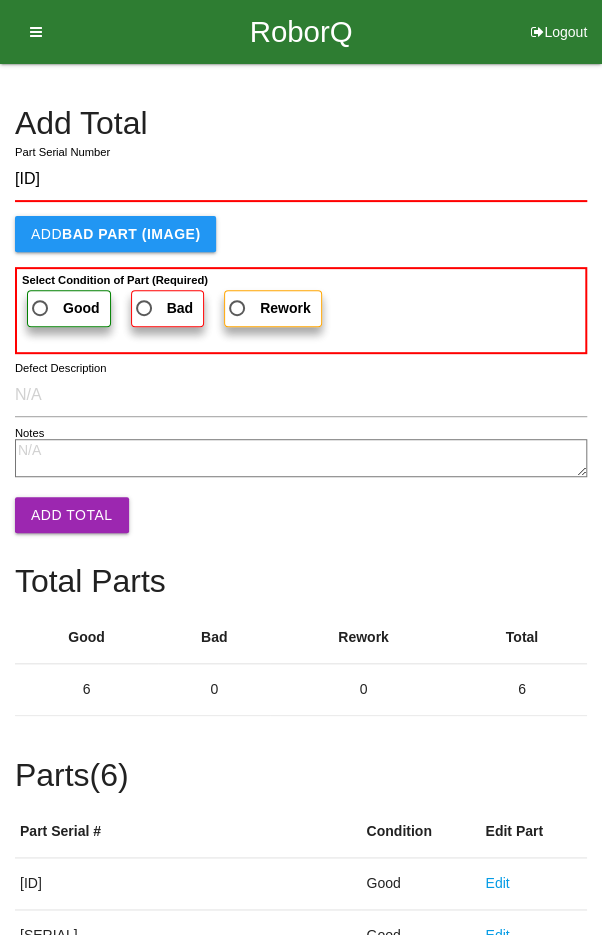 click on "Good" at bounding box center (64, 308) 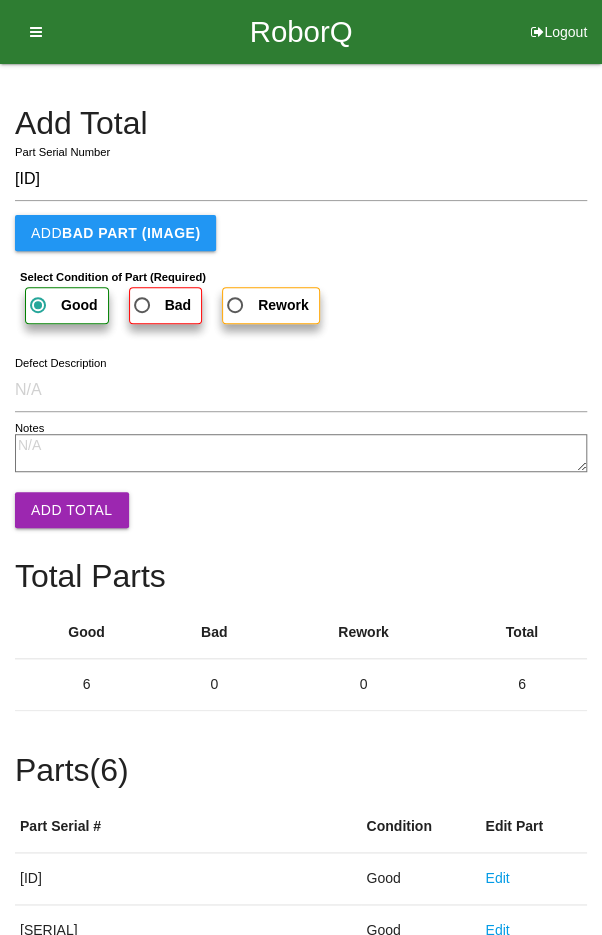 click on "Add Total" at bounding box center [72, 510] 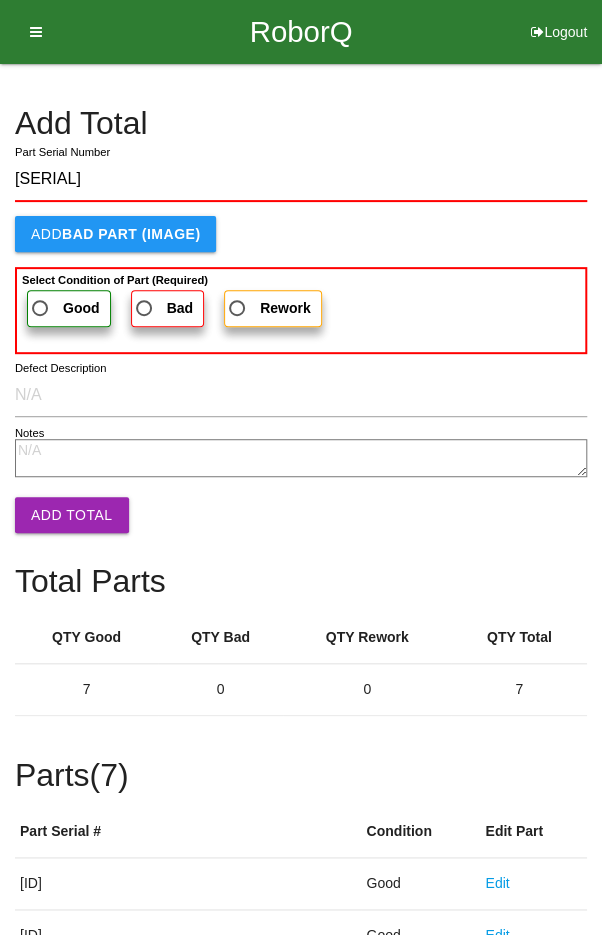 click on "Good" at bounding box center (69, 308) 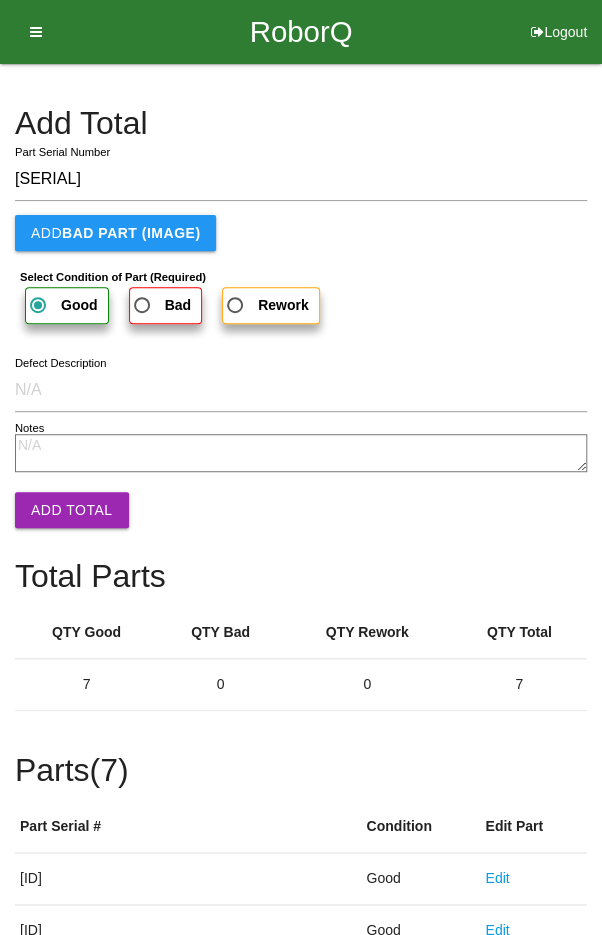 click on "Add Total" at bounding box center (72, 510) 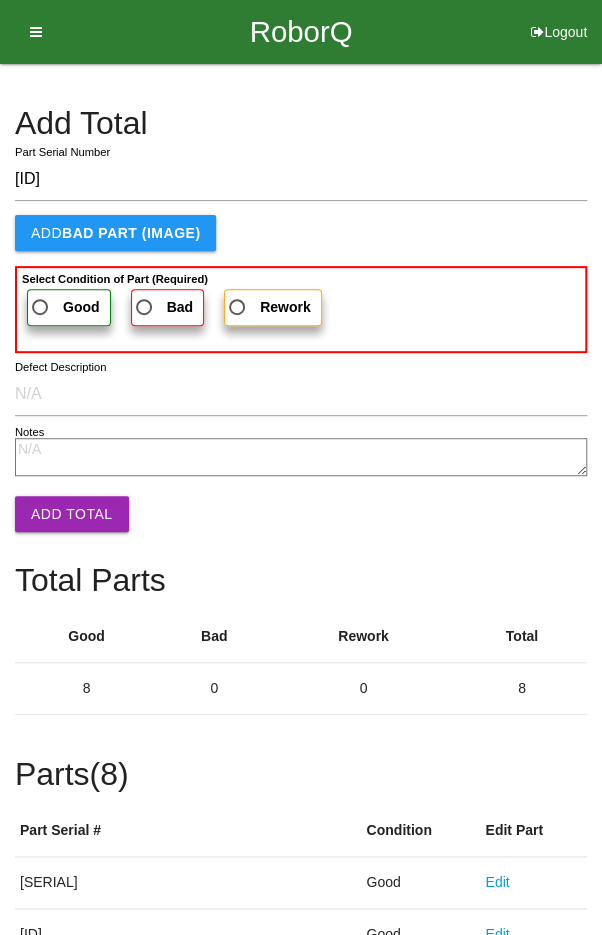 click on "Good" at bounding box center (69, 307) 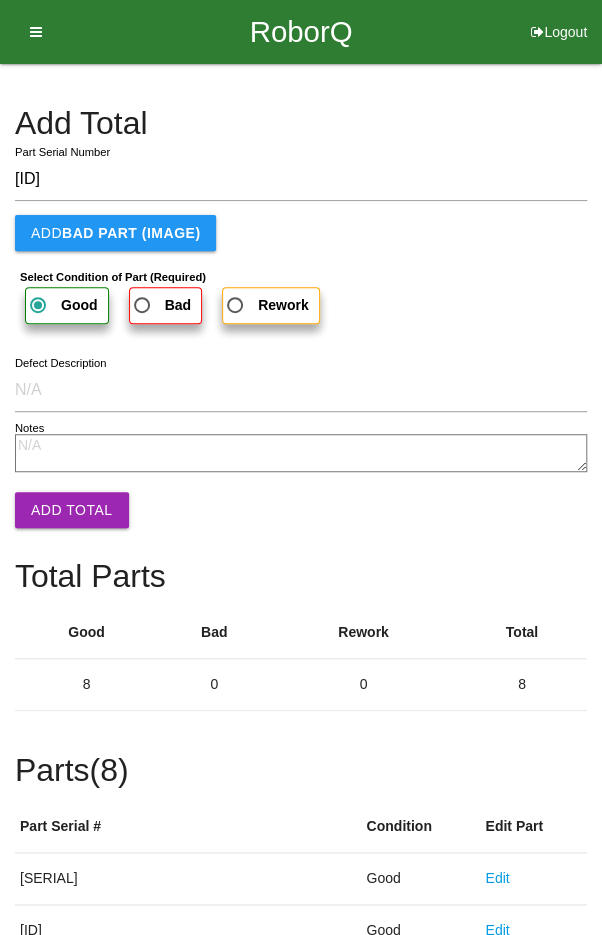 click on "Add Total" at bounding box center (72, 510) 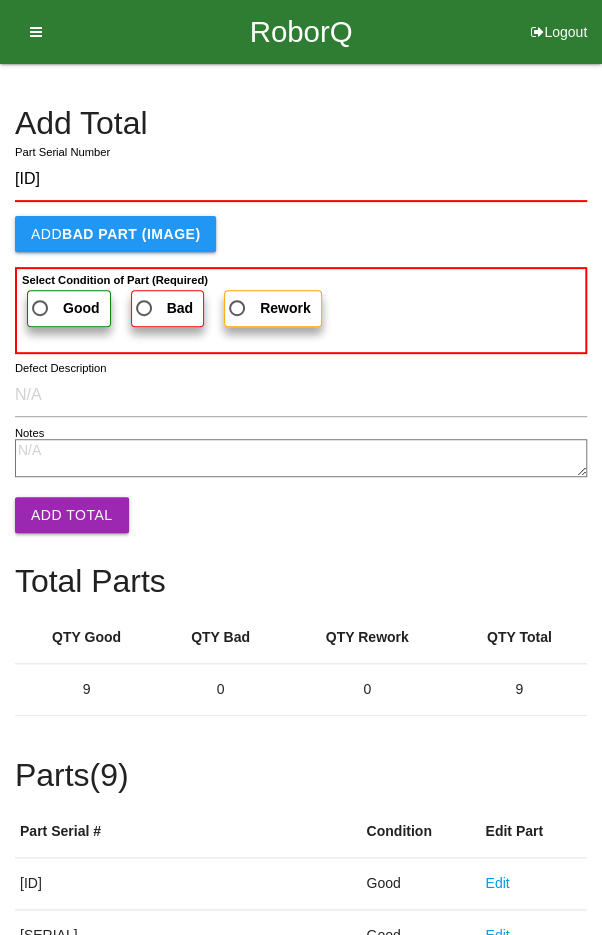 click on "Good" at bounding box center (64, 308) 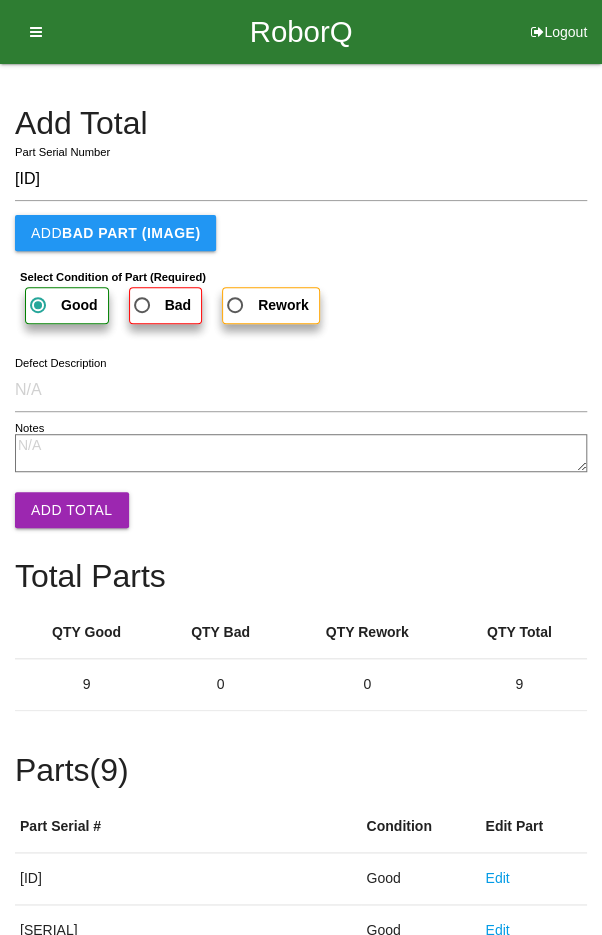 click on "Add Total" at bounding box center [72, 510] 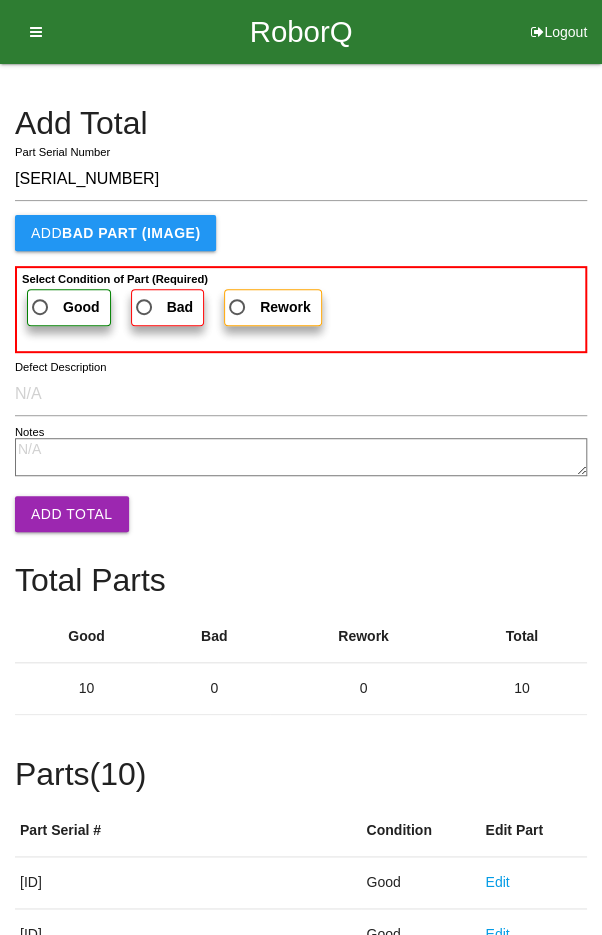 click on "Good" at bounding box center (64, 307) 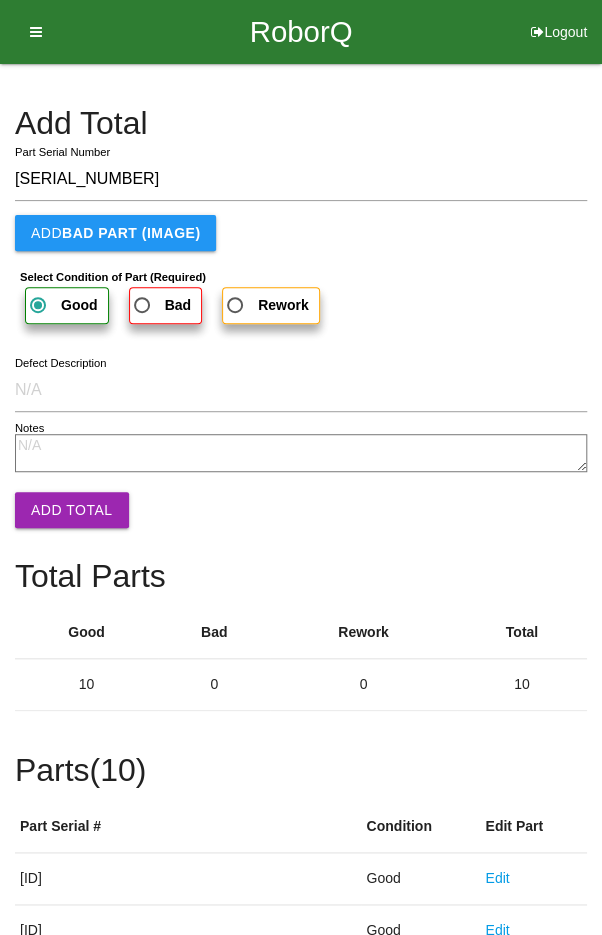 click on "Add Total" at bounding box center (72, 510) 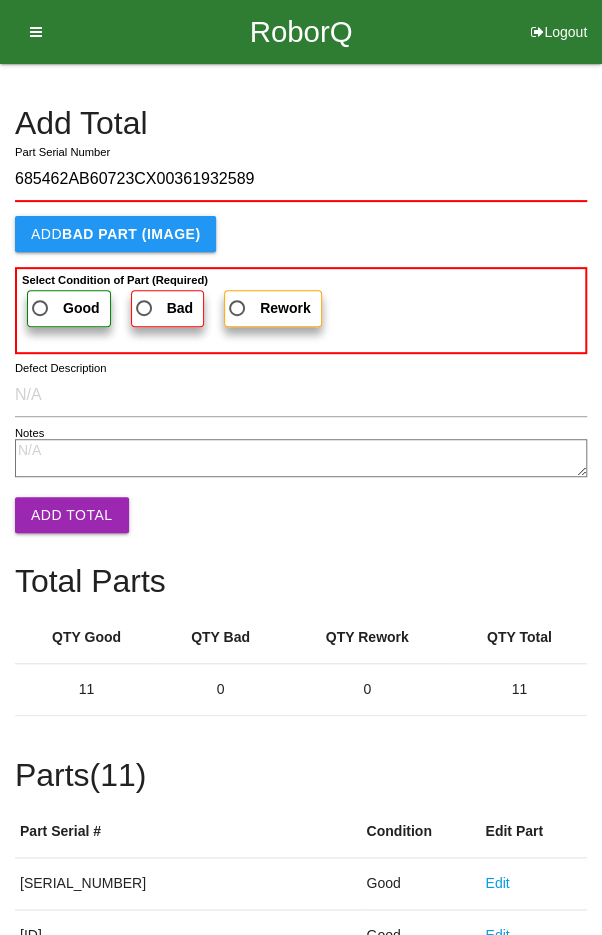 click on "Good" at bounding box center (64, 308) 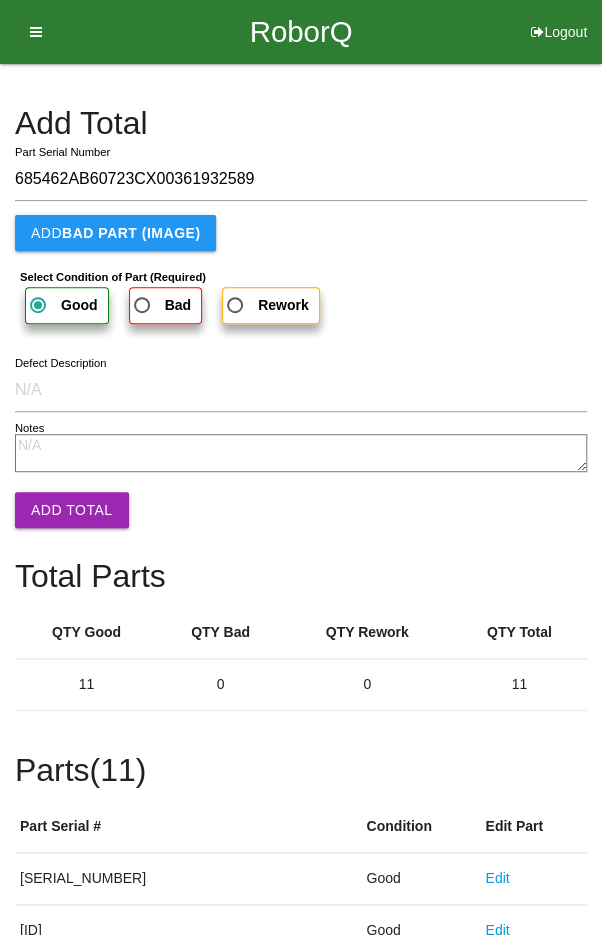 click on "Add Total" at bounding box center (72, 510) 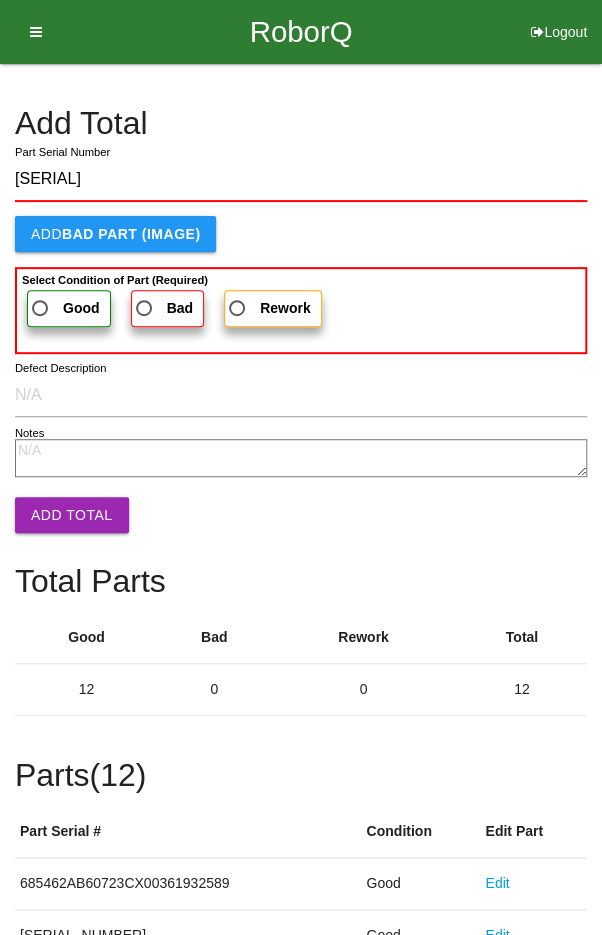 click on "Good" at bounding box center (64, 308) 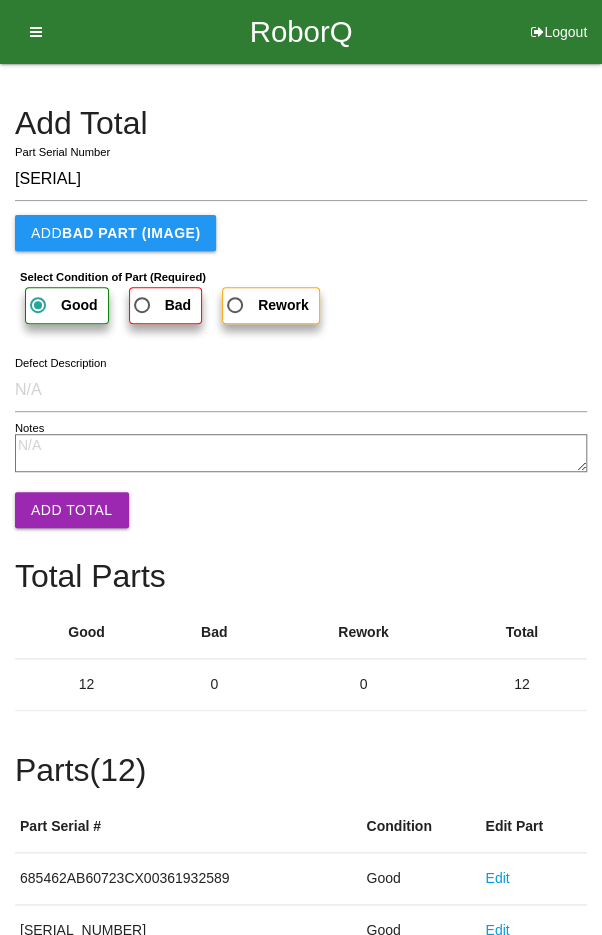click on "Add Total" at bounding box center [72, 510] 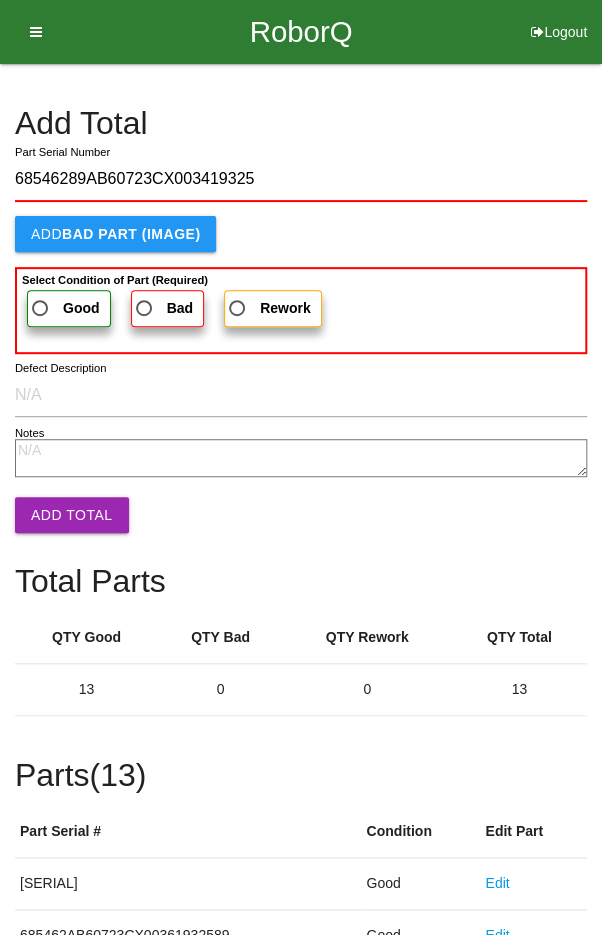 click on "Good" at bounding box center (69, 308) 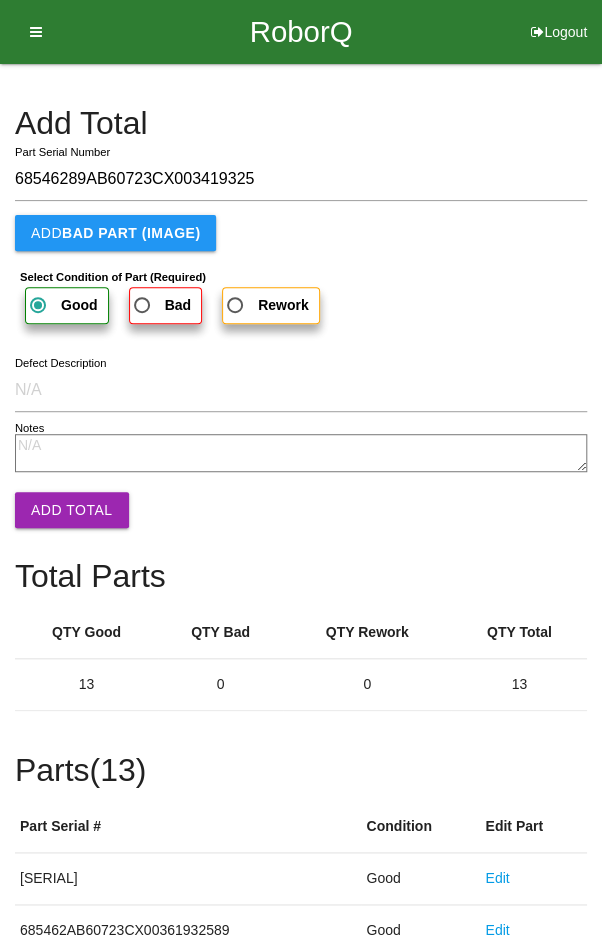 click on "Add Total" at bounding box center [72, 510] 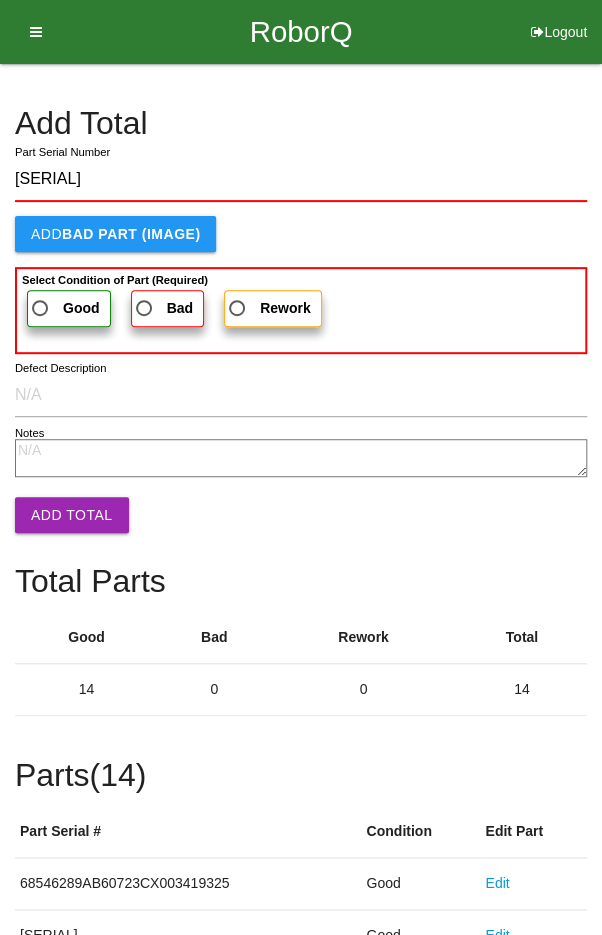 click on "Good" at bounding box center [64, 308] 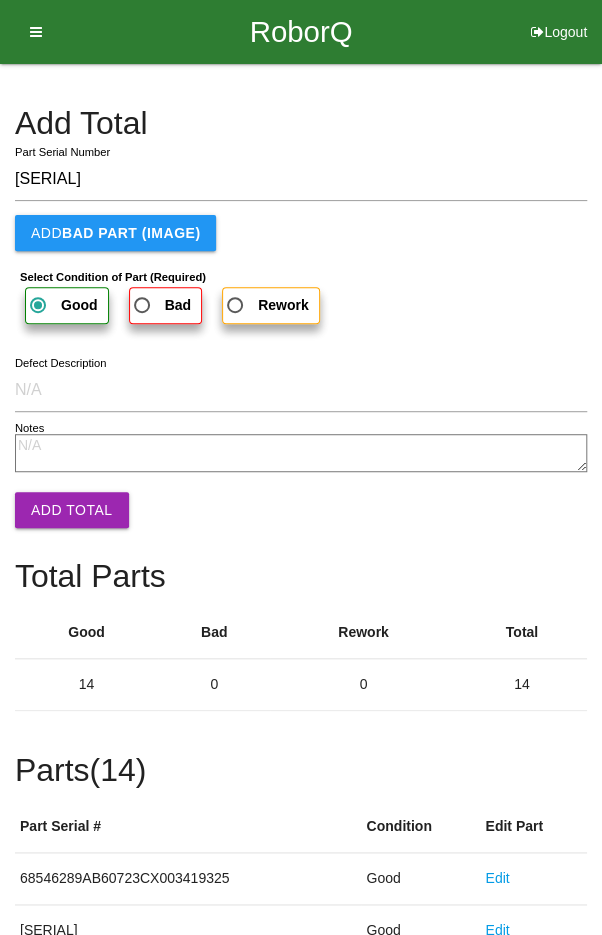 click on "Add Total" at bounding box center [72, 510] 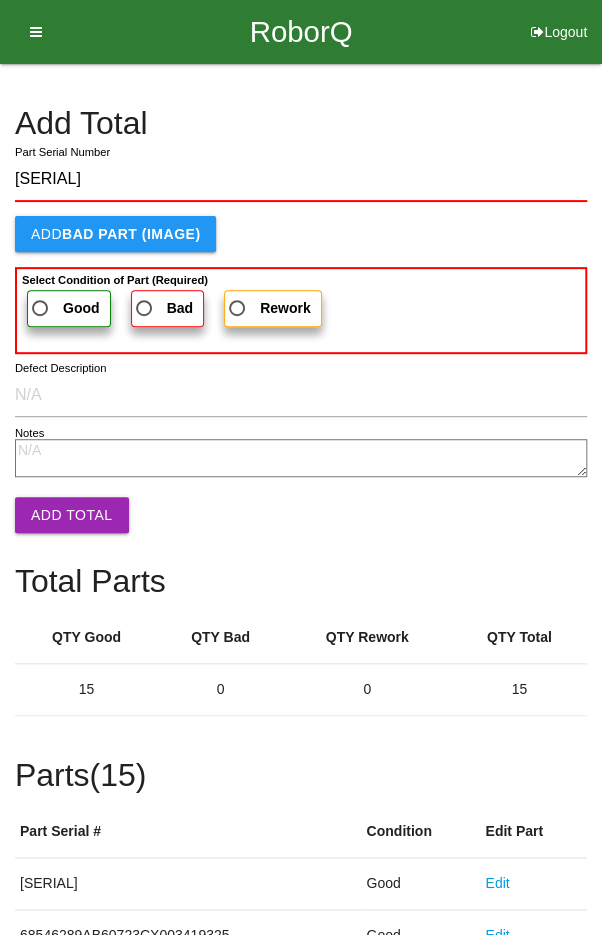 click on "Good" at bounding box center (69, 308) 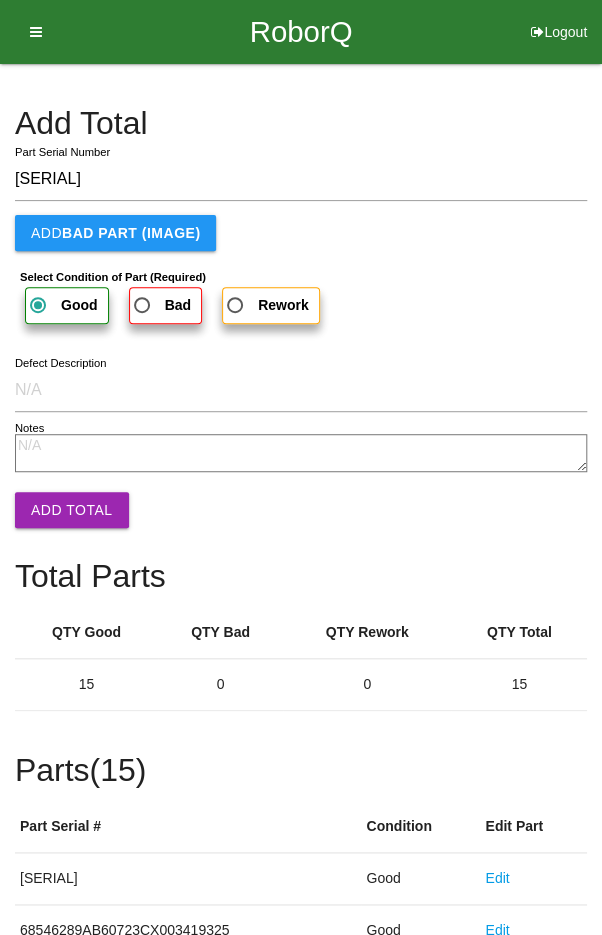click on "Add Total" at bounding box center (72, 510) 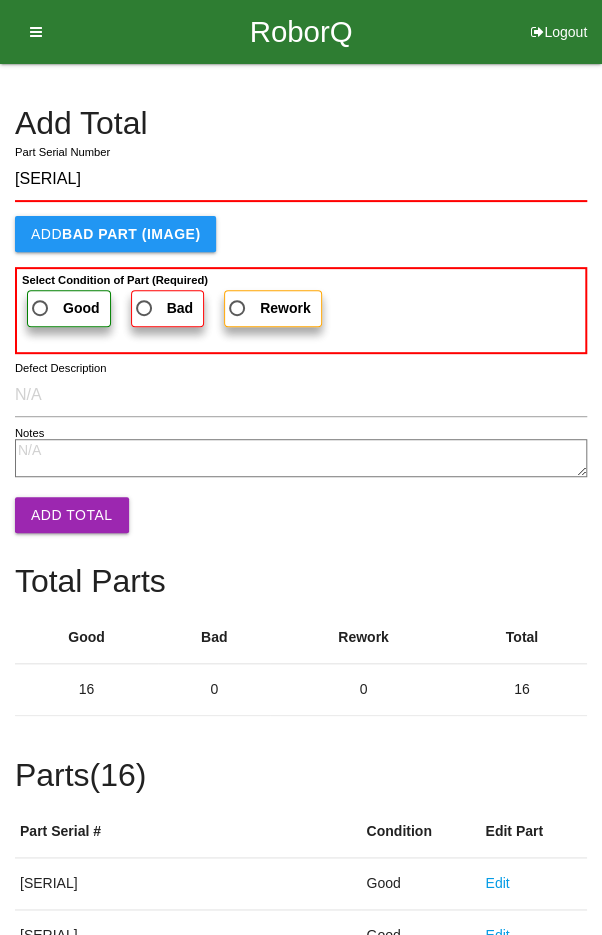 click on "Good" at bounding box center (64, 308) 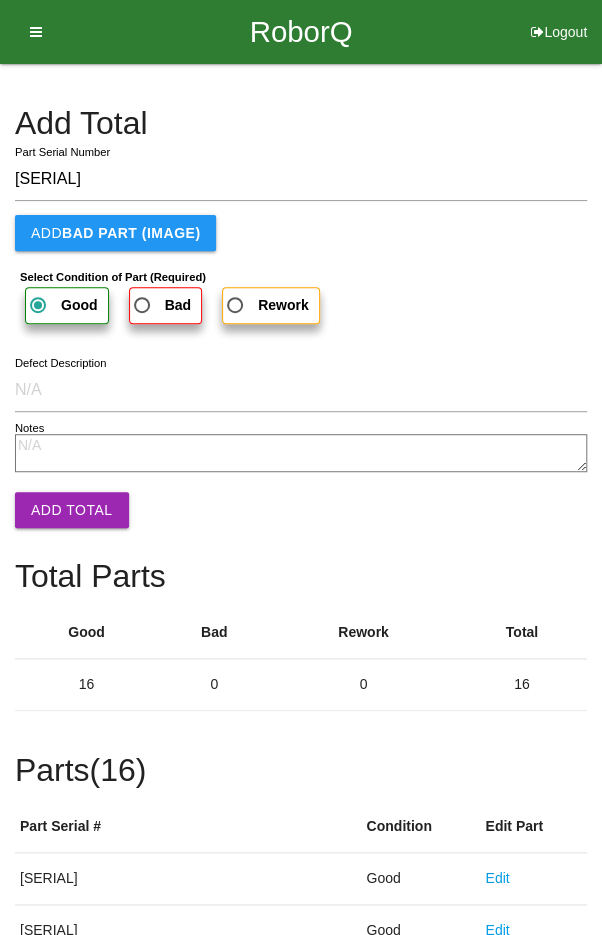 click on "Add Total" at bounding box center [72, 510] 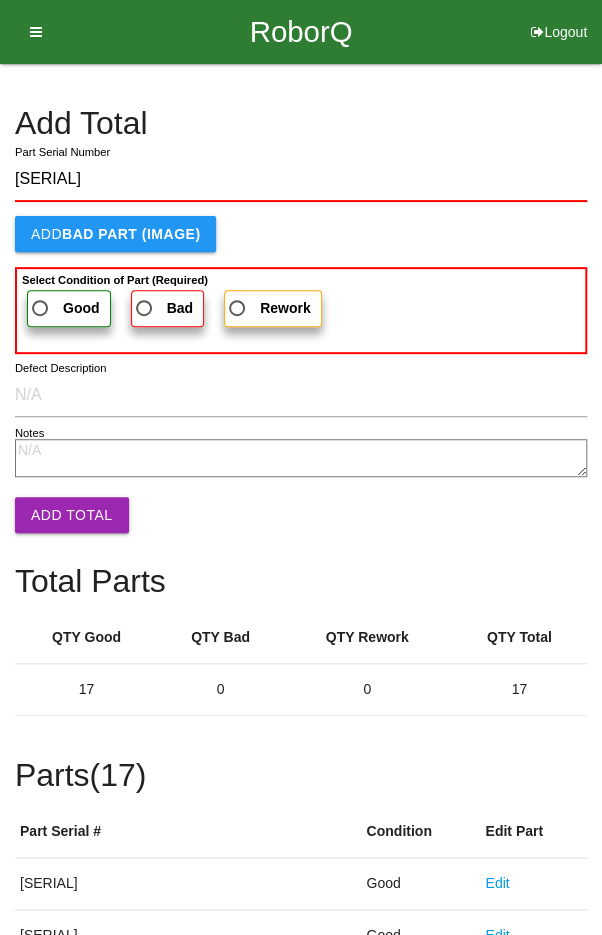 click on "Good" at bounding box center (64, 308) 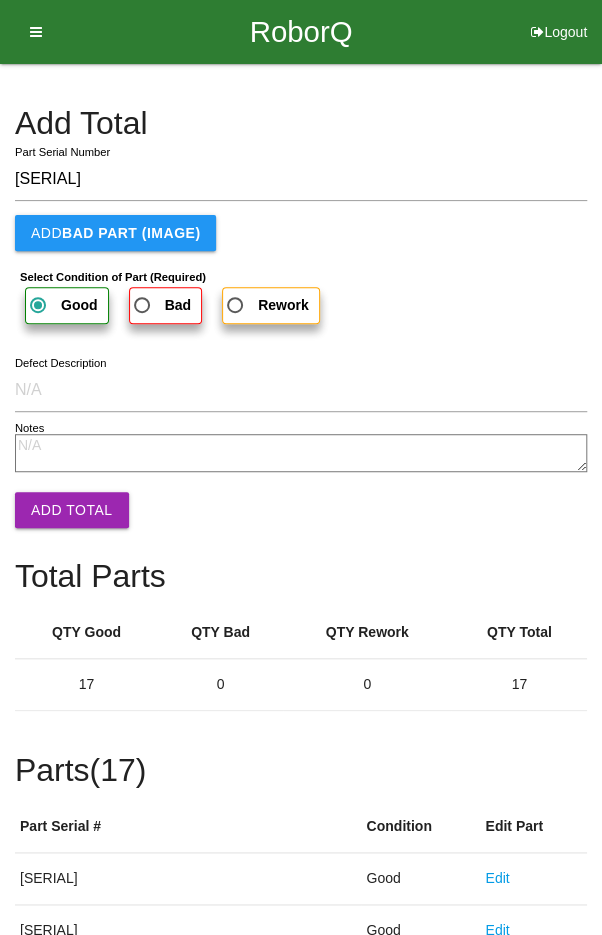 click on "Add Total" at bounding box center (72, 510) 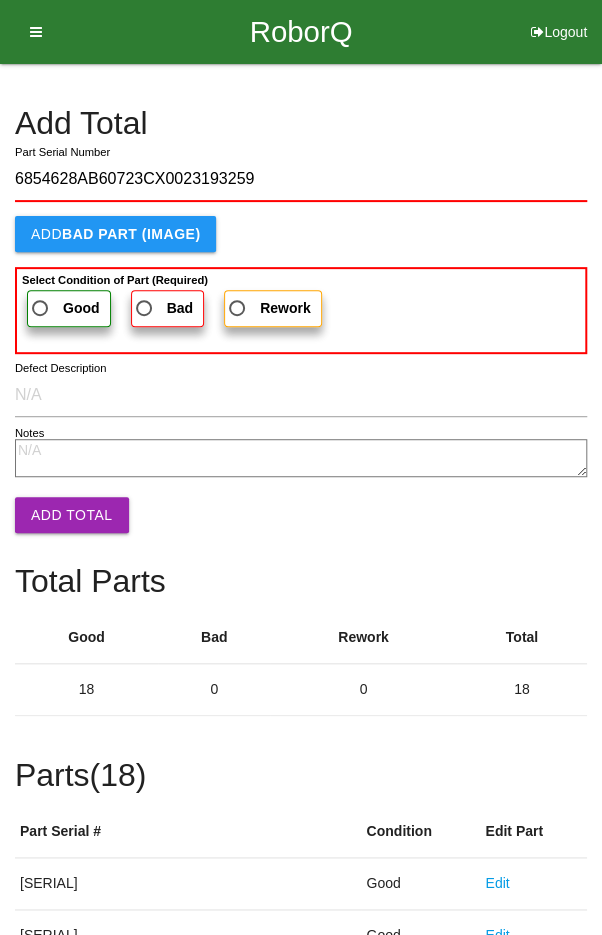 click on "Good" at bounding box center [64, 308] 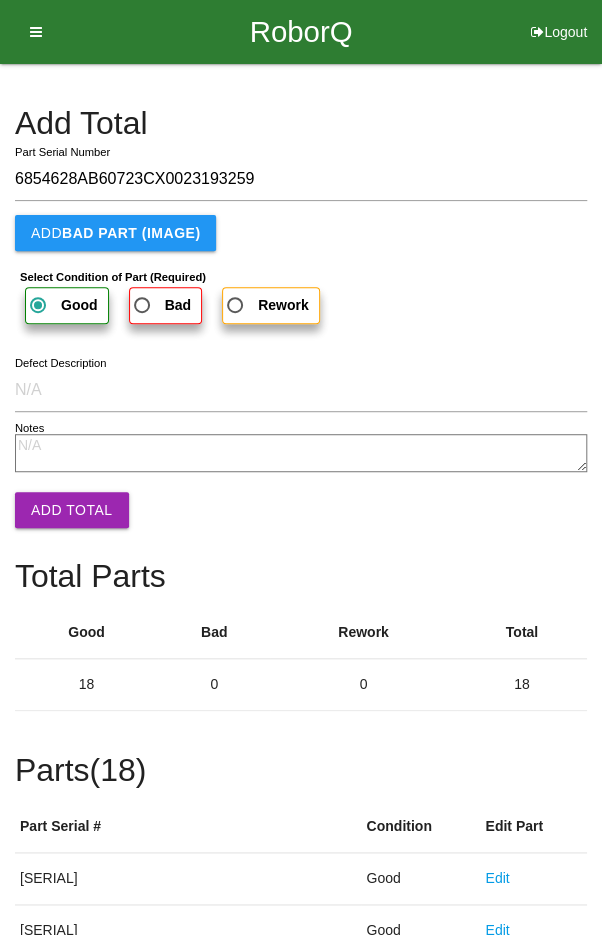 click on "Add Total" at bounding box center [72, 510] 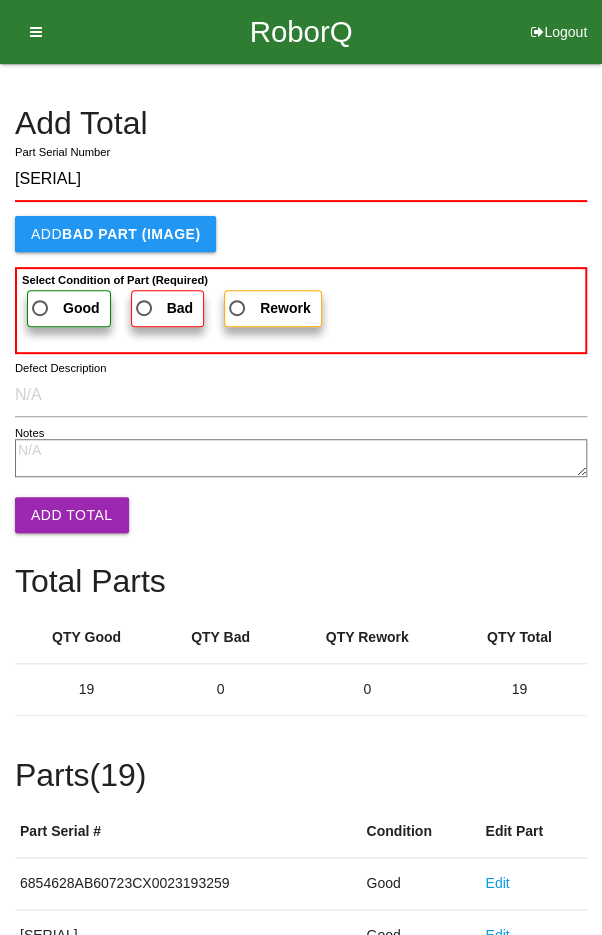 click on "Good" at bounding box center (64, 308) 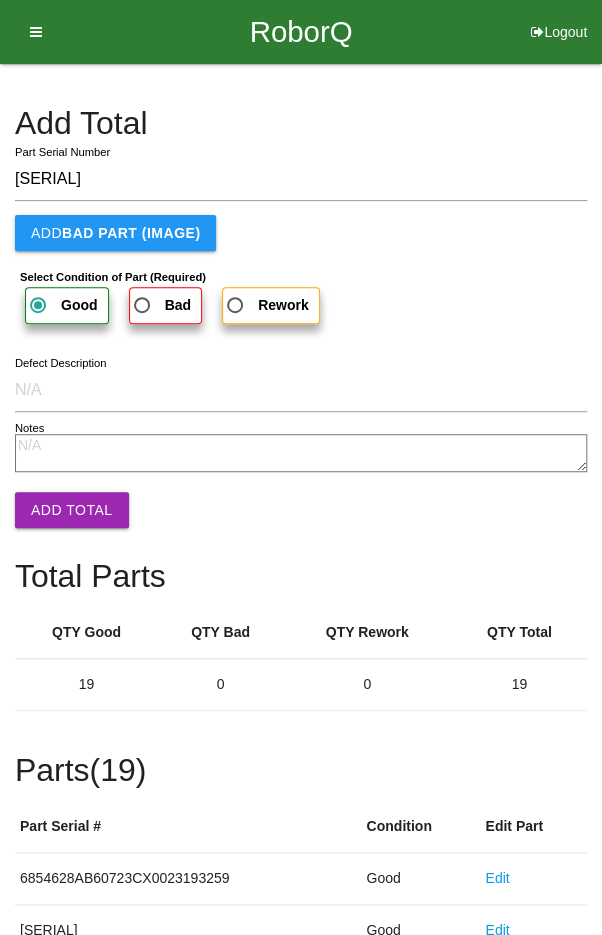 click on "Add Total" at bounding box center (72, 510) 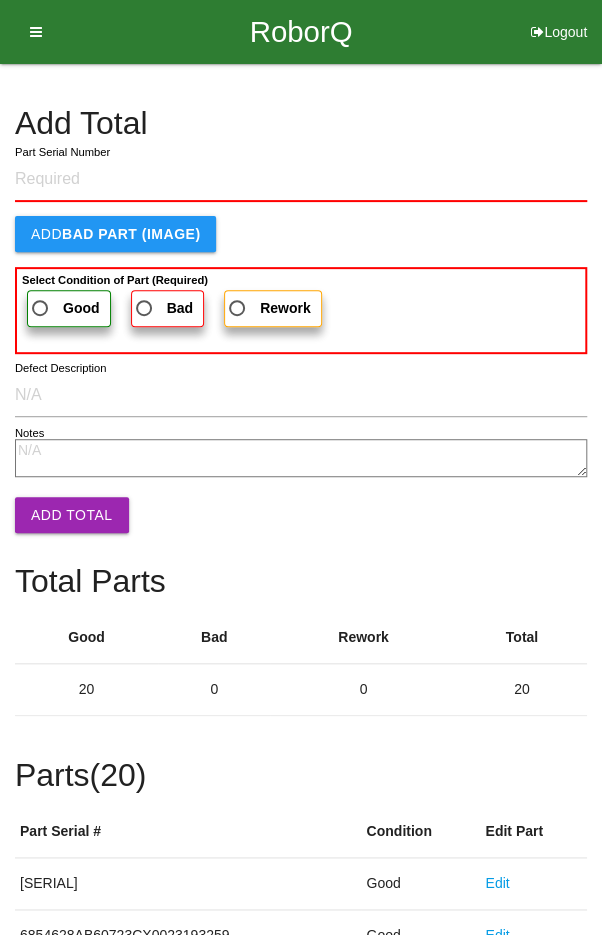 click on "Add Total" at bounding box center [301, 123] 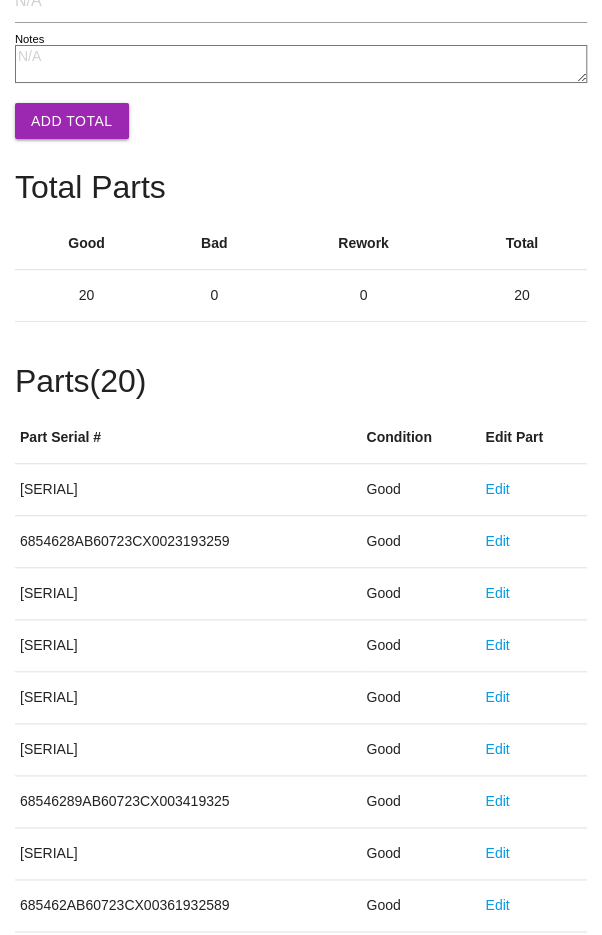 scroll, scrollTop: 1111, scrollLeft: 0, axis: vertical 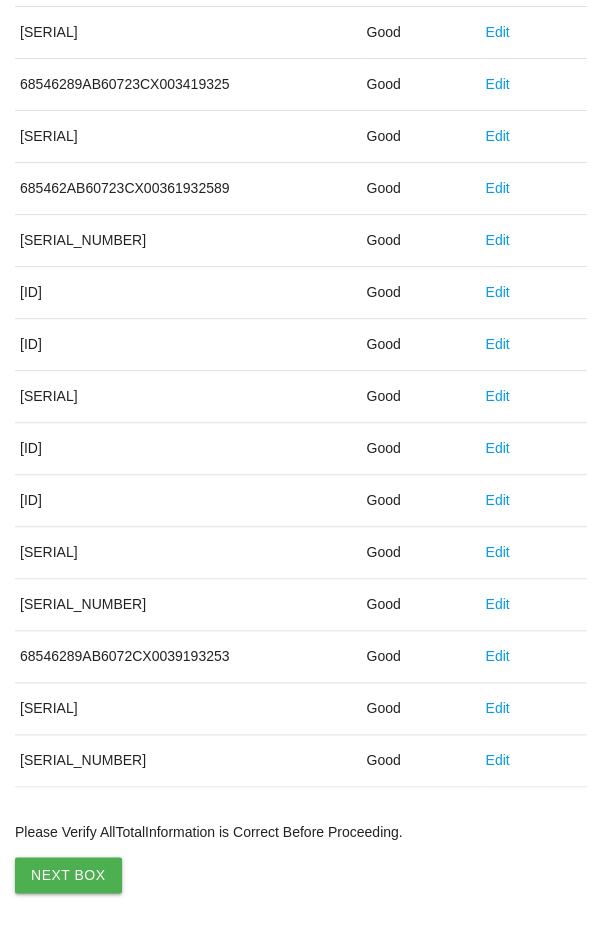 click on "Next Box" at bounding box center [68, 875] 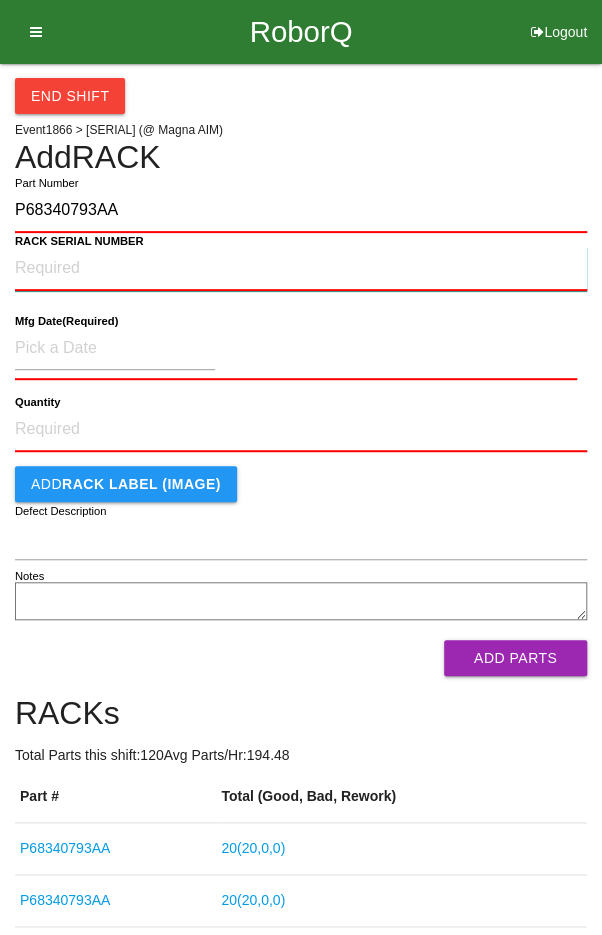 click on "RACK SERIAL NUMBER" at bounding box center [301, 269] 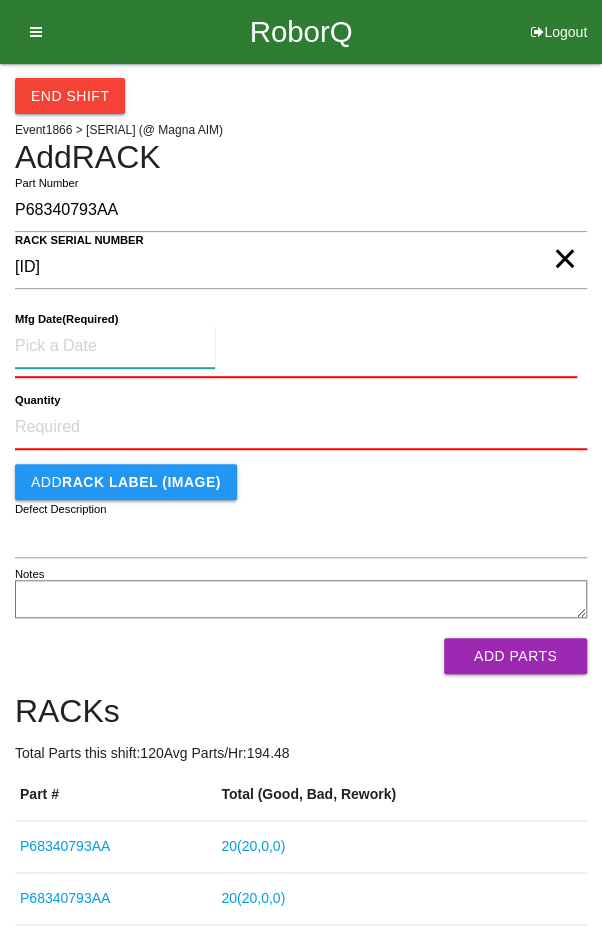 click at bounding box center (115, 346) 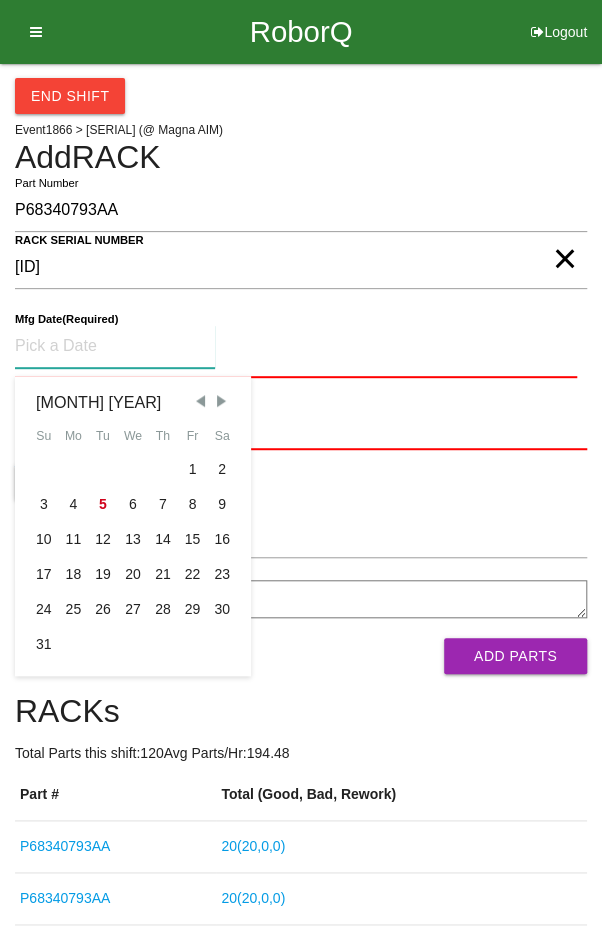click at bounding box center (200, 401) 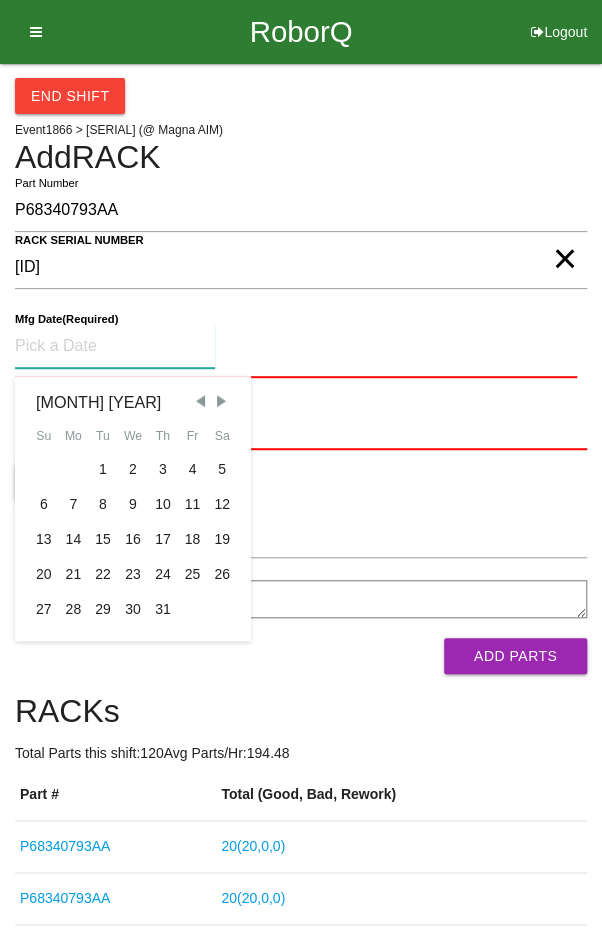 click on "15" at bounding box center [103, 539] 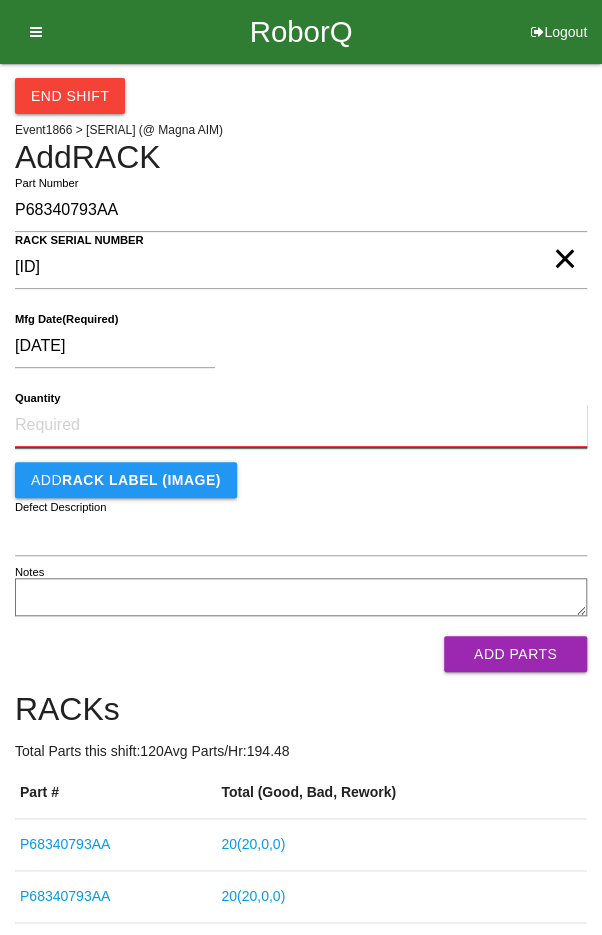 click on "Quantity" at bounding box center (301, 426) 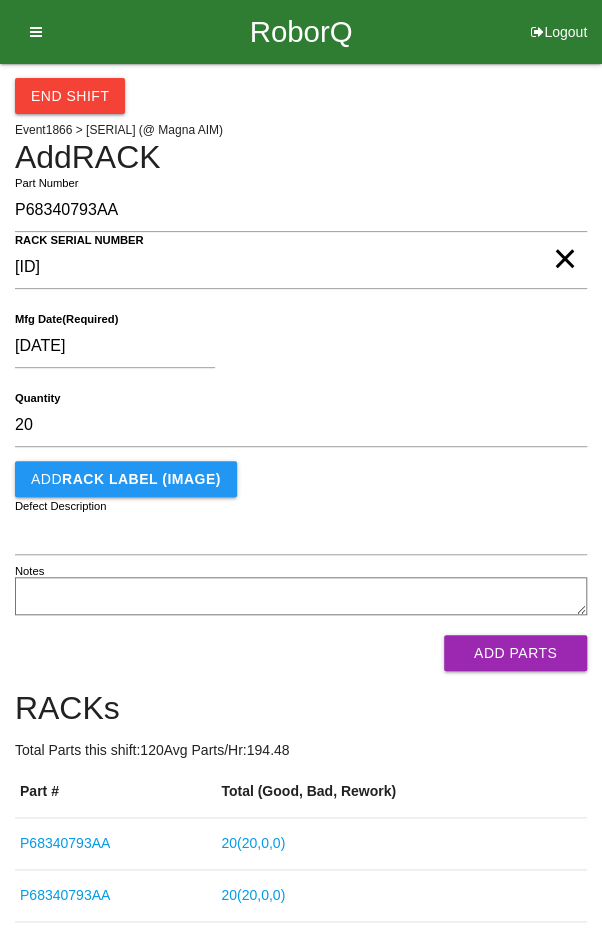 click on "[DATE]" at bounding box center [296, 350] 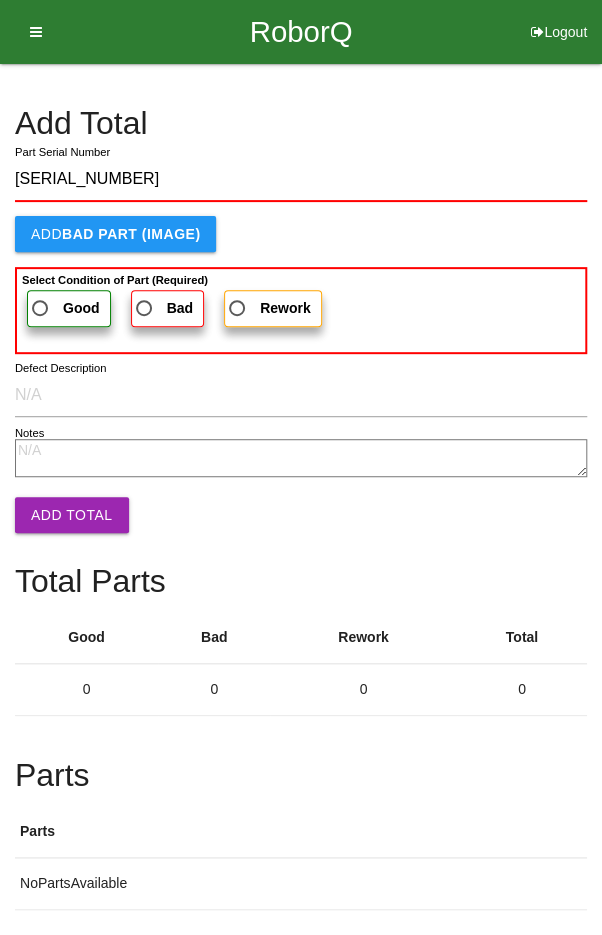 click on "Good" at bounding box center [64, 308] 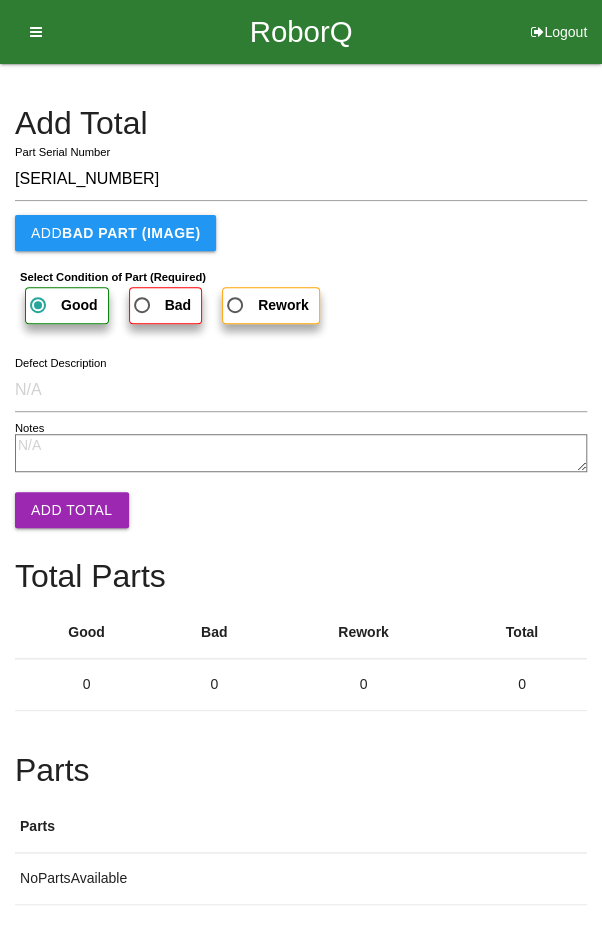 click on "Add Total" at bounding box center (72, 510) 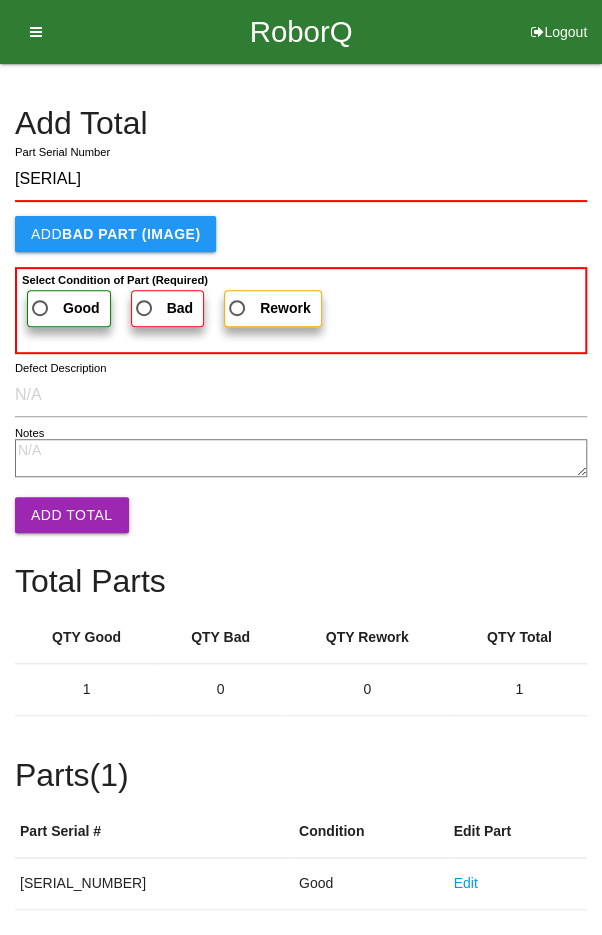 click on "Good" at bounding box center [64, 308] 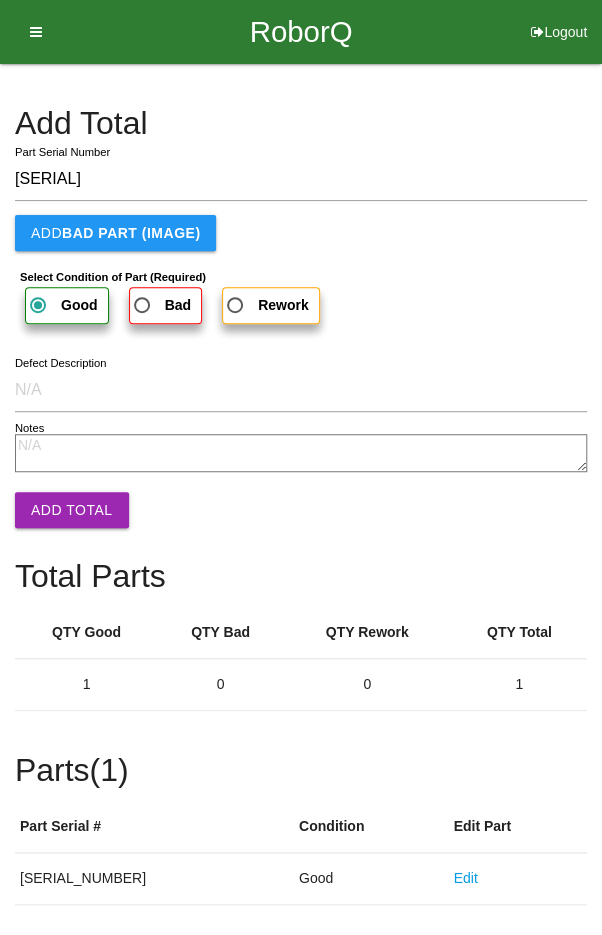 click on "Add Total" at bounding box center [72, 510] 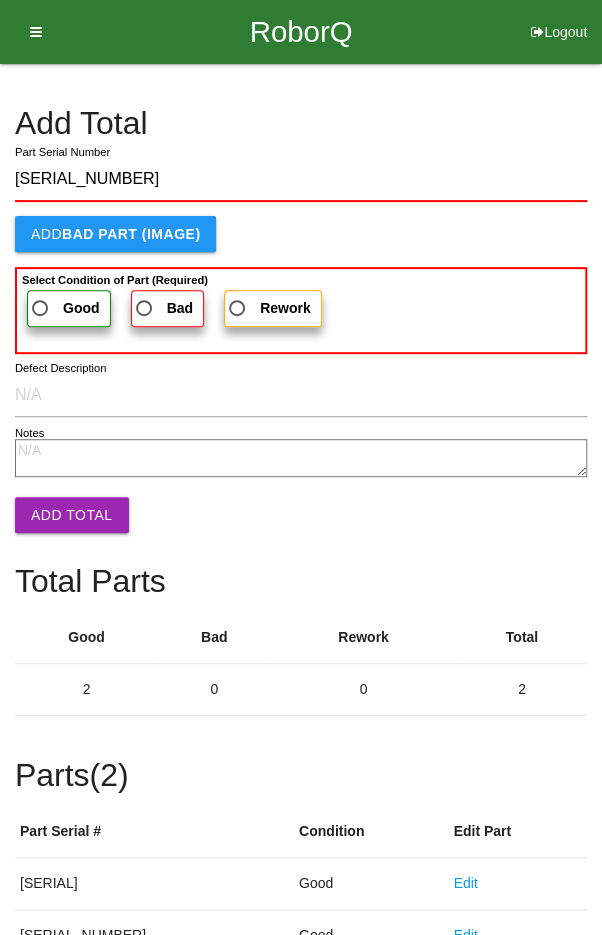 click on "Good" at bounding box center [64, 308] 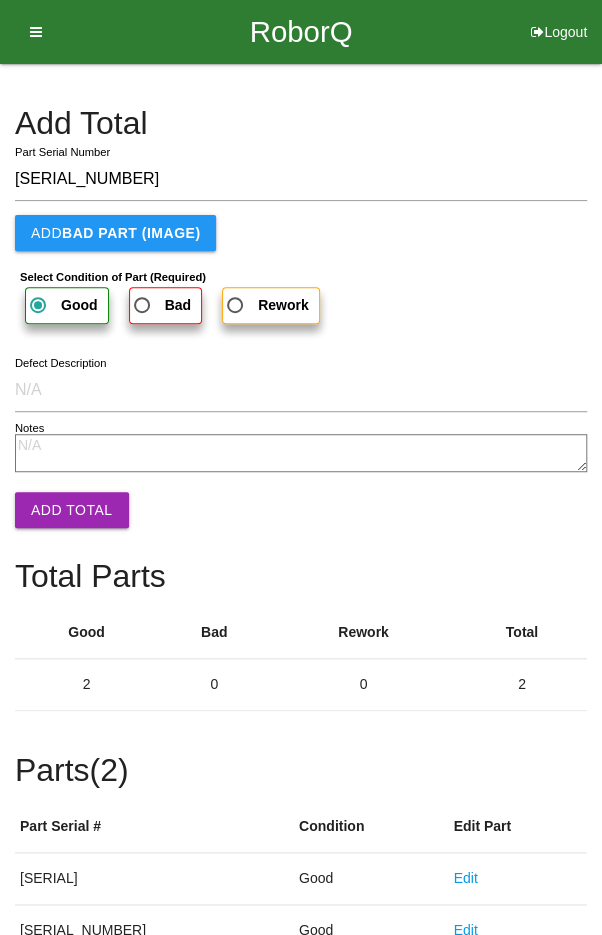 click on "Add Total" at bounding box center (72, 510) 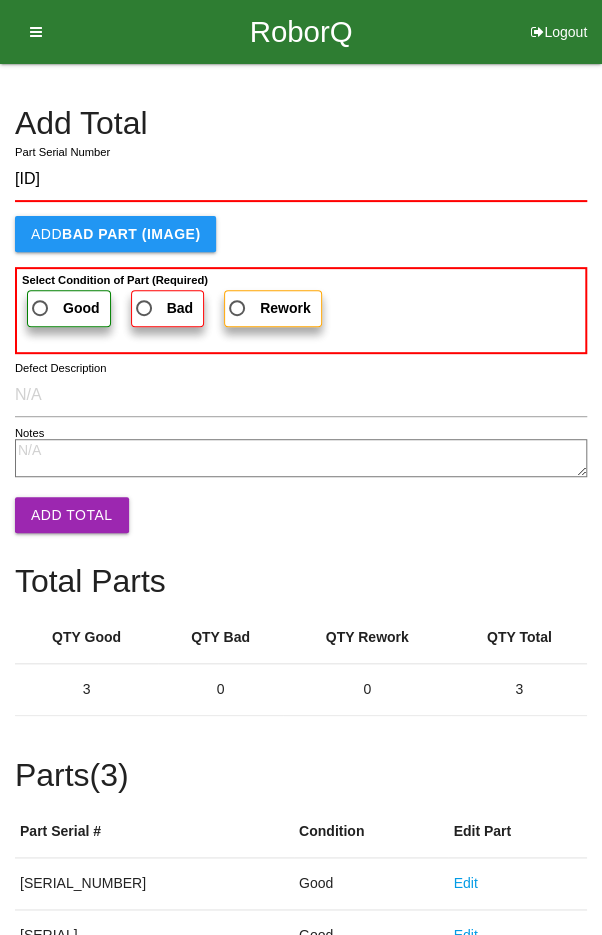 click on "Good" at bounding box center [64, 308] 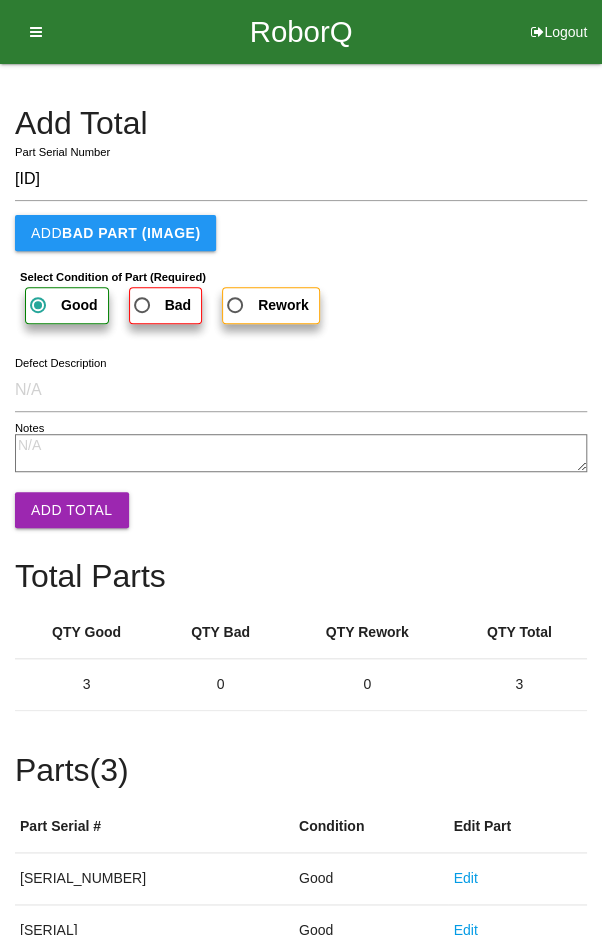 click on "Add Total" at bounding box center (72, 510) 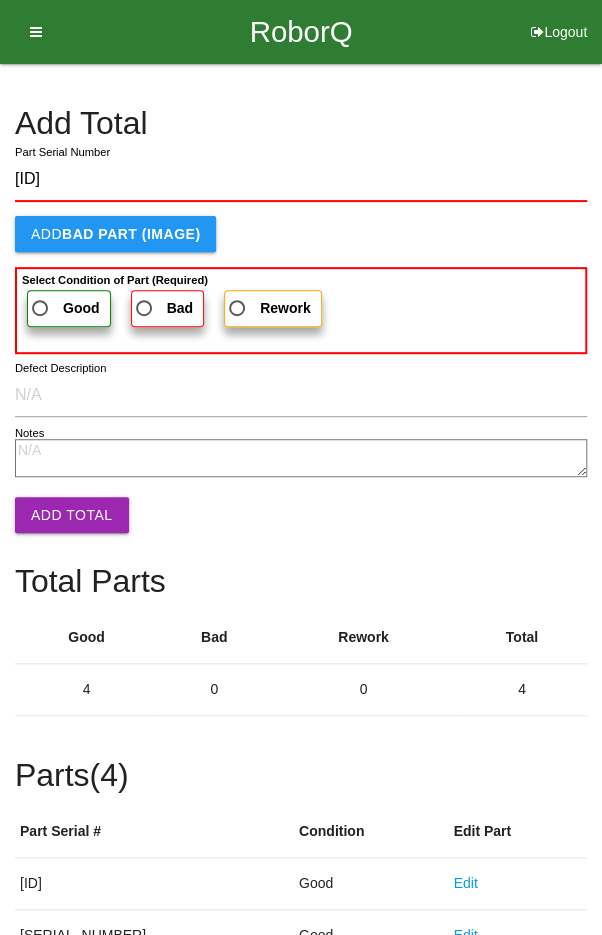 click on "Good" at bounding box center (64, 308) 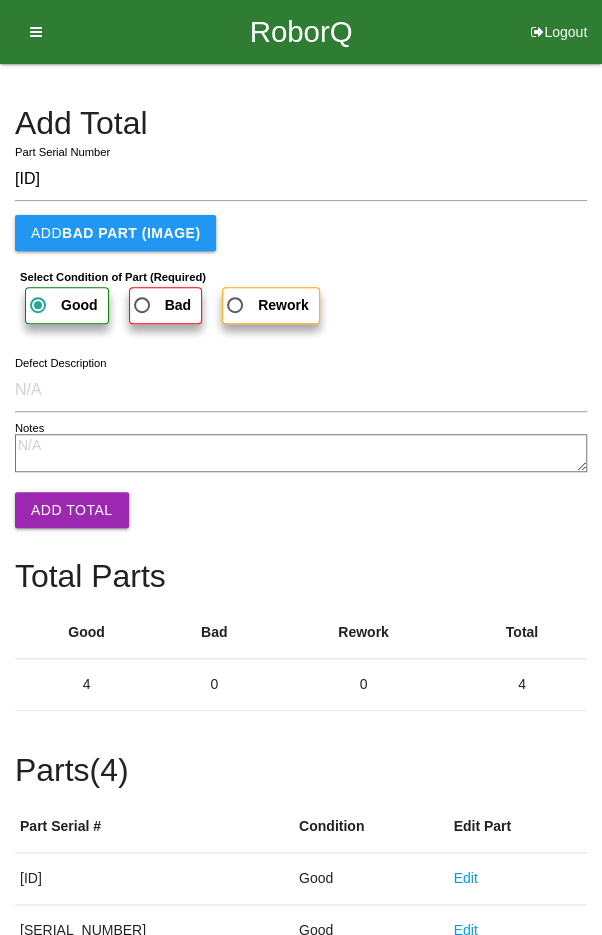 click on "Add Total" at bounding box center (72, 510) 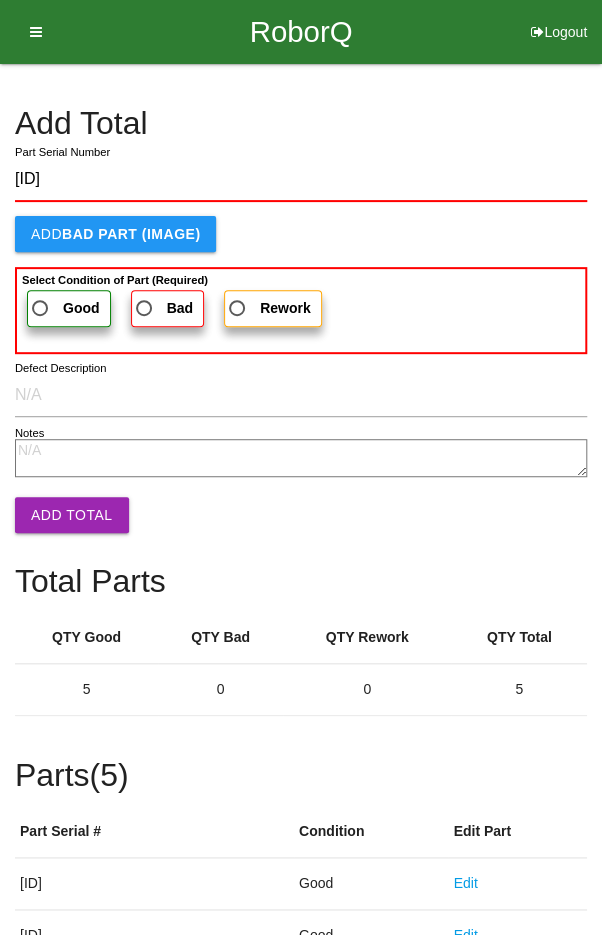 click on "Good" at bounding box center (64, 308) 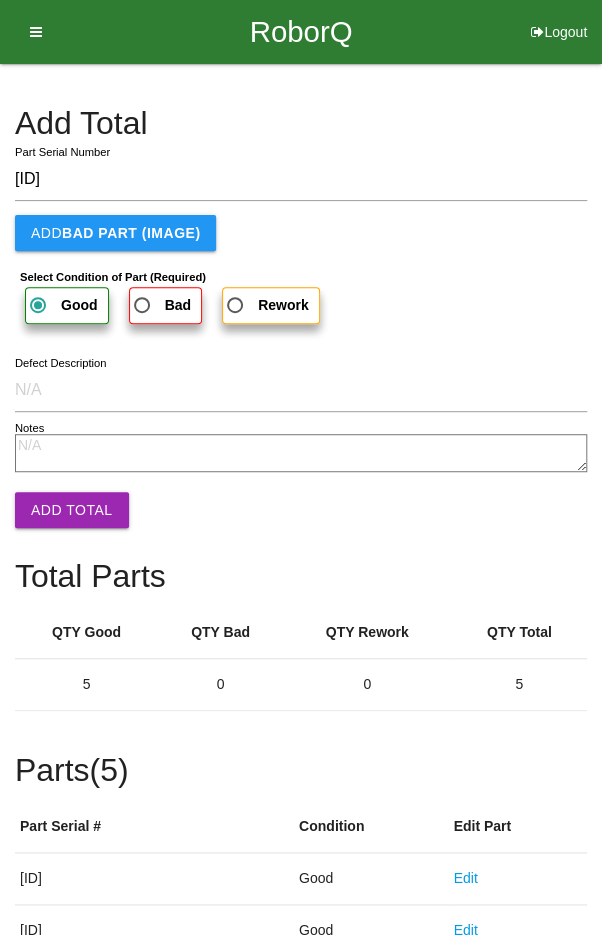 click on "Add Total" at bounding box center [72, 510] 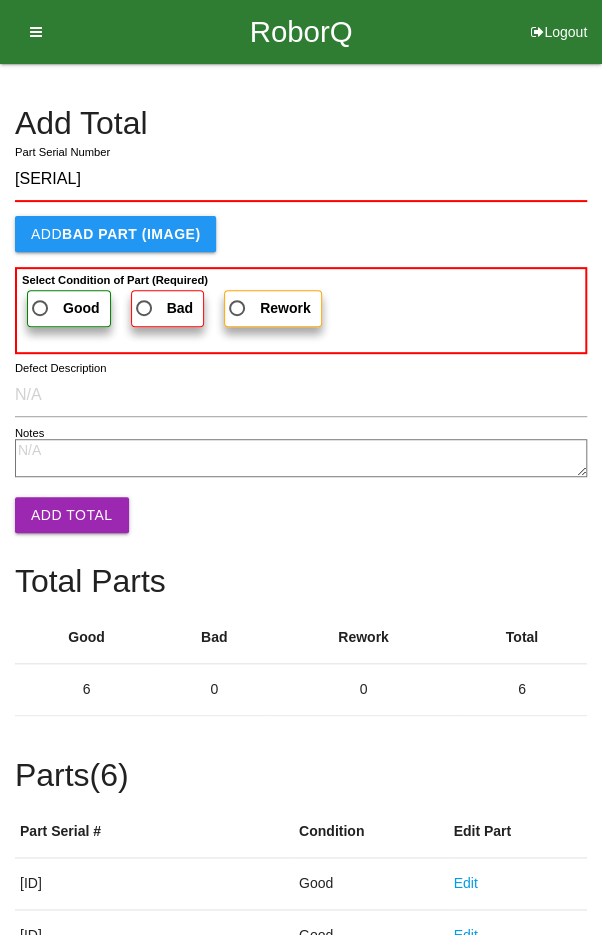 click on "Good" at bounding box center (64, 308) 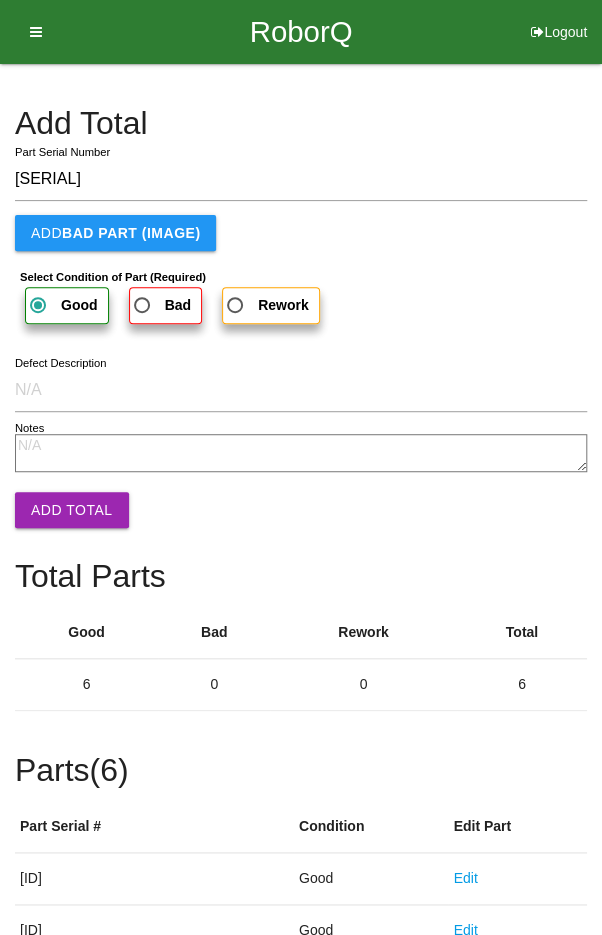 click on "Add Total" at bounding box center (72, 510) 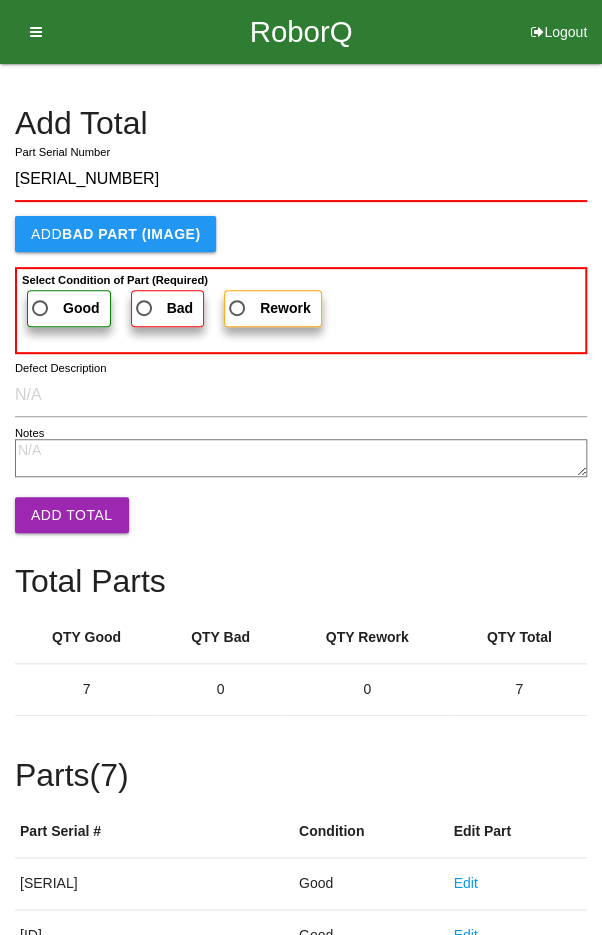 click on "Good" at bounding box center (64, 308) 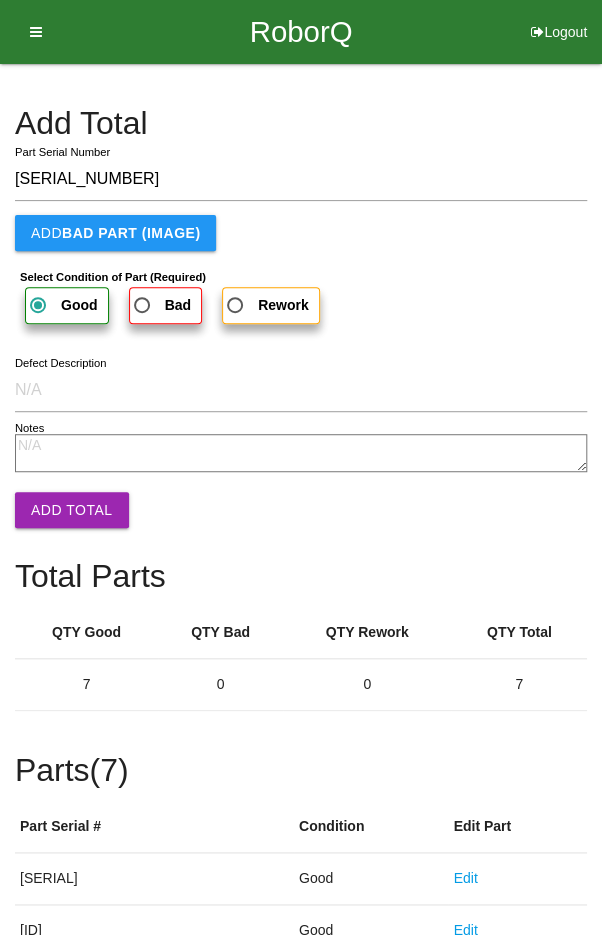 click on "Add Total" at bounding box center (72, 510) 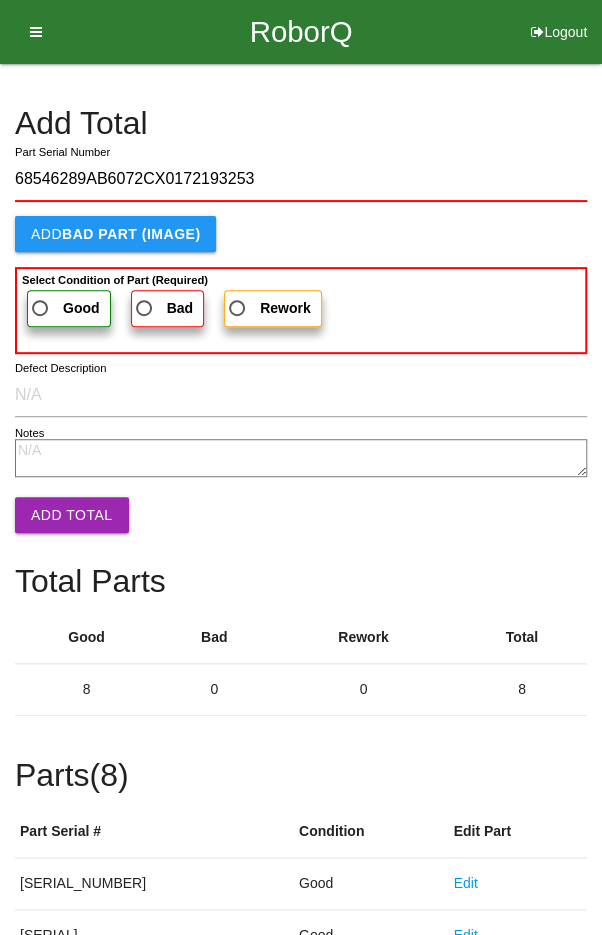 click on "Good" at bounding box center (64, 308) 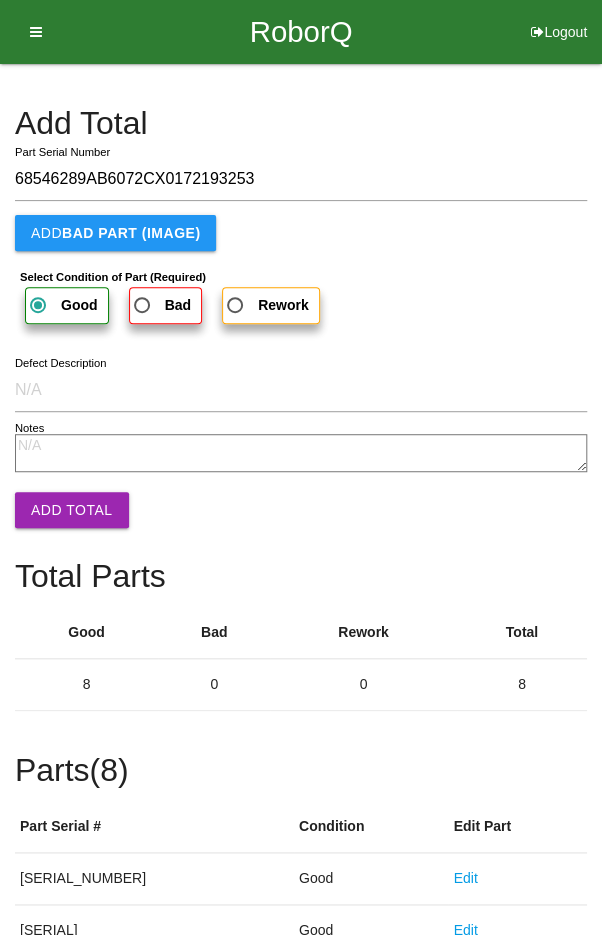 click on "Add Total [SERIAL] Part Serial Number     Add  BAD PART (IMAGE) Select Condition of Part (Required) Good Bad Rework Defect Description Notes Add Total Total Parts Good Bad Rework Total 8 0 0 8 Parts ( 8 ) Part Serial # Condition Edit Part [SERIAL] Good Edit [SERIAL] Good Edit [SERIAL] Good Edit [SERIAL] Good Edit [SERIAL] Good Edit [SERIAL] Good Edit [SERIAL] Good Edit [SERIAL] Good Edit Please Verify All  Total  Information is Correct Before Proceeding. Next Box" at bounding box center (301, 694) 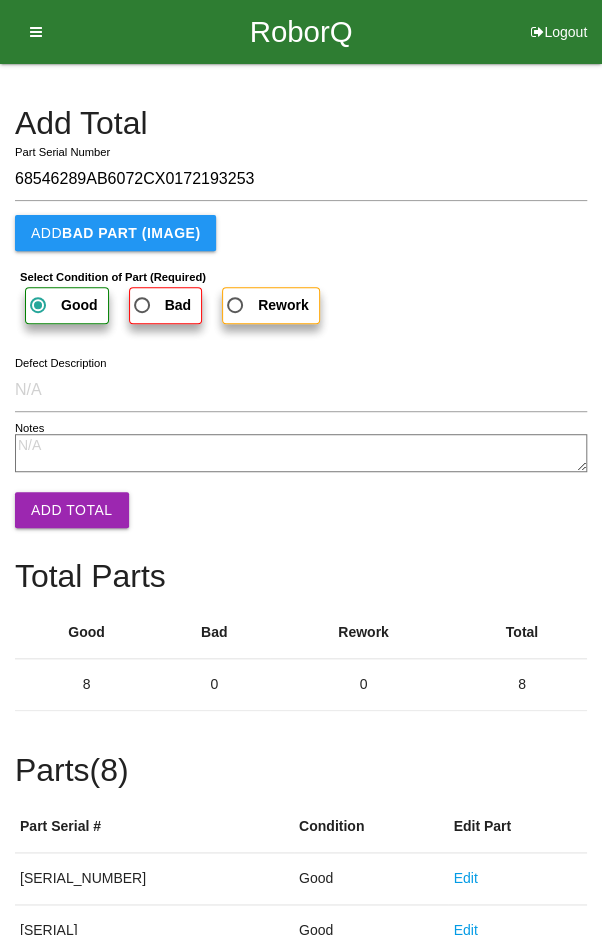 click on "Add Total" at bounding box center (72, 510) 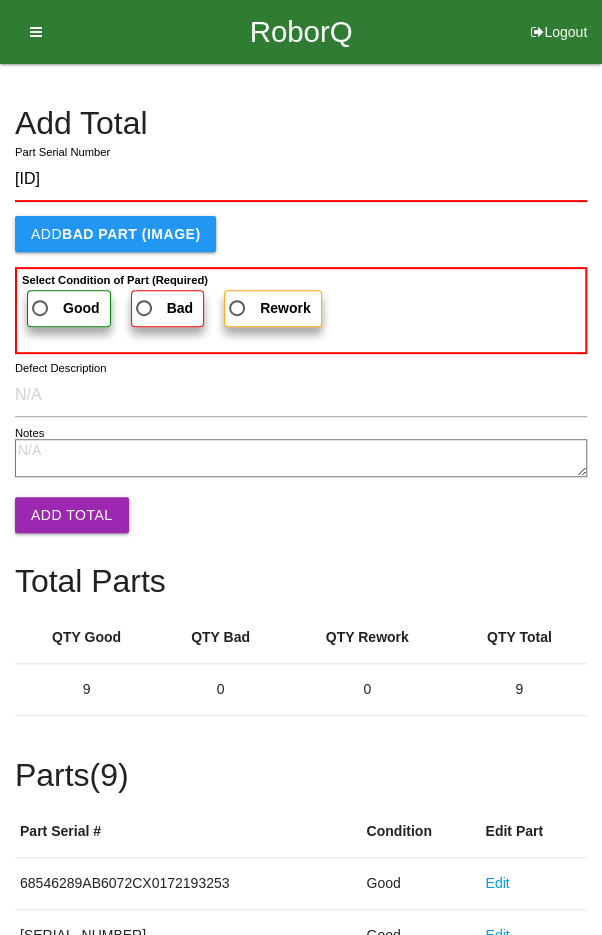 click on "Good" at bounding box center [64, 308] 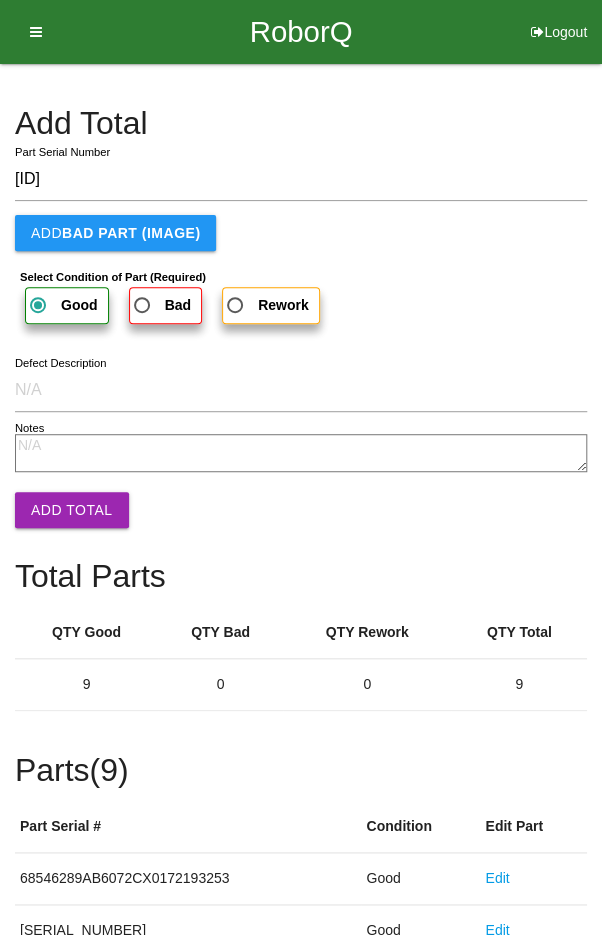 click on "Add Total" at bounding box center (72, 510) 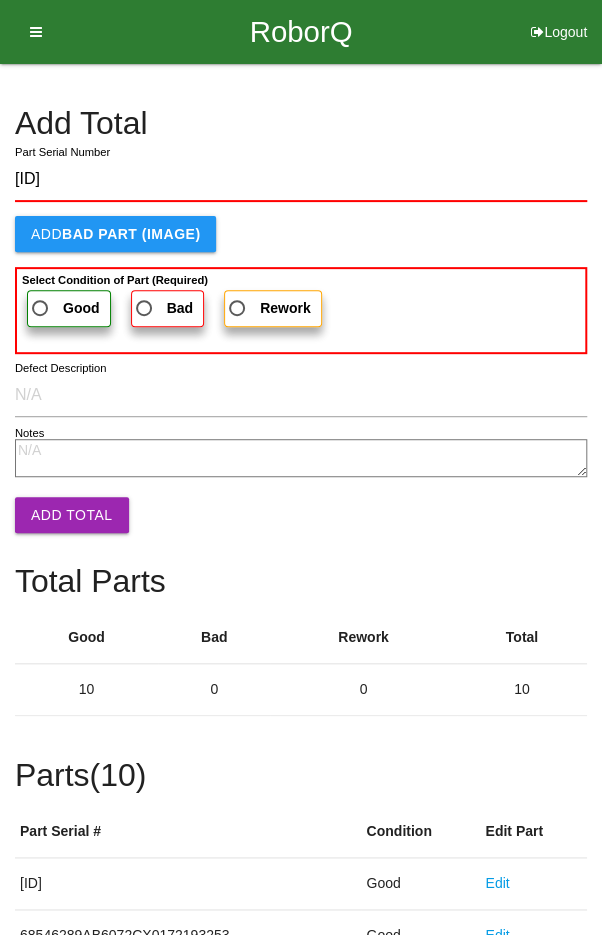 click on "Good" at bounding box center (81, 308) 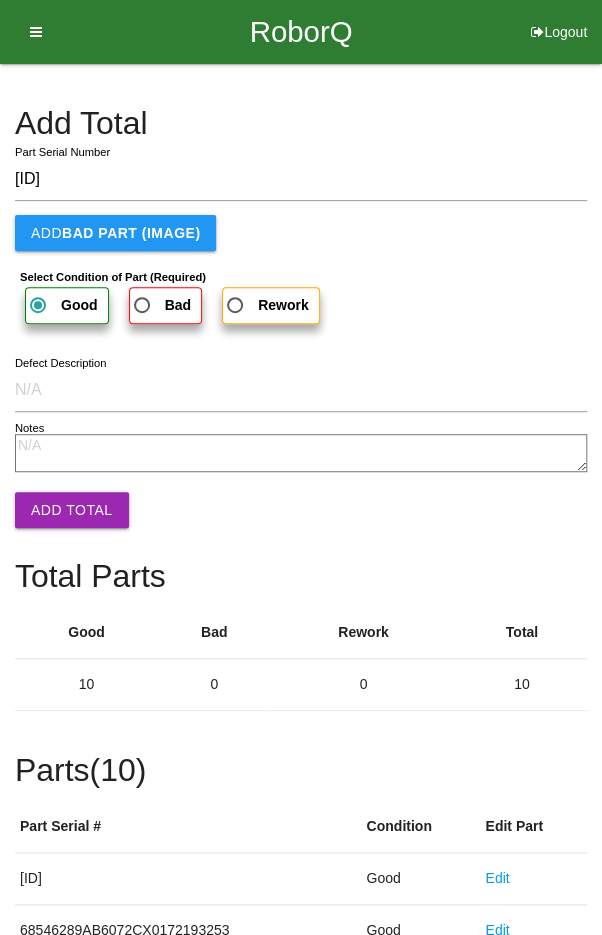 click on "Add Total" at bounding box center (72, 510) 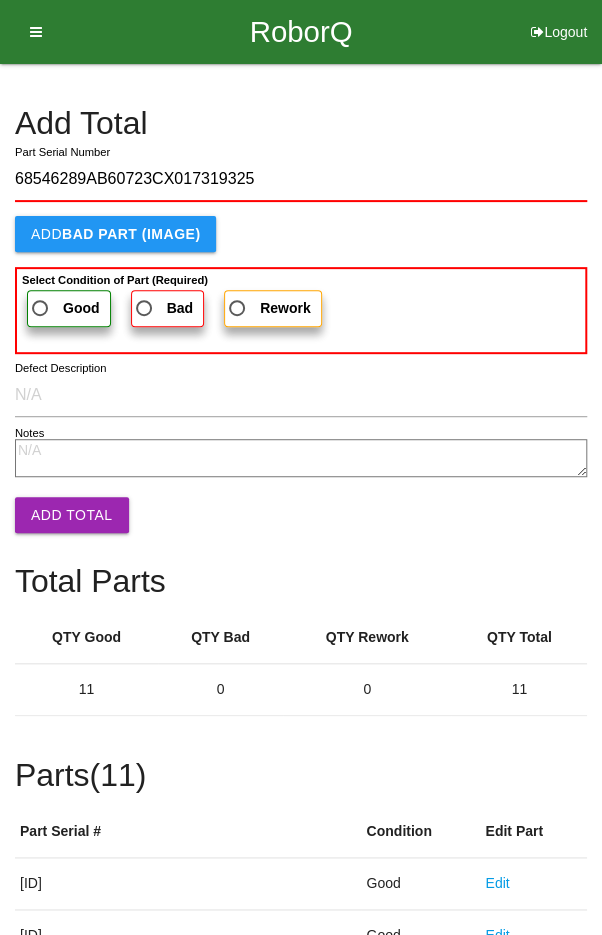 click on "Good" at bounding box center (64, 308) 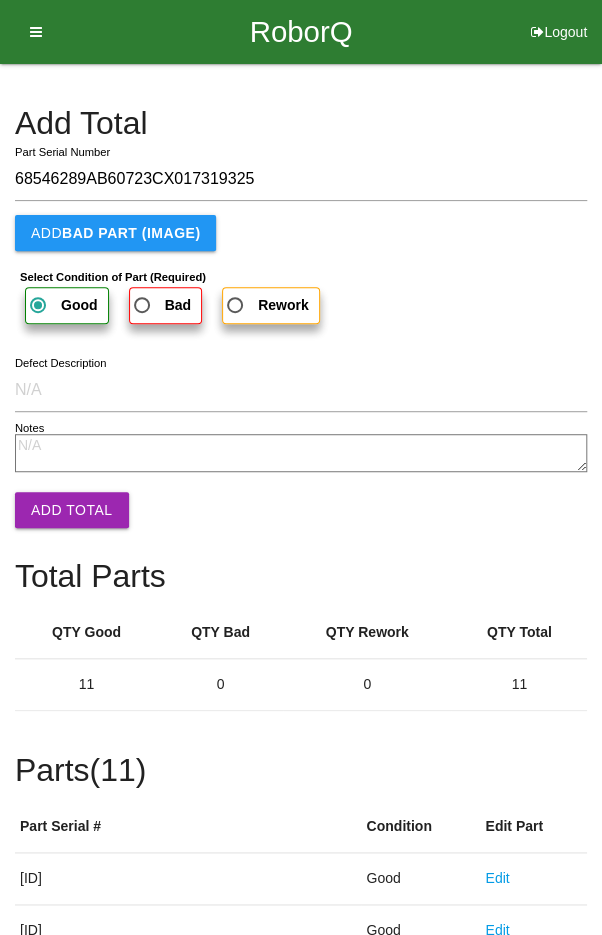 click on "Add Total" at bounding box center [72, 510] 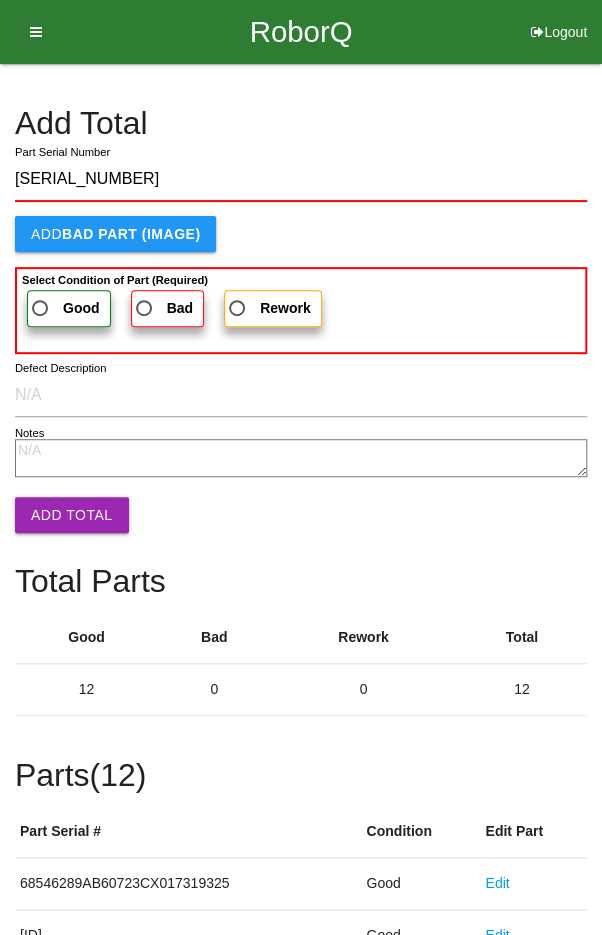 click on "Good" at bounding box center [64, 308] 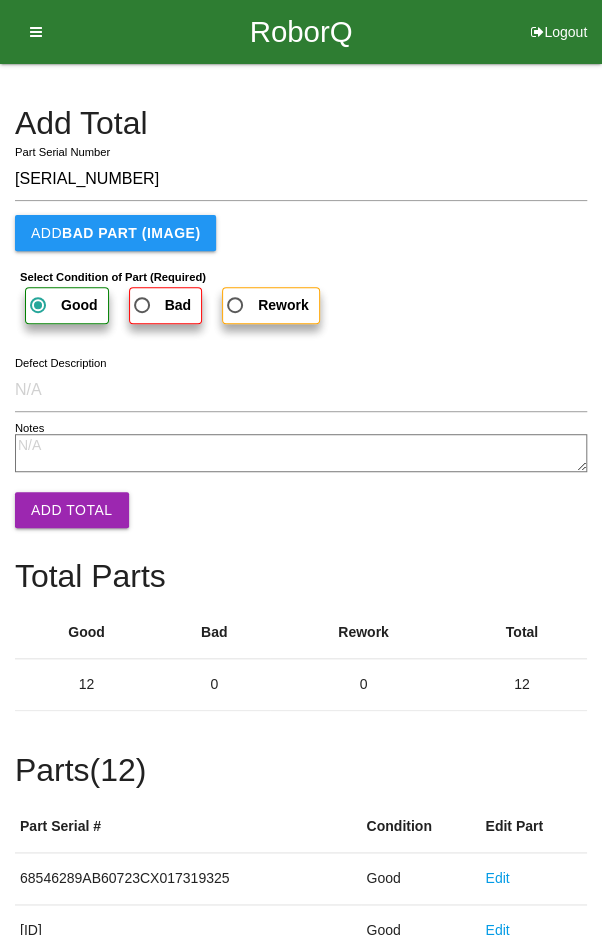 click on "Add Total" at bounding box center (72, 510) 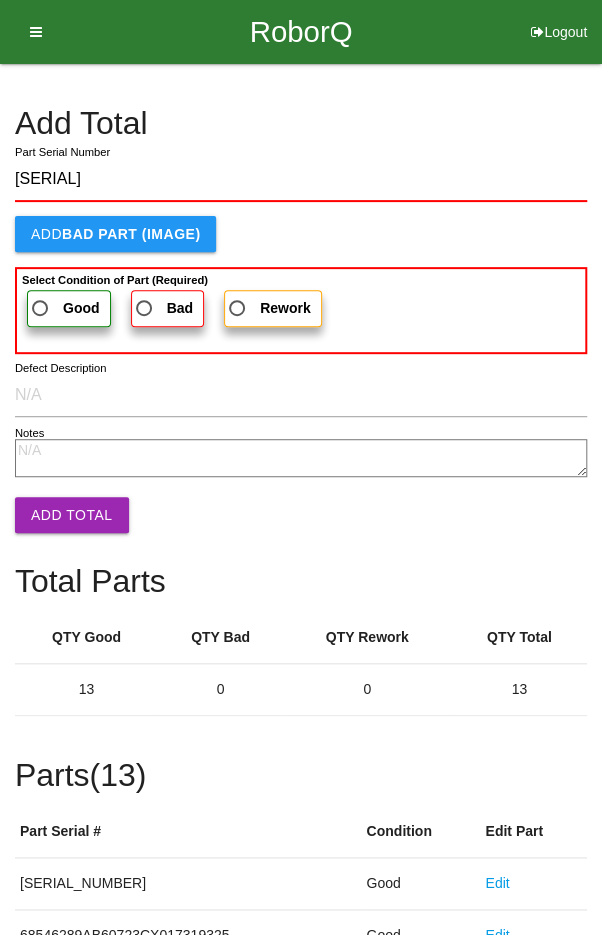 click on "Good" at bounding box center (69, 308) 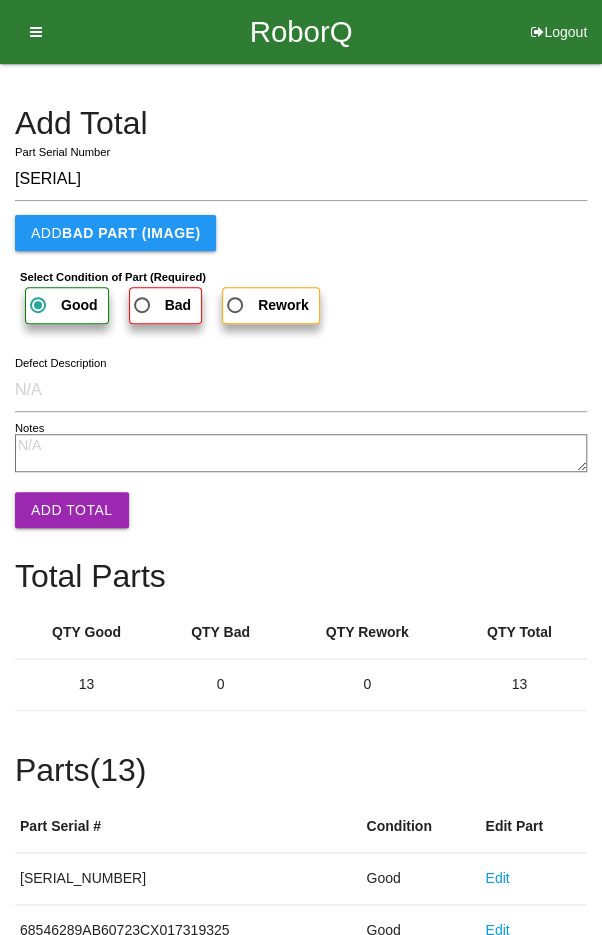 click on "Add Total" at bounding box center (72, 510) 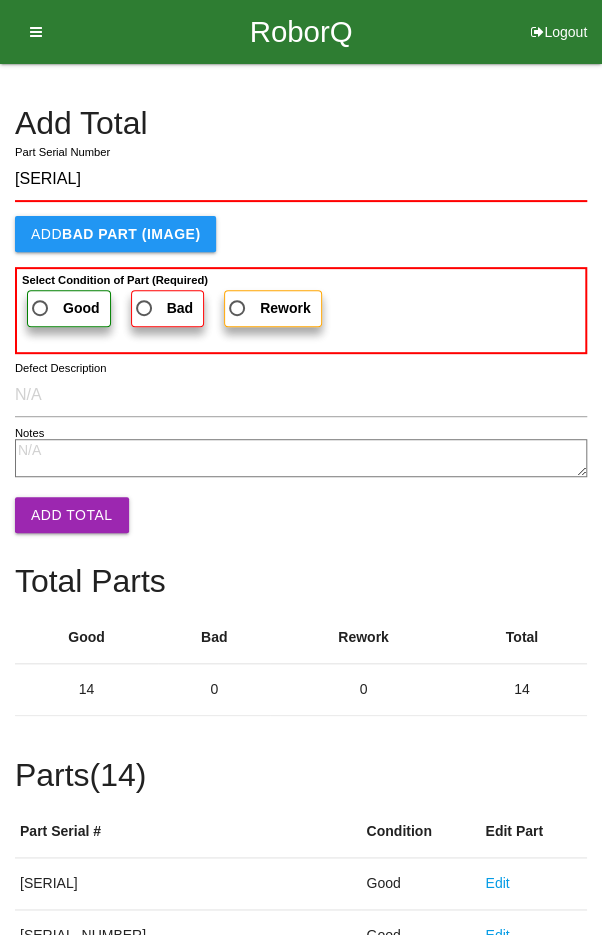 click on "Good" at bounding box center (69, 308) 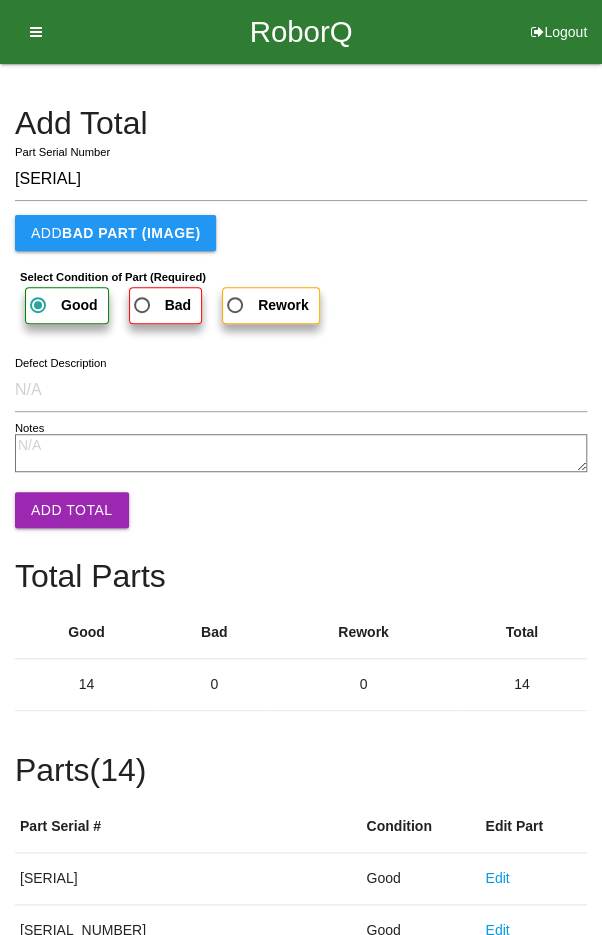 click on "Add Total" at bounding box center [72, 510] 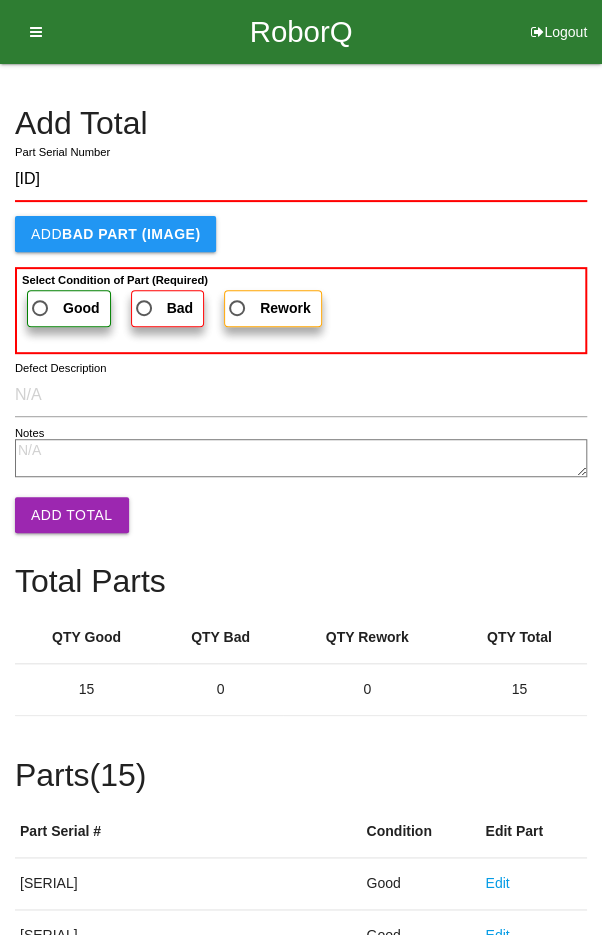 click on "Good" at bounding box center (64, 308) 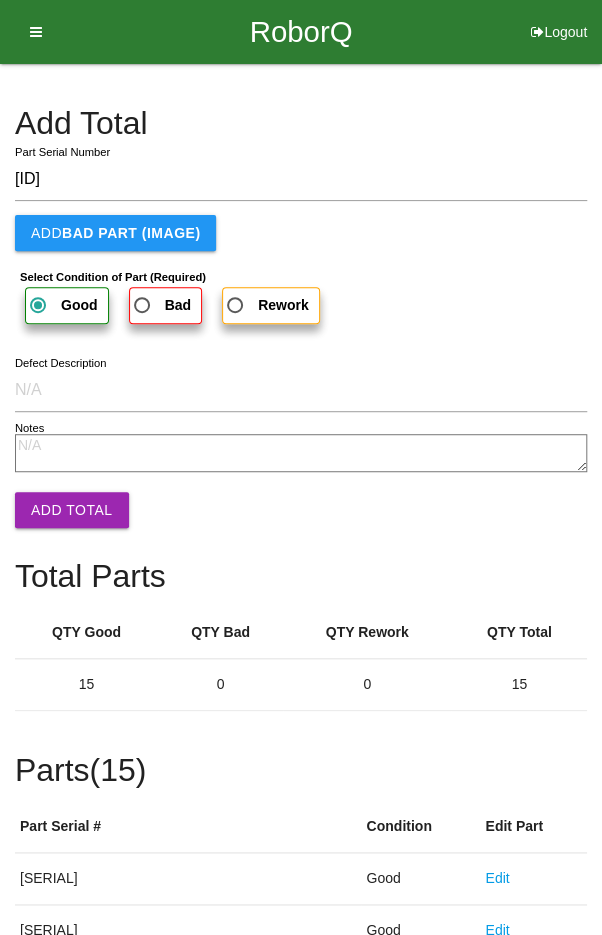 click on "Add Total" at bounding box center (72, 510) 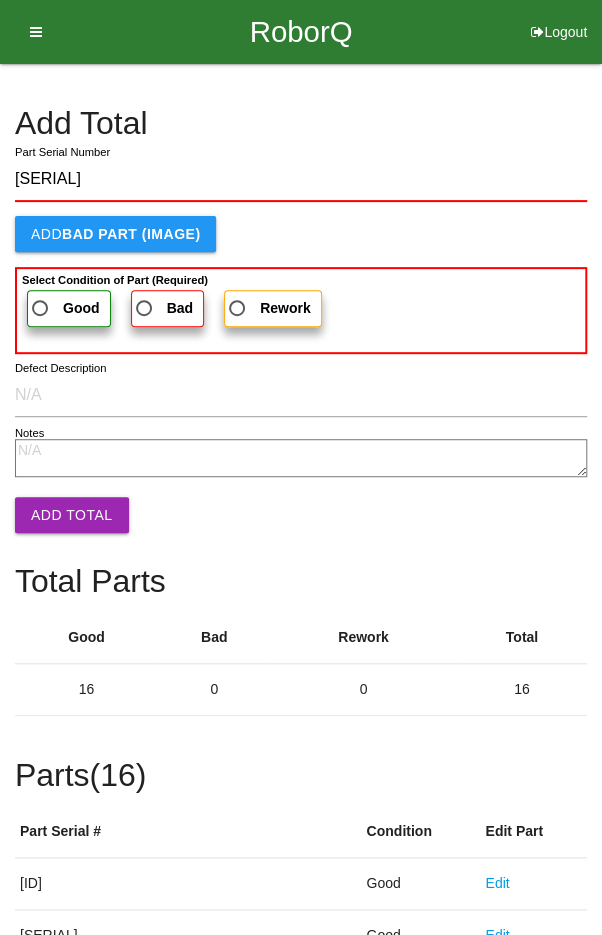 click on "Good" at bounding box center (64, 308) 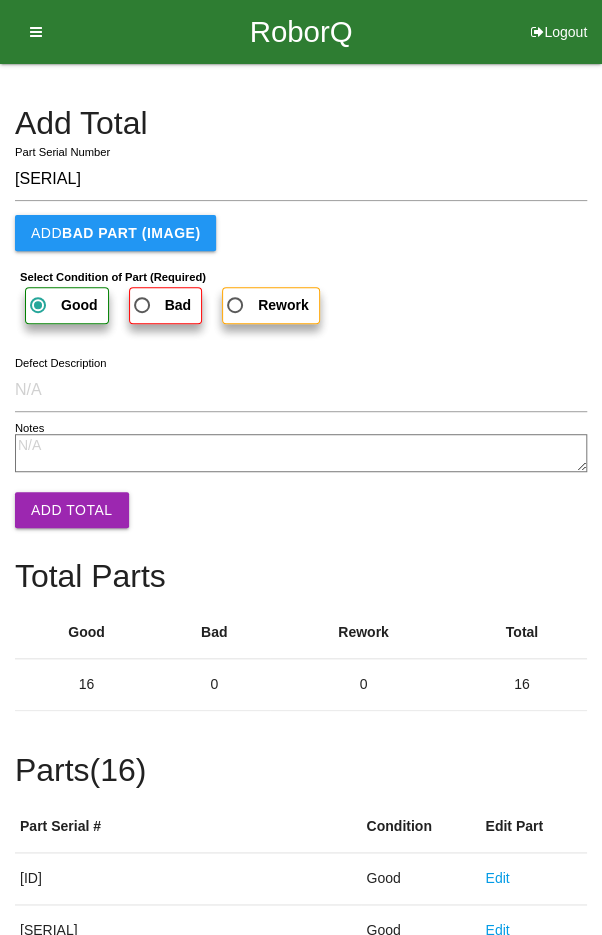 click on "Add Total" at bounding box center (72, 510) 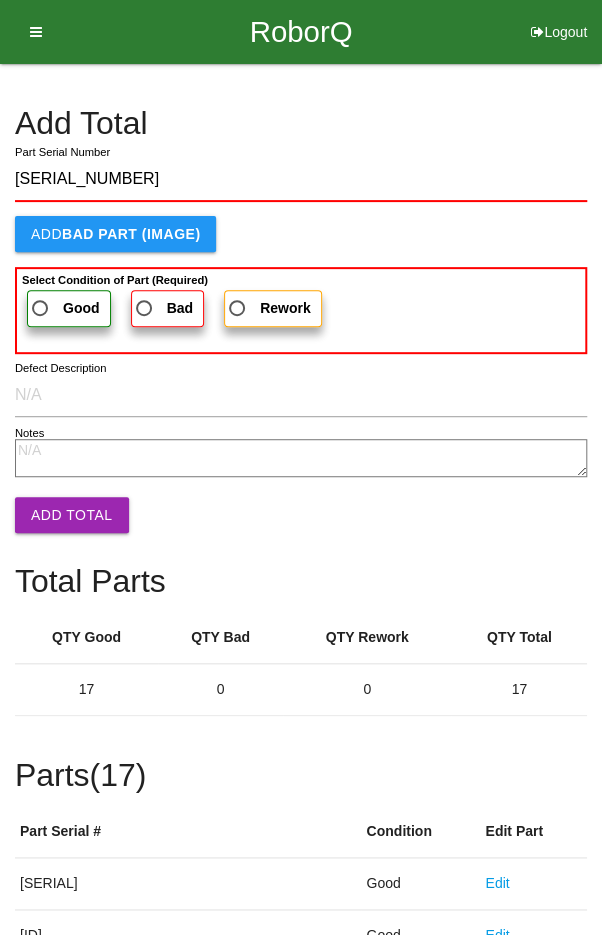 click on "Good" at bounding box center [64, 308] 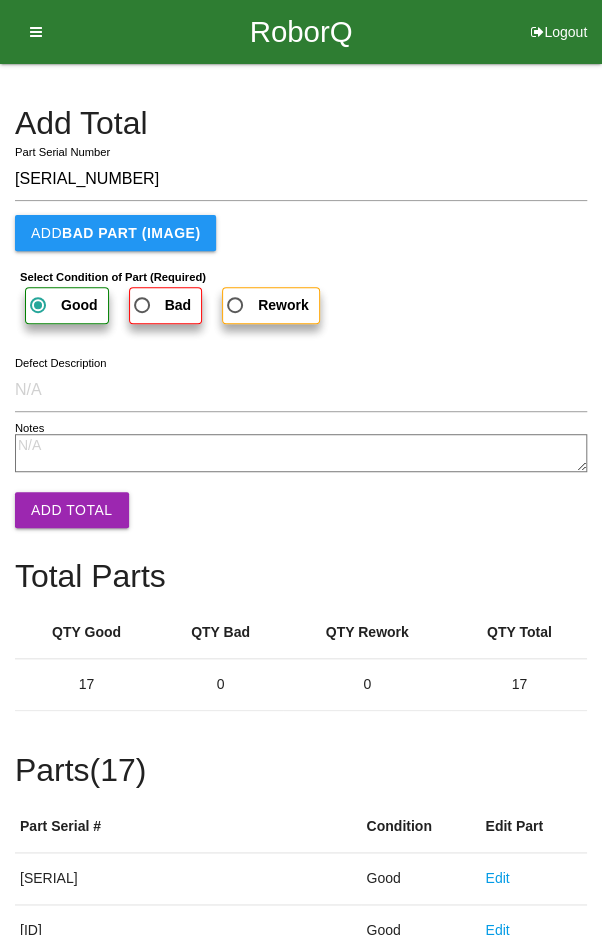 click on "Add Total" at bounding box center (72, 510) 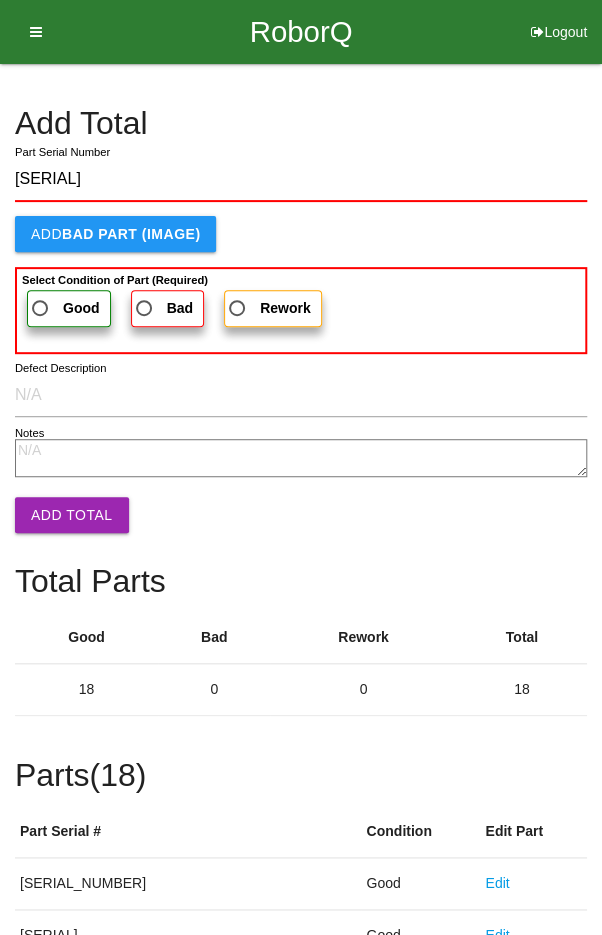 click on "Good" at bounding box center [69, 308] 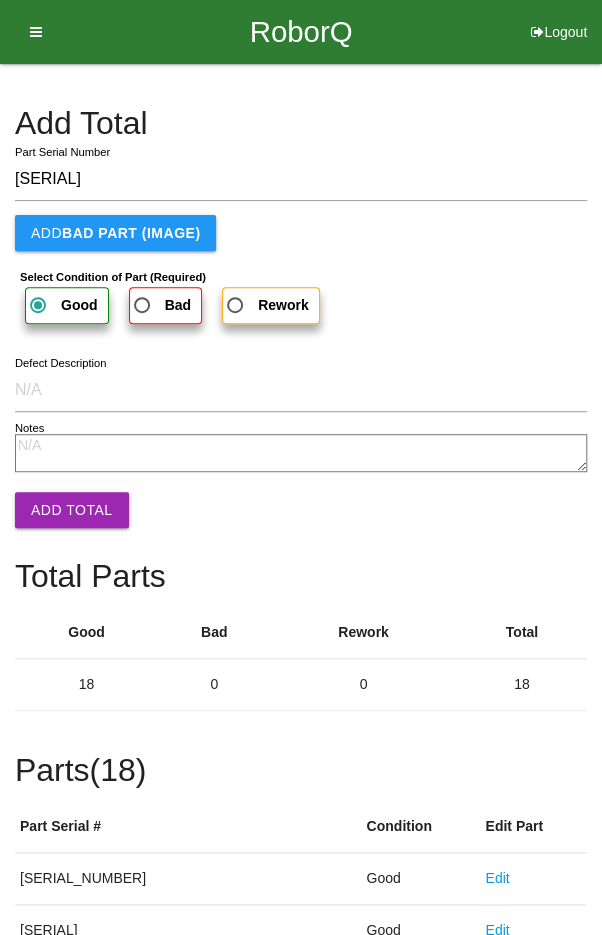 click on "Add Total" at bounding box center (72, 510) 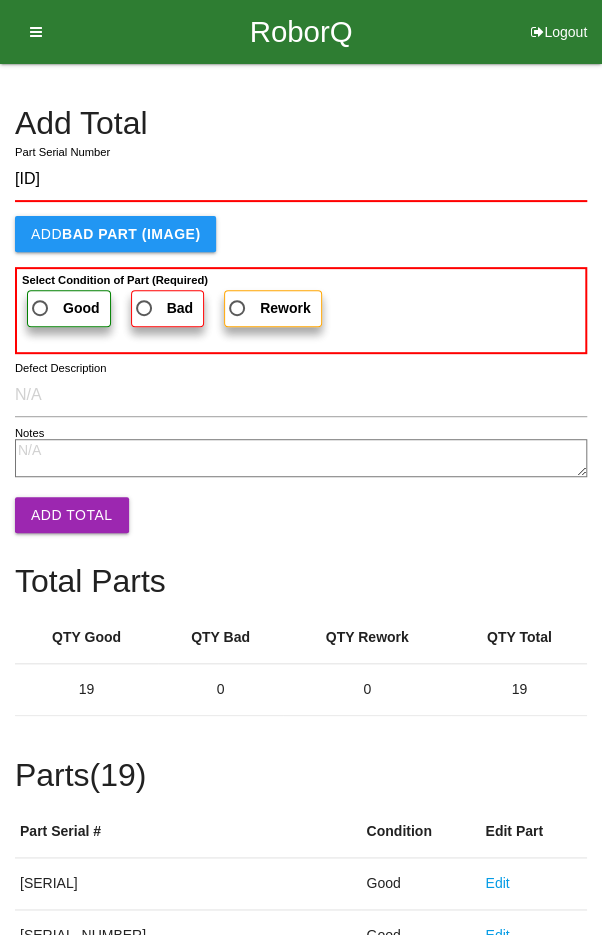 click on "Good" at bounding box center [64, 308] 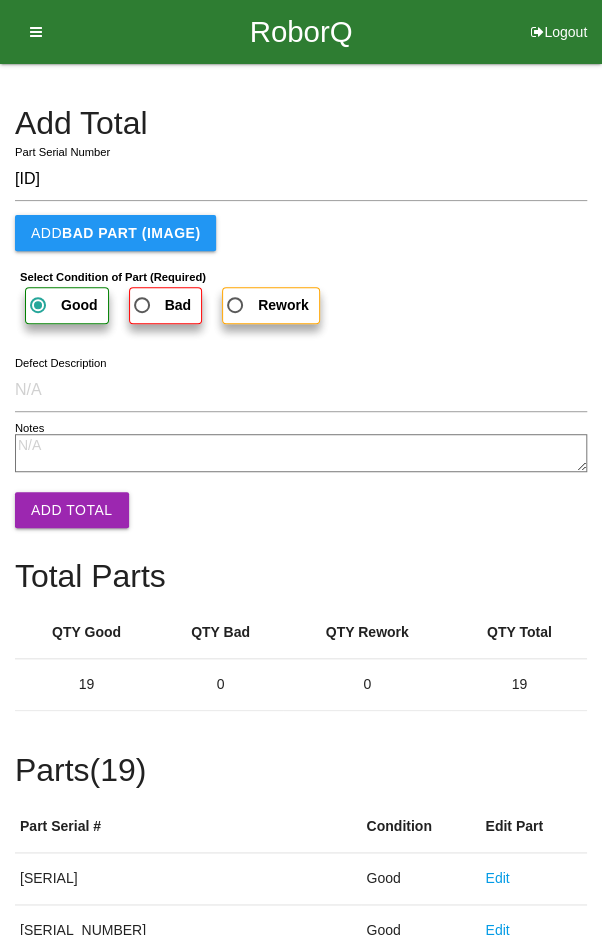 click on "Add Total" at bounding box center [72, 510] 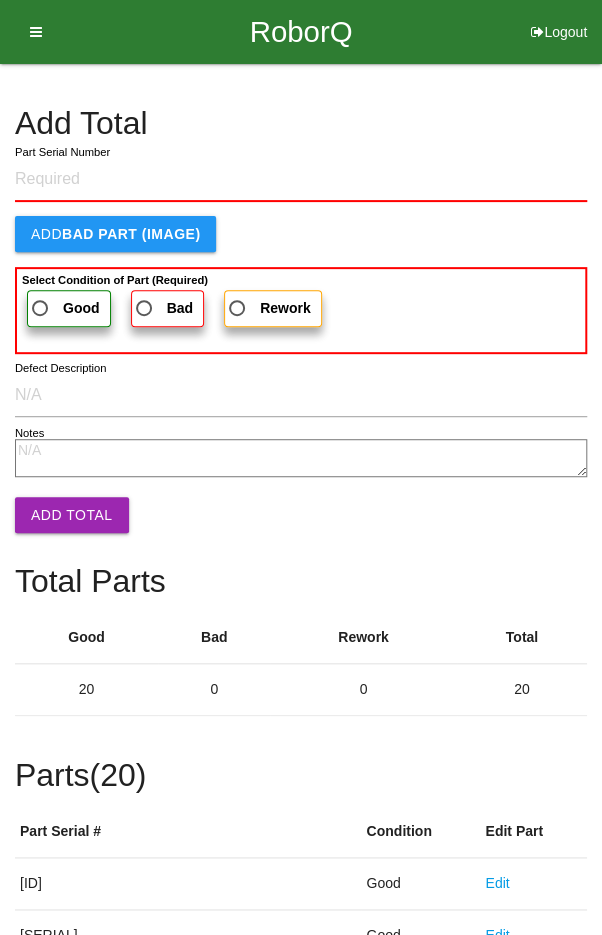click on "Add Total" at bounding box center (301, 123) 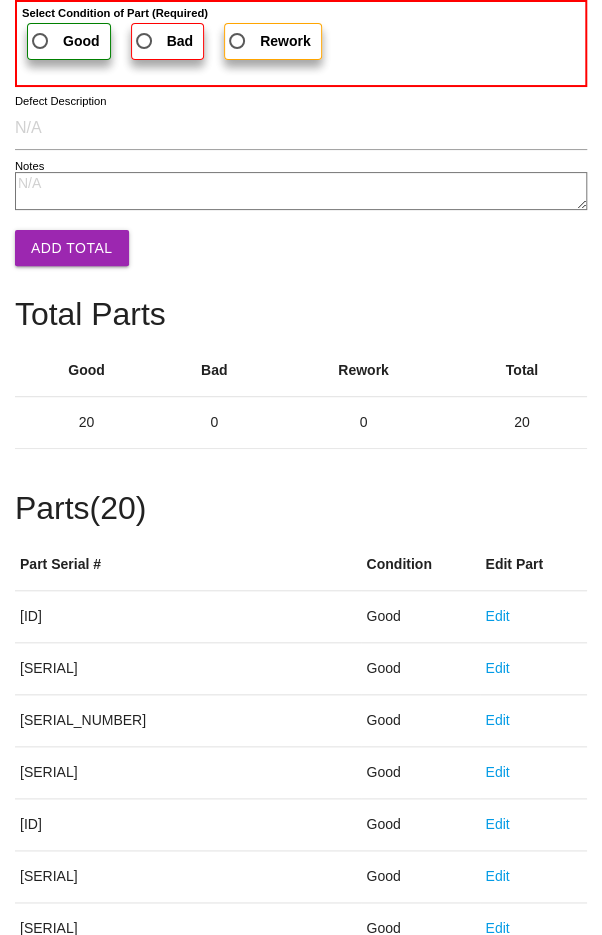 scroll, scrollTop: 1111, scrollLeft: 0, axis: vertical 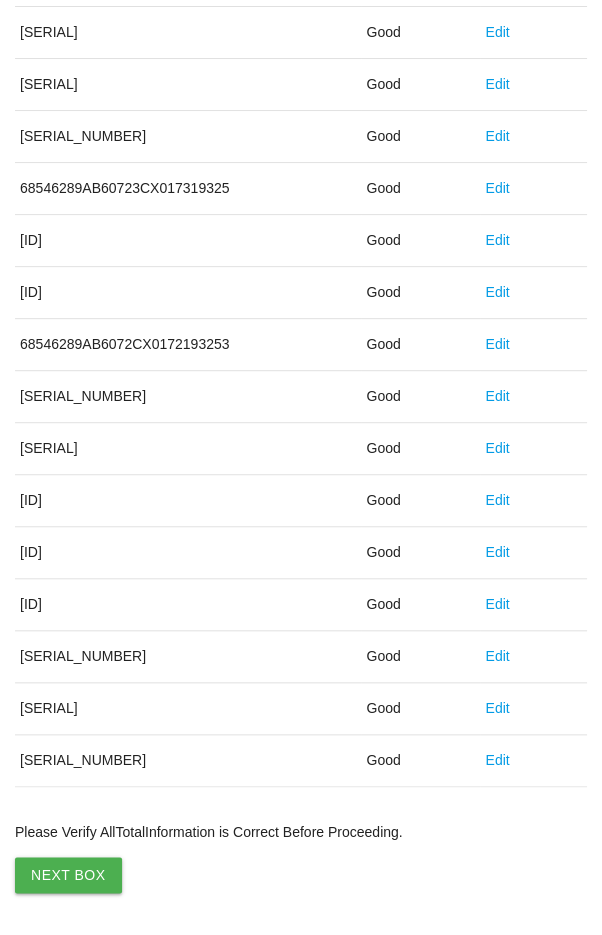 click on "Next Box" at bounding box center [68, 875] 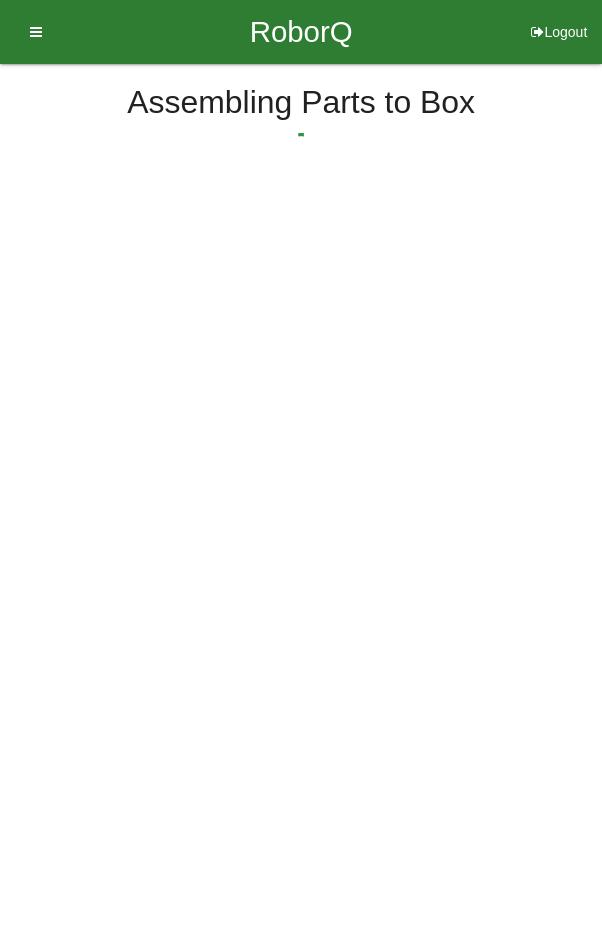 scroll, scrollTop: 0, scrollLeft: 0, axis: both 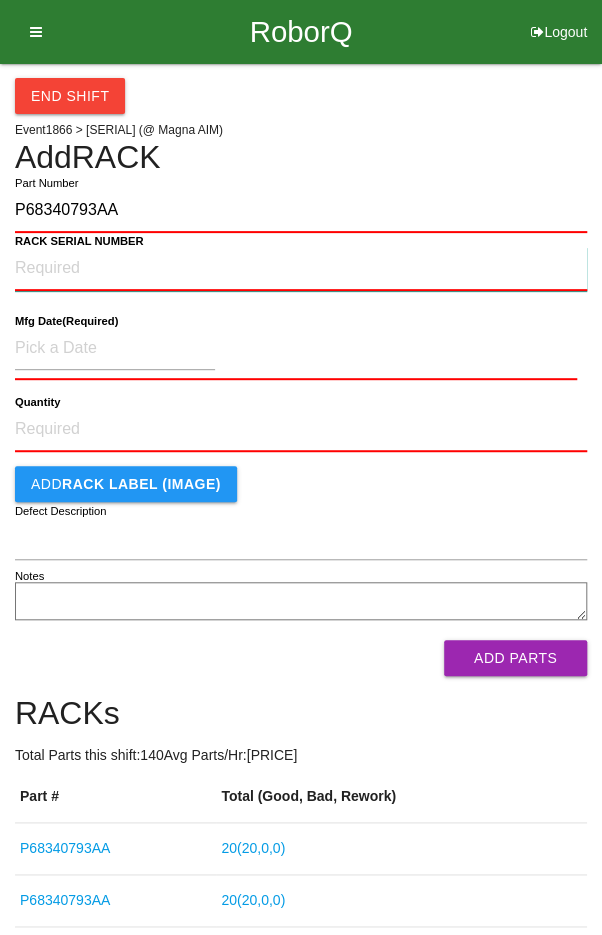 click on "RACK SERIAL NUMBER" at bounding box center [301, 269] 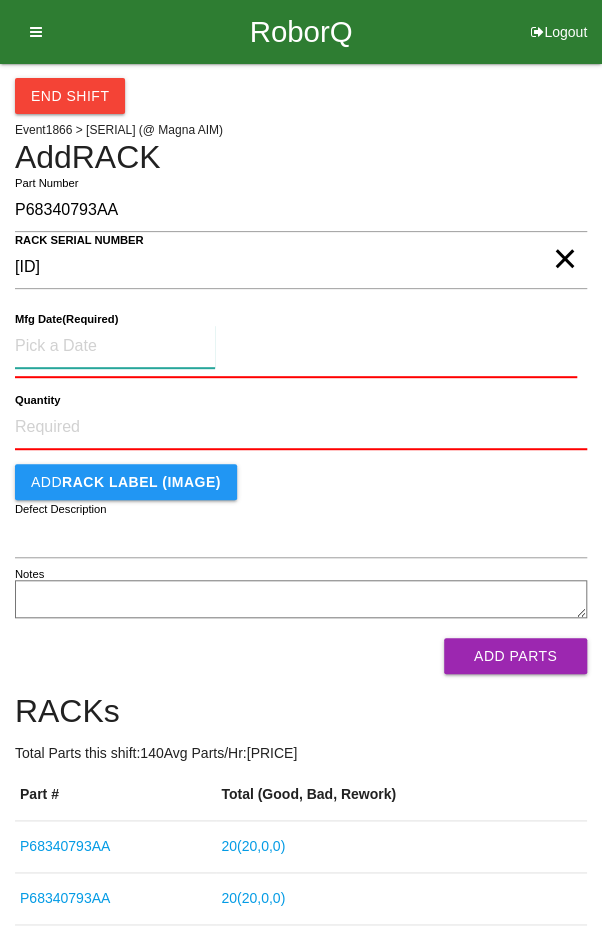 click at bounding box center [115, 346] 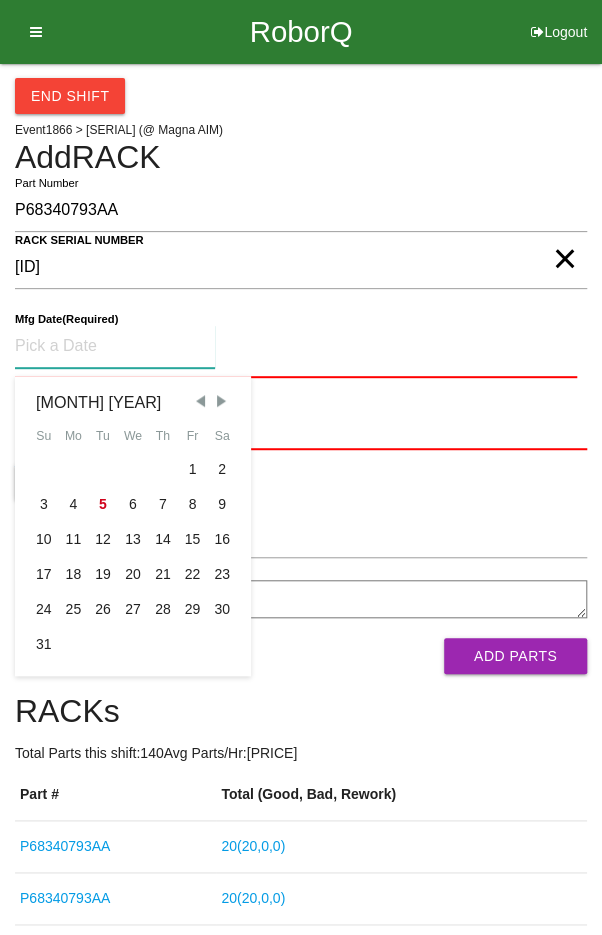 click at bounding box center [200, 401] 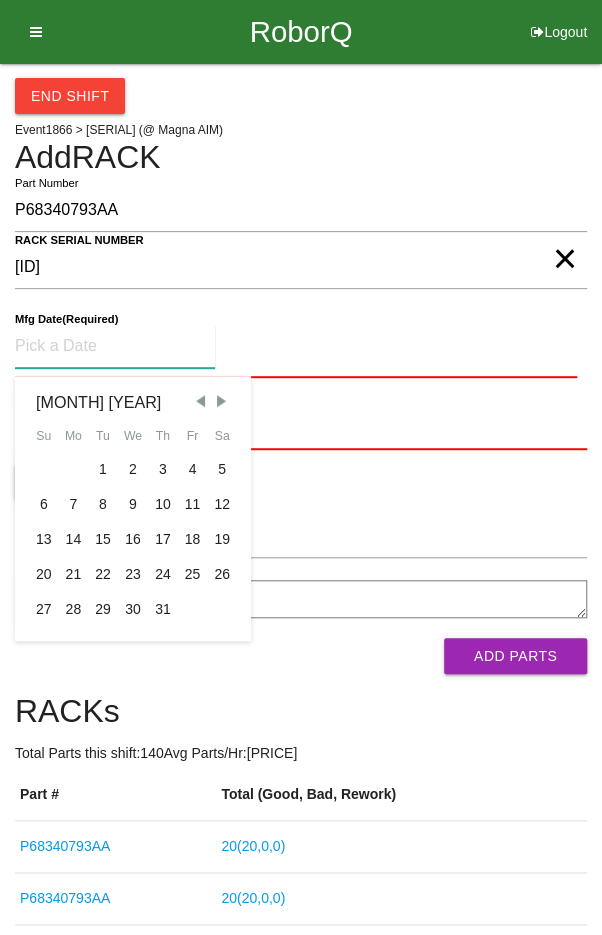 click on "15" at bounding box center (103, 539) 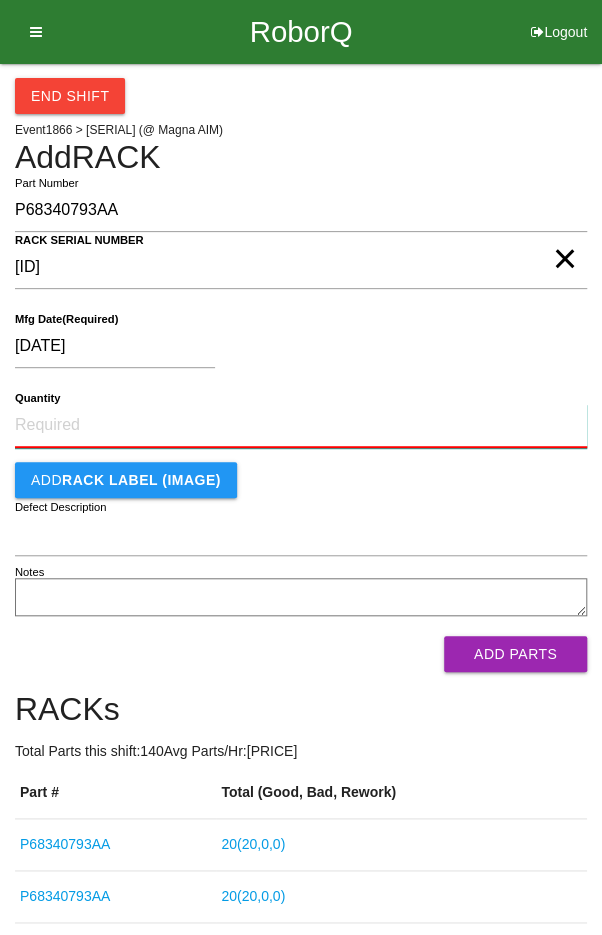 click on "Quantity" at bounding box center (301, 426) 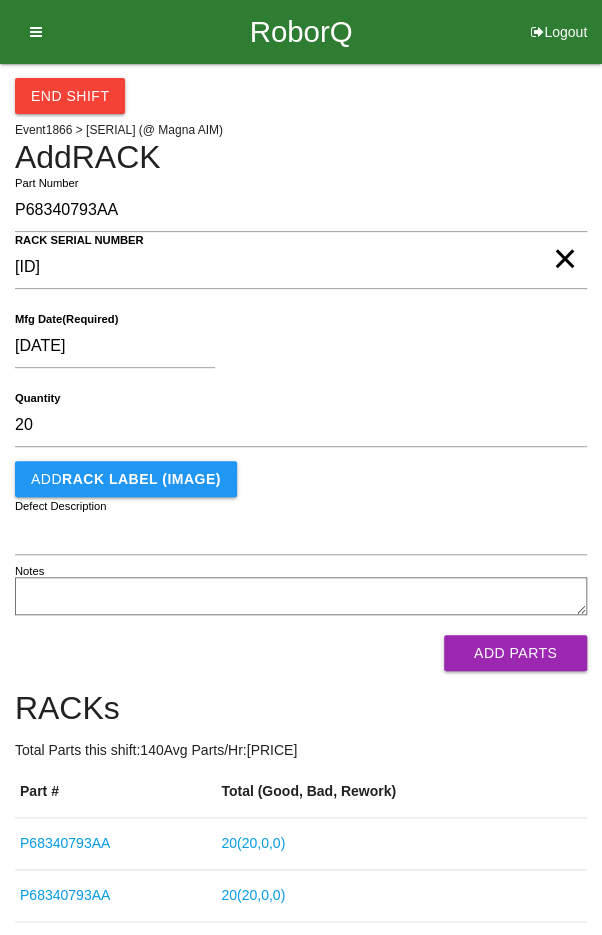 click on "[DATE]" at bounding box center (296, 350) 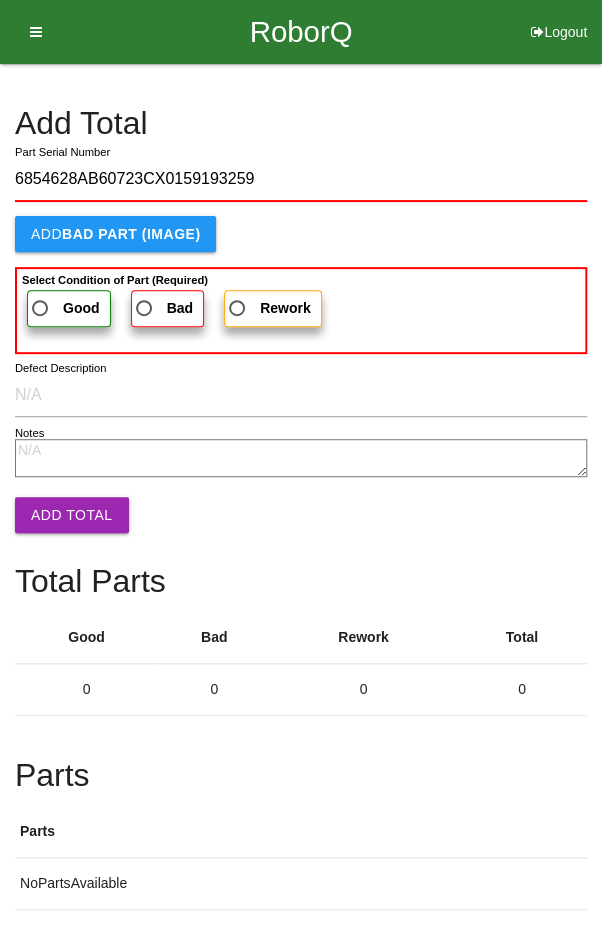 click on "Good" at bounding box center (64, 308) 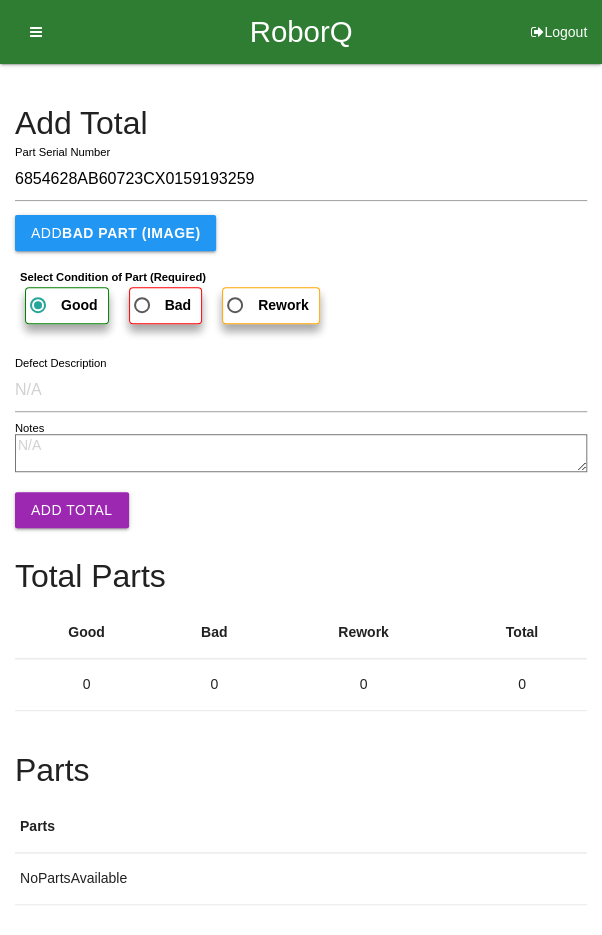 click on "Add Total" at bounding box center (72, 510) 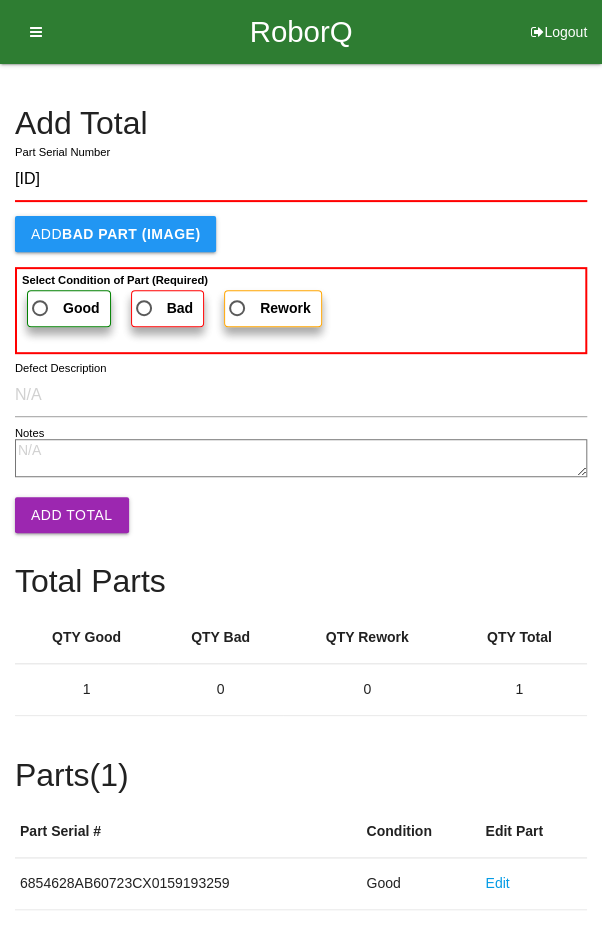click on "Good" at bounding box center [64, 308] 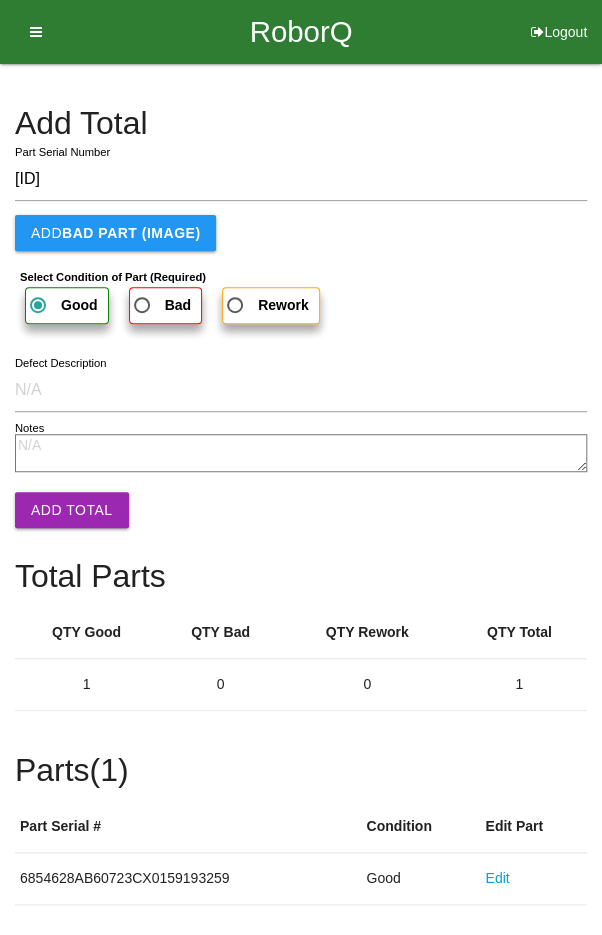 click on "Add Total" at bounding box center [72, 510] 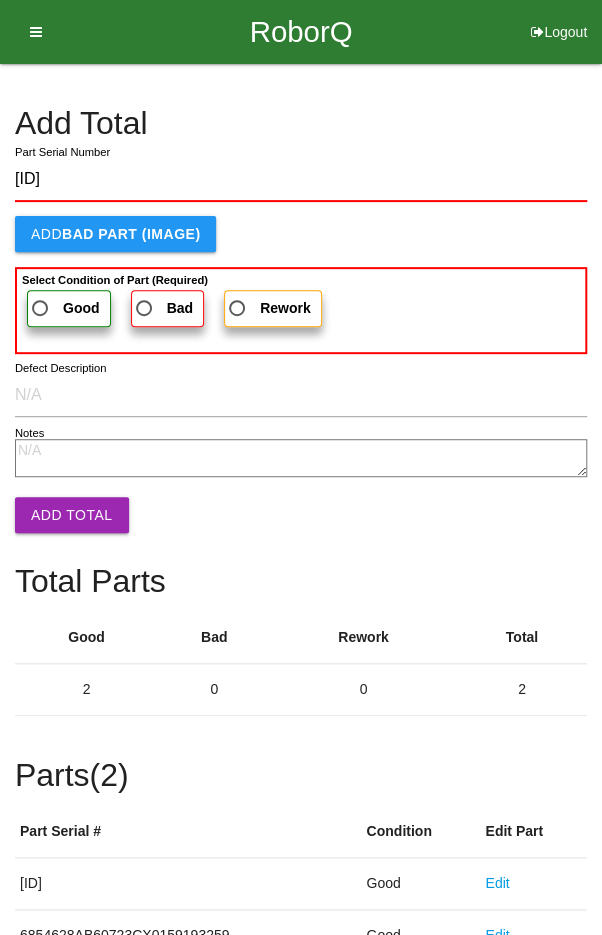 click on "Good" at bounding box center (64, 308) 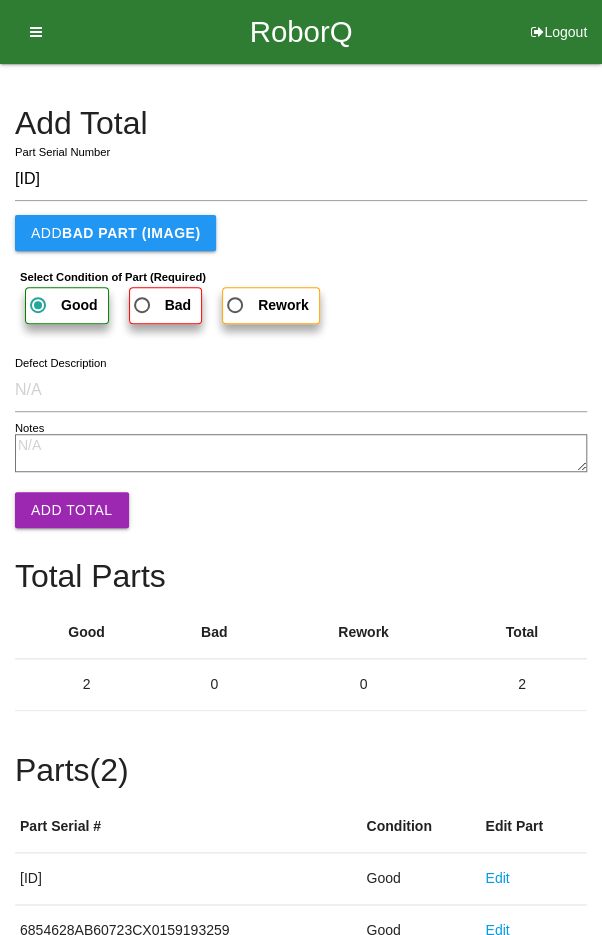 click on "Add Total" at bounding box center [72, 510] 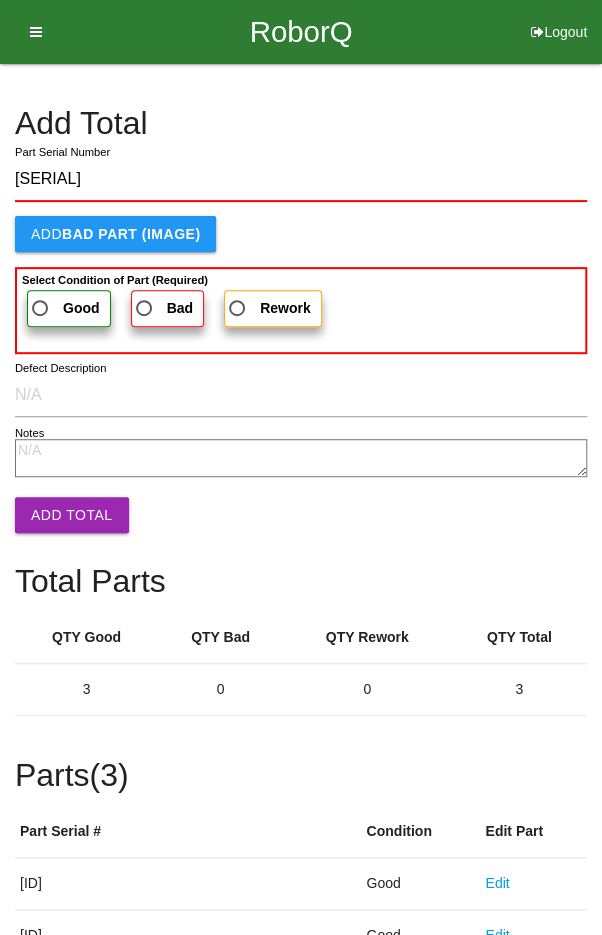 click on "Good" at bounding box center [64, 308] 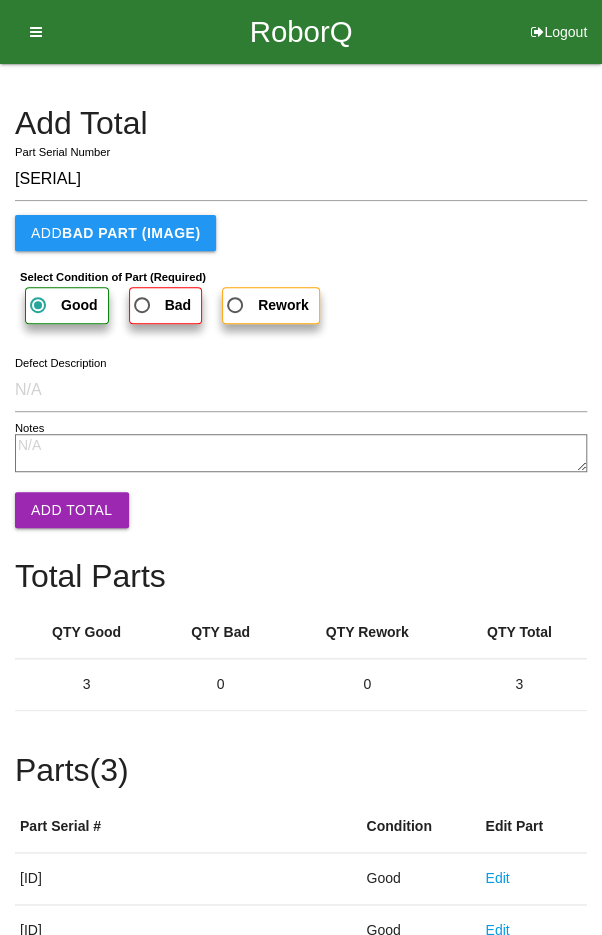 click on "Add Total" at bounding box center (72, 510) 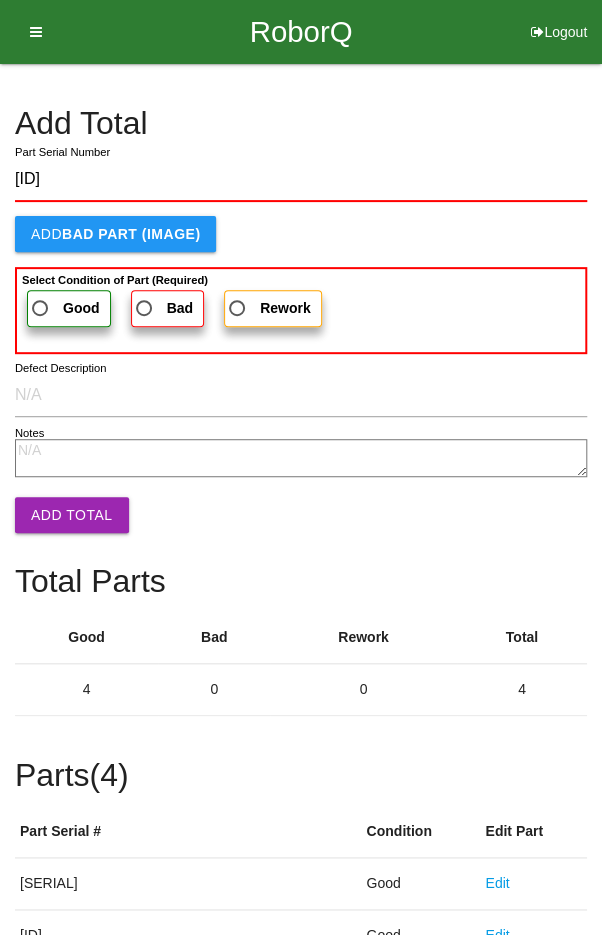 click on "Good" at bounding box center (64, 308) 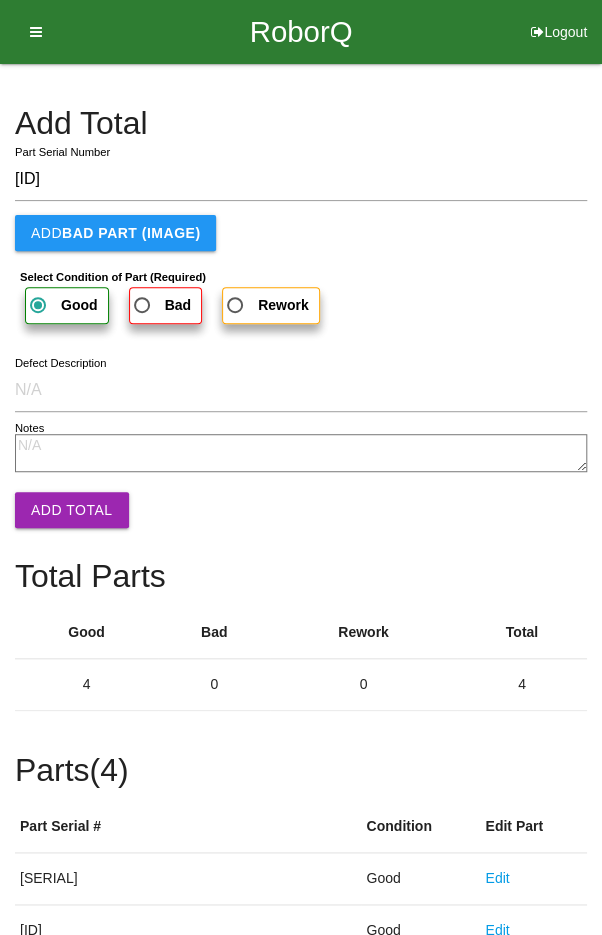 click on "Add Total" at bounding box center [72, 510] 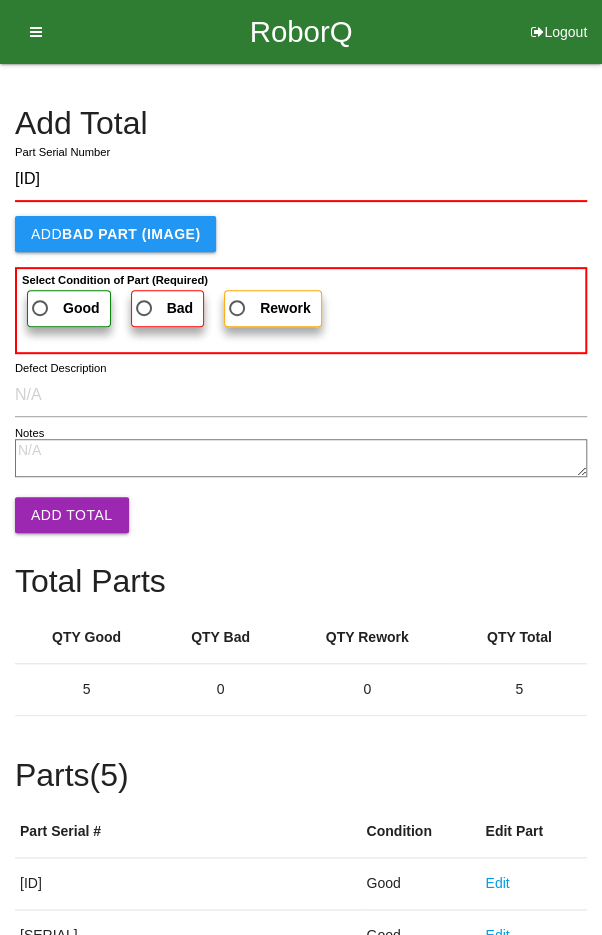 click on "Good" at bounding box center (64, 308) 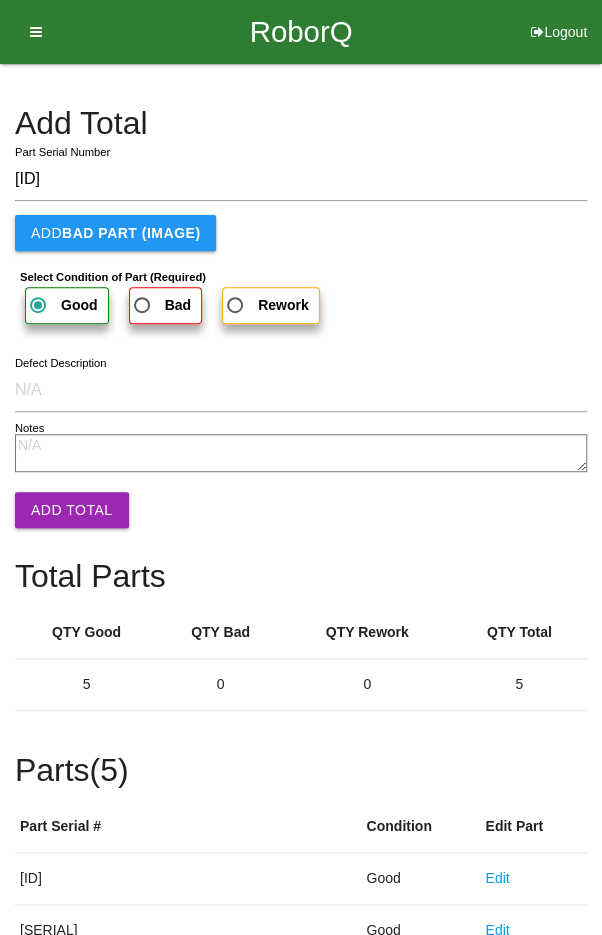 click on "Add Total" at bounding box center (72, 510) 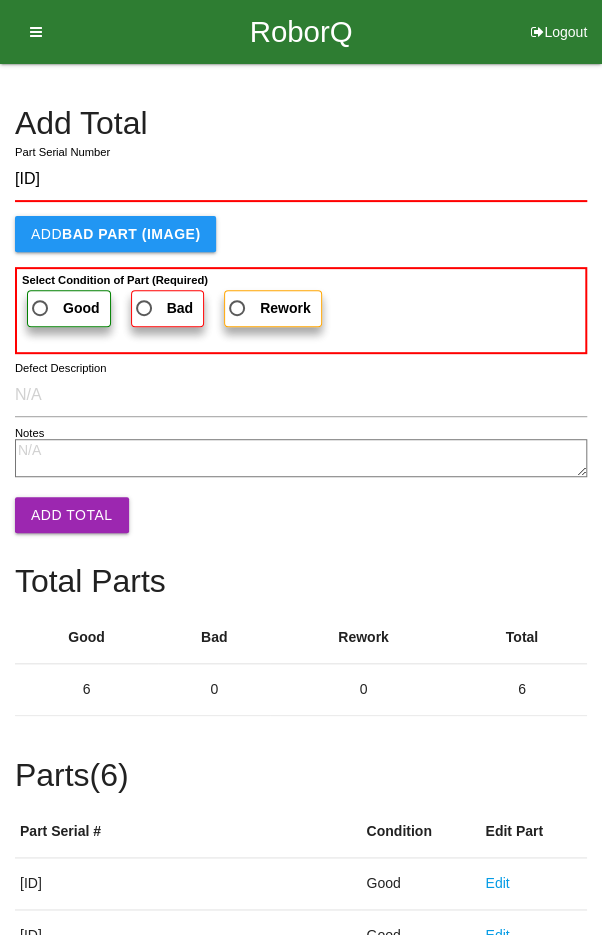 click on "Good" at bounding box center (64, 308) 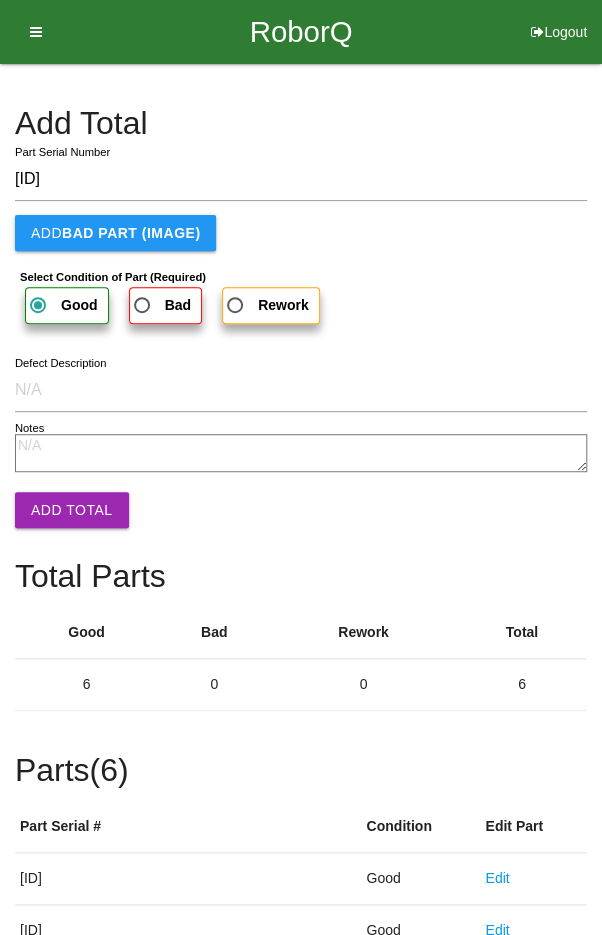 click on "Add Total" at bounding box center [72, 510] 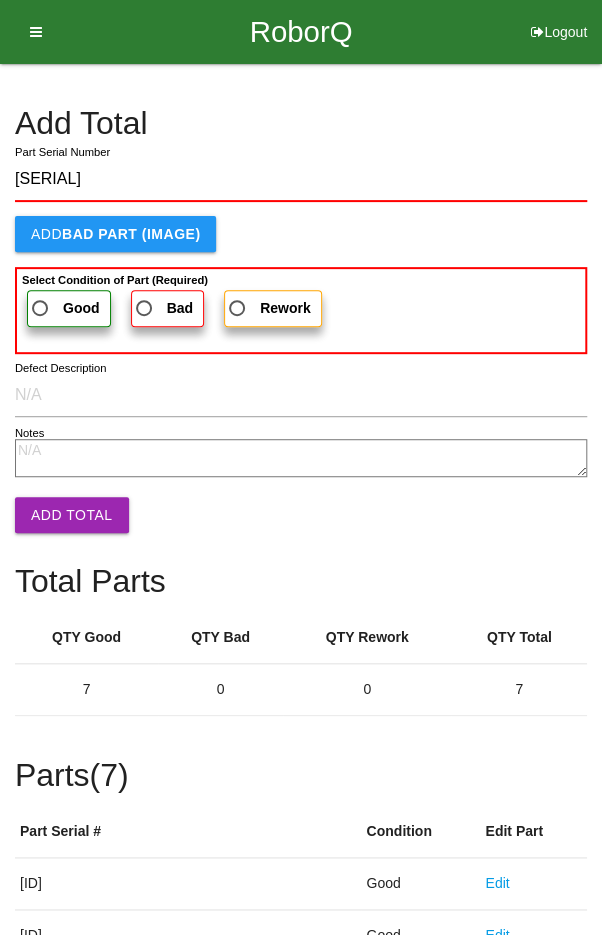 click on "Good" at bounding box center (81, 308) 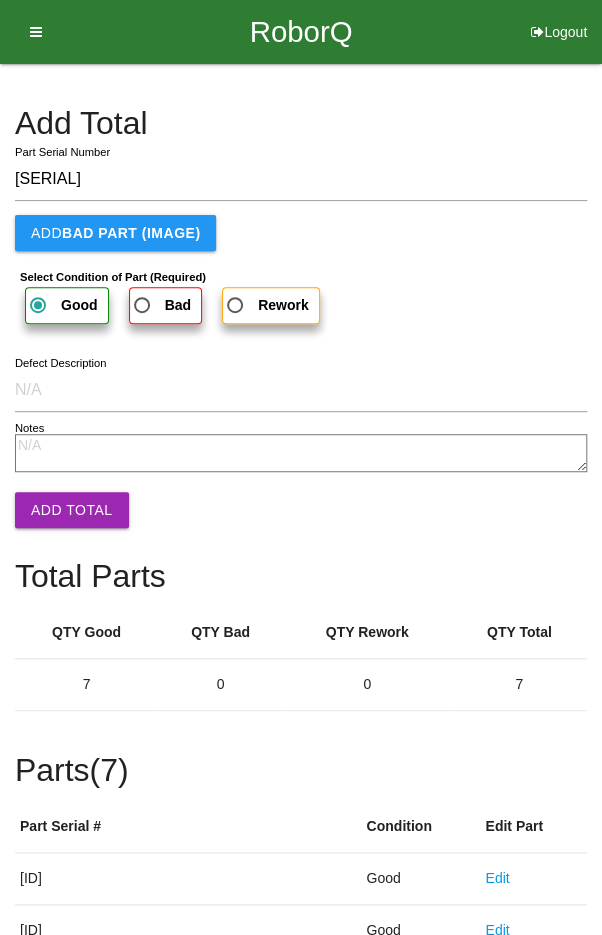 click on "Add Total" at bounding box center [72, 510] 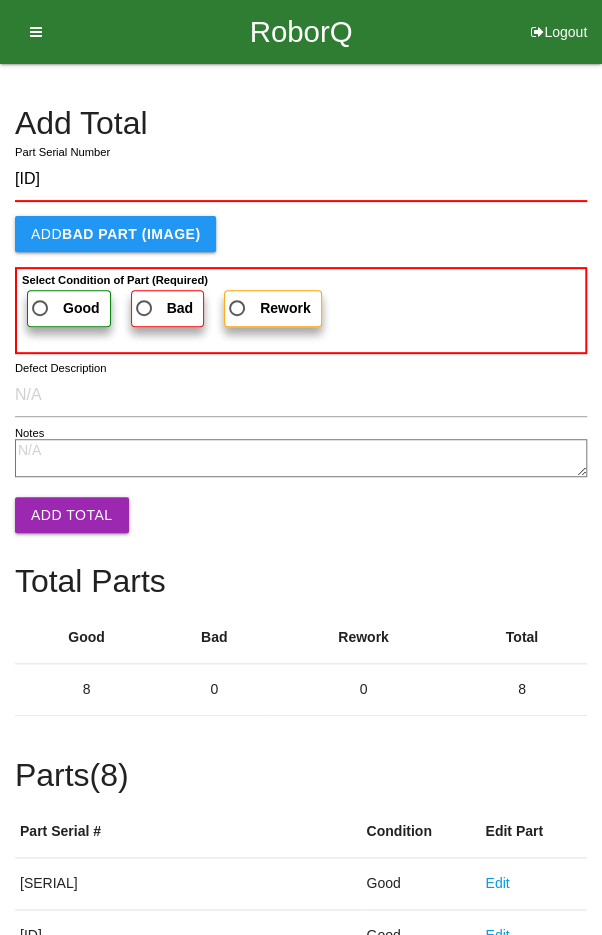 click on "Good" at bounding box center (64, 308) 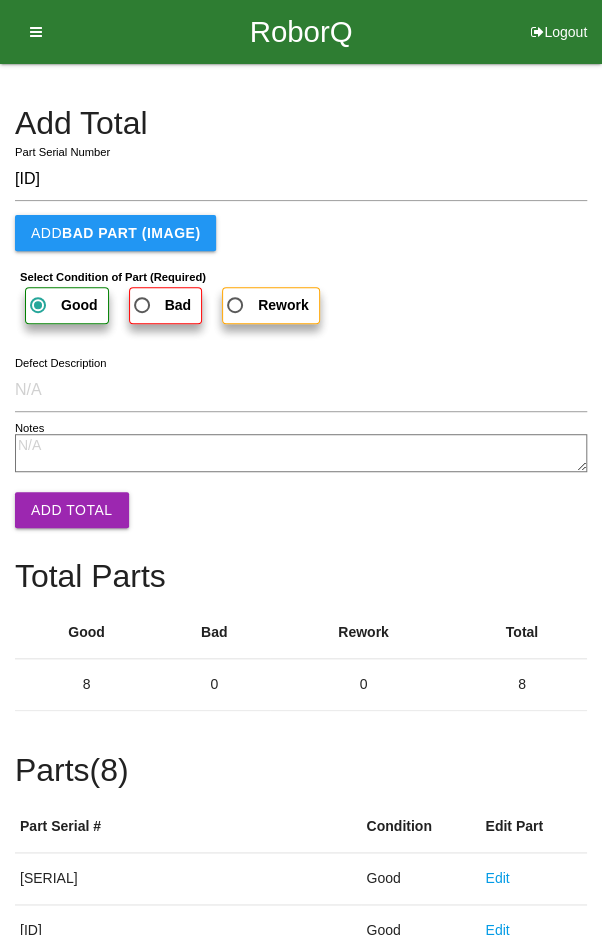 click on "Add Total" at bounding box center (72, 510) 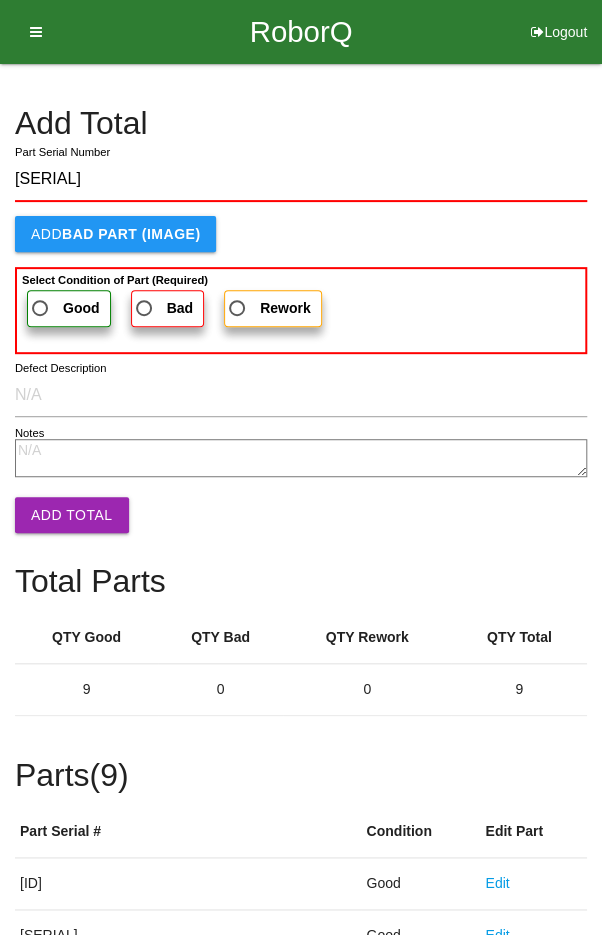 click on "Good" at bounding box center (64, 308) 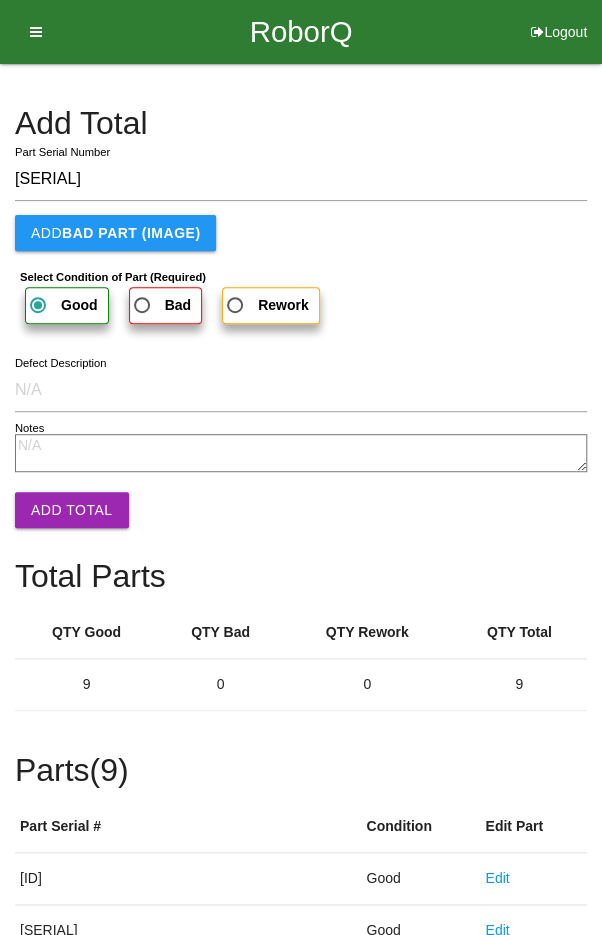 click on "Add Total" at bounding box center [72, 510] 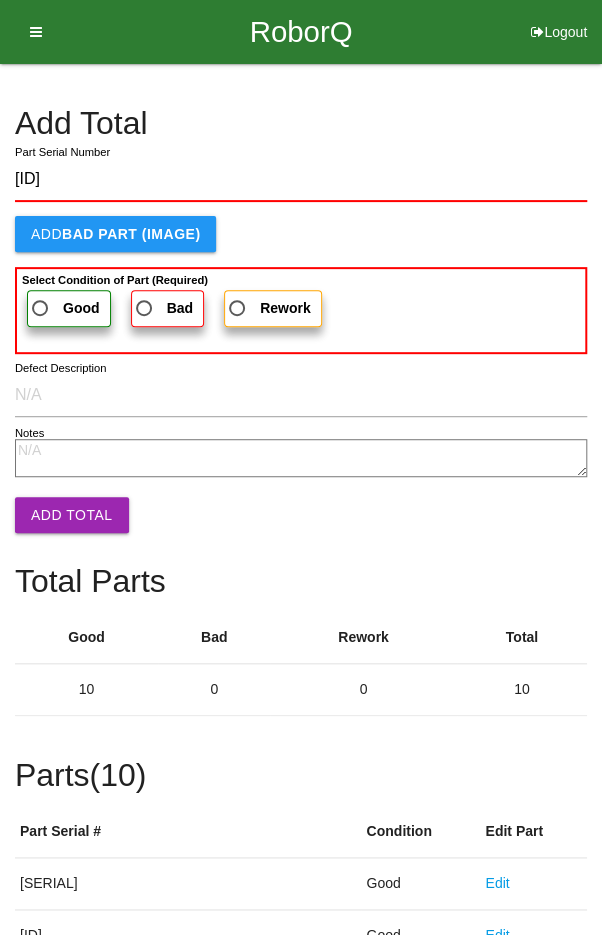 click on "Select Condition of Part (Required)" at bounding box center (115, 280) 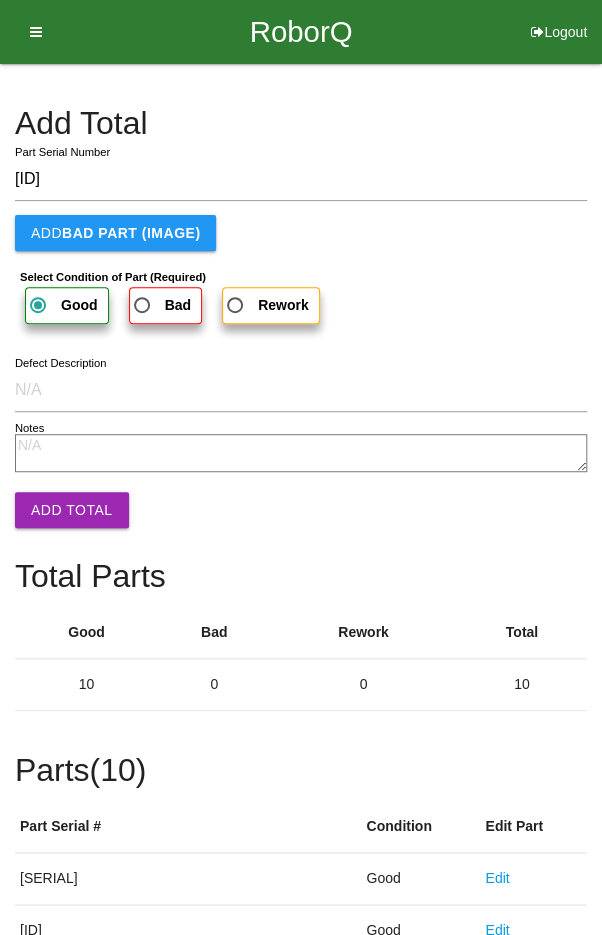 click on "Add Total" at bounding box center [72, 510] 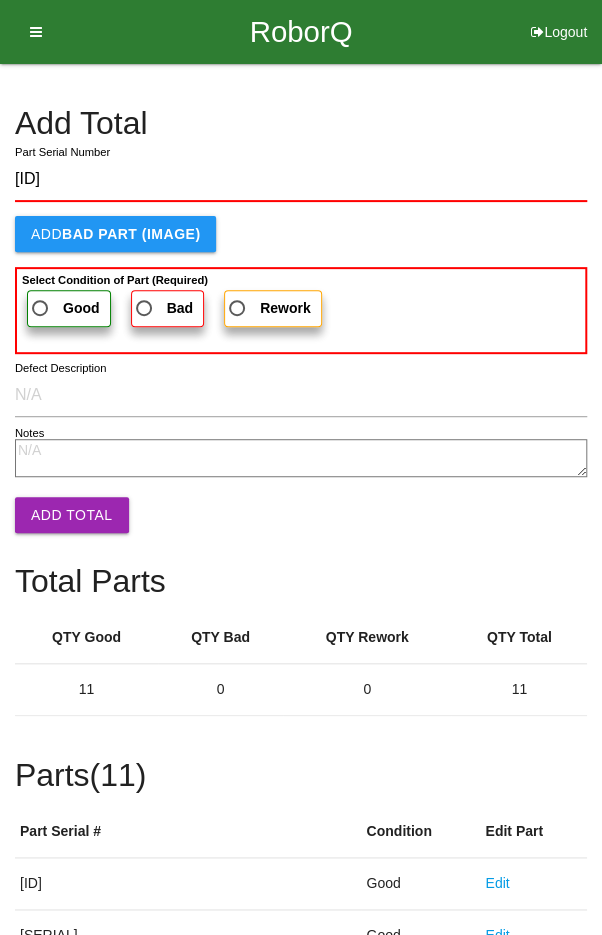 click on "Good" at bounding box center (64, 308) 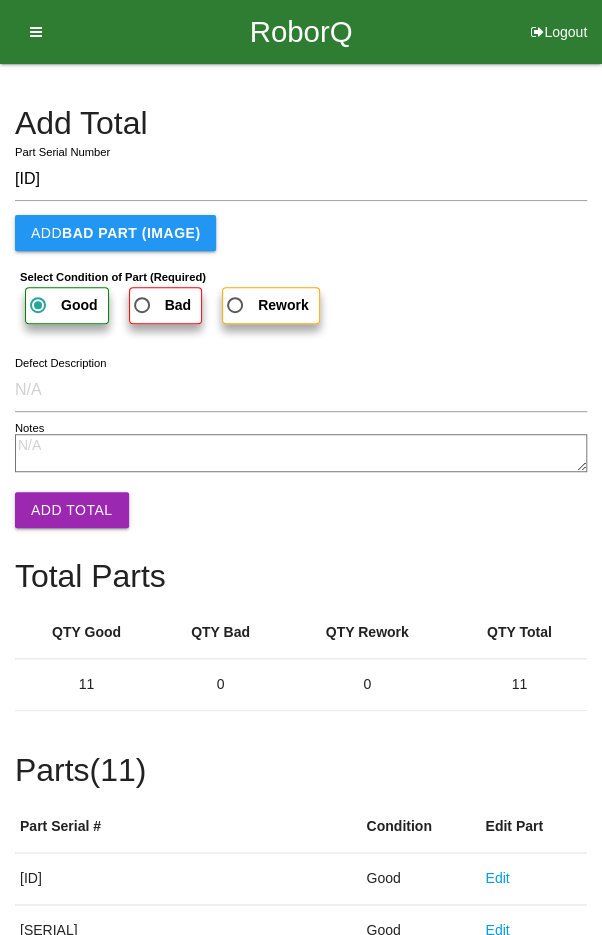 click on "Add Total" at bounding box center (72, 510) 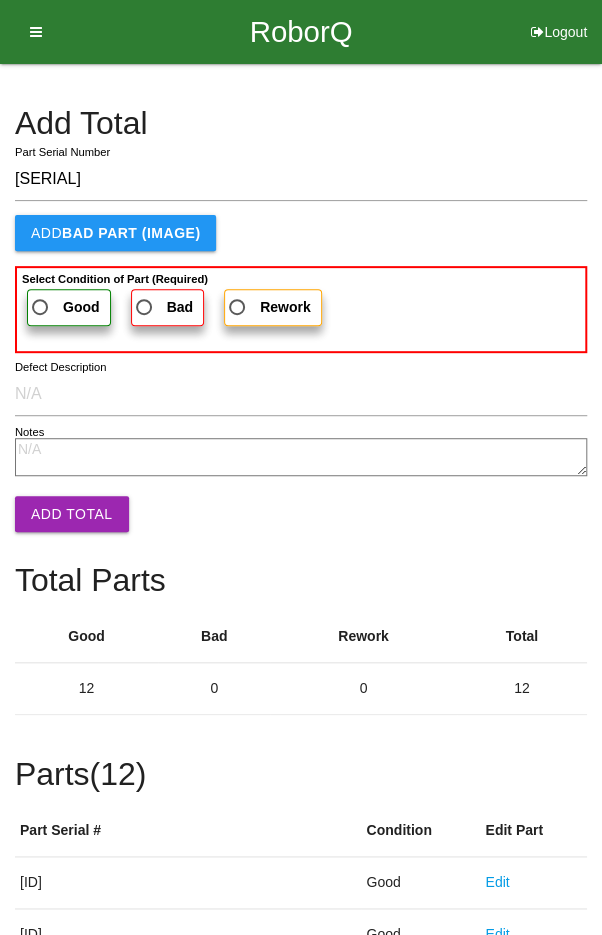 click on "Good" at bounding box center (64, 307) 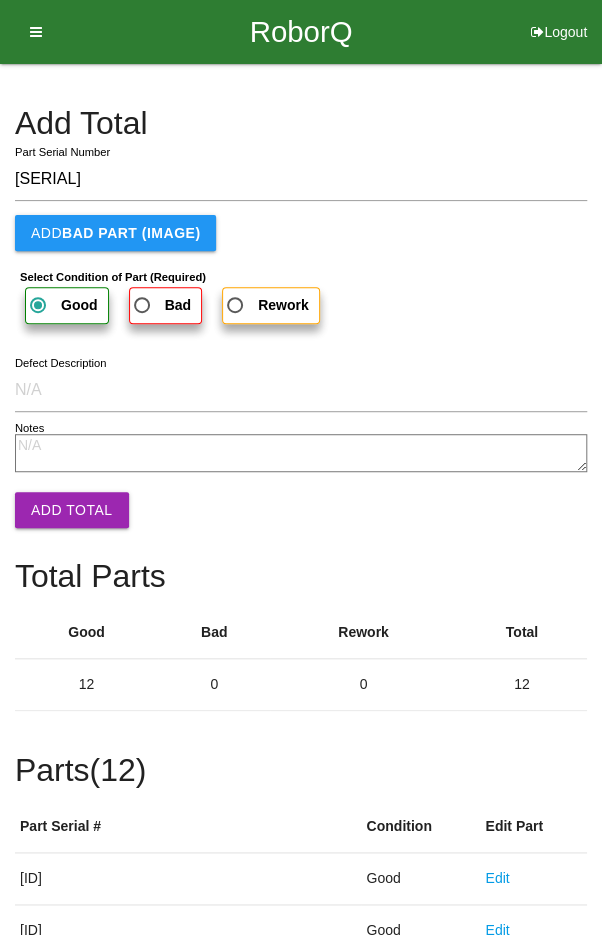 click on "Add Total" at bounding box center (72, 510) 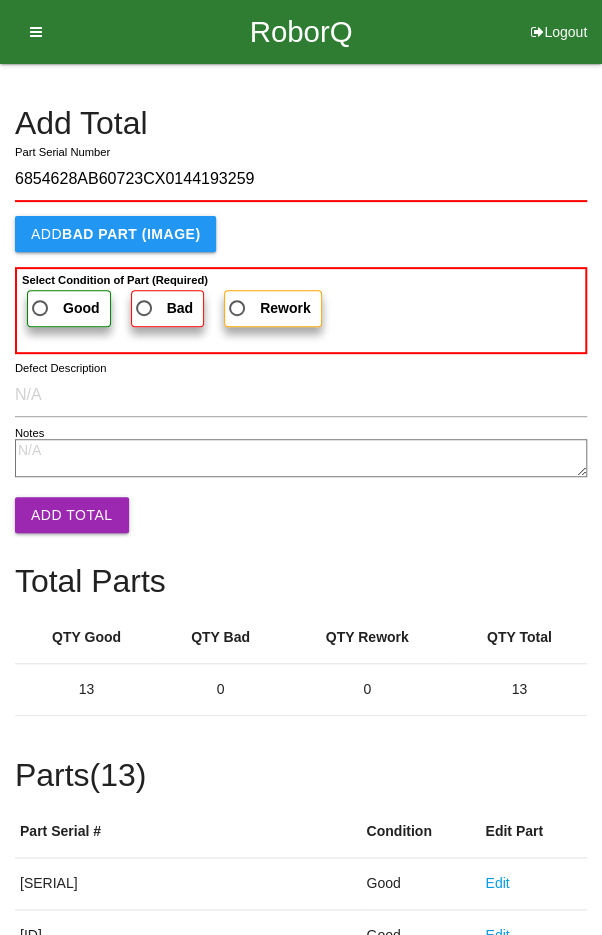 click on "Good" at bounding box center [64, 308] 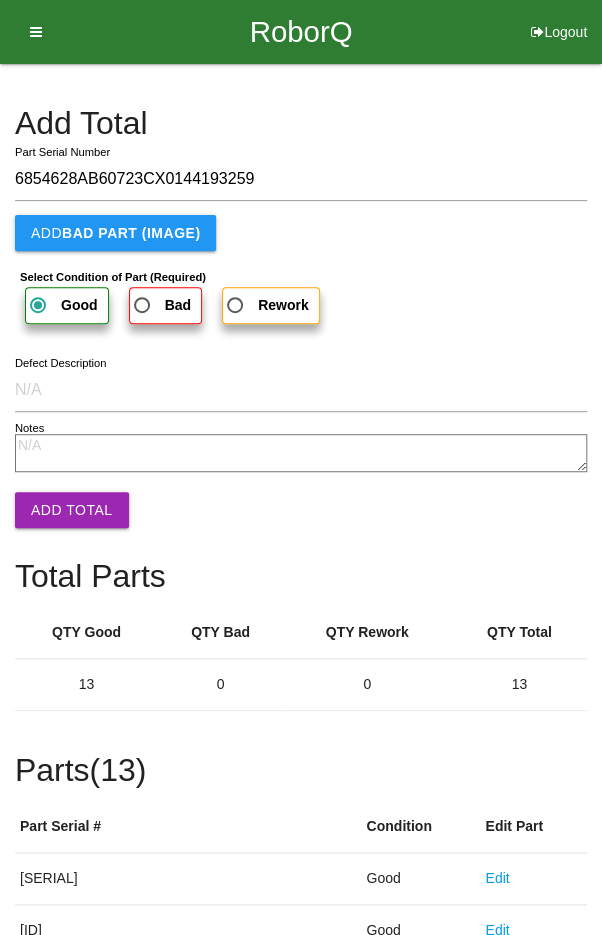 click on "Add Total" at bounding box center [72, 510] 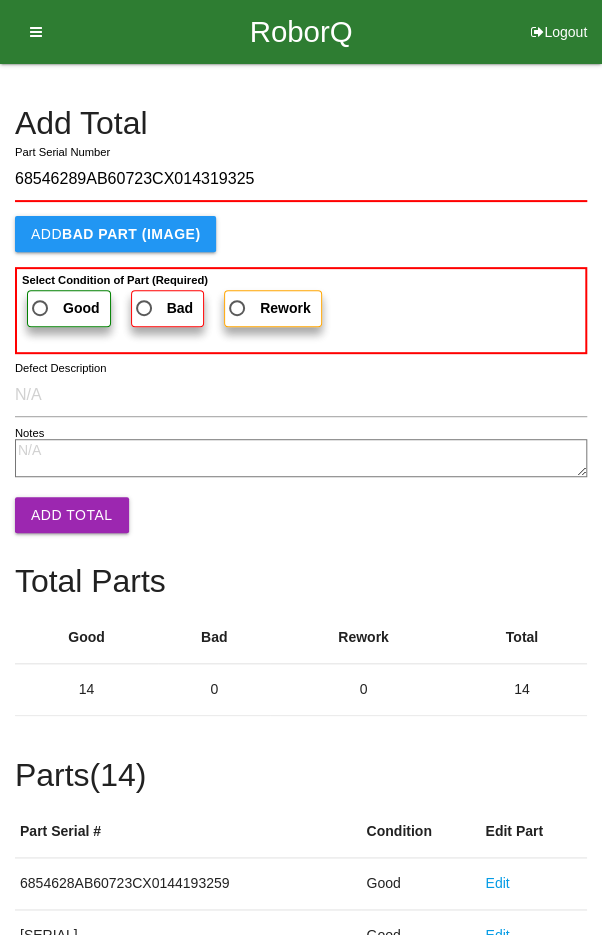 click on "Good" at bounding box center [64, 308] 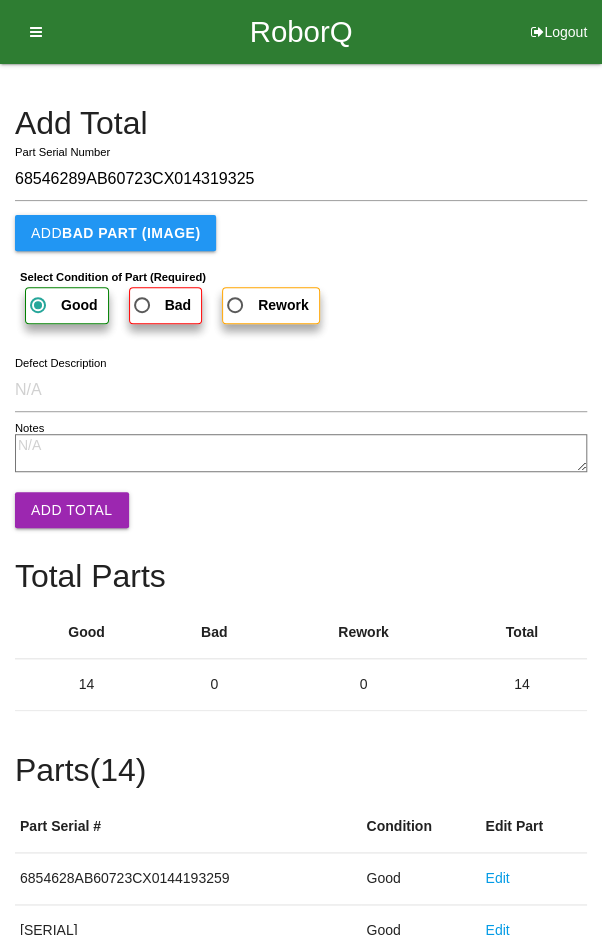 click on "Add Total" at bounding box center (72, 510) 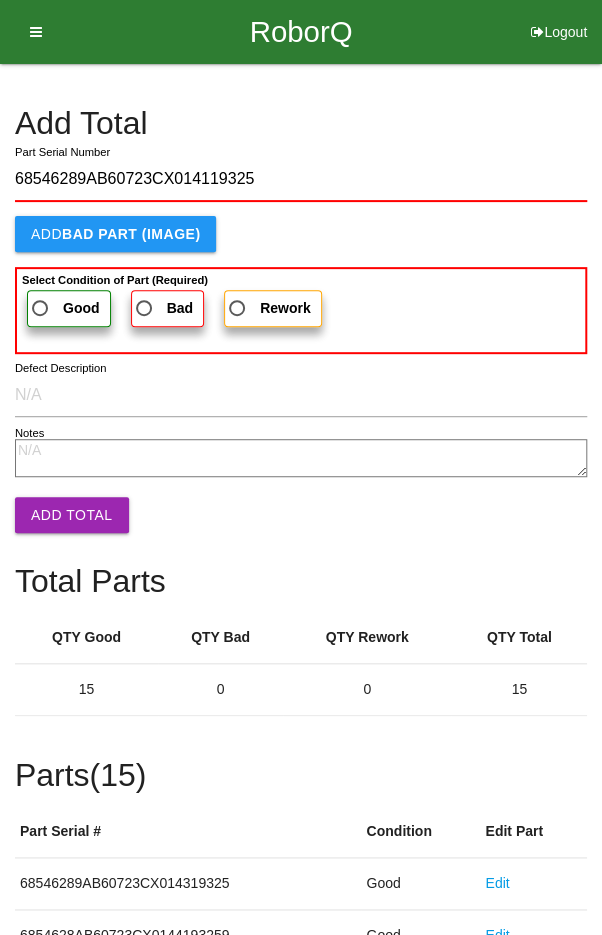 click on "Good" at bounding box center (64, 308) 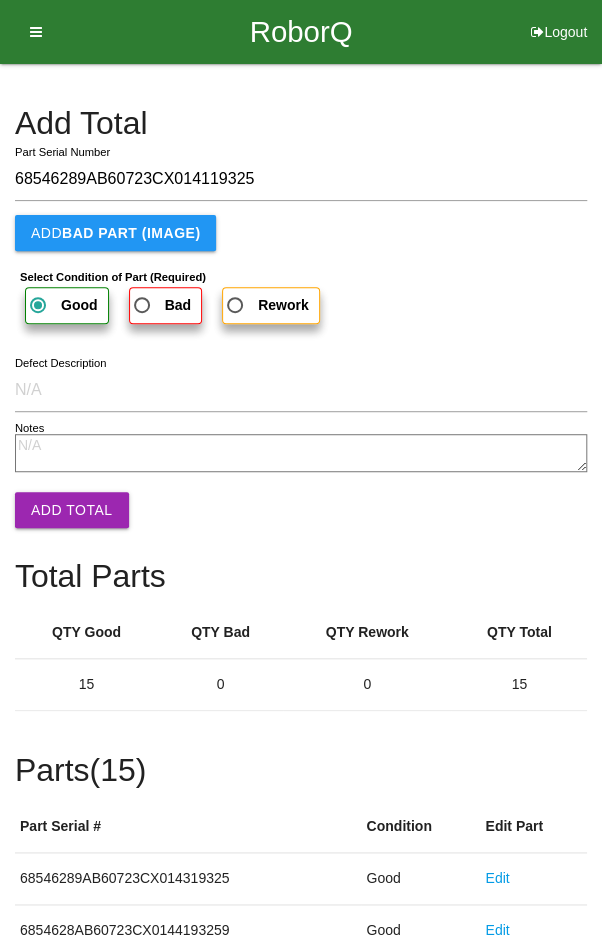 click on "Add Total" at bounding box center [72, 510] 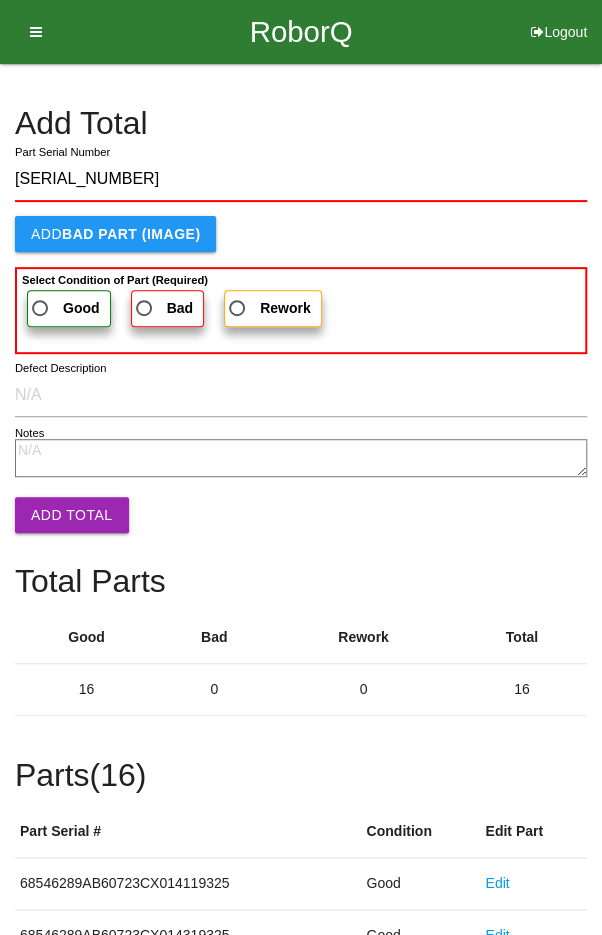 click on "Good" at bounding box center [64, 308] 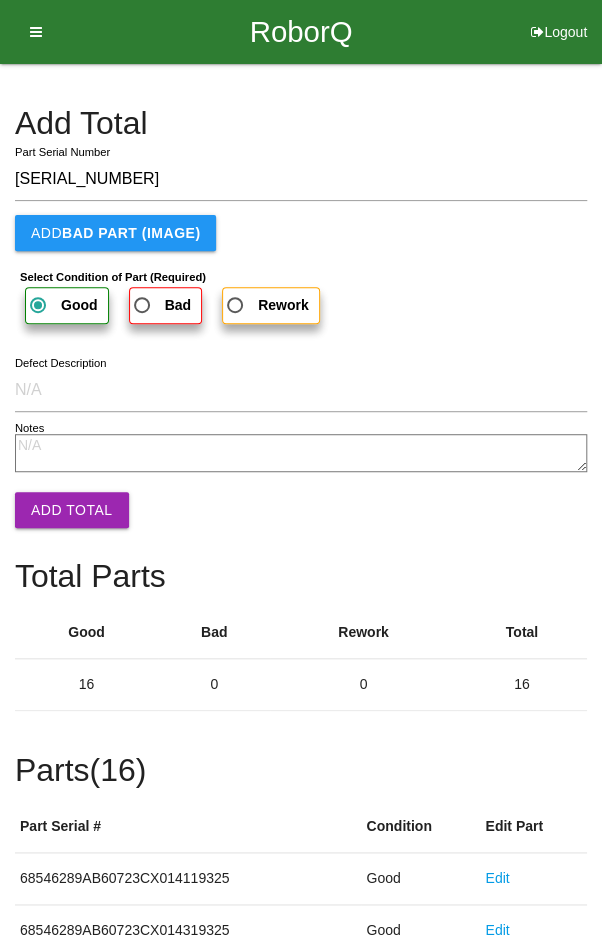 click on "Add Total" at bounding box center (72, 510) 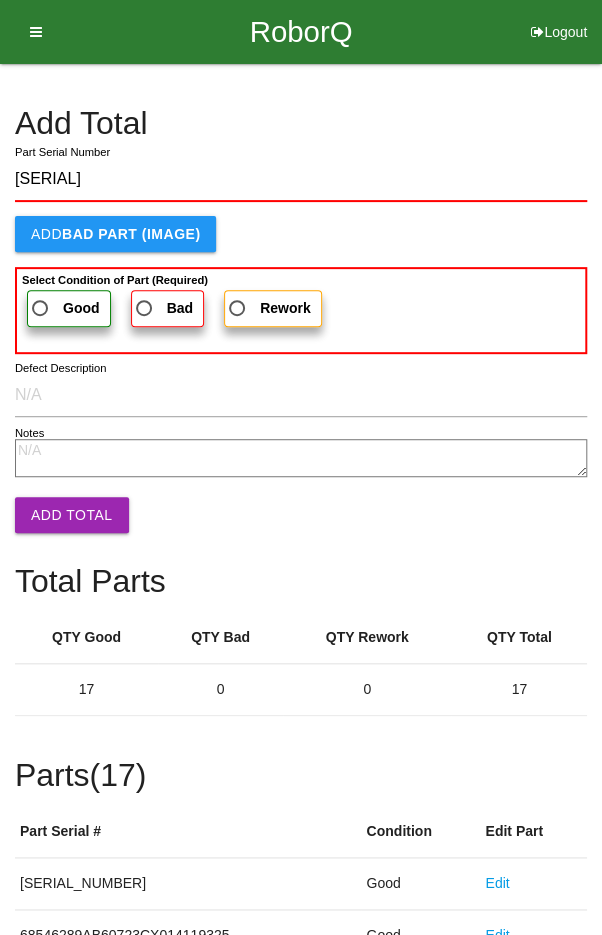 click on "Good" at bounding box center (64, 308) 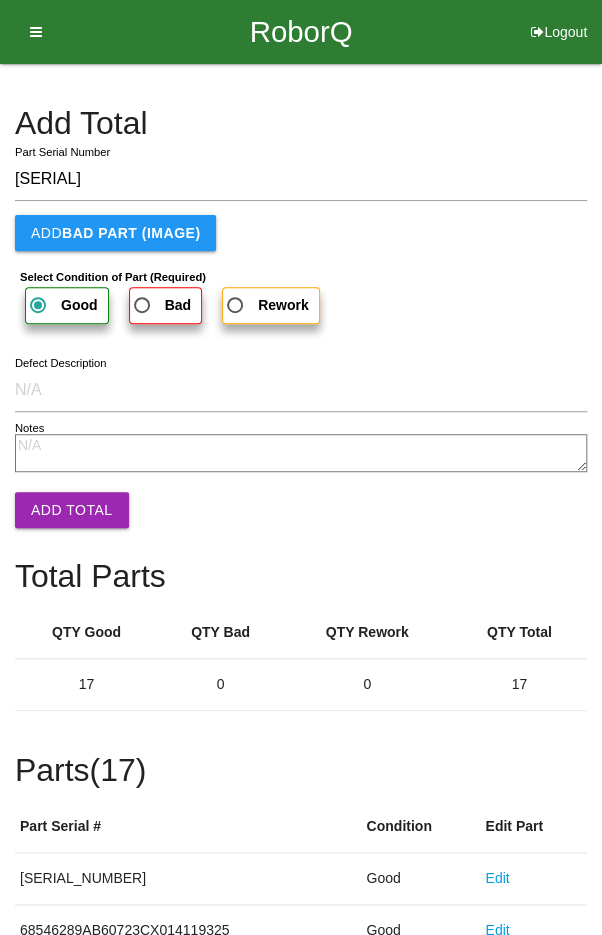 click on "Add Total" at bounding box center [72, 510] 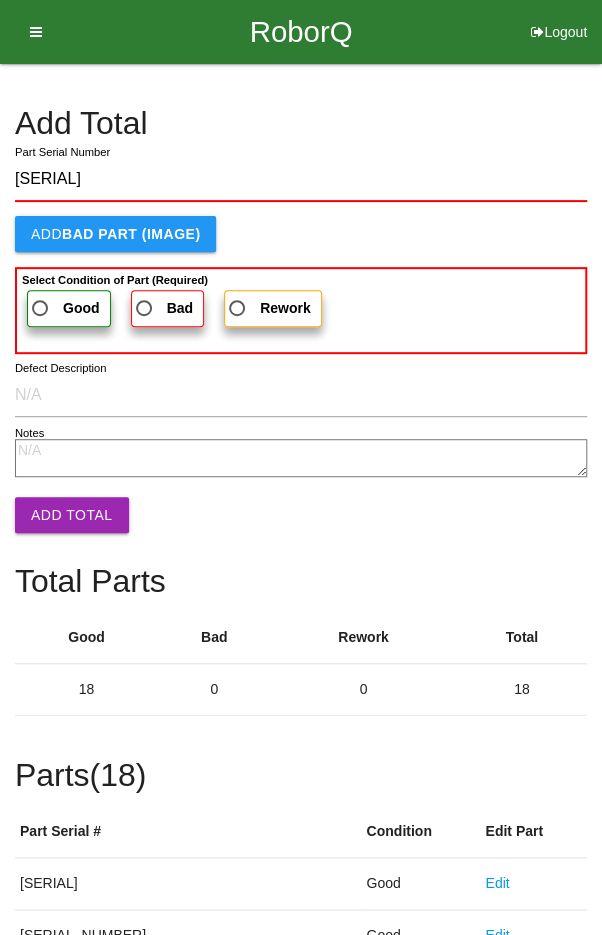 click on "Good" at bounding box center [64, 308] 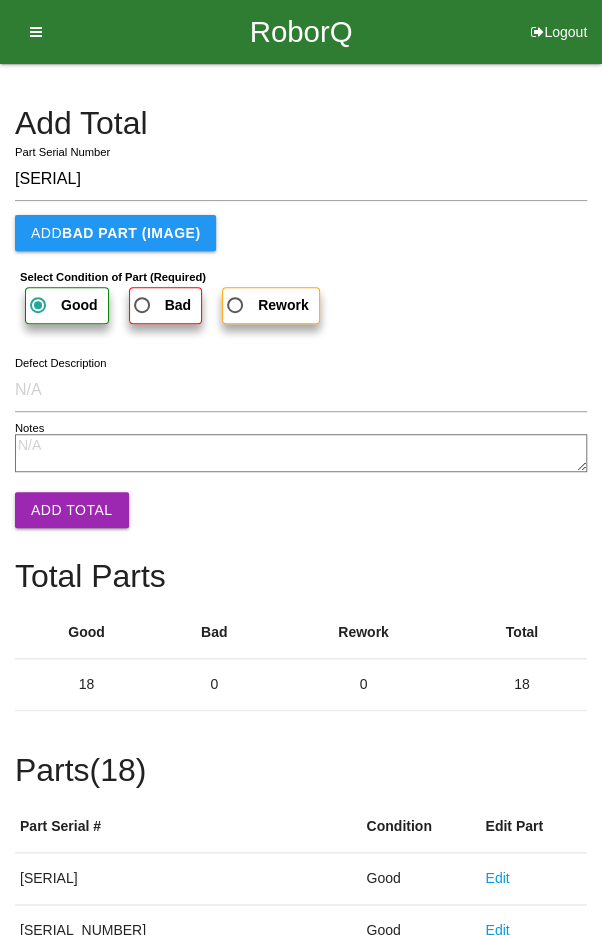 click on "Add Total" at bounding box center [72, 510] 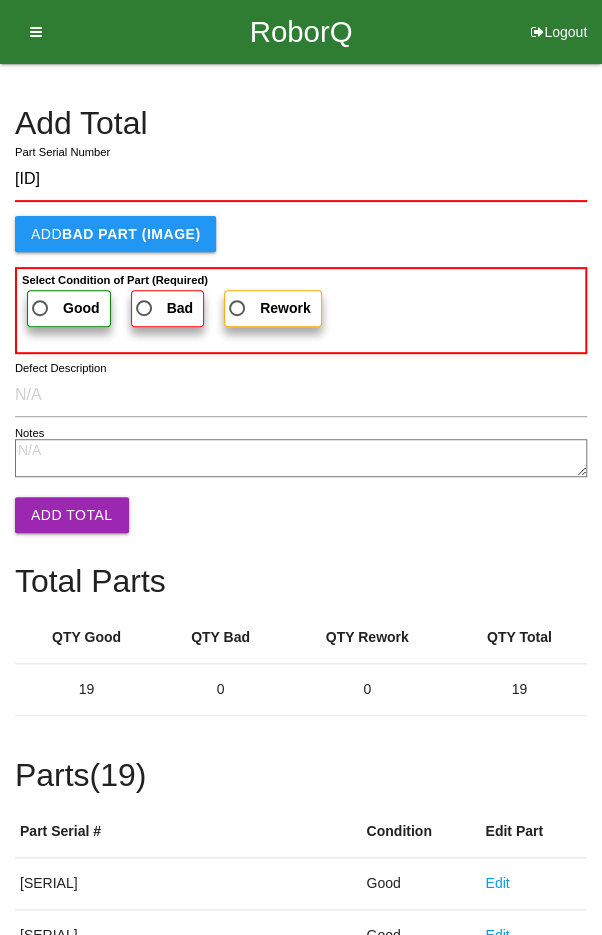 click on "Good" at bounding box center (64, 308) 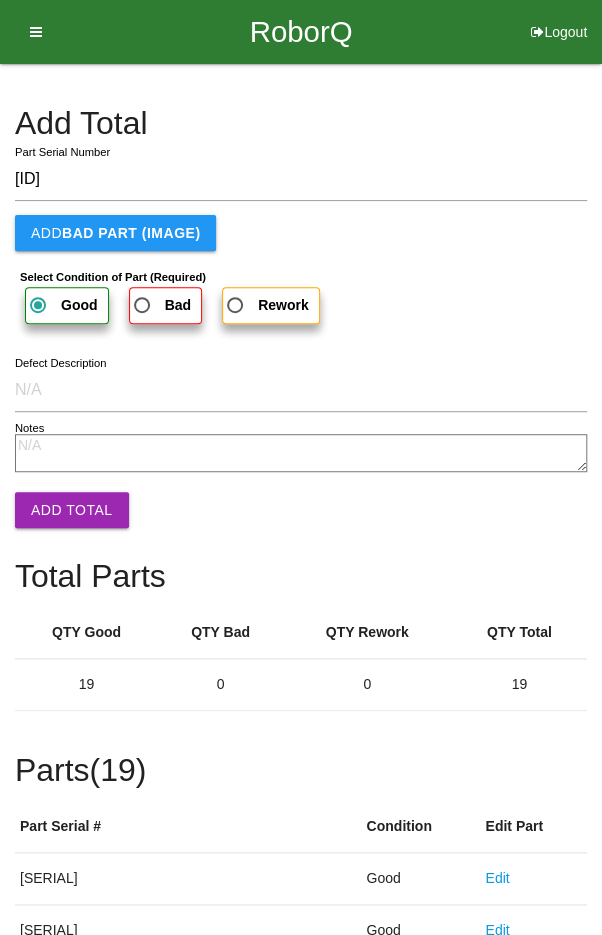 click on "Add Total" at bounding box center [72, 510] 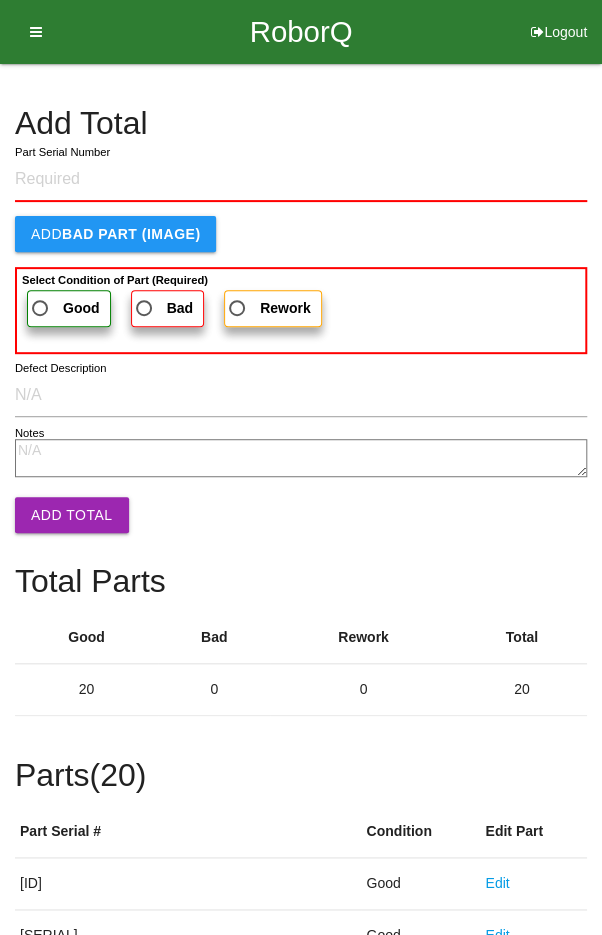 click on "Add Total" at bounding box center [301, 123] 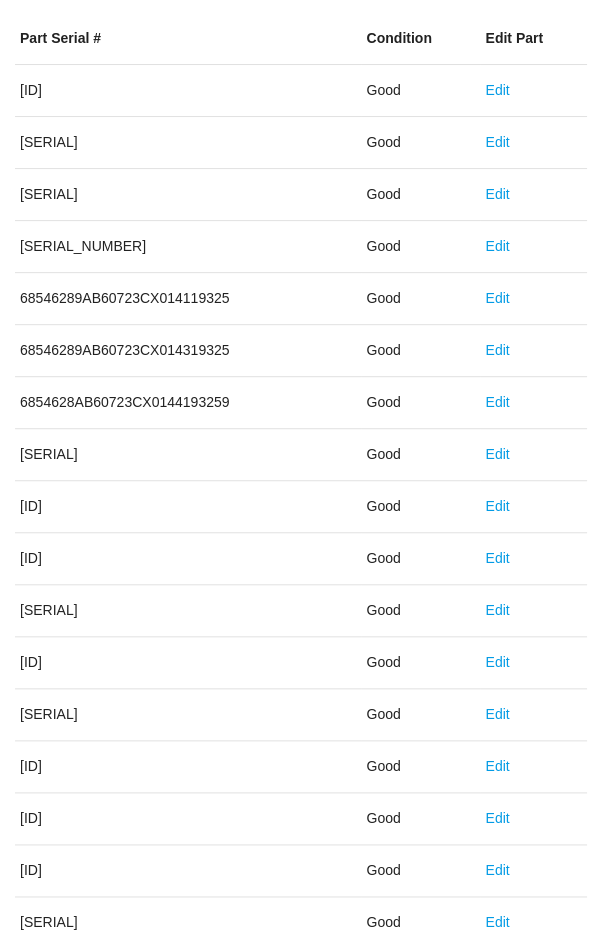 scroll, scrollTop: 1111, scrollLeft: 0, axis: vertical 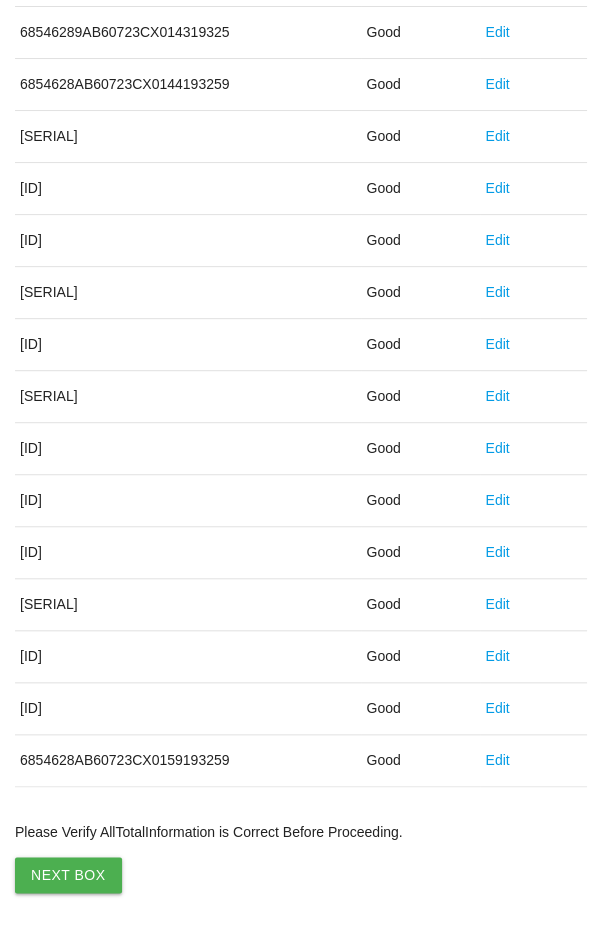 click on "Next Box" at bounding box center [68, 875] 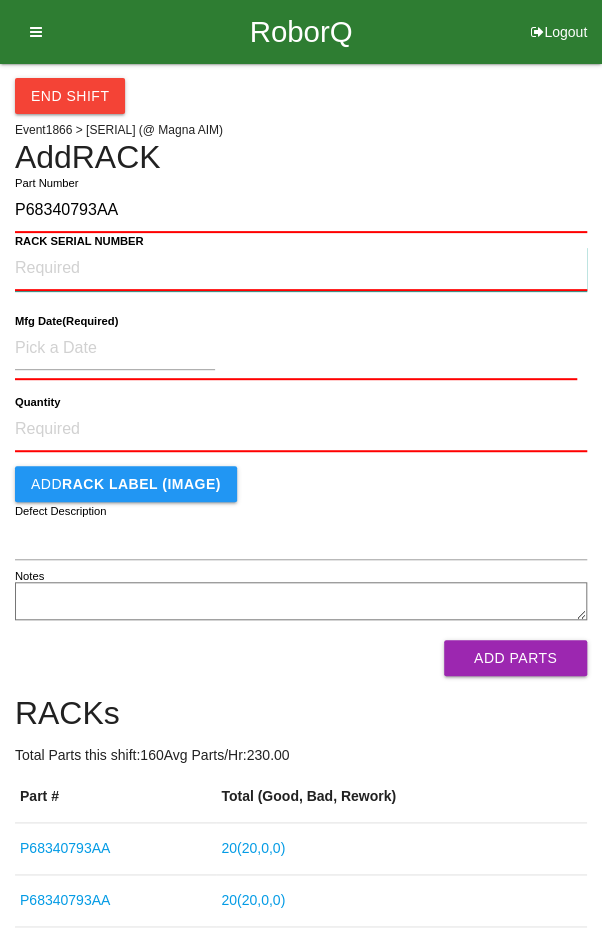 click on "RACK SERIAL NUMBER" at bounding box center [301, 269] 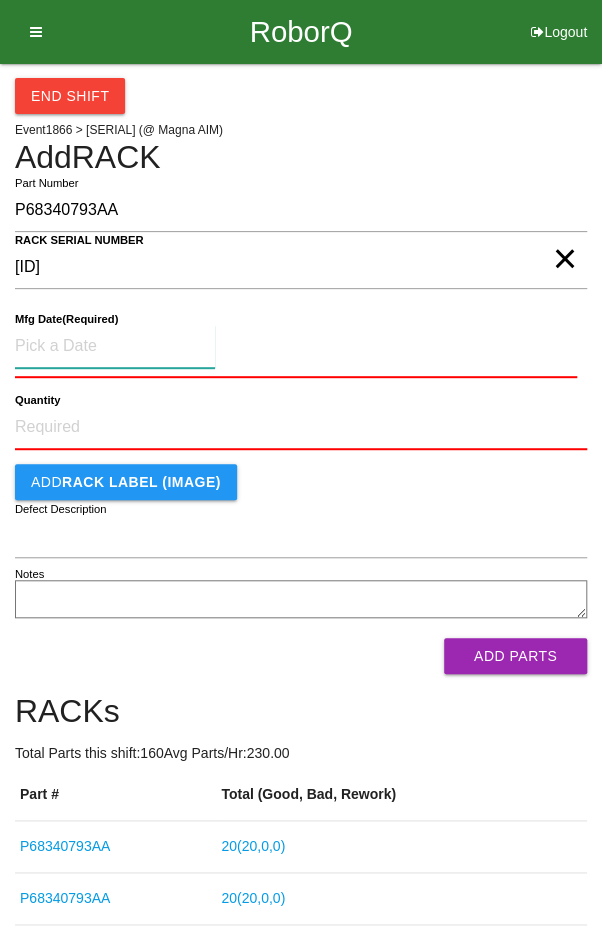 click at bounding box center (115, 346) 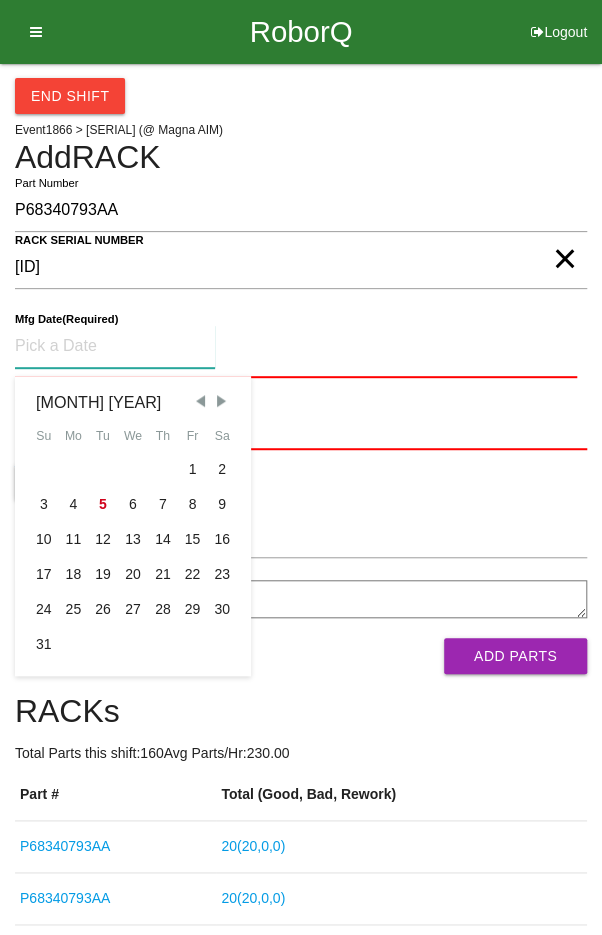 click at bounding box center [200, 401] 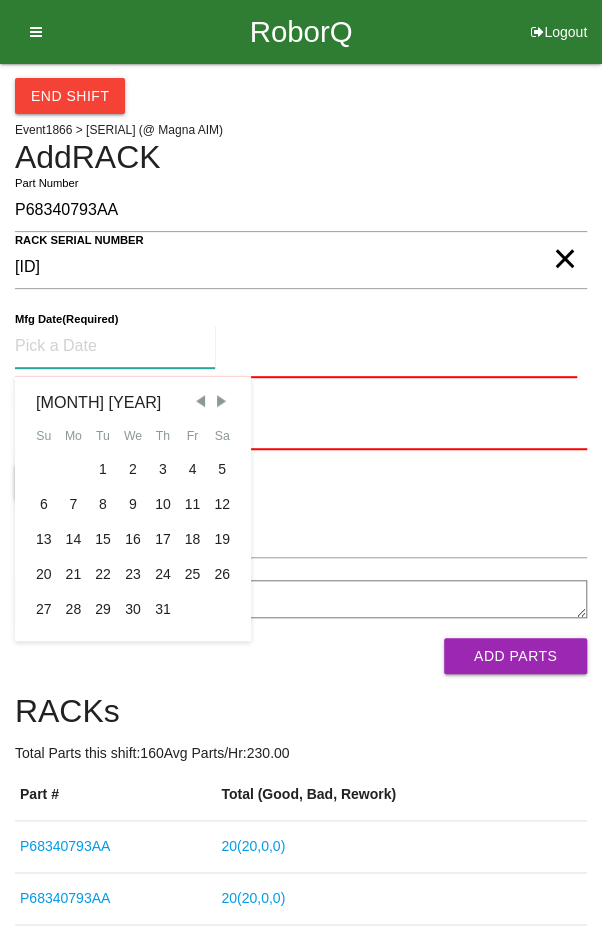 click on "15" at bounding box center (103, 539) 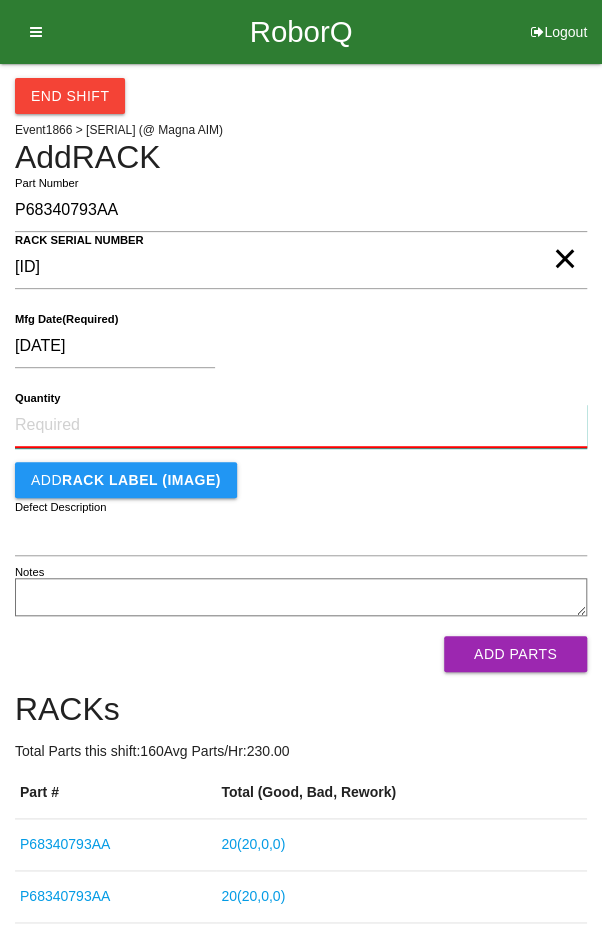 click on "Quantity" at bounding box center (301, 426) 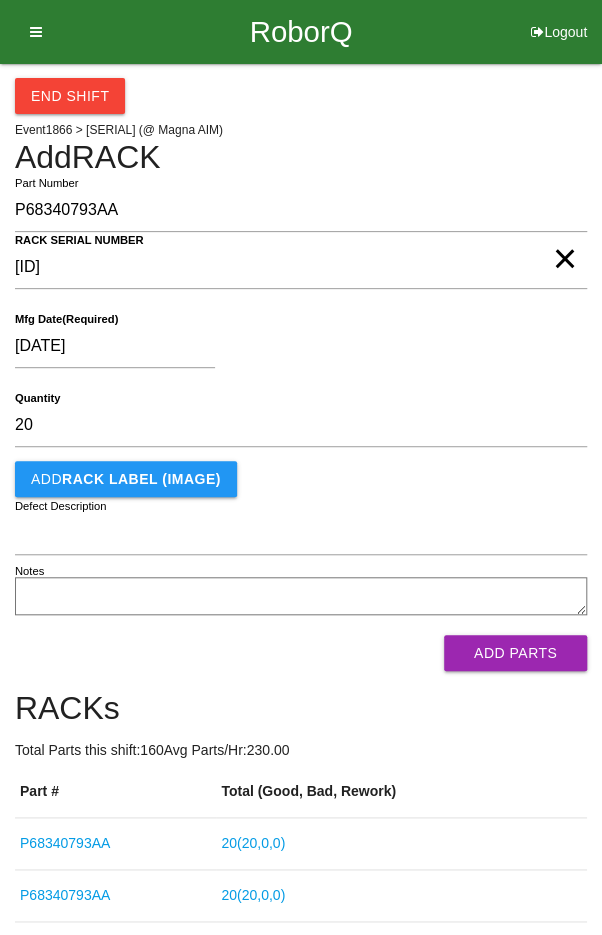 click on "[DATE]" at bounding box center (296, 350) 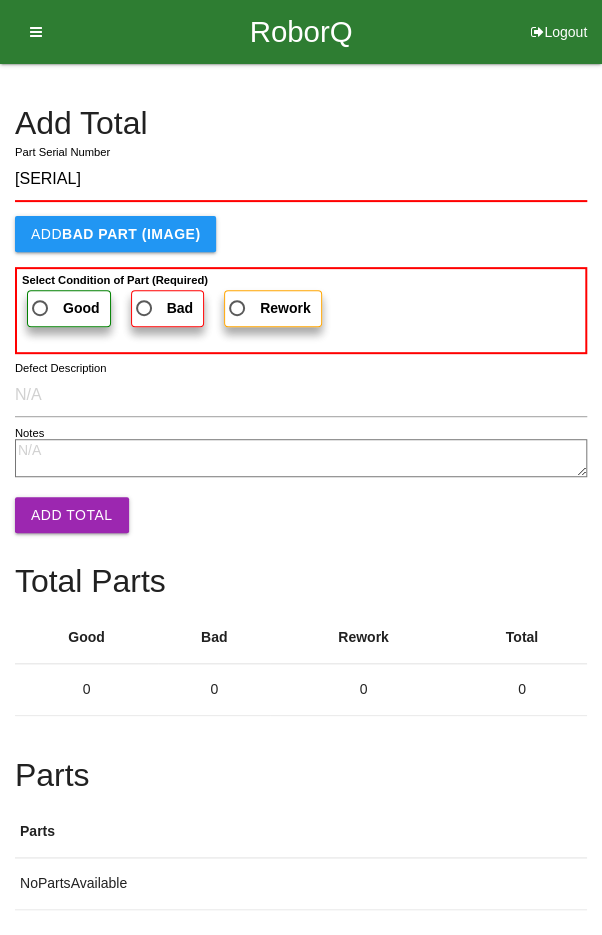 click on "Good" at bounding box center [64, 308] 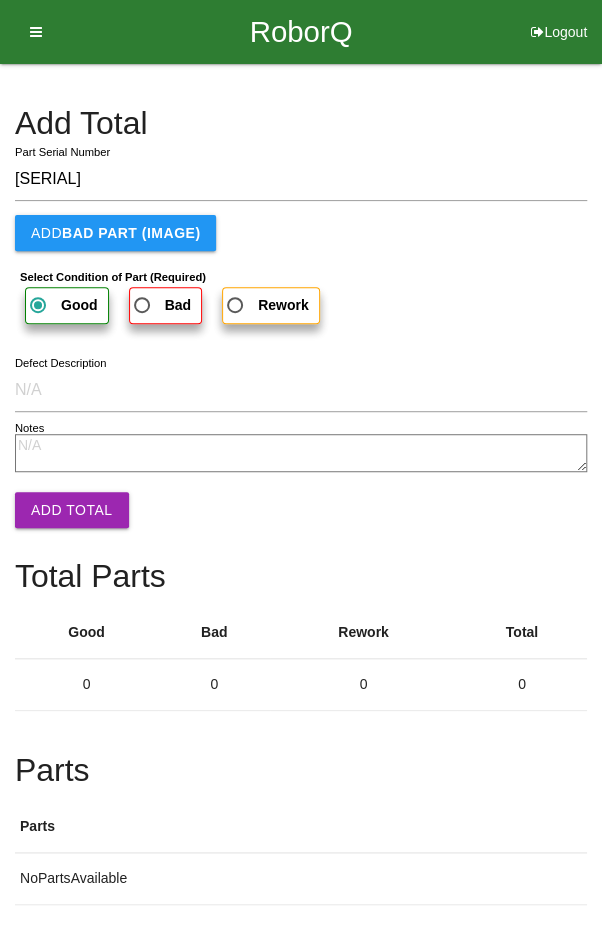 click on "Add Total" at bounding box center [72, 510] 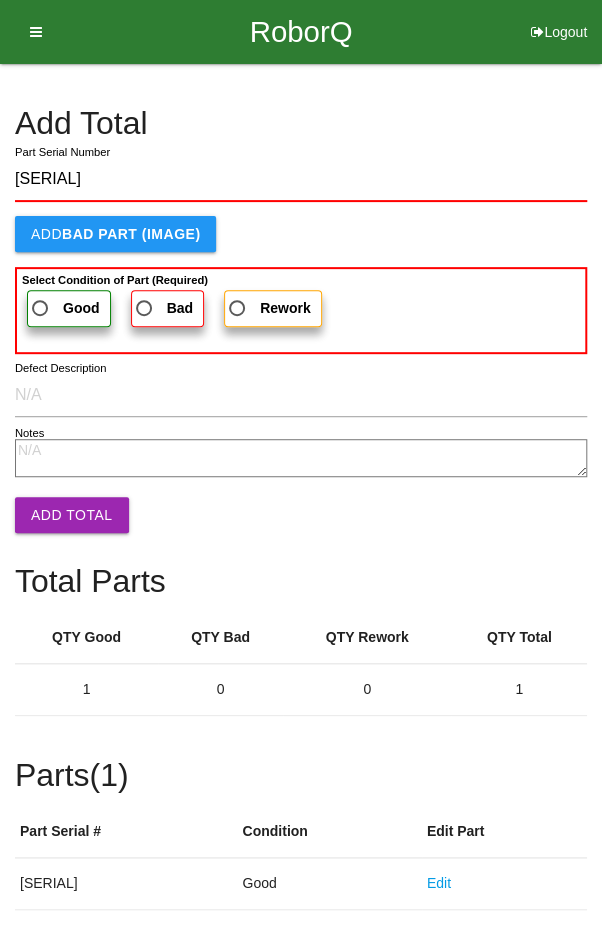 click on "Good" at bounding box center (64, 308) 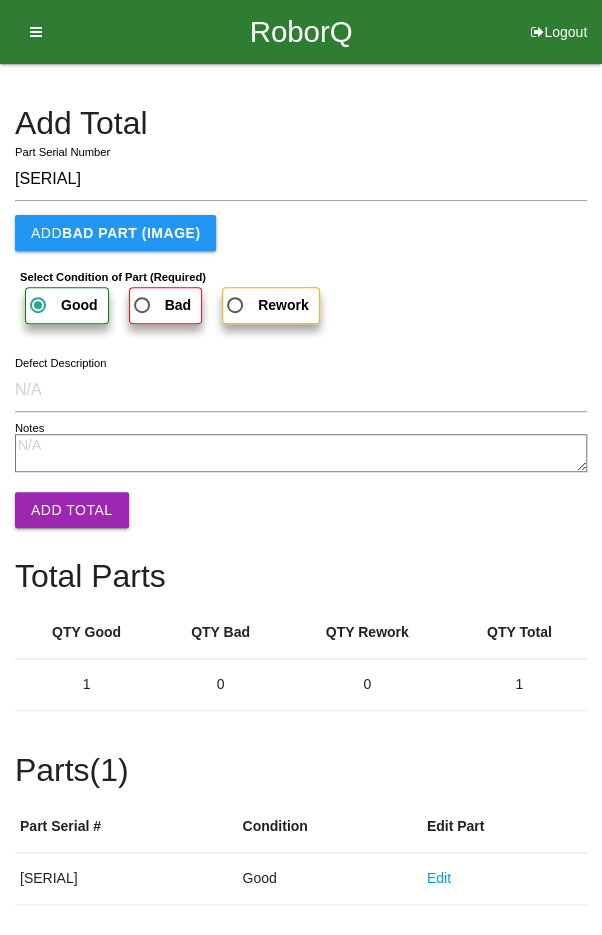 click on "Add Total" at bounding box center [72, 510] 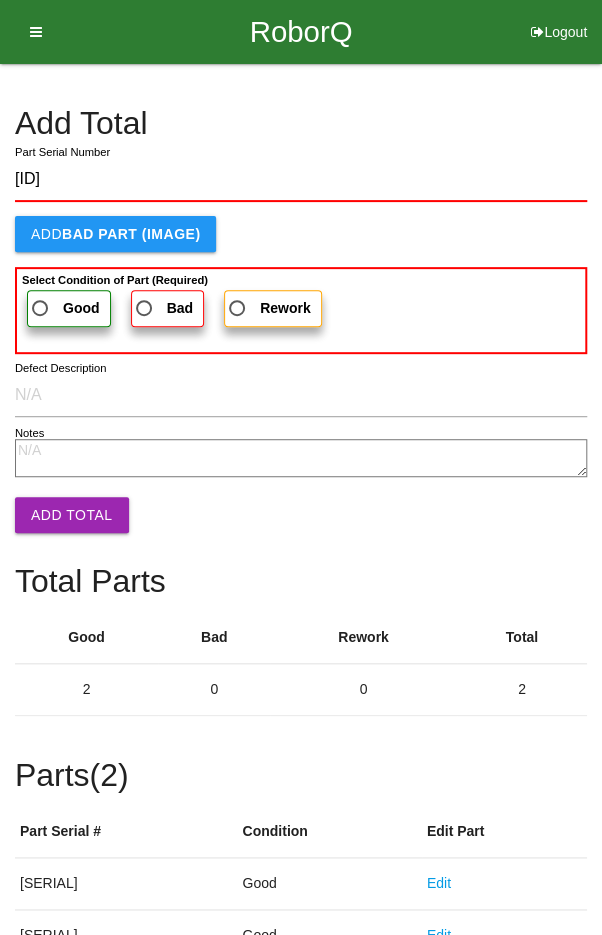 click on "Good" at bounding box center (64, 308) 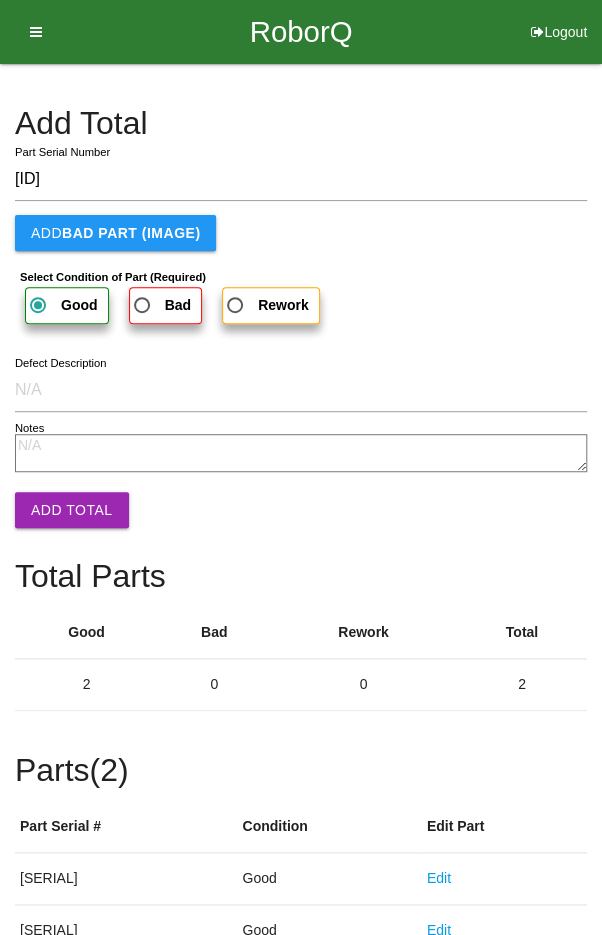 click on "Add Total" at bounding box center [72, 510] 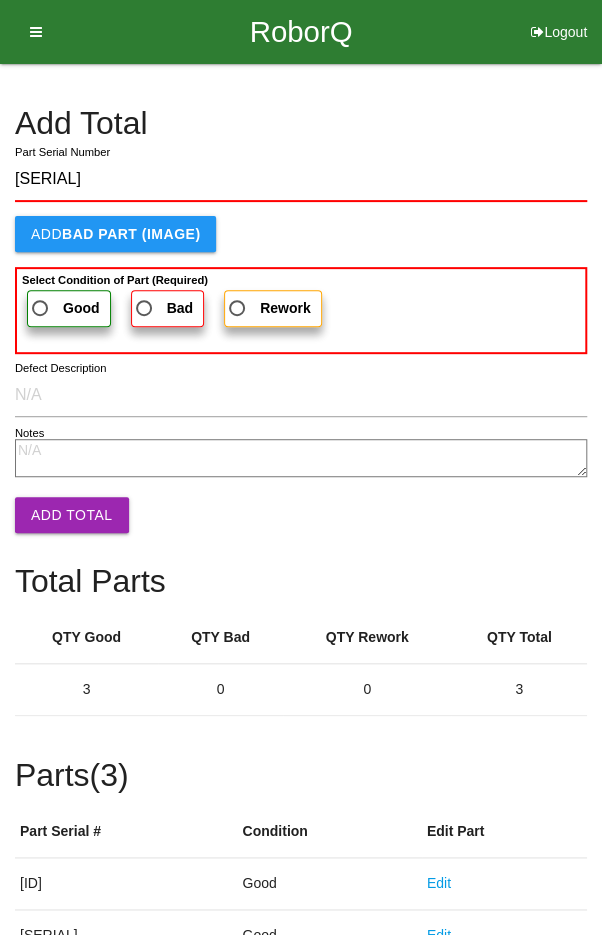 click on "Good" at bounding box center (69, 308) 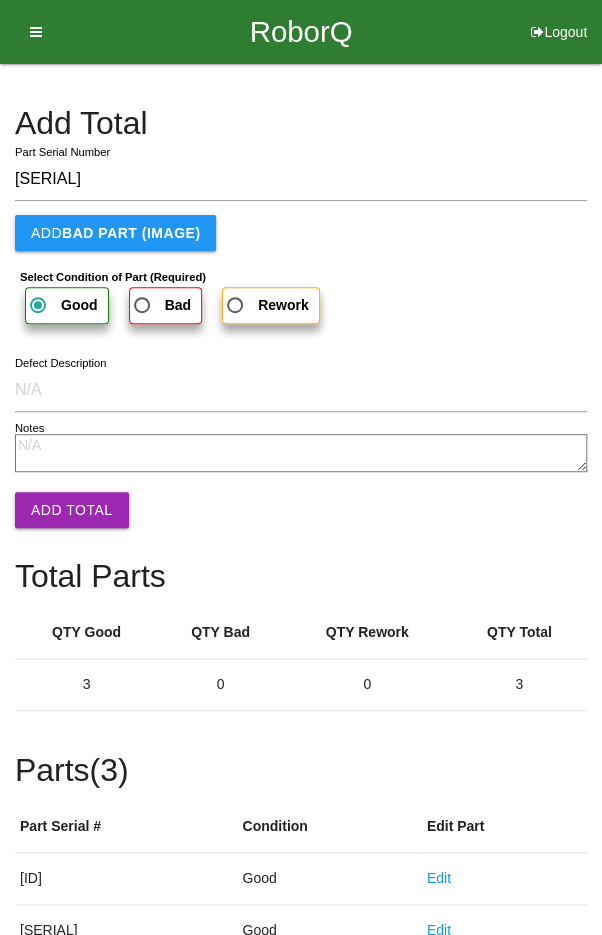click on "Add Total" at bounding box center (72, 510) 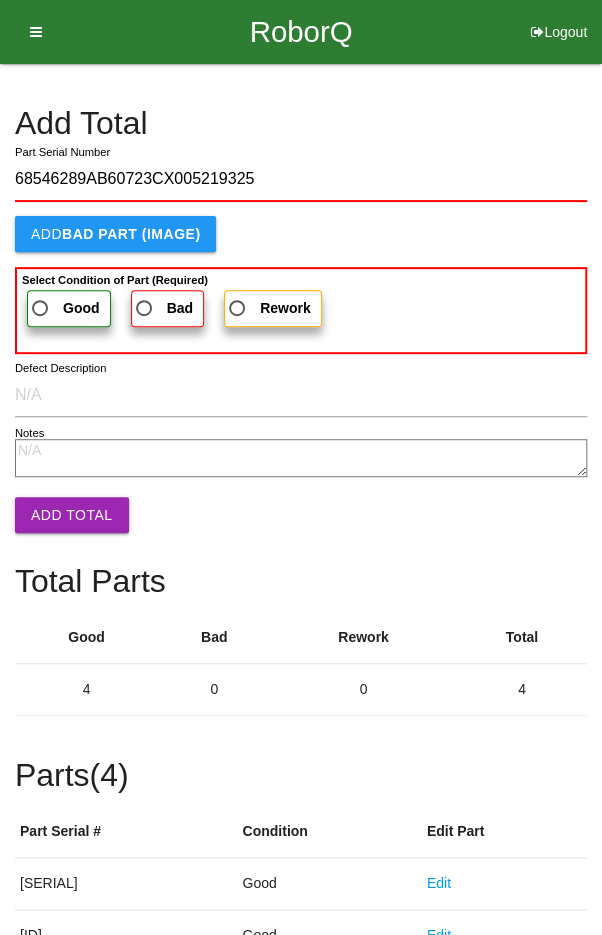 click on "Good" at bounding box center (64, 308) 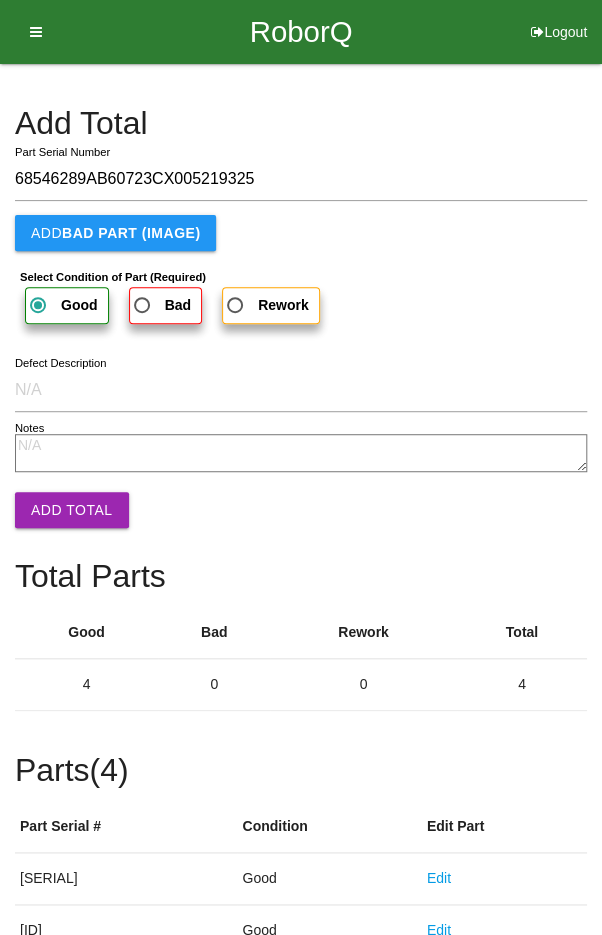 click on "Add Total" at bounding box center (72, 510) 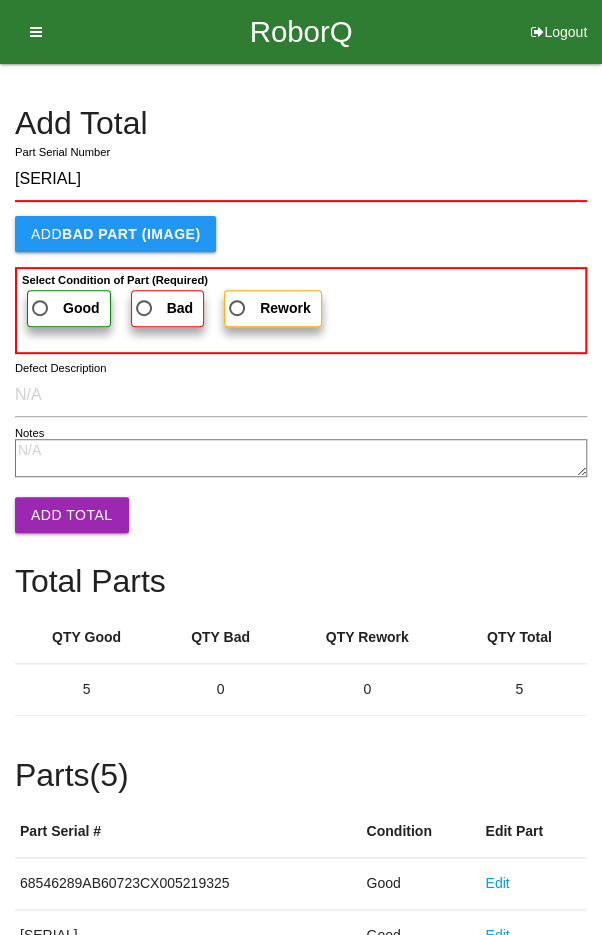 click on "Good" at bounding box center [69, 308] 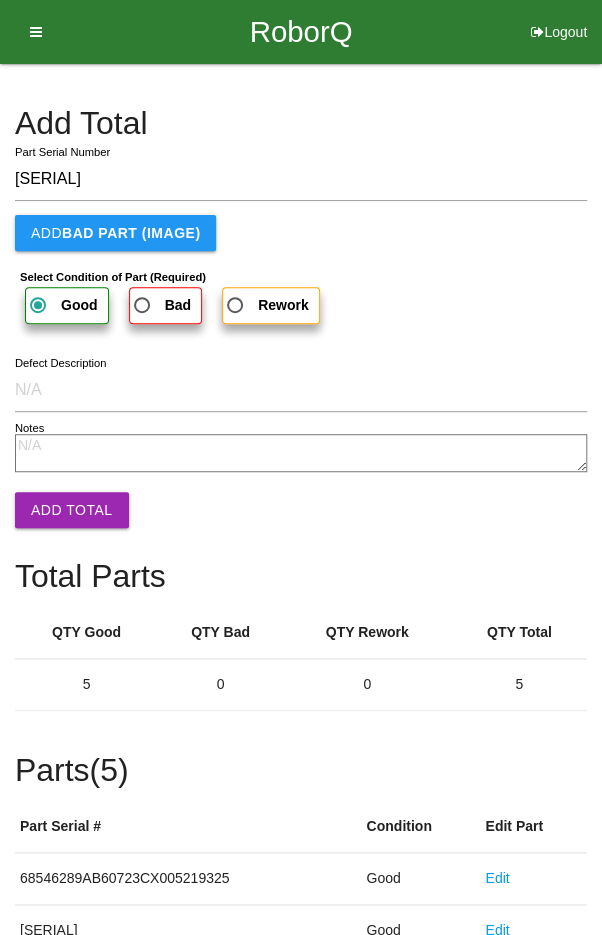click on "Add Total" at bounding box center [72, 510] 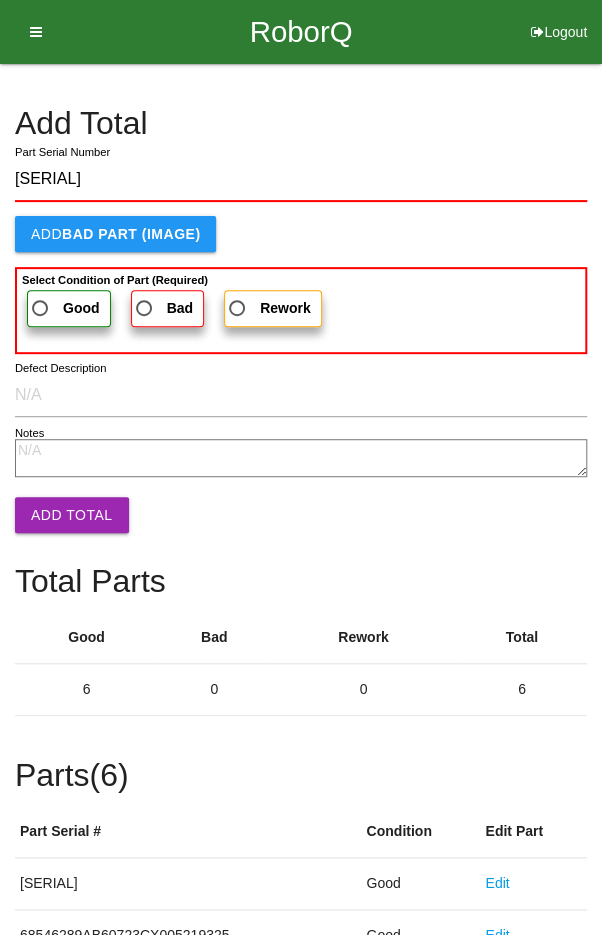 click on "Good" at bounding box center (64, 308) 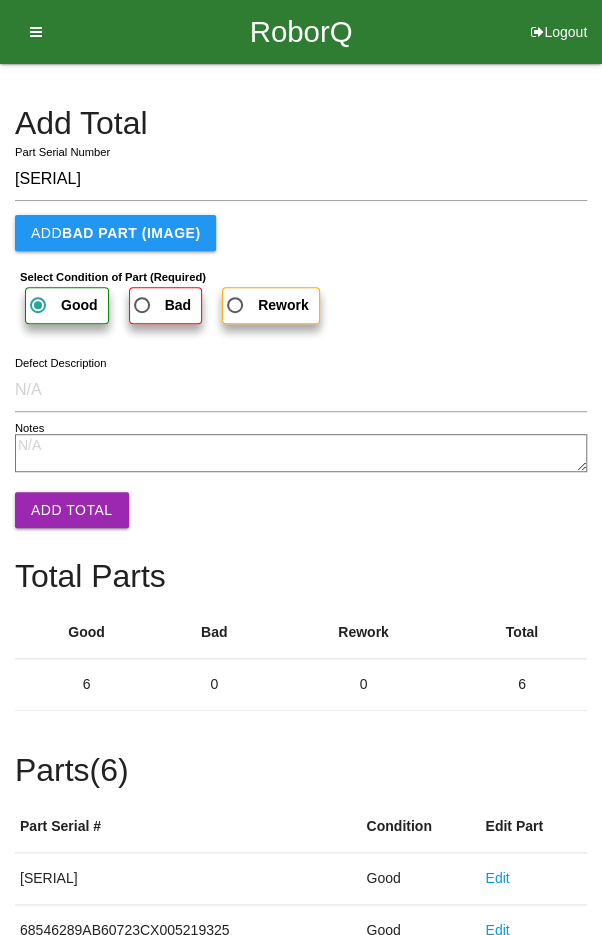 click on "Add Total" at bounding box center [72, 510] 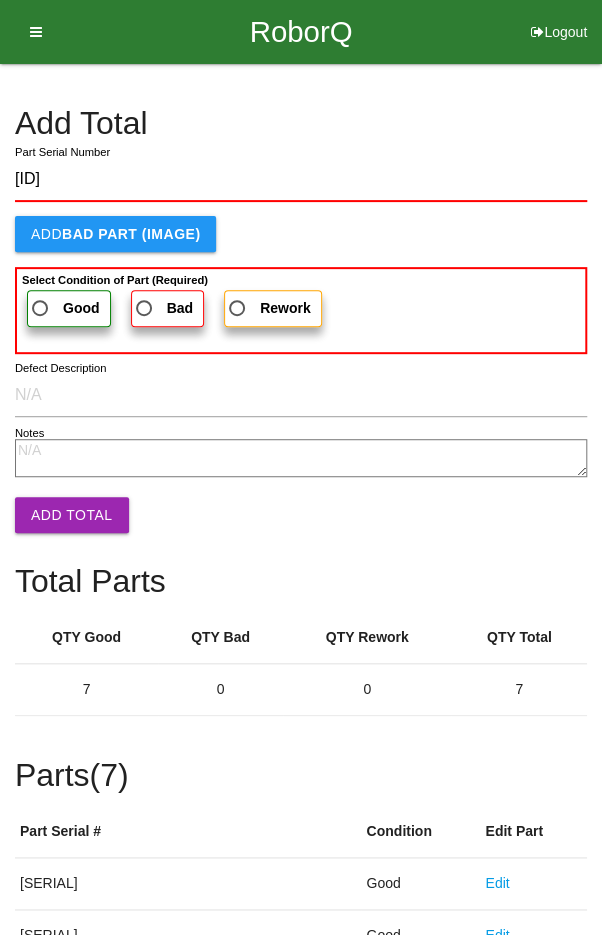 click on "Good" at bounding box center (64, 308) 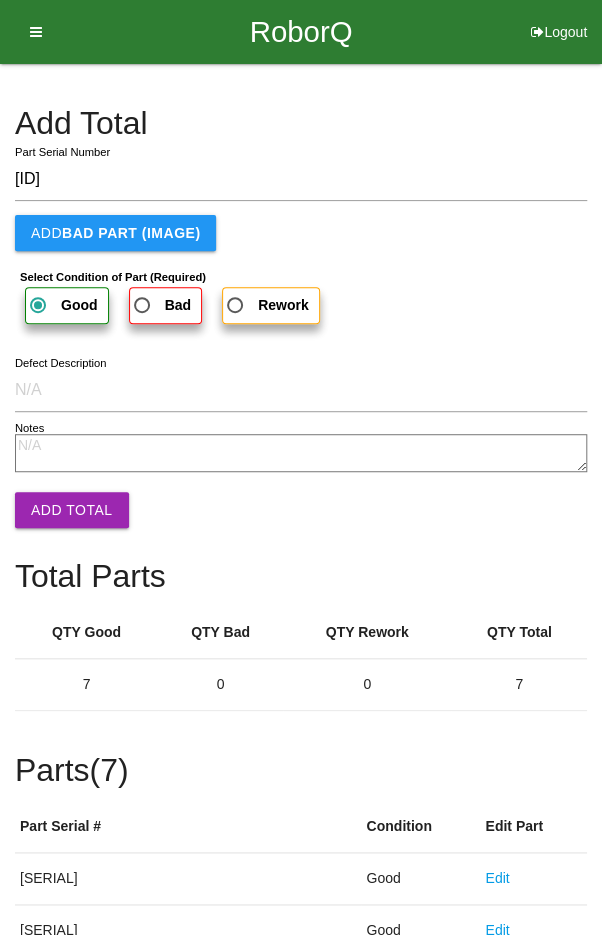 click on "Add Total" at bounding box center [72, 510] 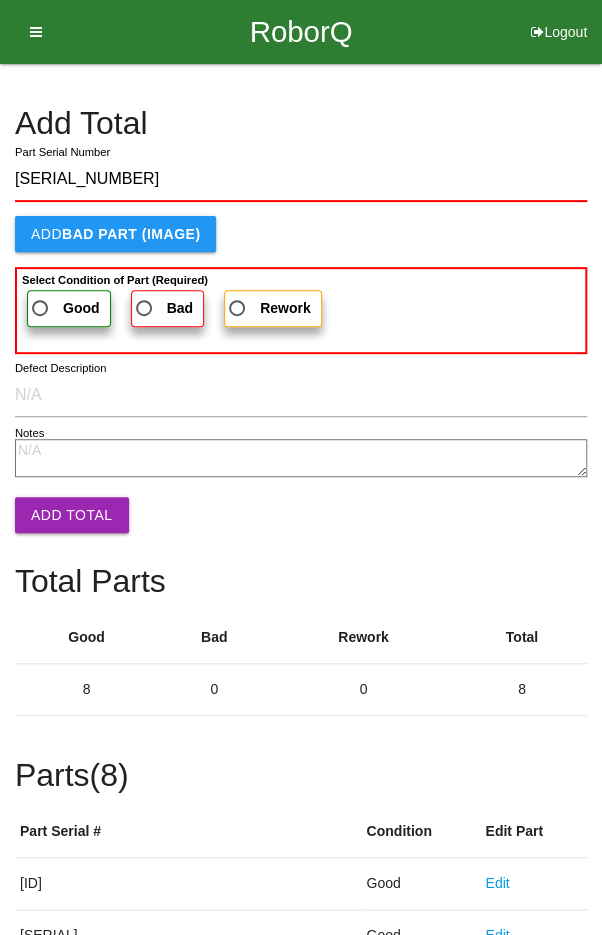 click on "Good" at bounding box center [69, 308] 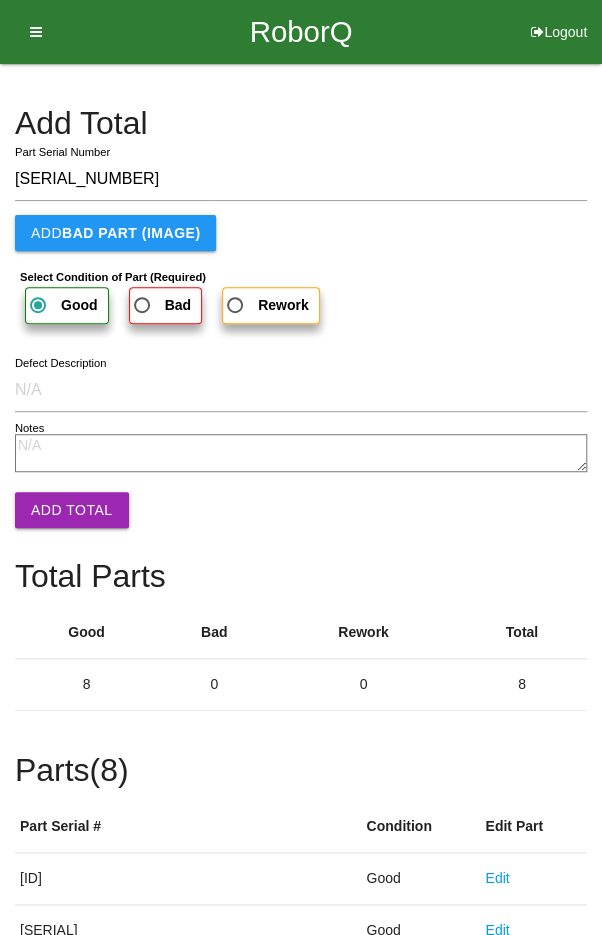 click on "Add Total" at bounding box center [72, 510] 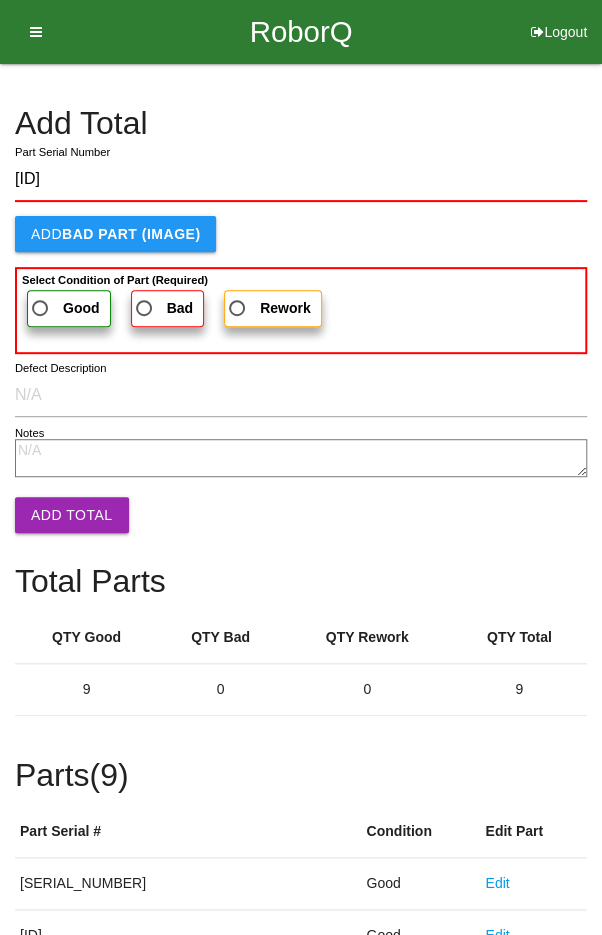 click on "Good" at bounding box center [81, 308] 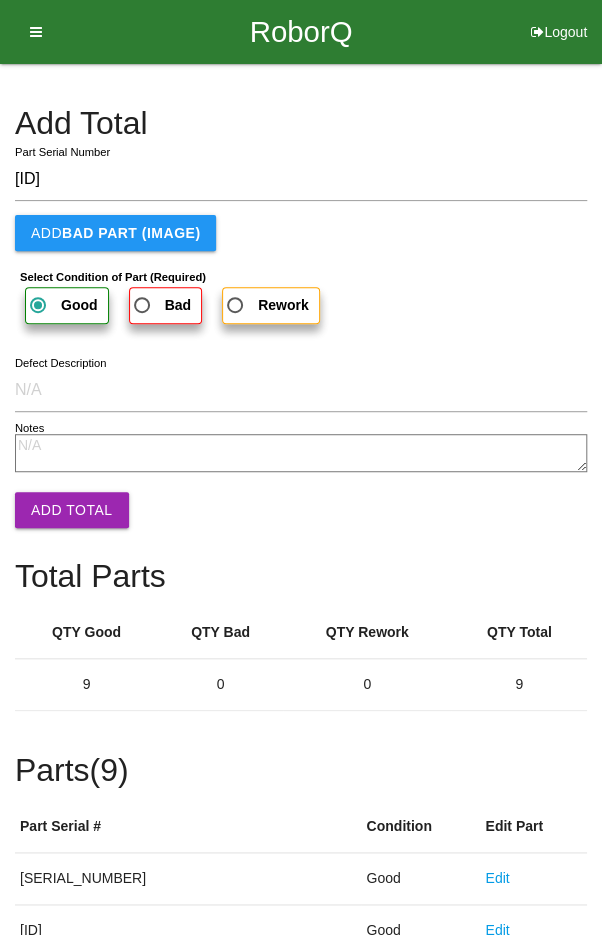 click on "Add Total" at bounding box center [72, 510] 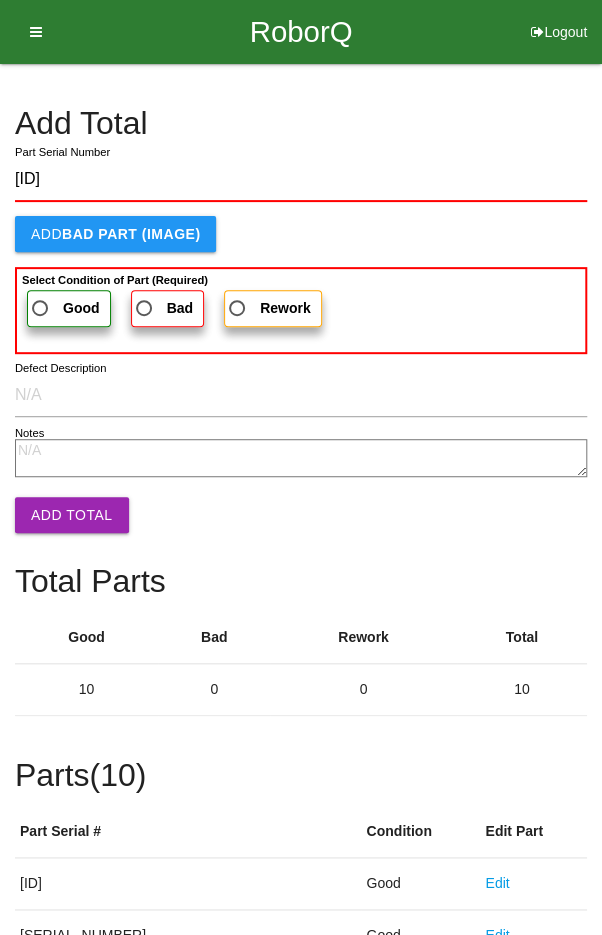 click on "Good" at bounding box center (81, 308) 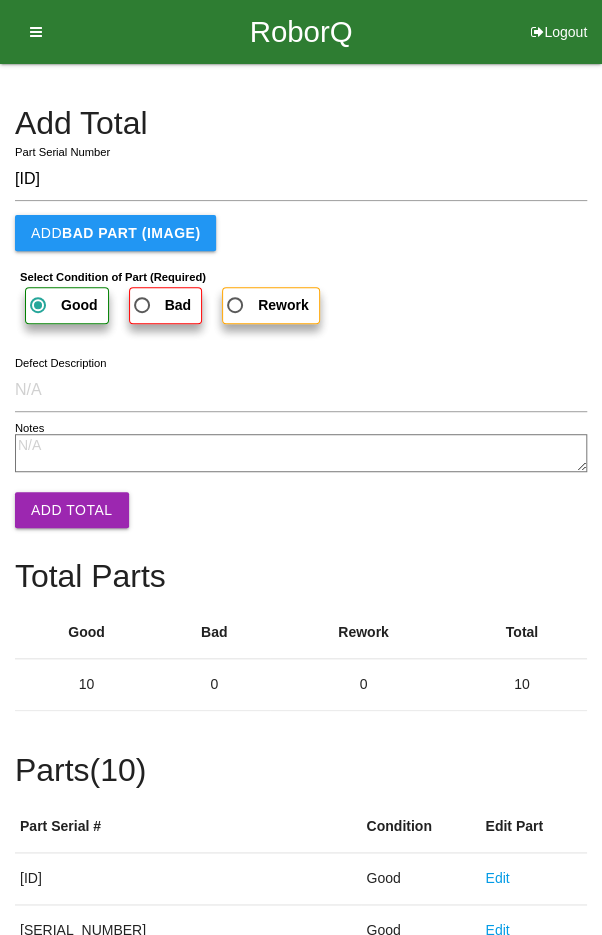 click on "Add Total" at bounding box center [72, 510] 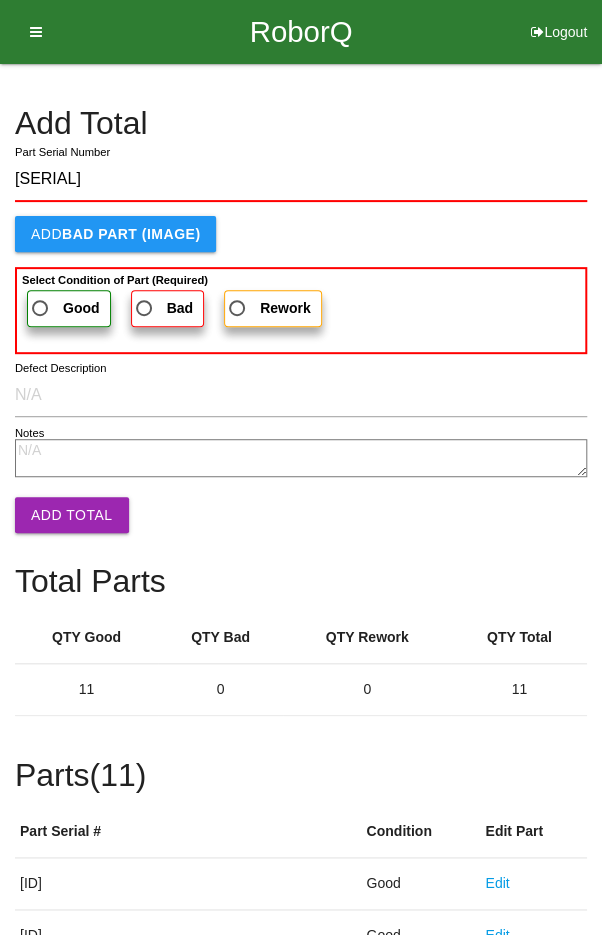 click on "Select Condition of Part (Required)" at bounding box center [115, 280] 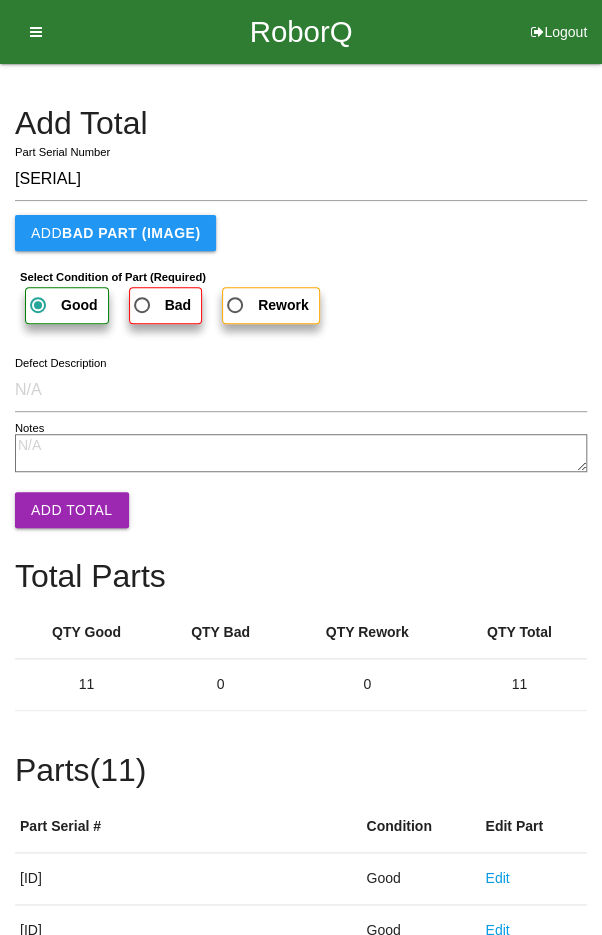 click on "Add Total" at bounding box center (72, 510) 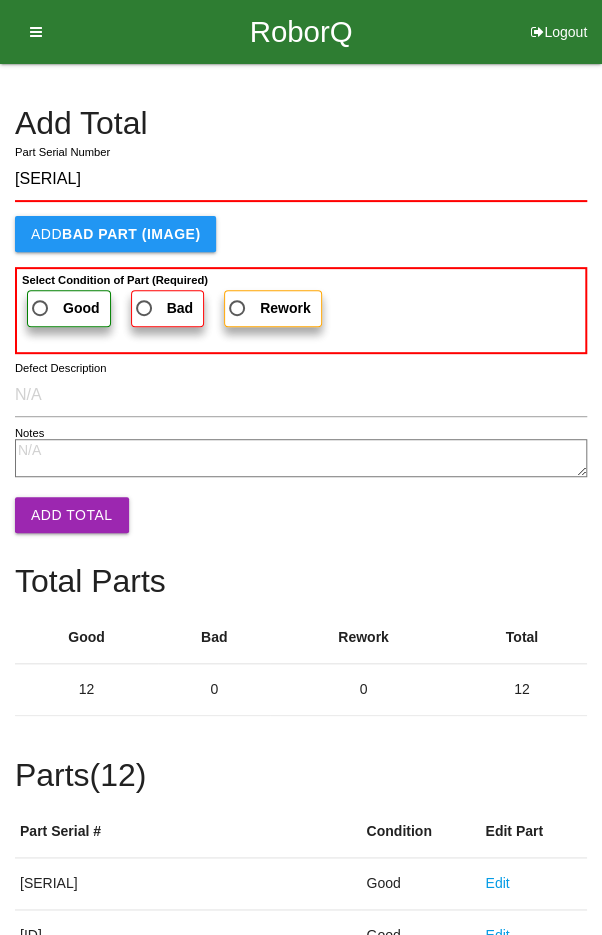 click on "Good" at bounding box center (64, 308) 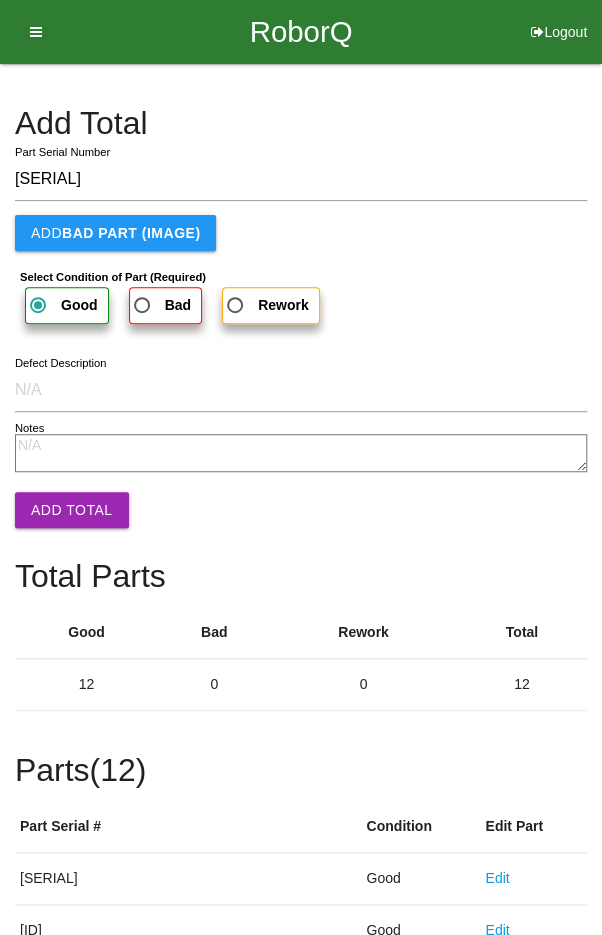 click on "Add Total" at bounding box center (72, 510) 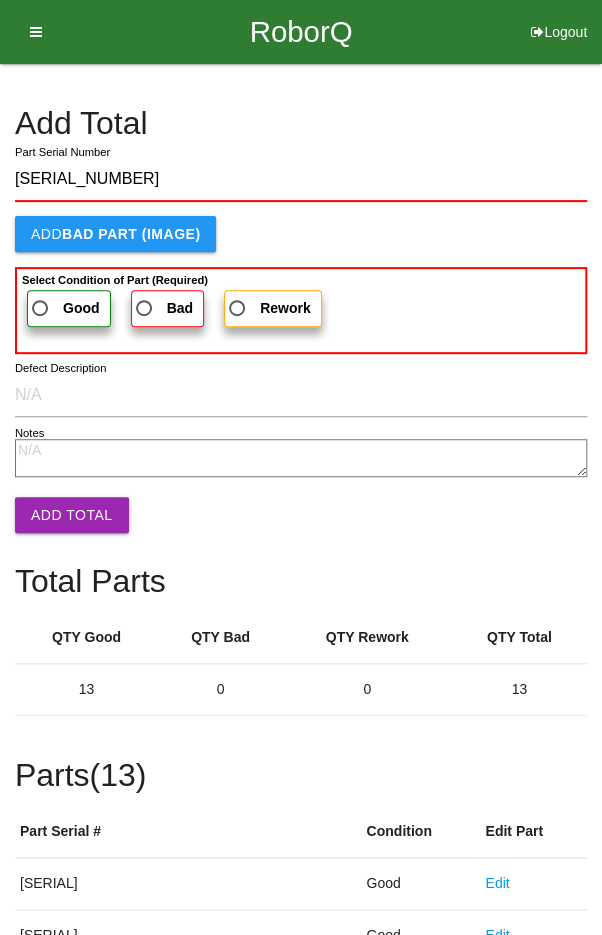 click on "Good" at bounding box center (64, 308) 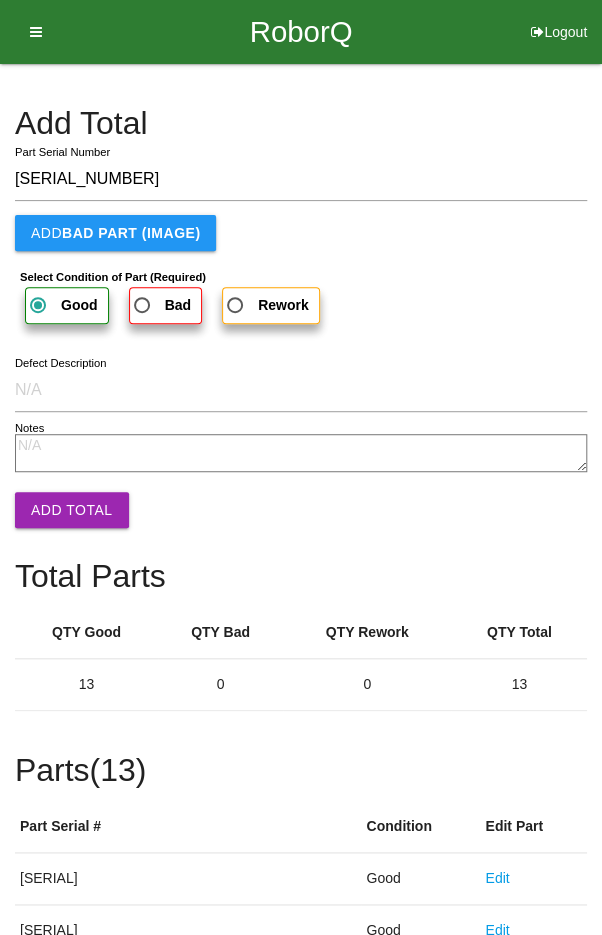 click on "Add Total" at bounding box center (72, 510) 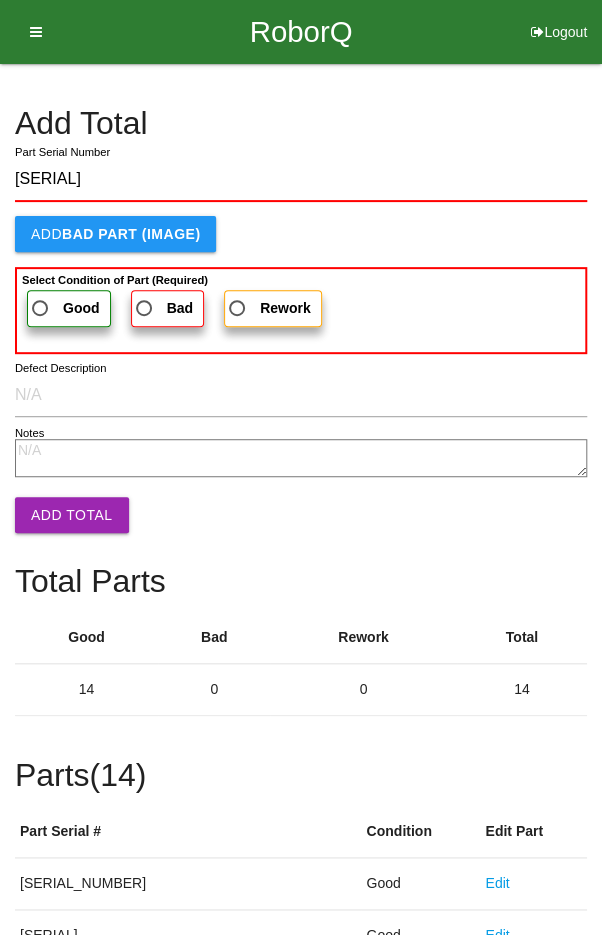 click on "Good" at bounding box center [69, 308] 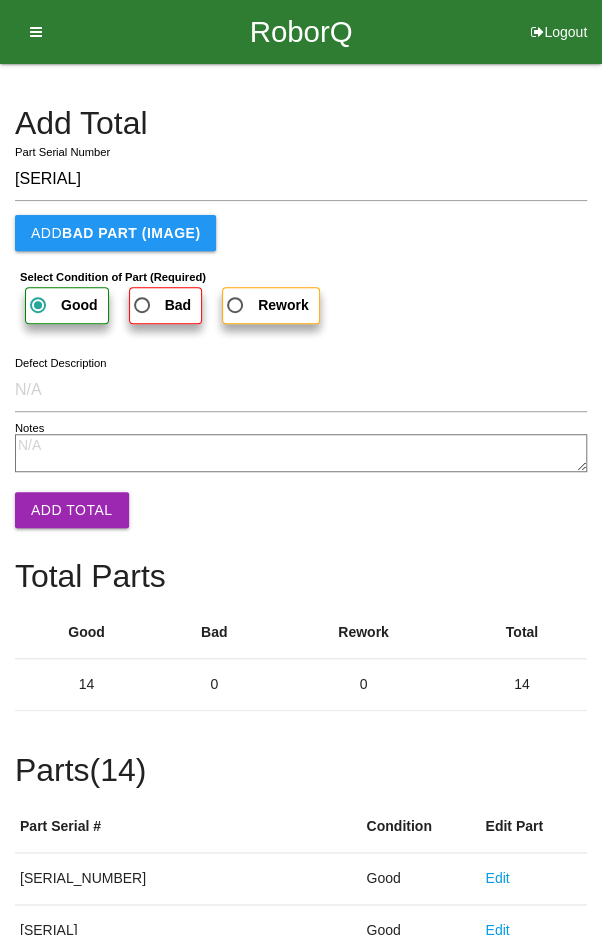 click on "Add Total" at bounding box center (72, 510) 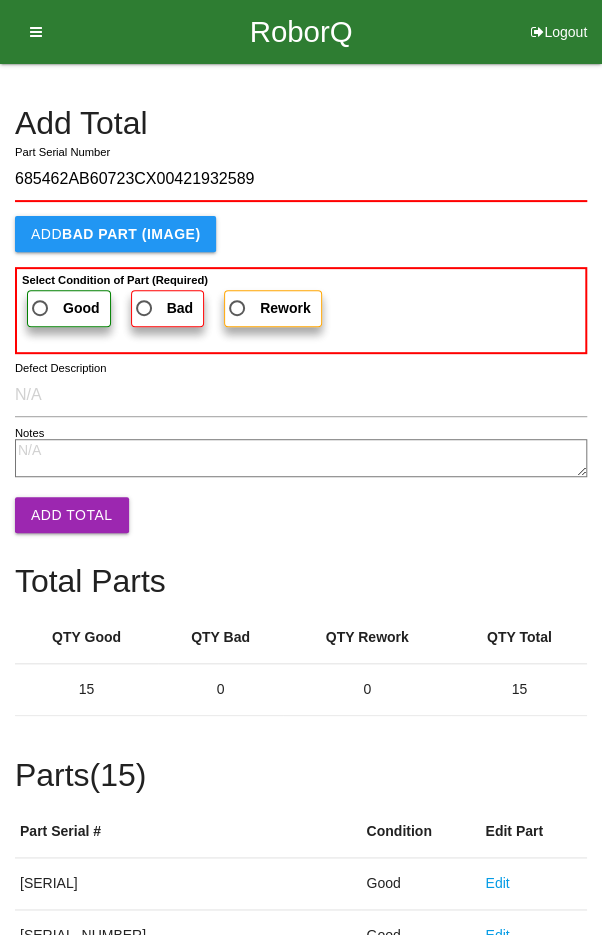click on "Good" at bounding box center [64, 308] 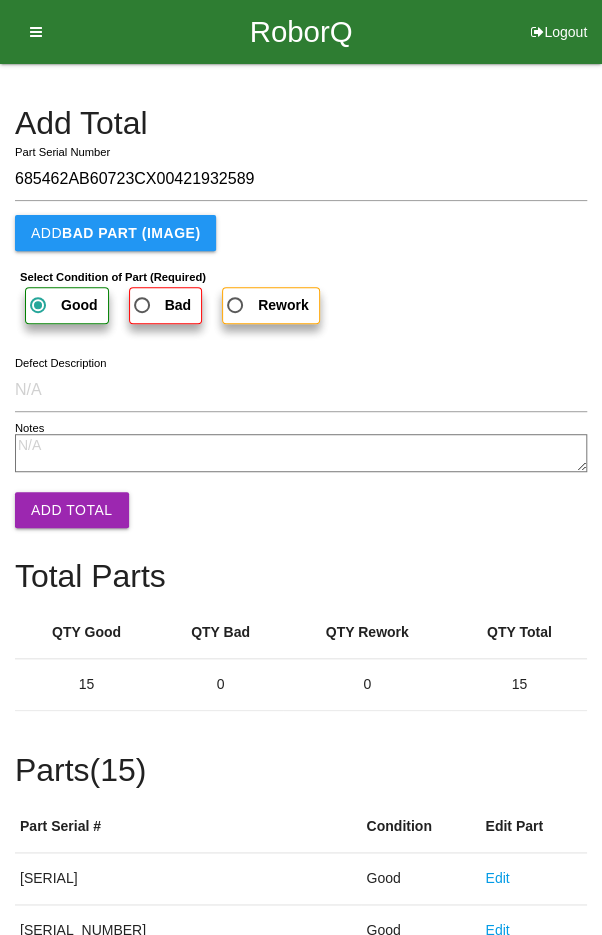 click on "Add Total" at bounding box center (72, 510) 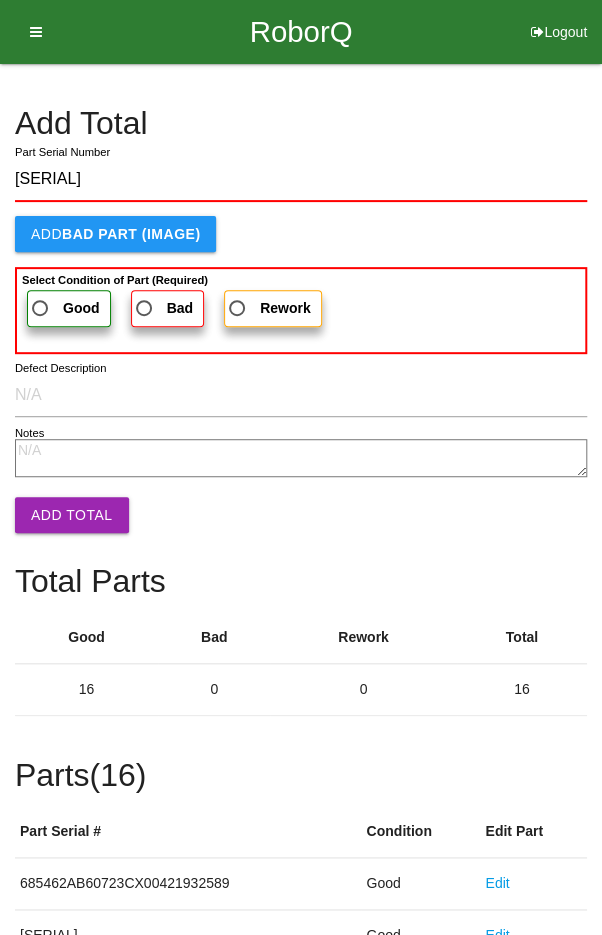 click on "Good" at bounding box center [64, 308] 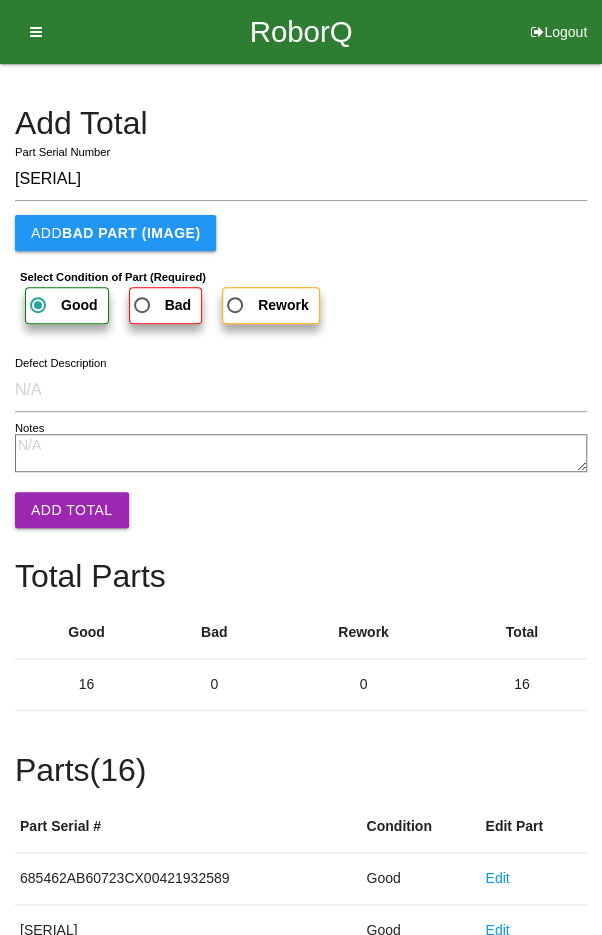 click on "Add Total" at bounding box center (72, 510) 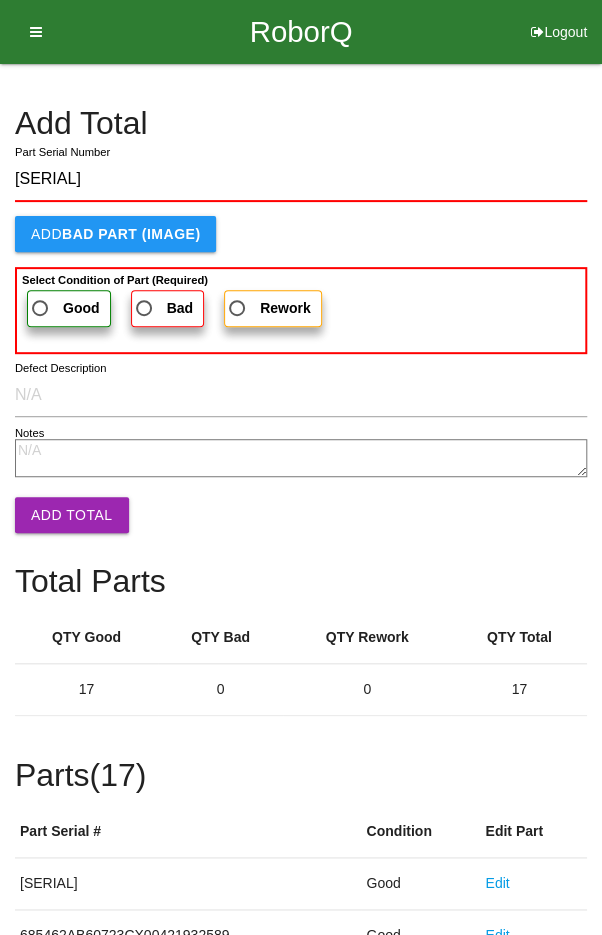 click on "Select Condition of Part (Required)" at bounding box center [115, 280] 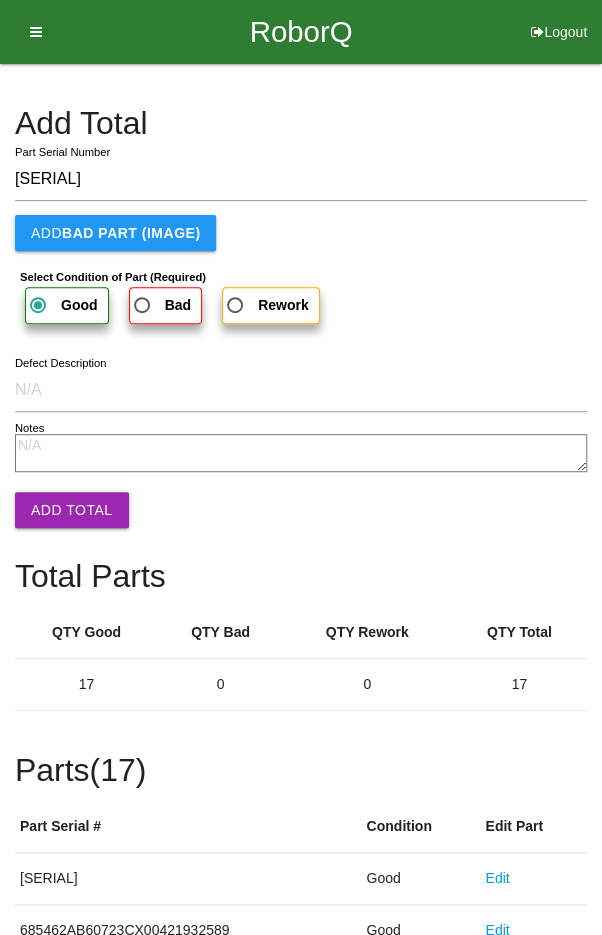 click on "Add Total" at bounding box center [72, 510] 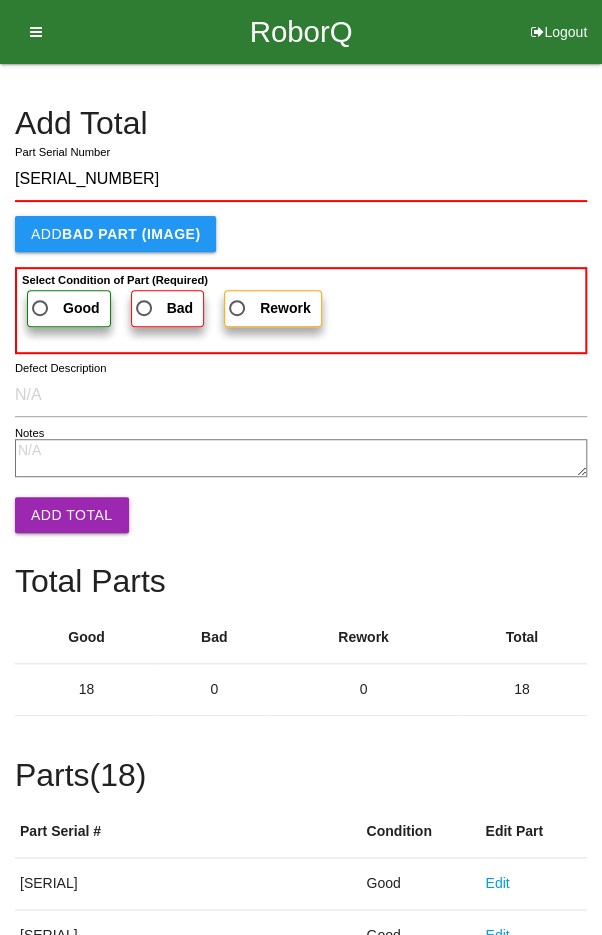 click on "Good" at bounding box center [64, 308] 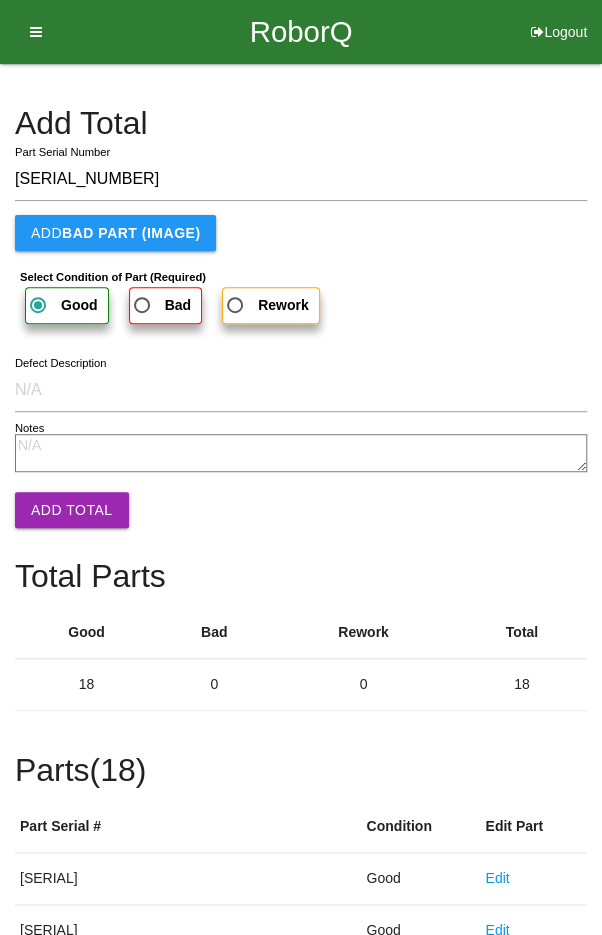 click on "Add Total" at bounding box center (72, 510) 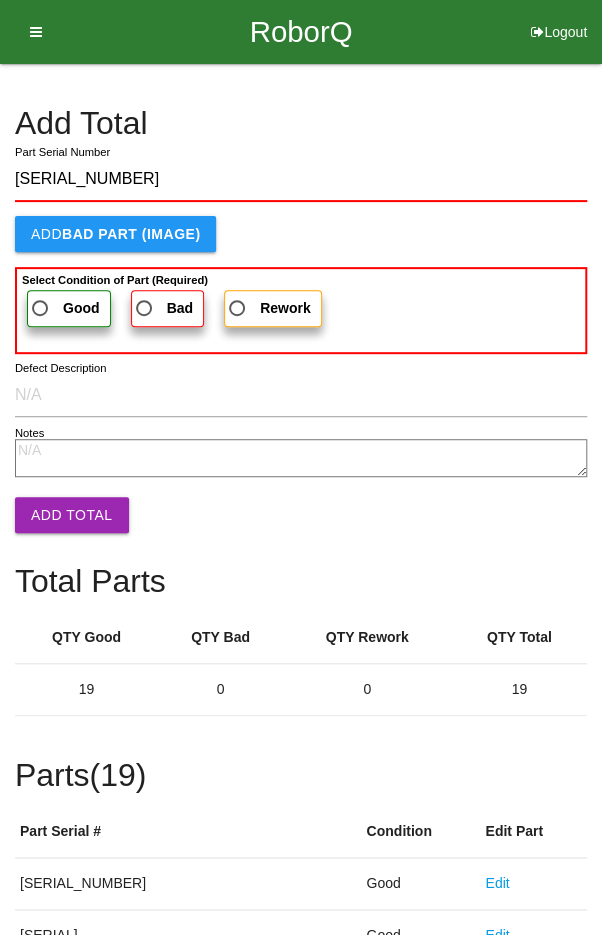 click on "Good" at bounding box center [64, 308] 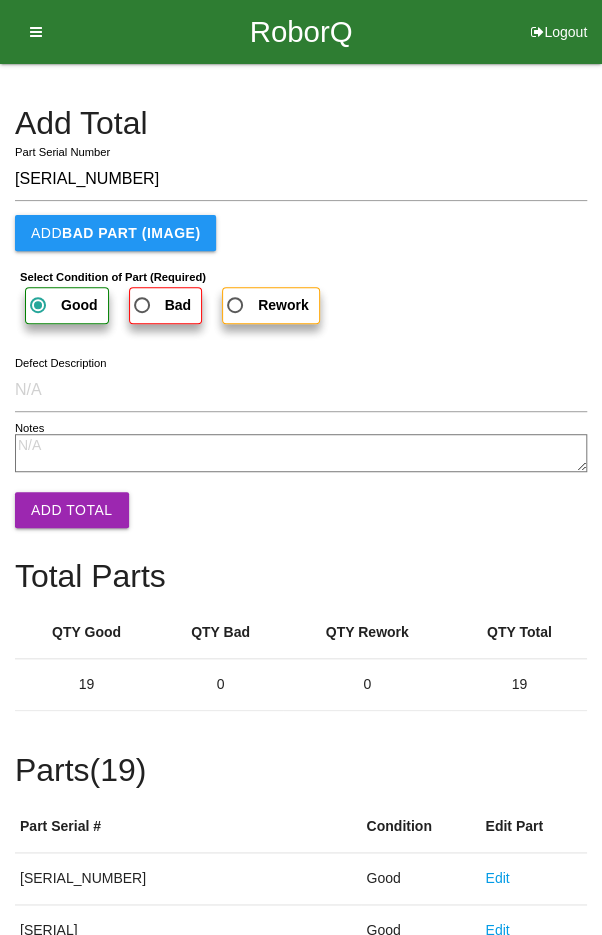 click on "Add Total" at bounding box center [72, 510] 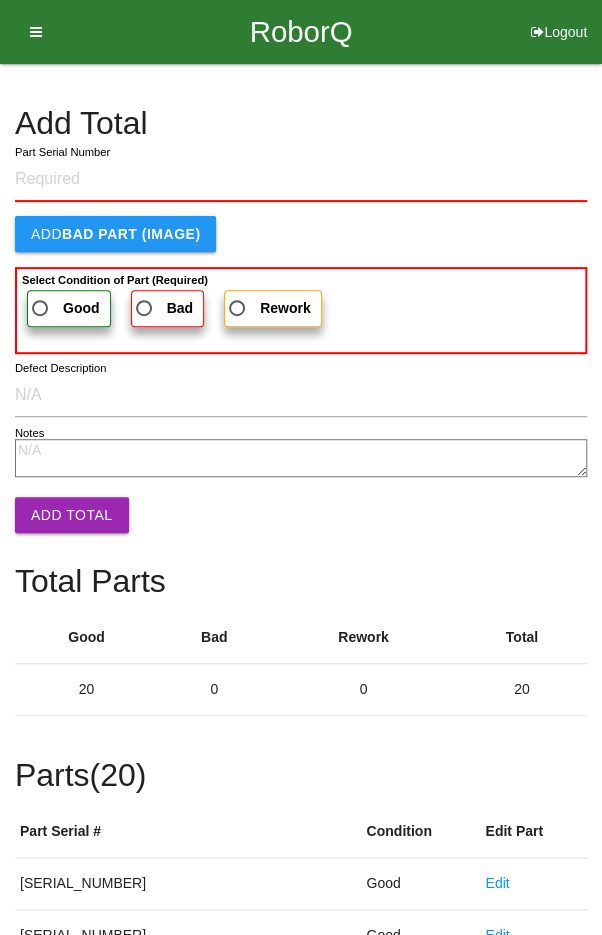 click on "Add Total" at bounding box center (301, 123) 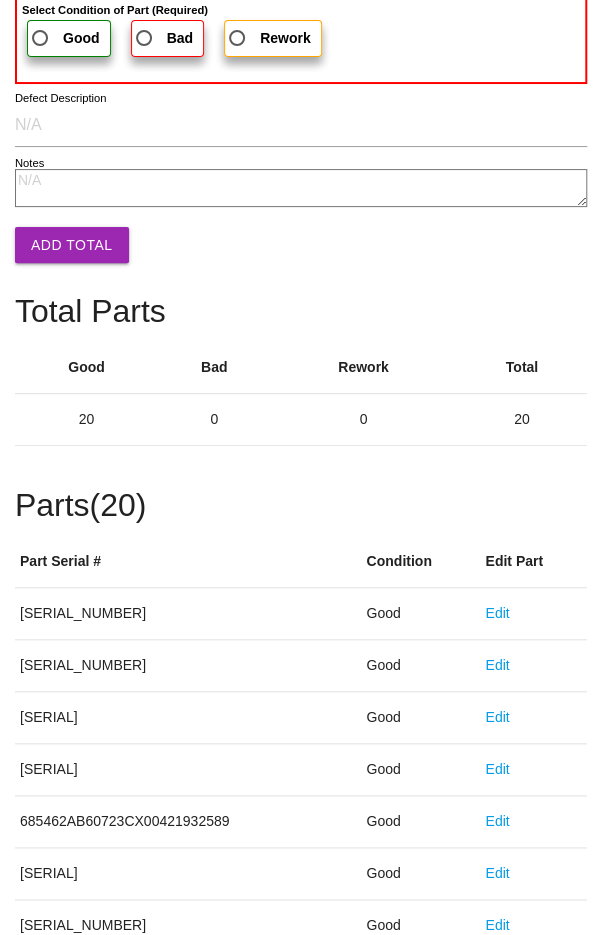 scroll, scrollTop: 1111, scrollLeft: 0, axis: vertical 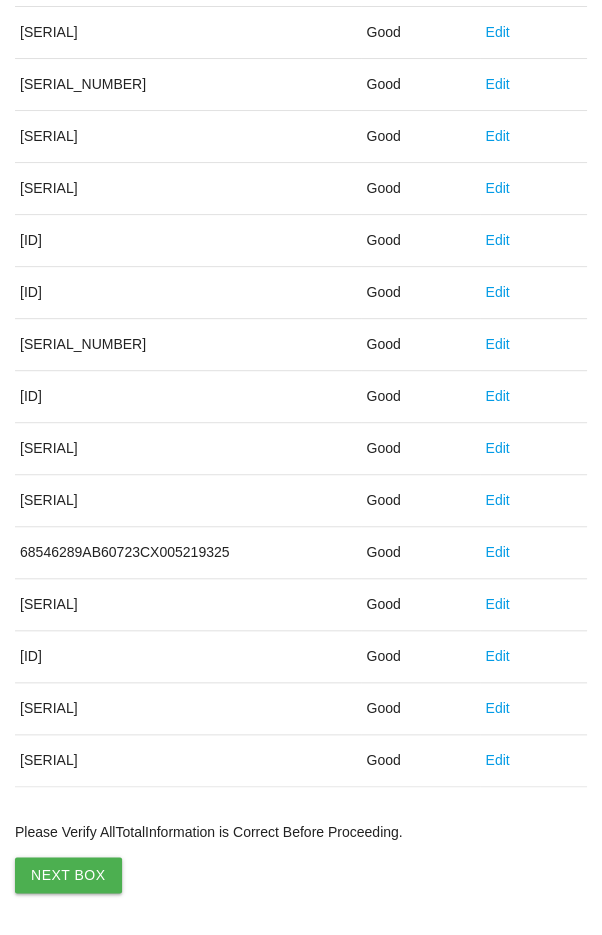 click on "Next Box" at bounding box center (68, 875) 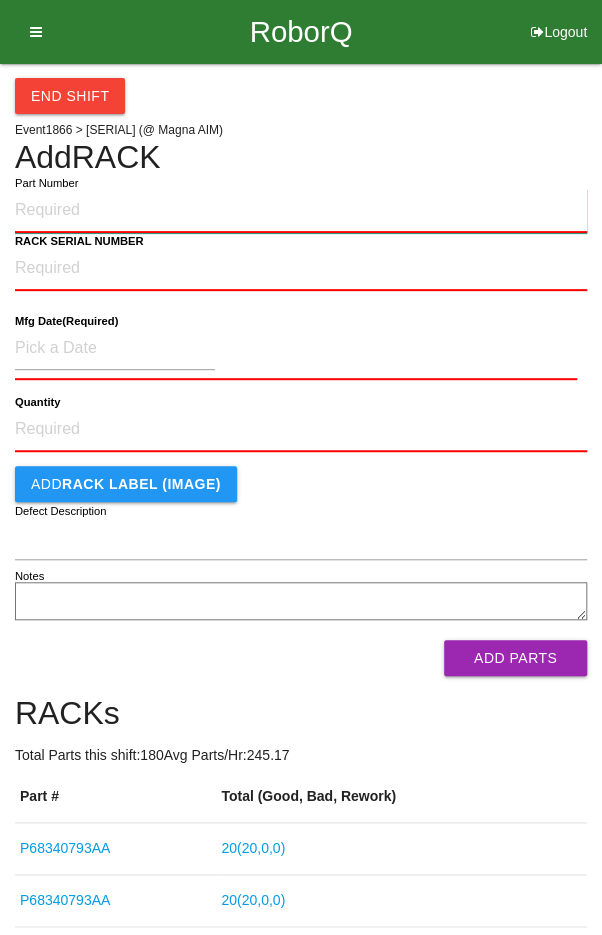 paste on "P68340793AA" 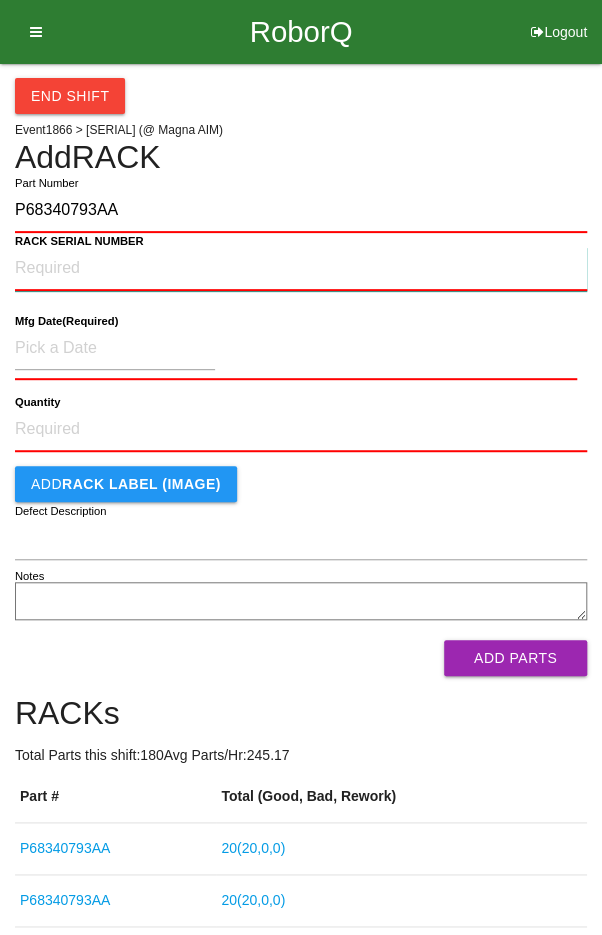 click on "RACK SERIAL NUMBER" at bounding box center (301, 269) 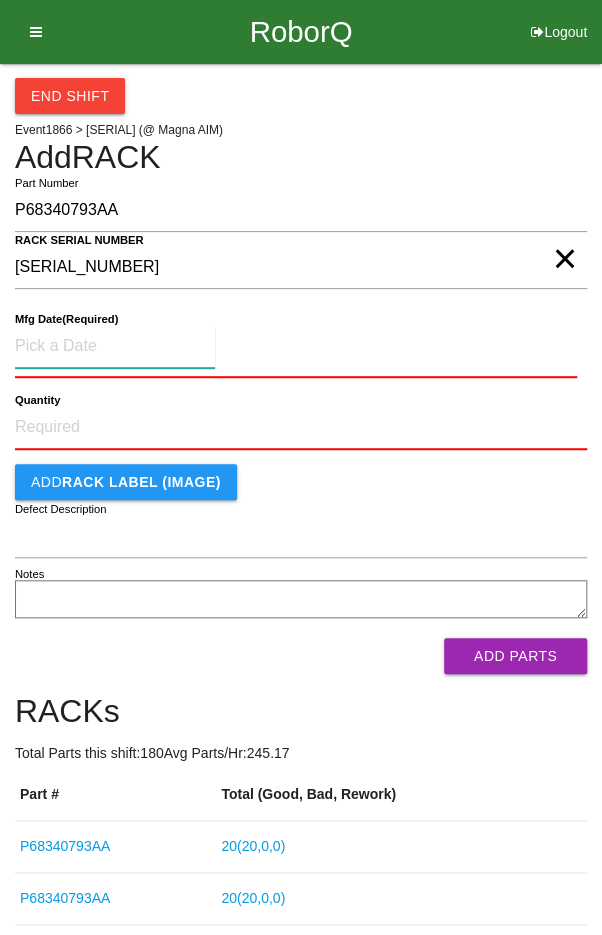 click at bounding box center [115, 346] 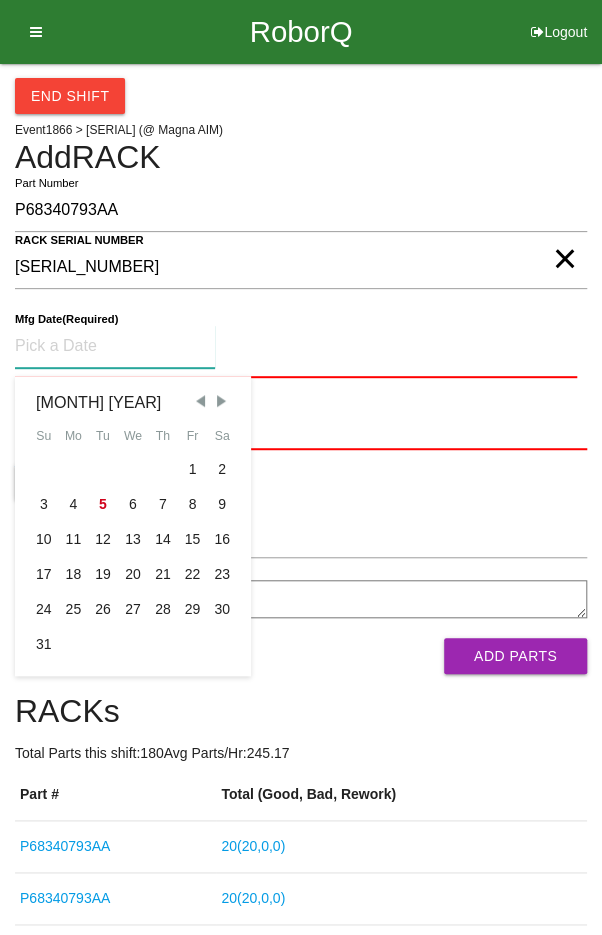 click at bounding box center [200, 401] 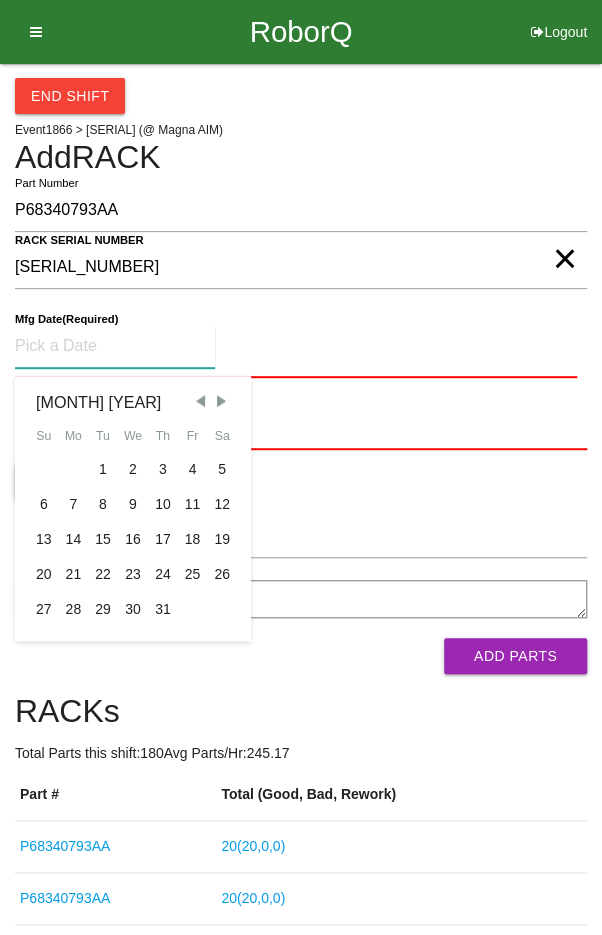 click on "15" at bounding box center (103, 539) 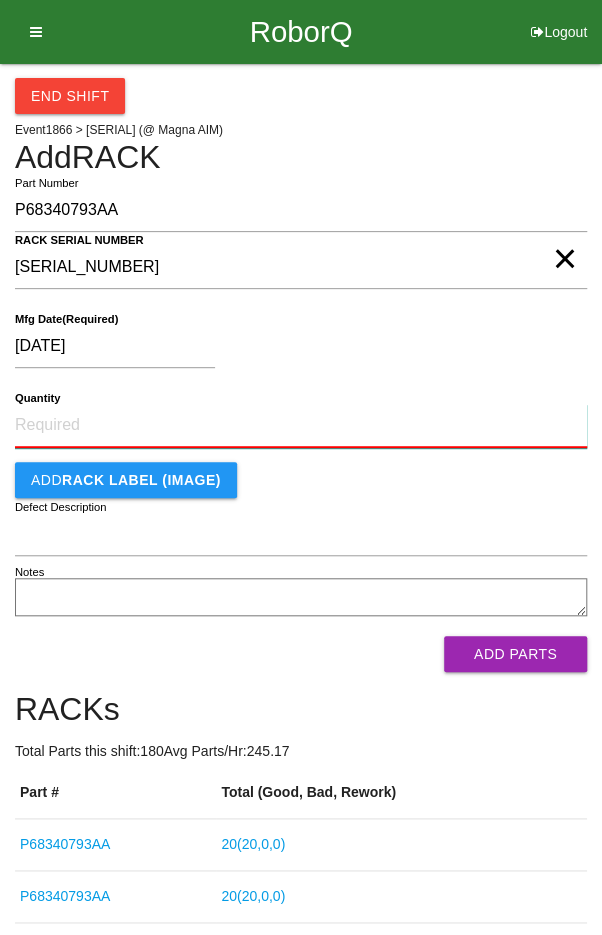 click on "Quantity" at bounding box center (301, 426) 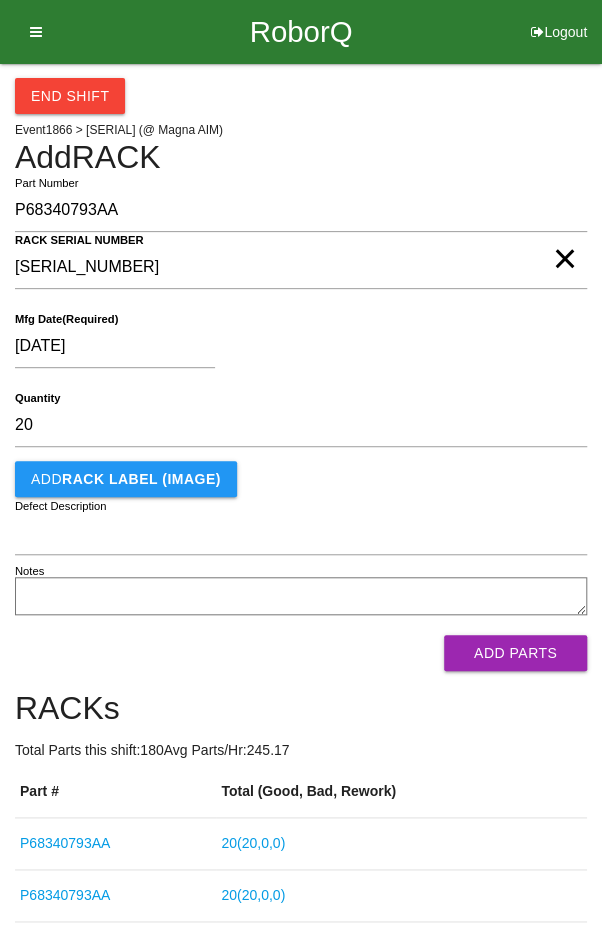 click on "[DATE]" at bounding box center (296, 350) 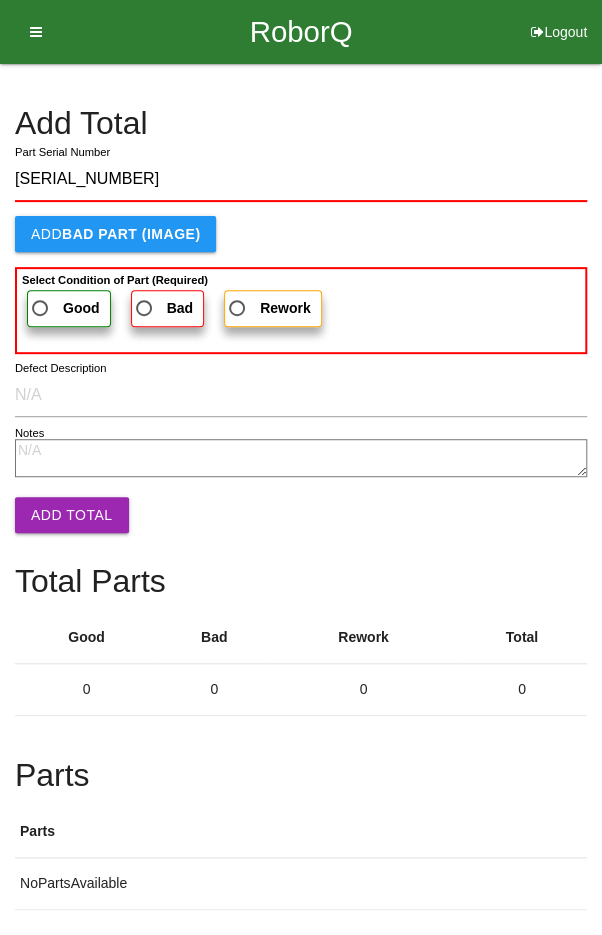click on "Good" at bounding box center (69, 308) 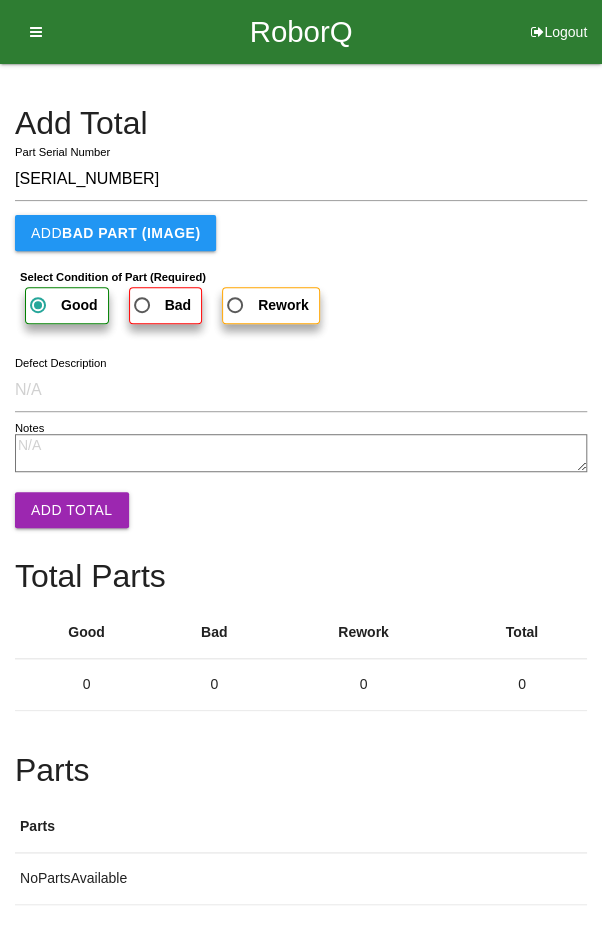 click on "Add Total" at bounding box center [72, 510] 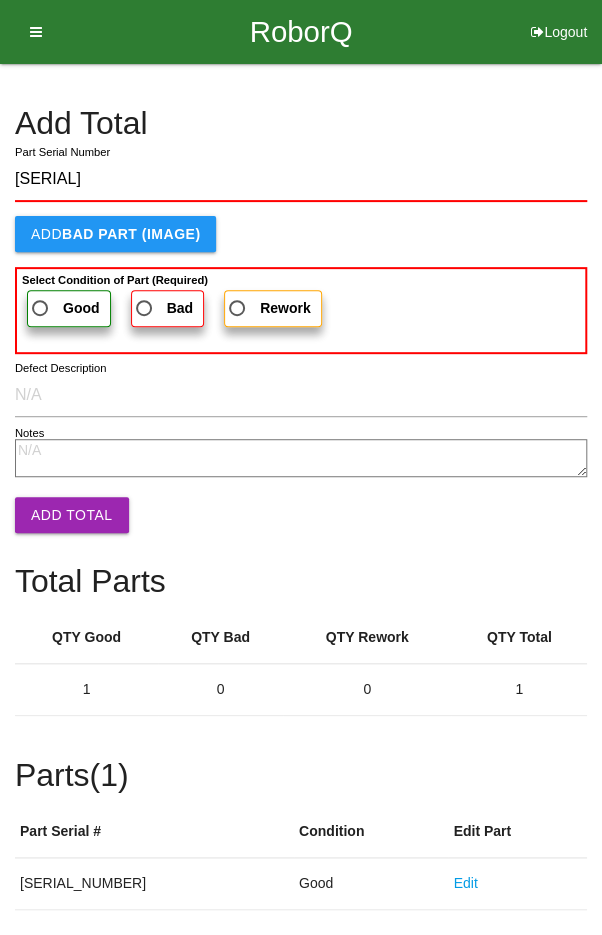 click on "Good" at bounding box center [64, 308] 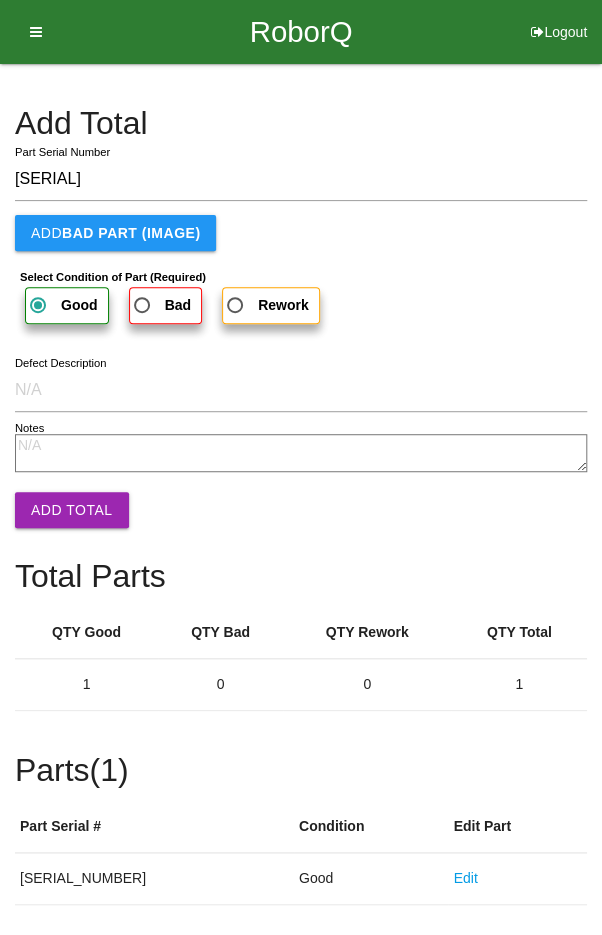 click on "Add Total" at bounding box center [72, 510] 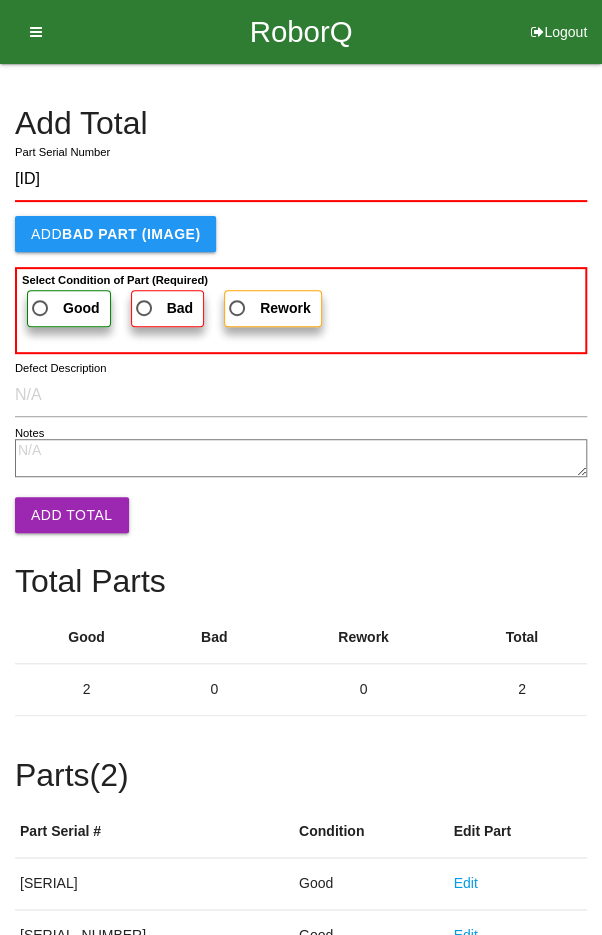 click on "Good" at bounding box center [64, 308] 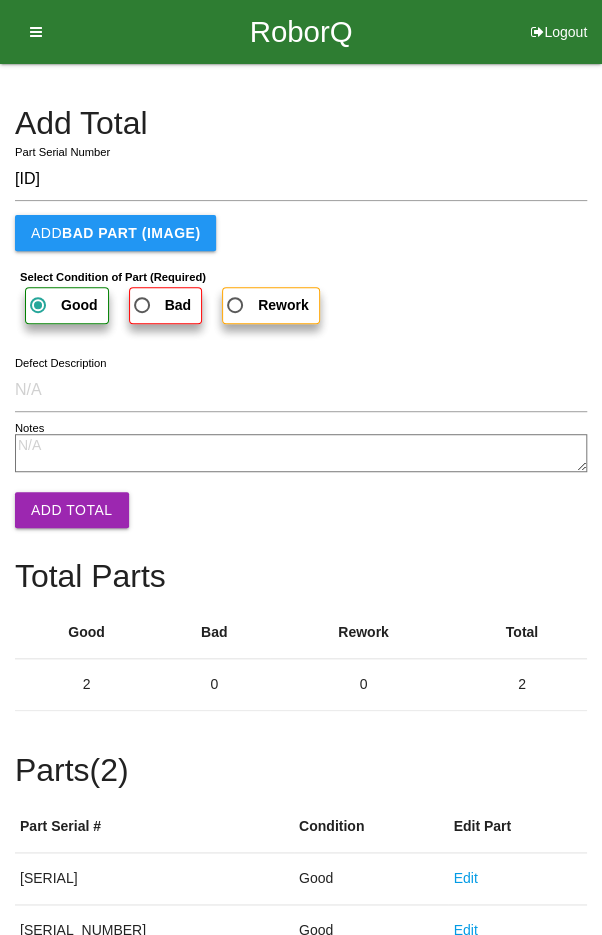 click on "Add Total" at bounding box center (72, 510) 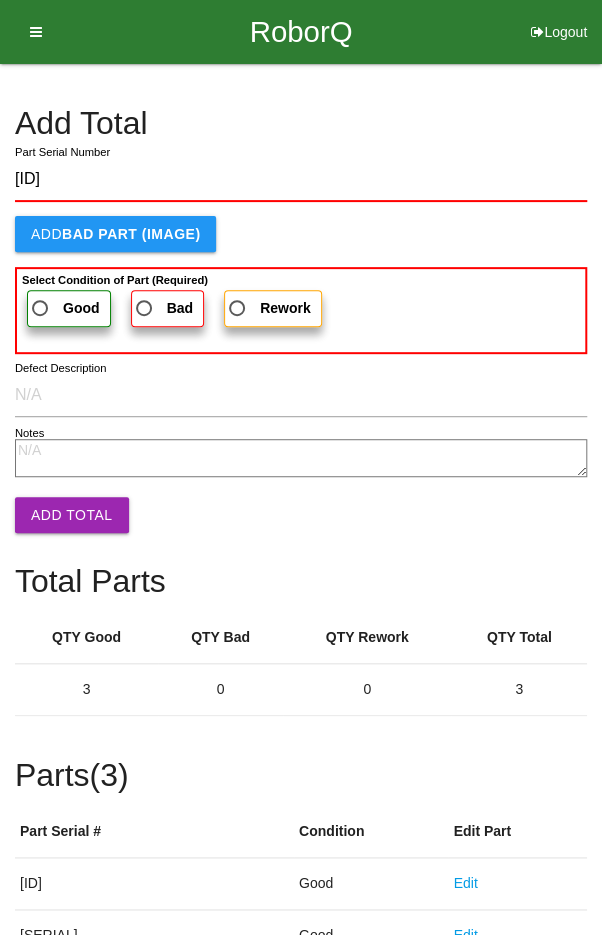 click on "Good" at bounding box center [69, 308] 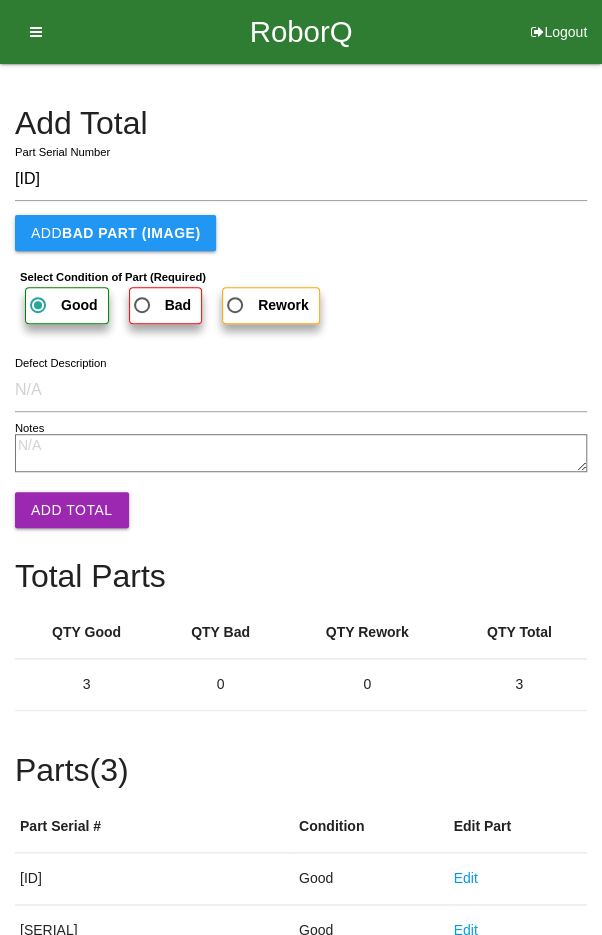 click on "Add Total" at bounding box center [72, 510] 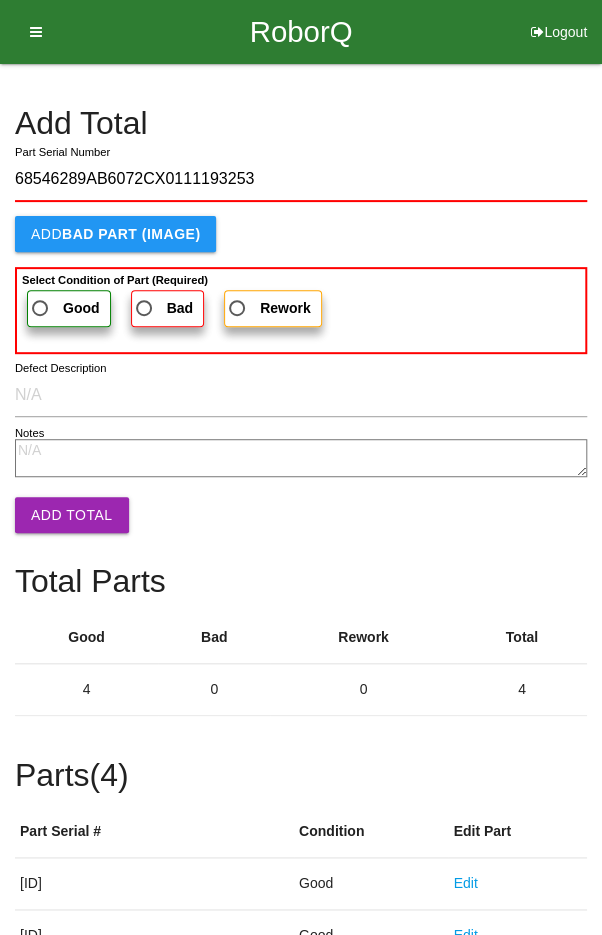 click on "Good" at bounding box center [64, 308] 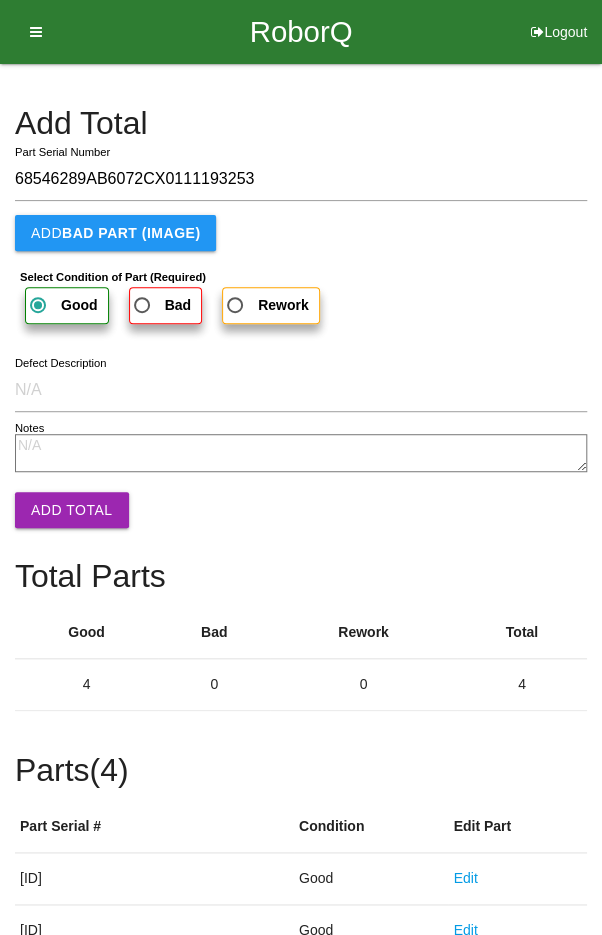 click on "Add Total" at bounding box center (72, 510) 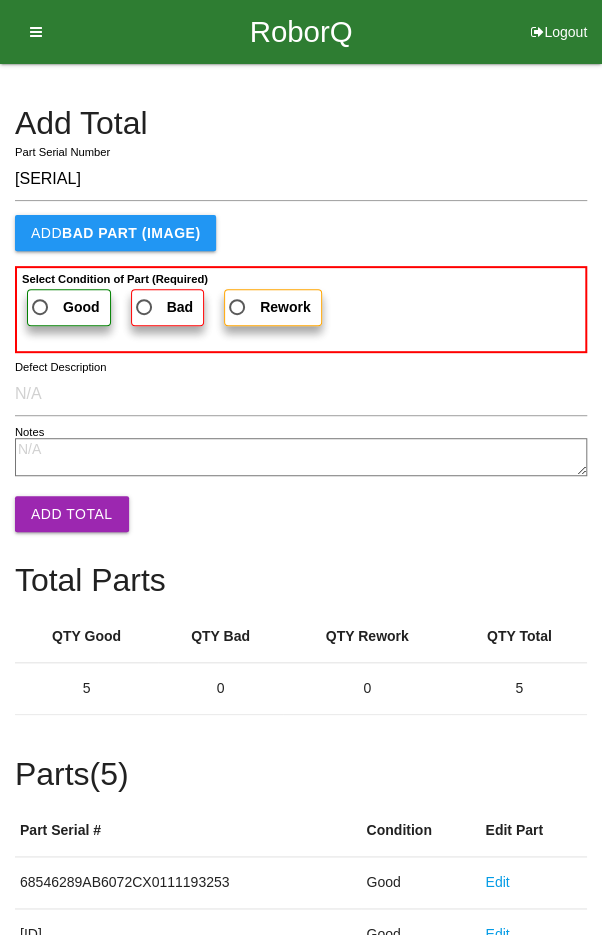 click on "Add Total" at bounding box center [72, 514] 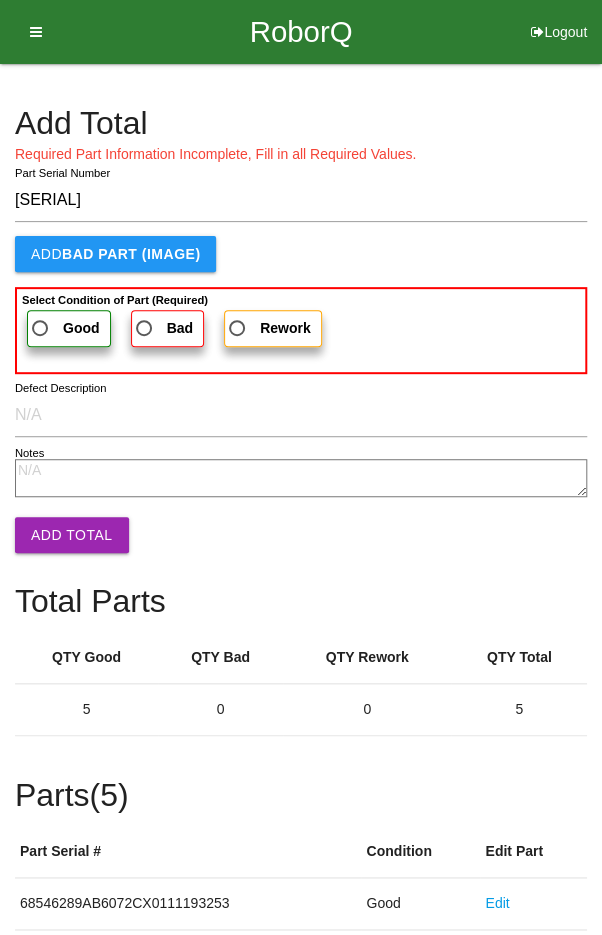 click on "Good" at bounding box center [64, 328] 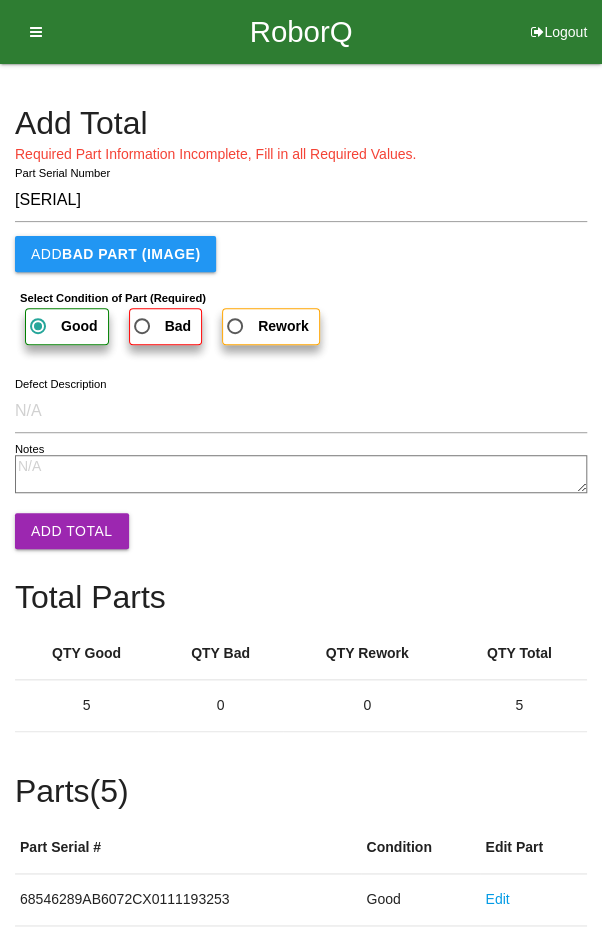 click on "Add Total" at bounding box center (72, 531) 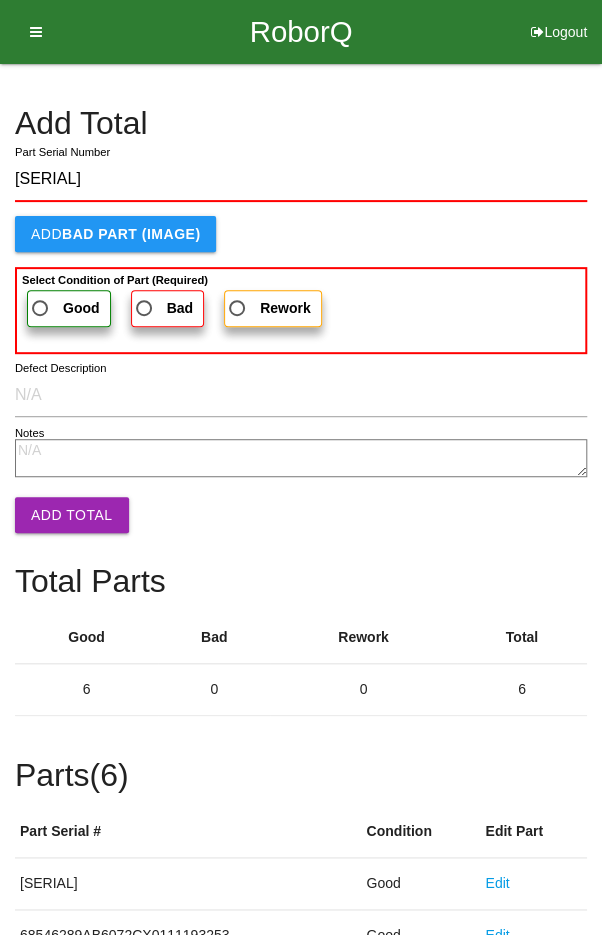 click on "Good" at bounding box center (64, 308) 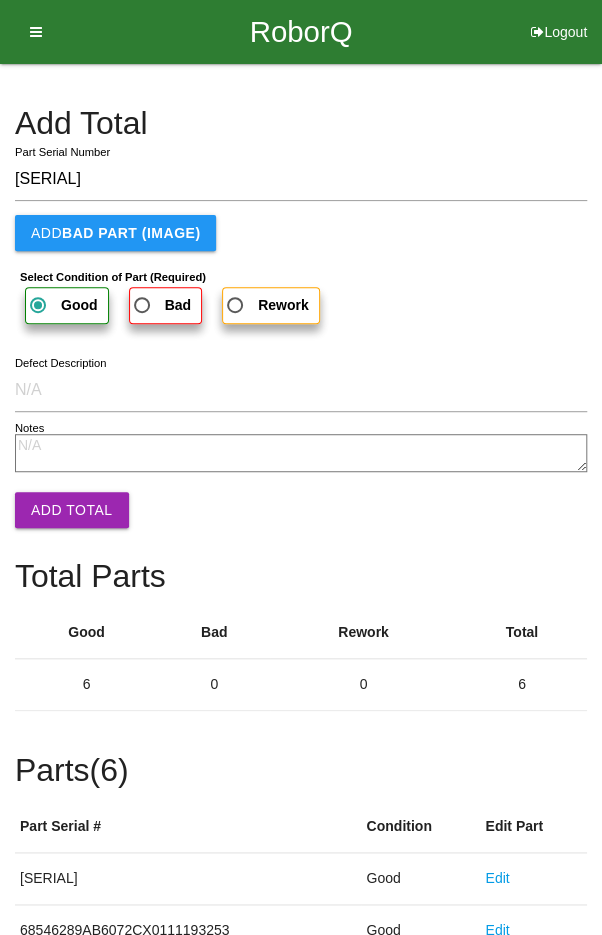 click on "Add Total" at bounding box center (72, 510) 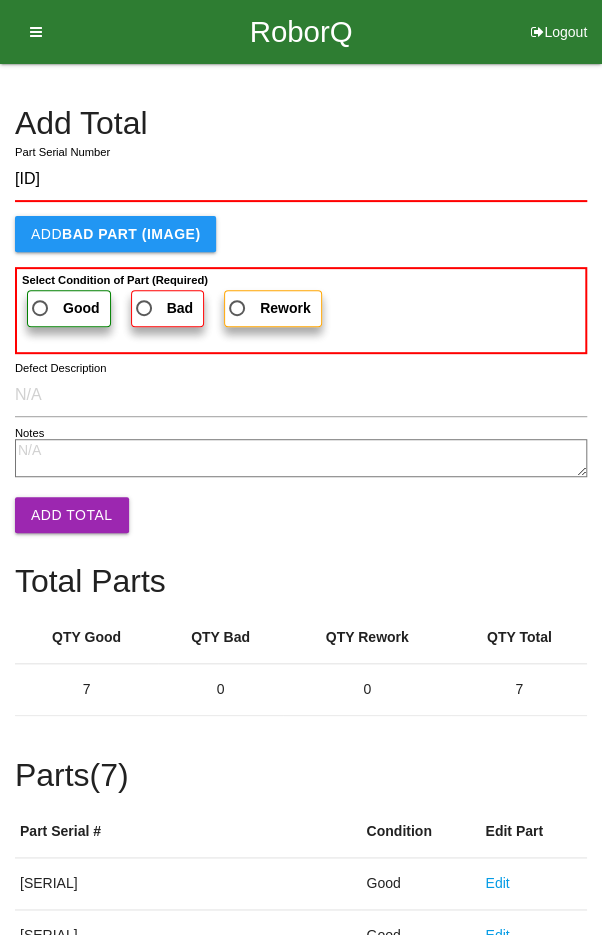 click on "Good" at bounding box center [69, 308] 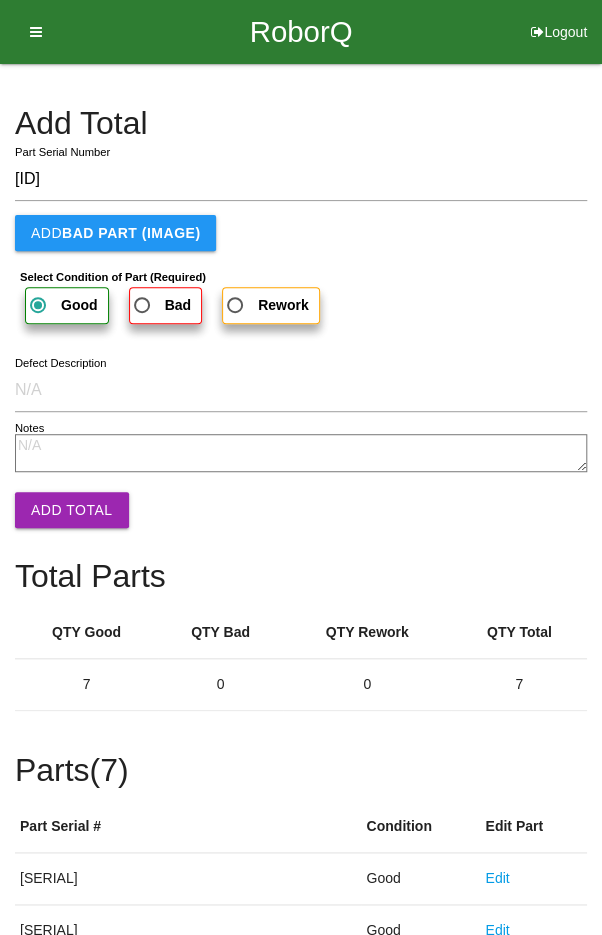 click on "Add Total" at bounding box center (72, 510) 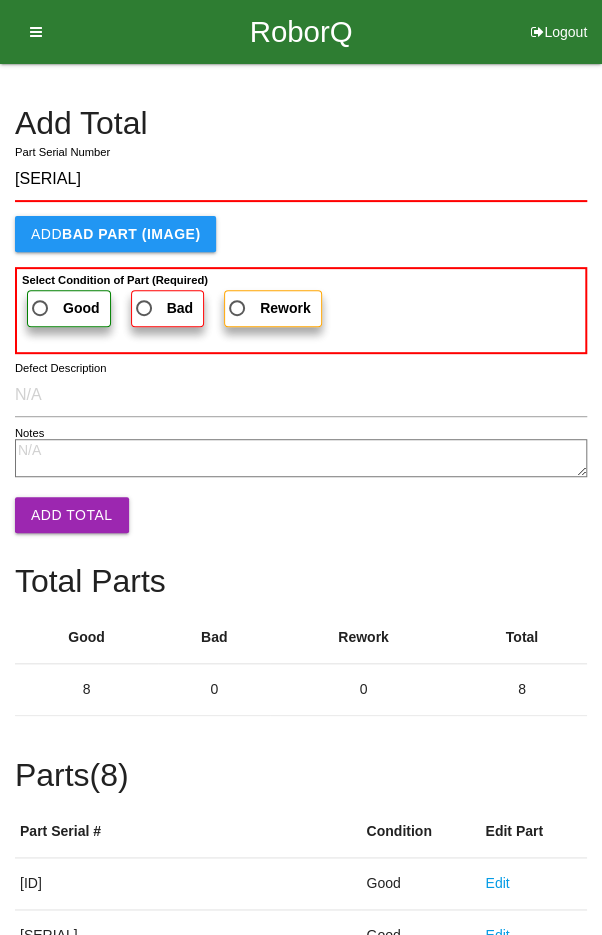 click on "Good" at bounding box center (64, 308) 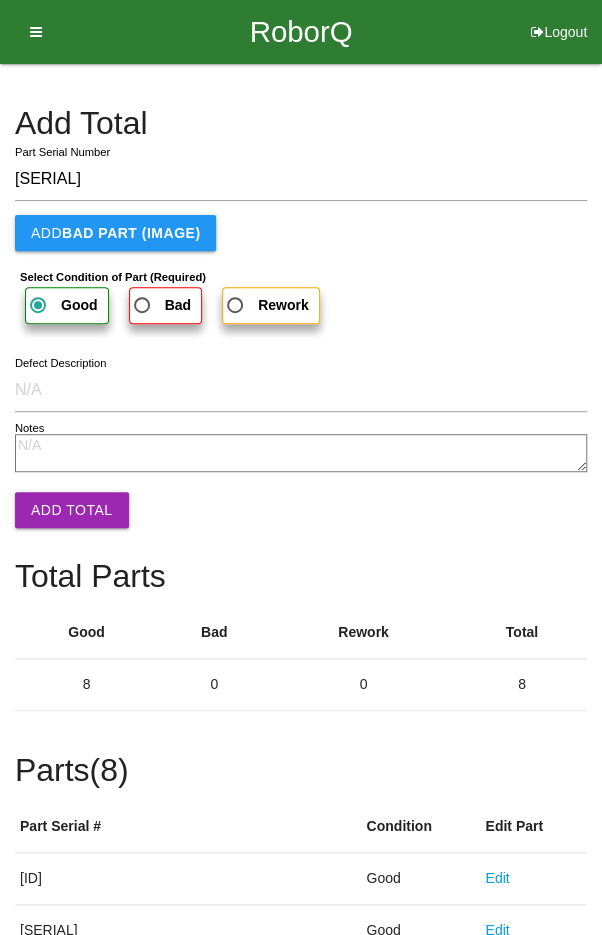 click on "Add Total" at bounding box center (72, 510) 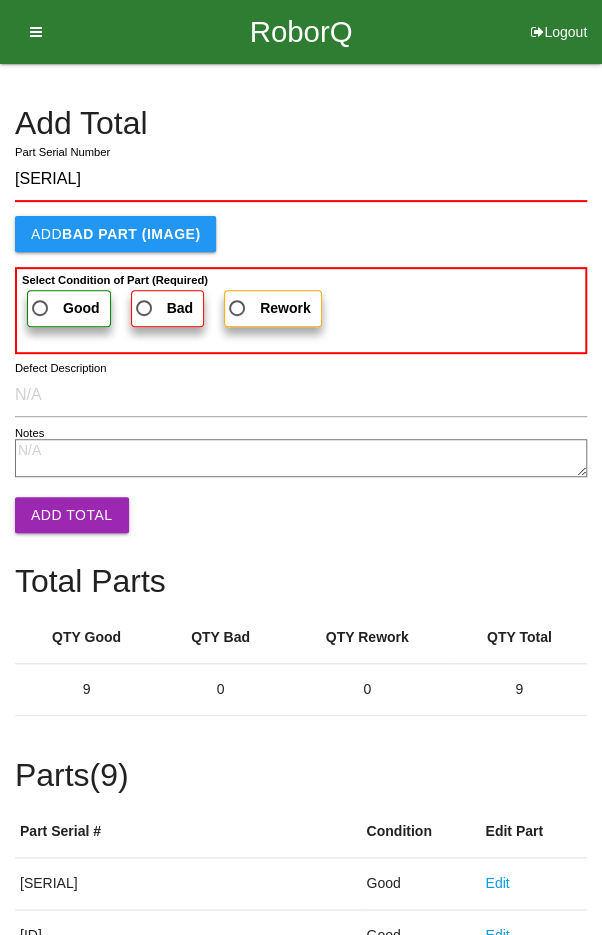 click on "Good" at bounding box center [64, 308] 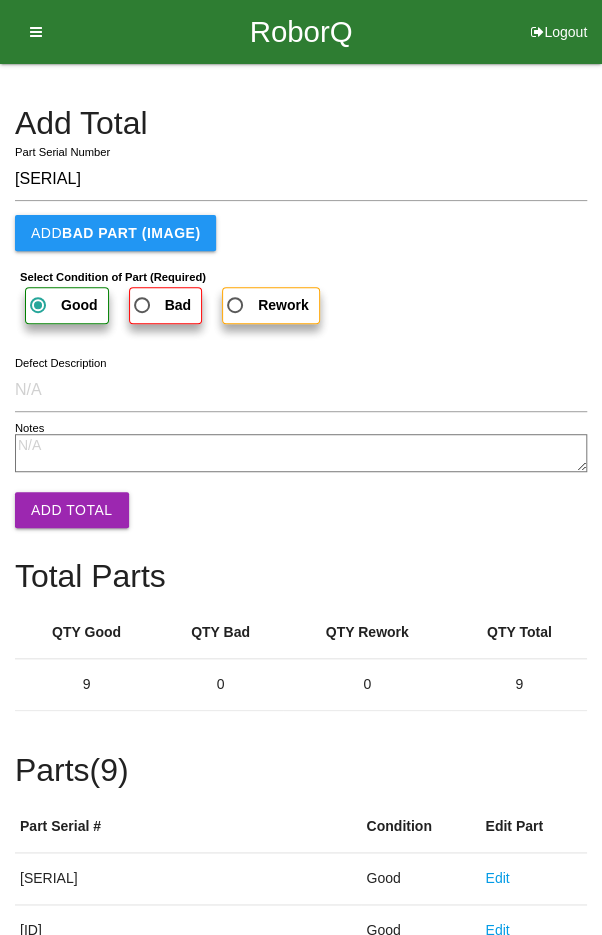 click on "Add Total" at bounding box center [72, 510] 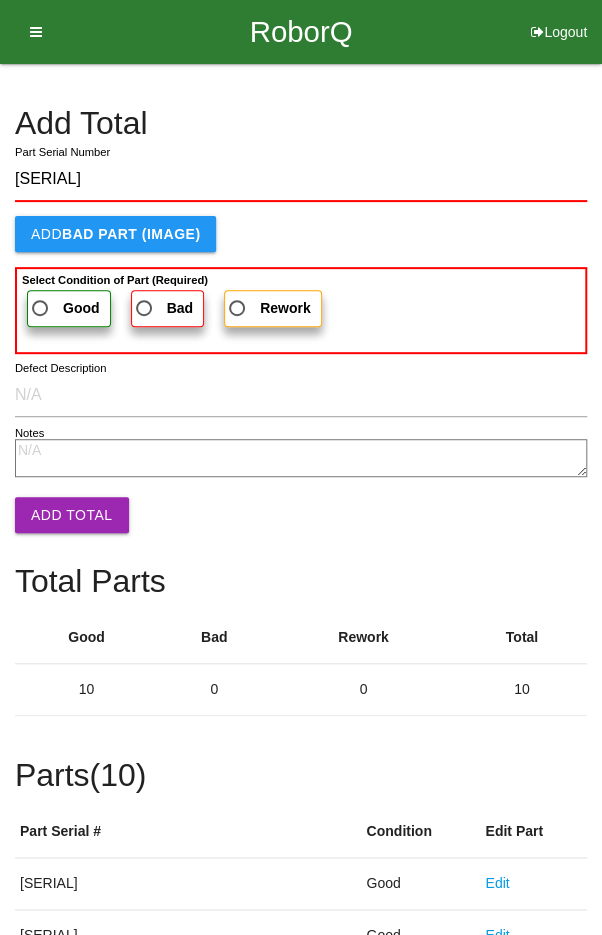 click on "Good" at bounding box center [64, 308] 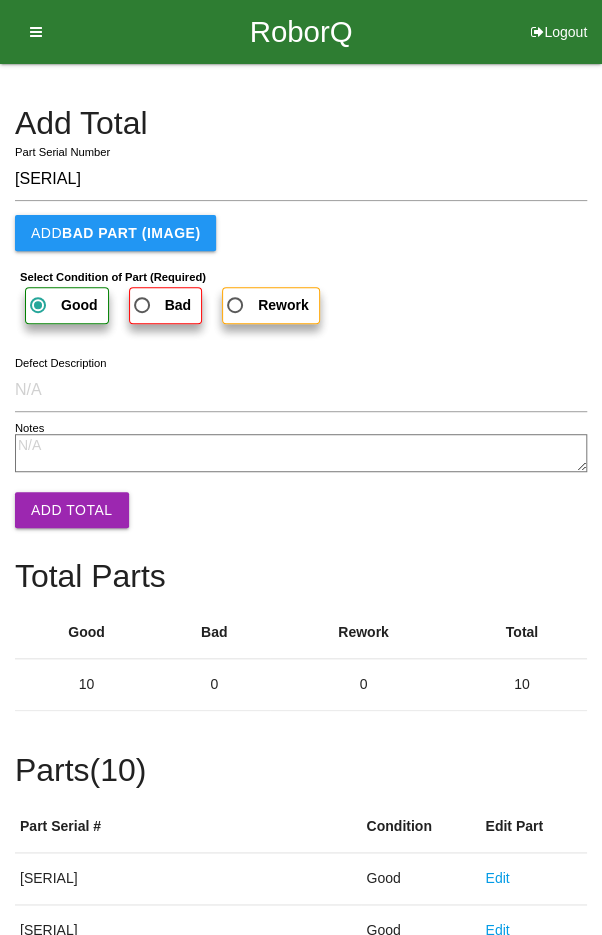 click on "Add Total" at bounding box center (72, 510) 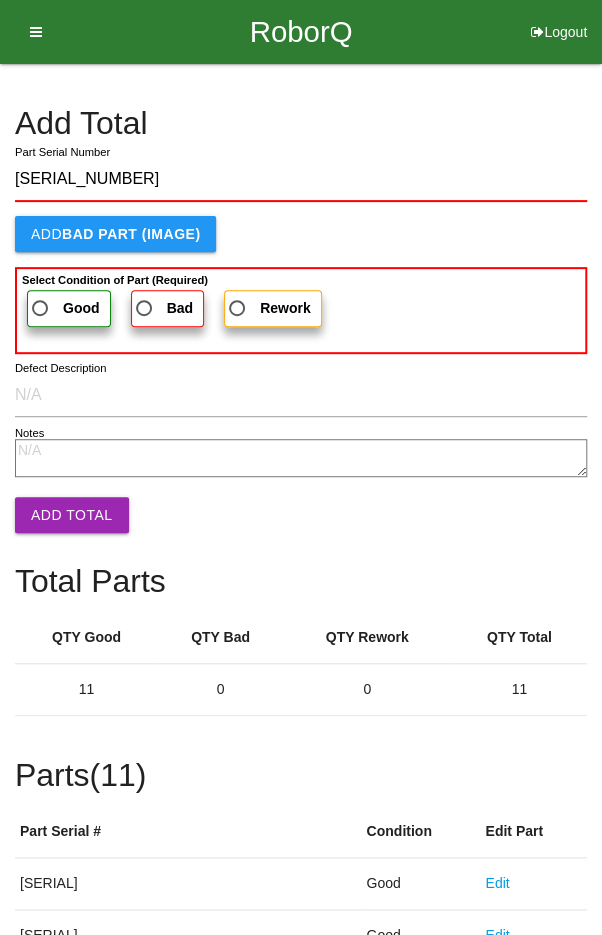 click on "Good" at bounding box center (64, 308) 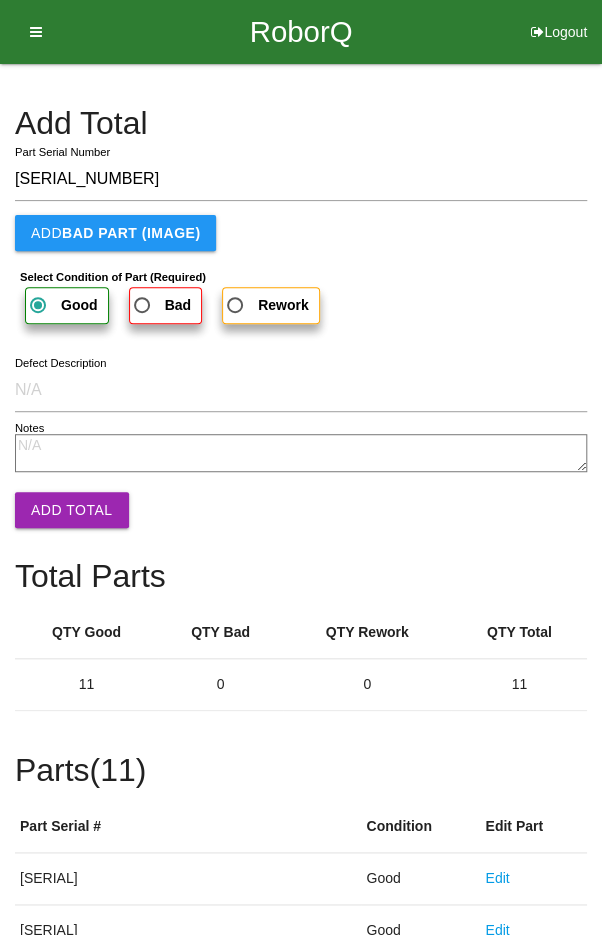 click on "Add Total" at bounding box center [72, 510] 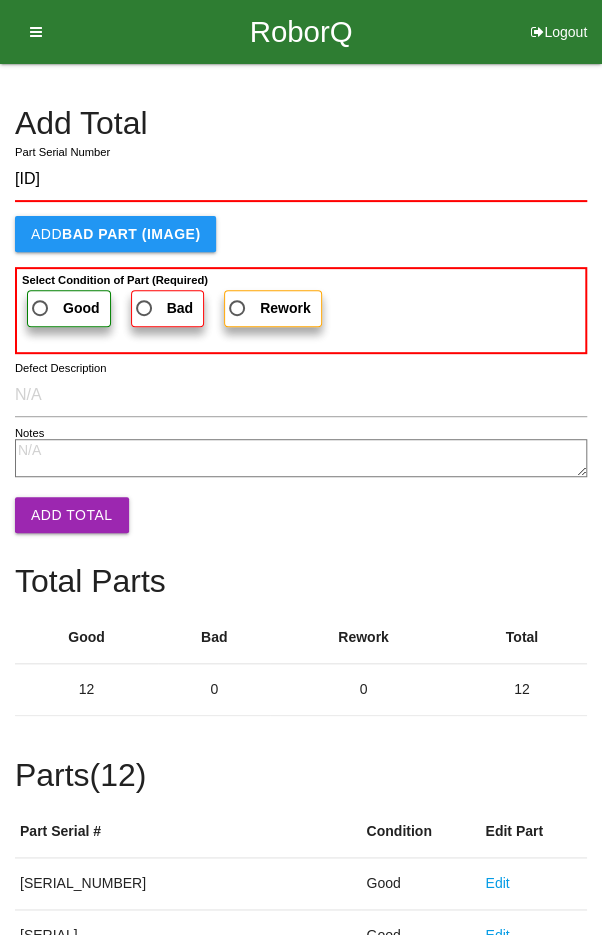 click on "Good" at bounding box center [81, 308] 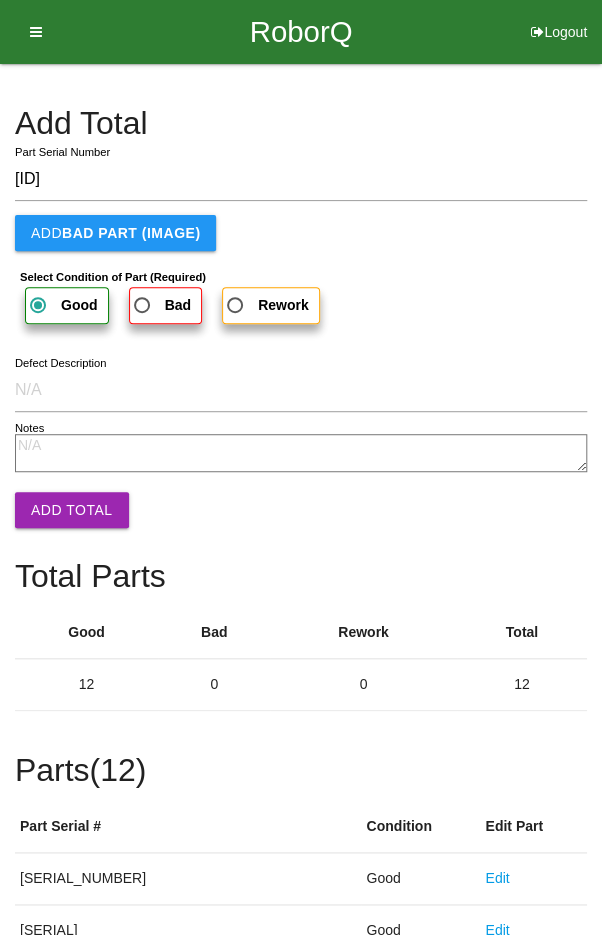 click on "Add Total" at bounding box center (72, 510) 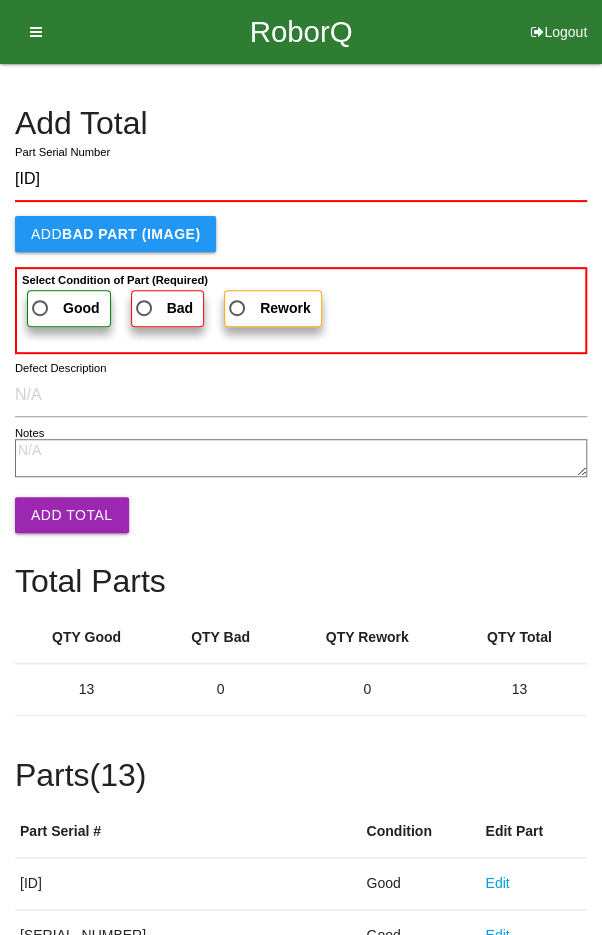 click on "Good" at bounding box center (64, 308) 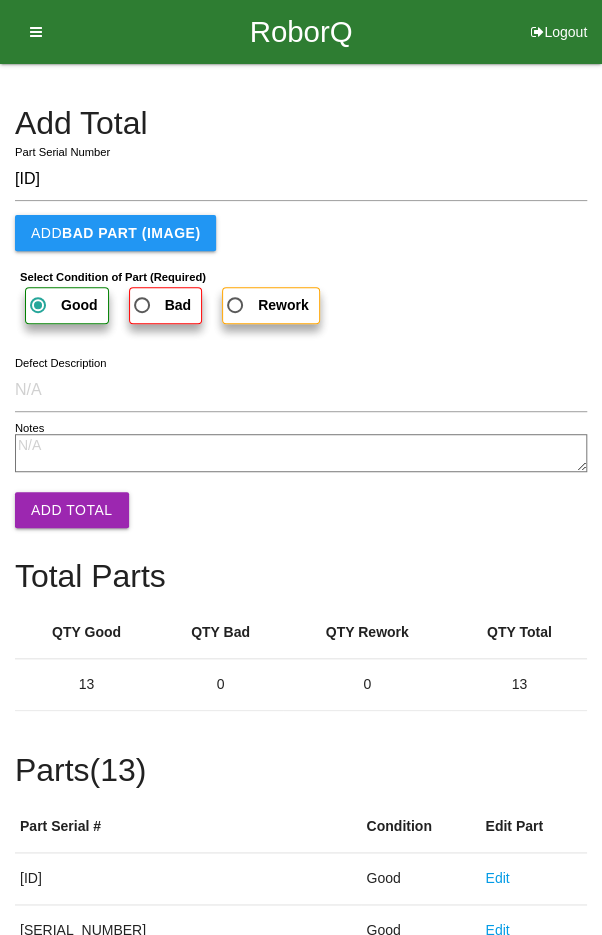 click on "Add Total" at bounding box center (72, 510) 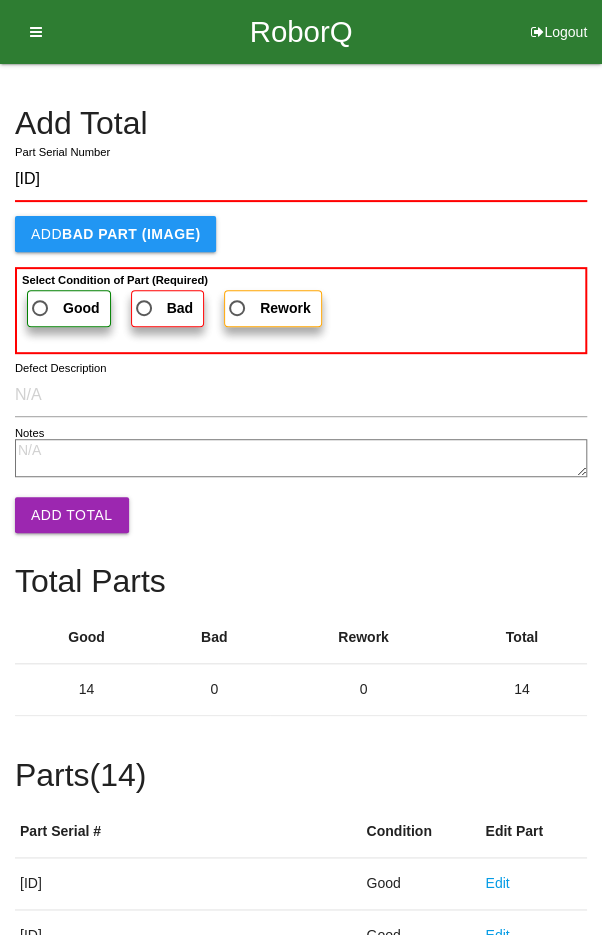 click on "Good" at bounding box center (64, 308) 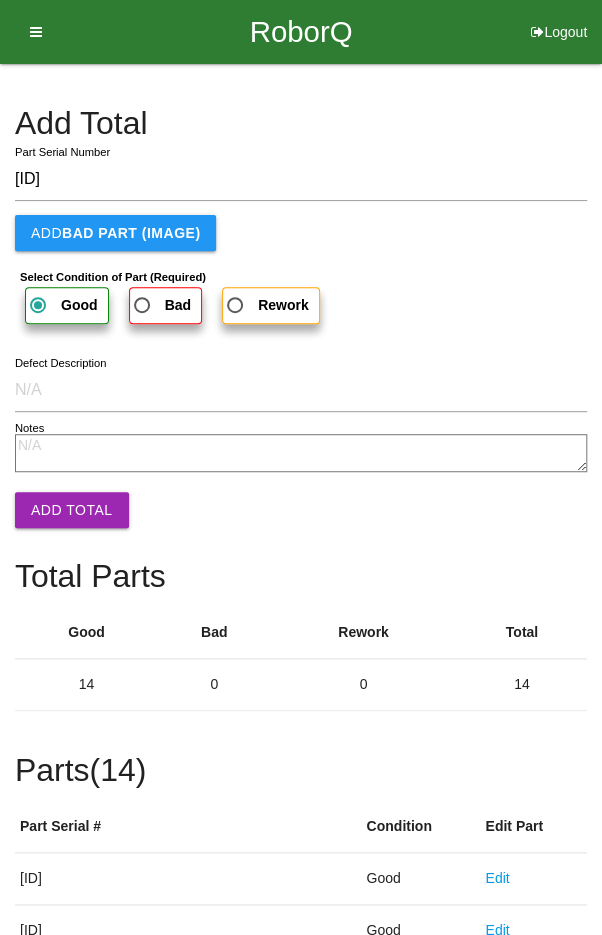 click on "Add Total" at bounding box center [72, 510] 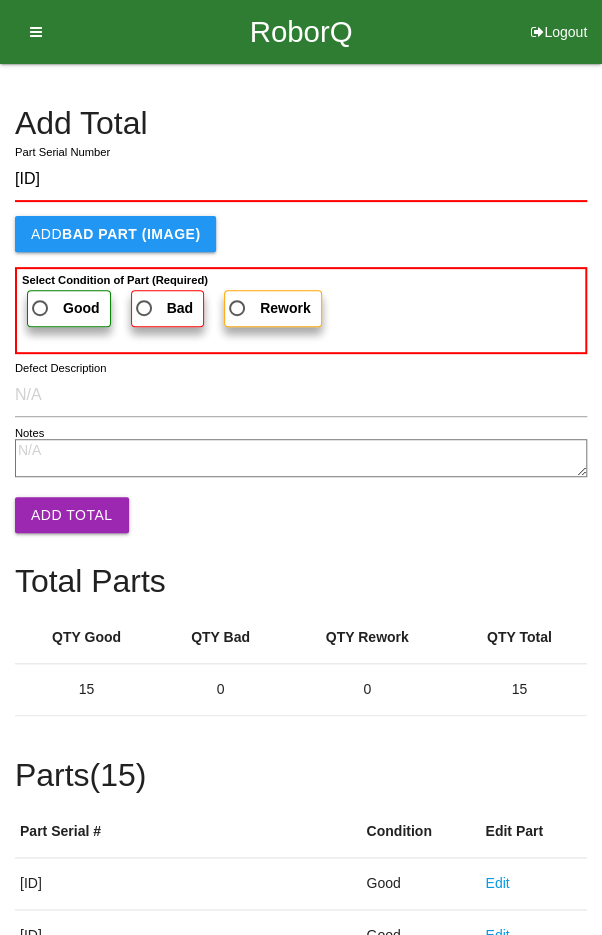 click on "Good" at bounding box center [64, 308] 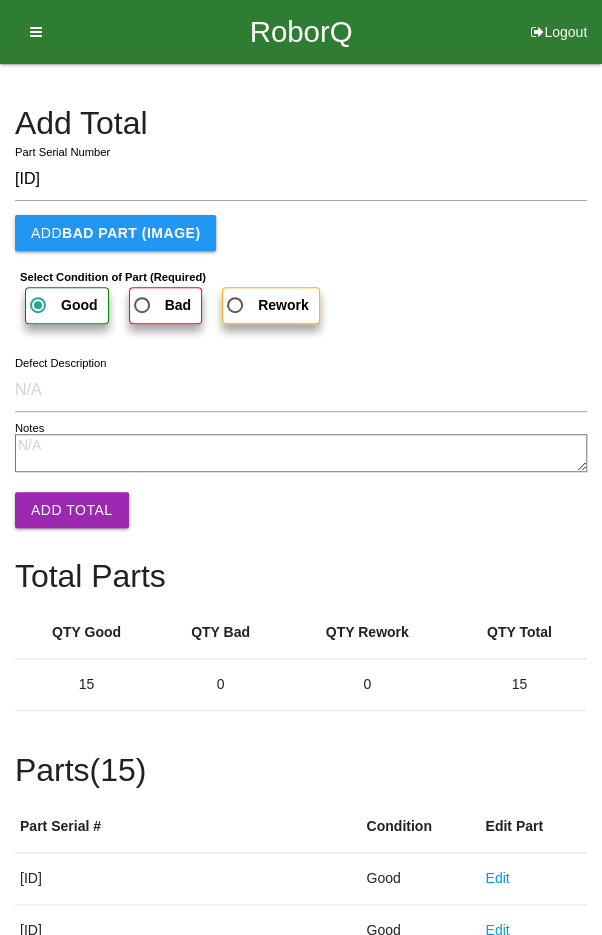 click on "Add Total" at bounding box center (72, 510) 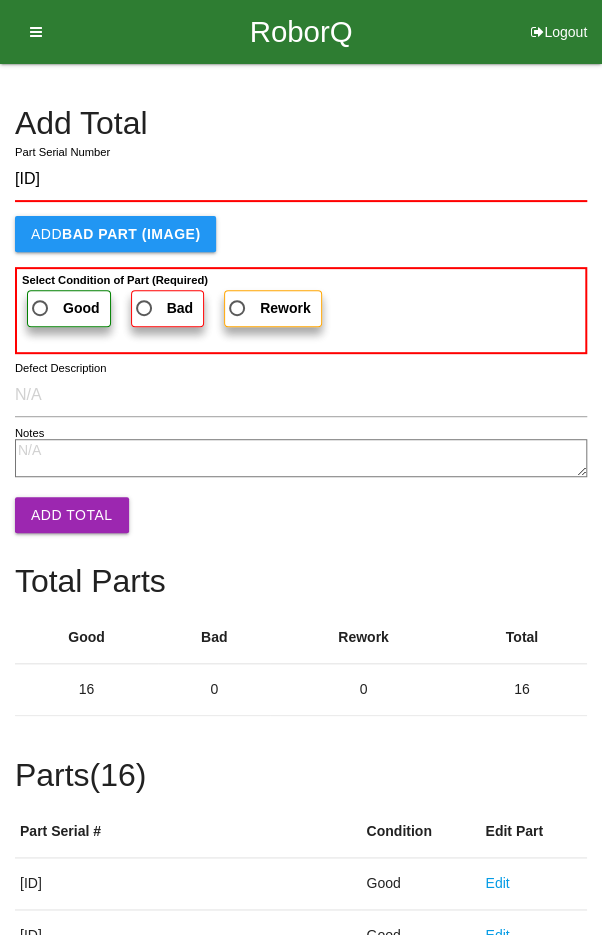 click on "Good" at bounding box center (81, 308) 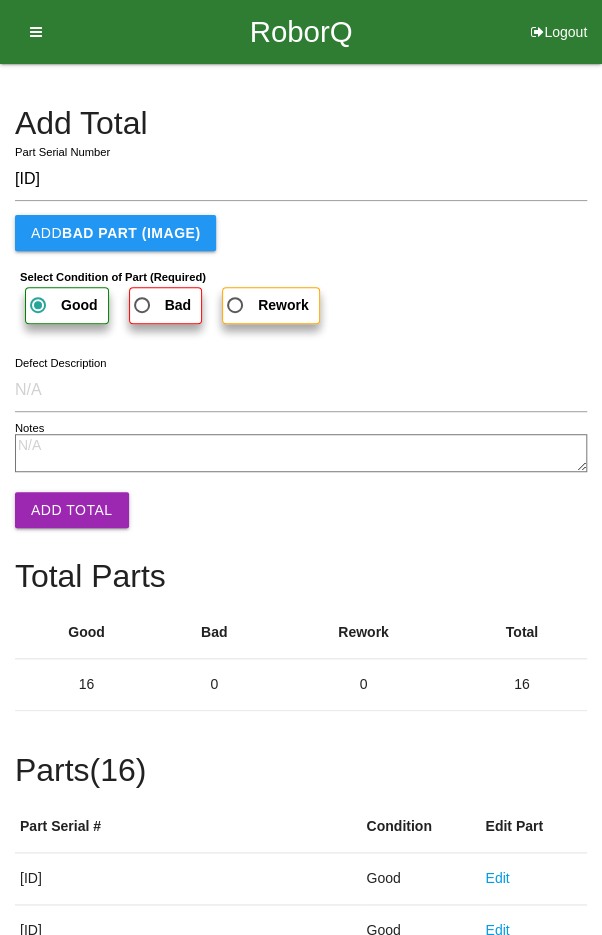click on "Add Total" at bounding box center (72, 510) 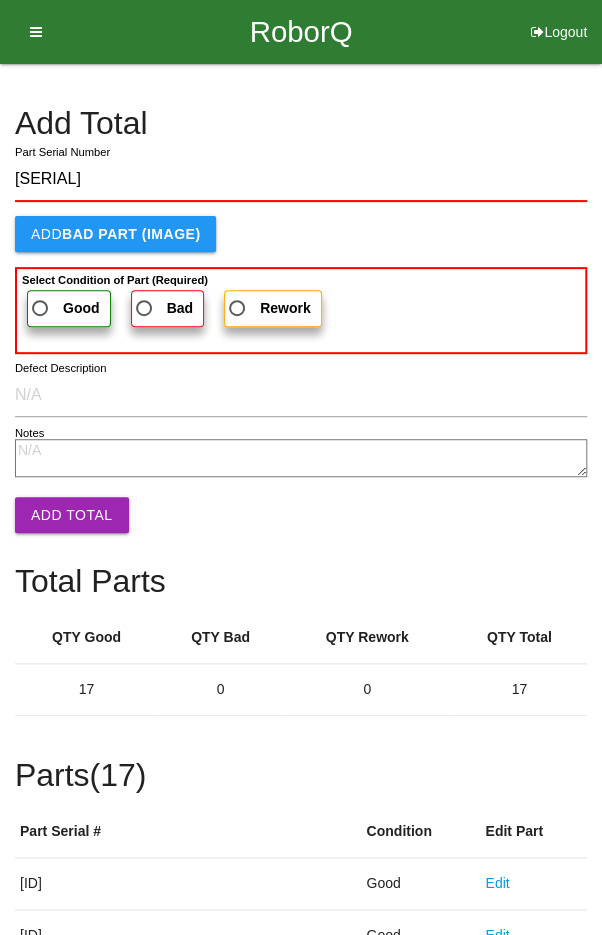 click on "Good" at bounding box center [64, 308] 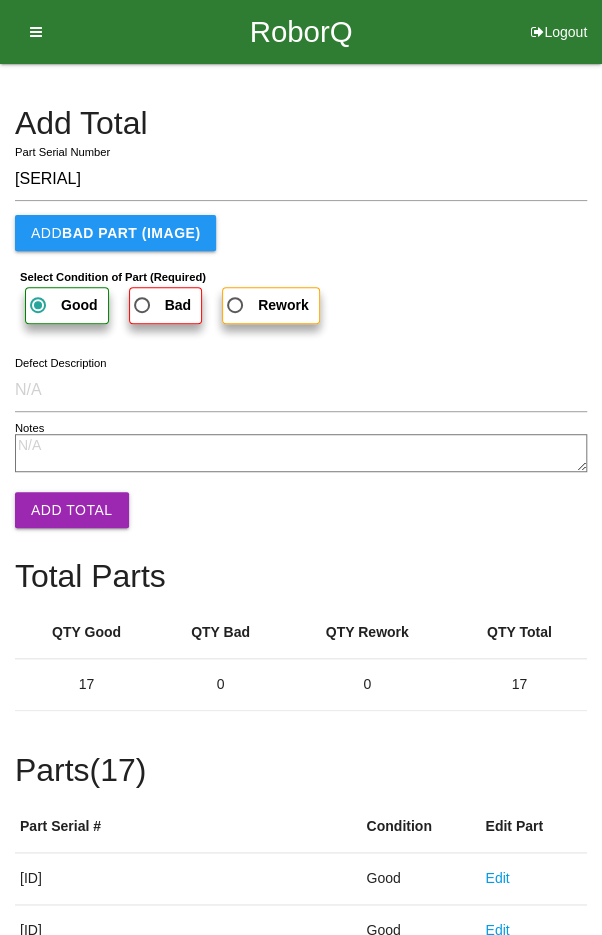 click on "Add Total" at bounding box center (72, 510) 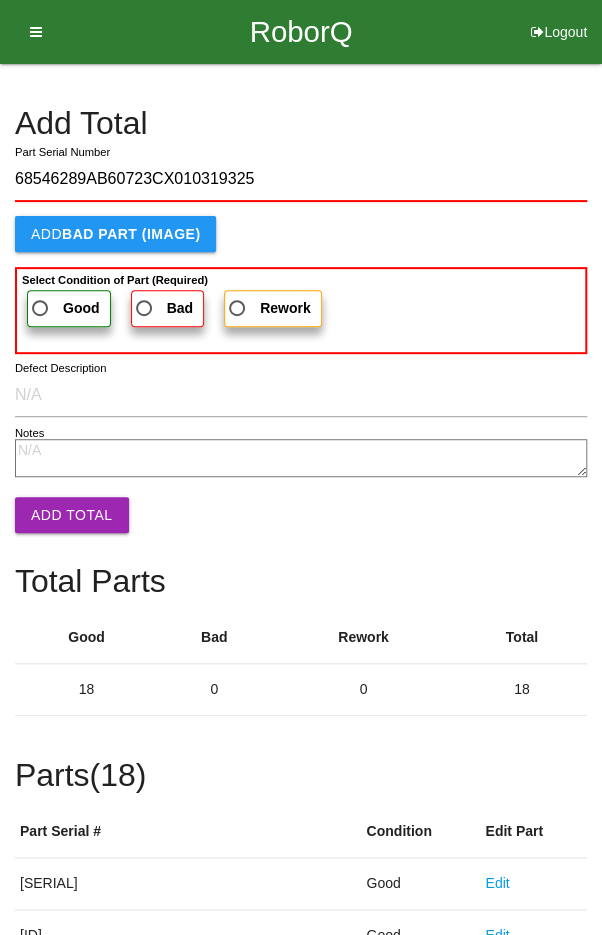 click on "Good" at bounding box center (64, 308) 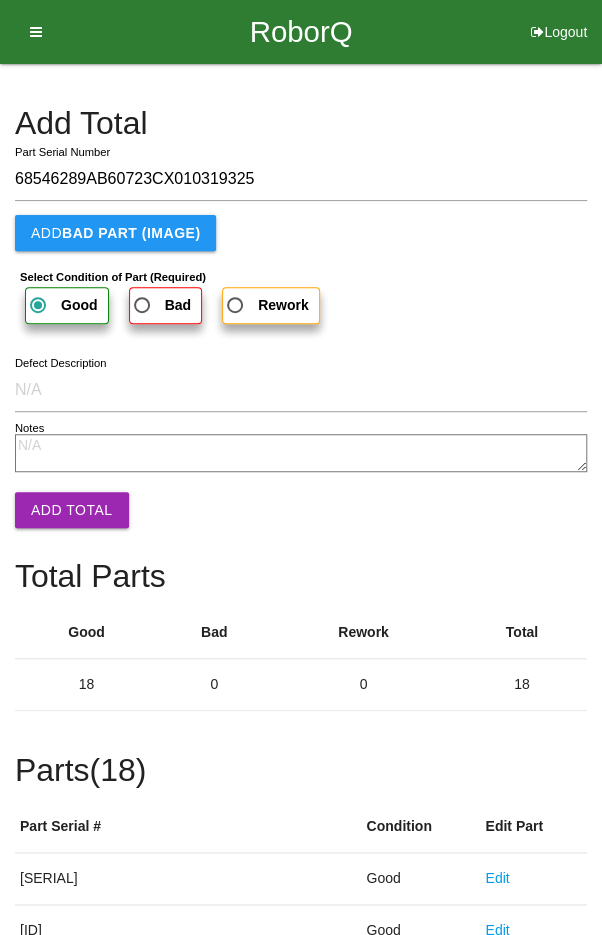 click on "Add Total" at bounding box center (72, 510) 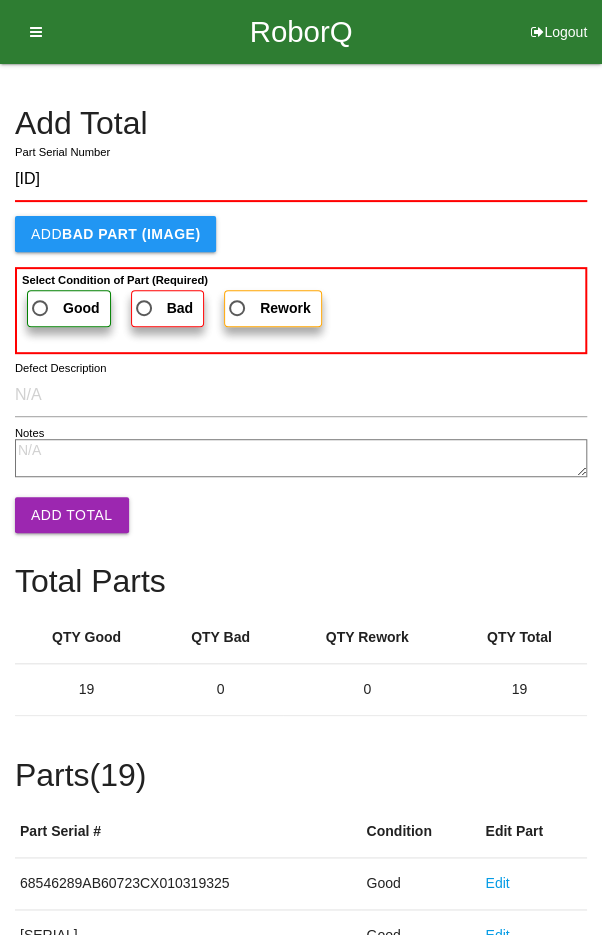 click on "Good" at bounding box center [81, 308] 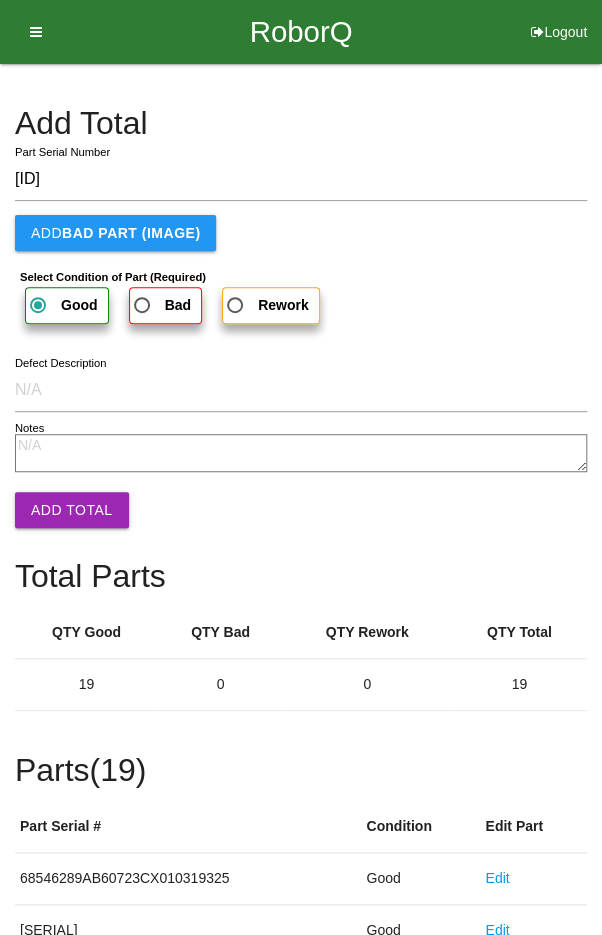 click on "Add Total" at bounding box center (72, 510) 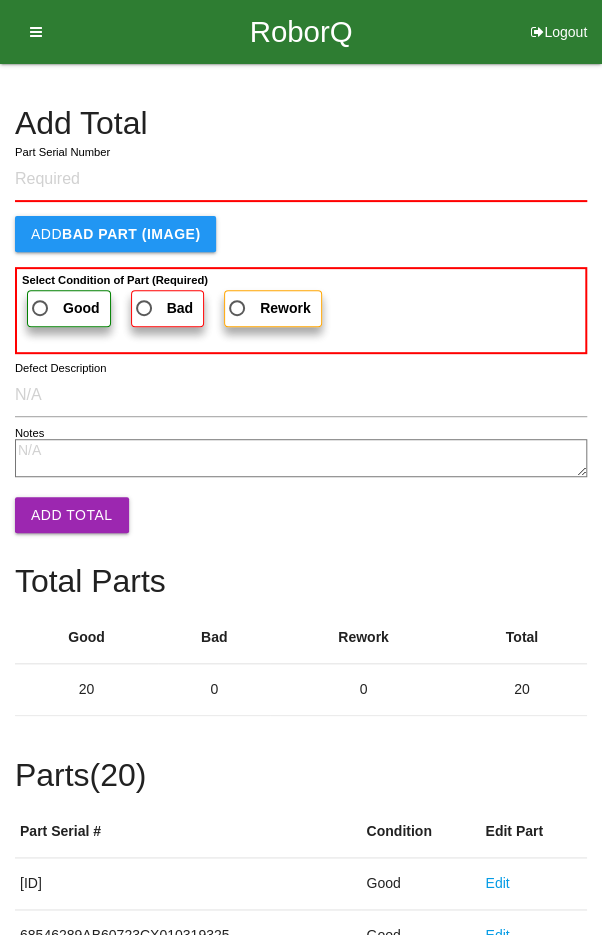 click on "Add Total" at bounding box center [301, 123] 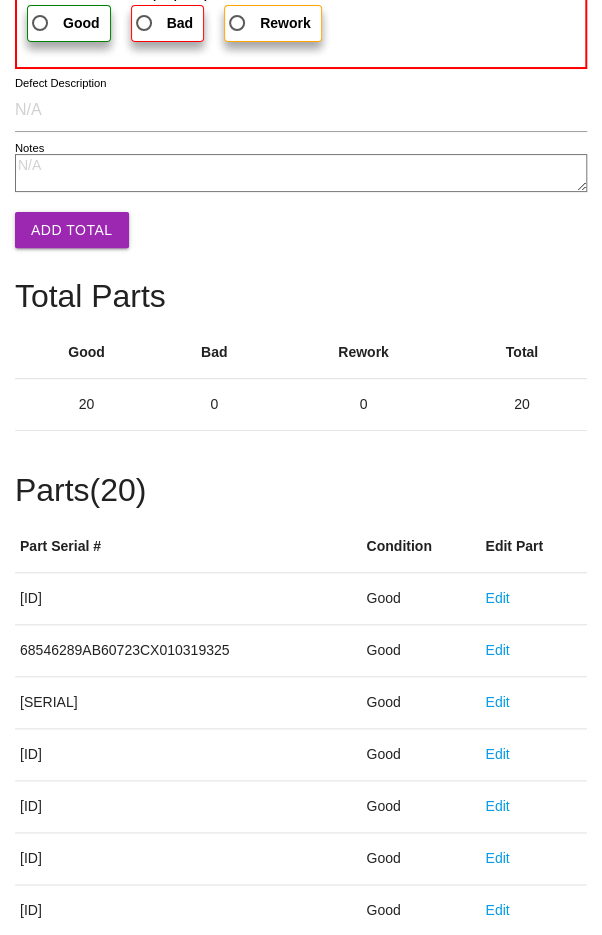 scroll, scrollTop: 1111, scrollLeft: 0, axis: vertical 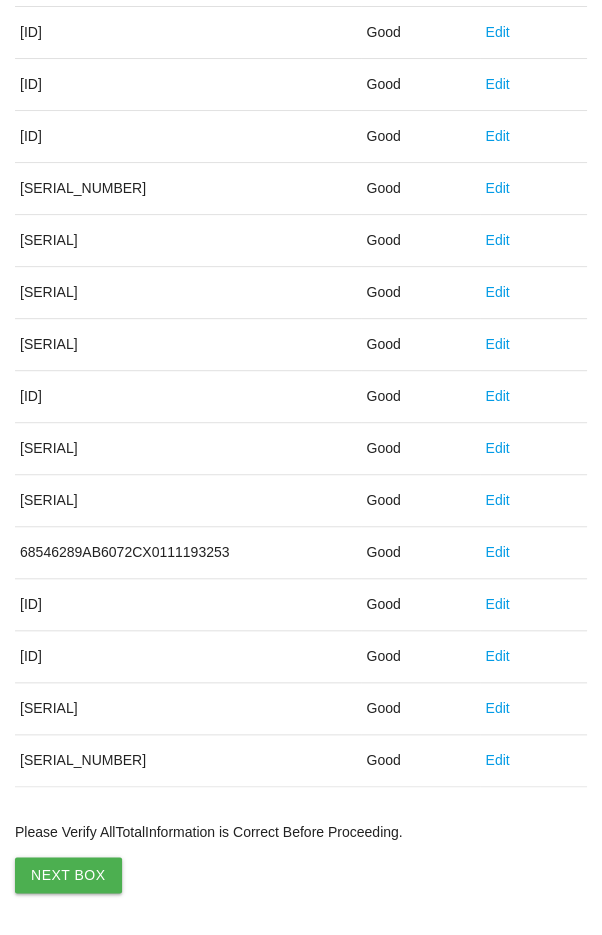 click on "Next Box" at bounding box center (68, 875) 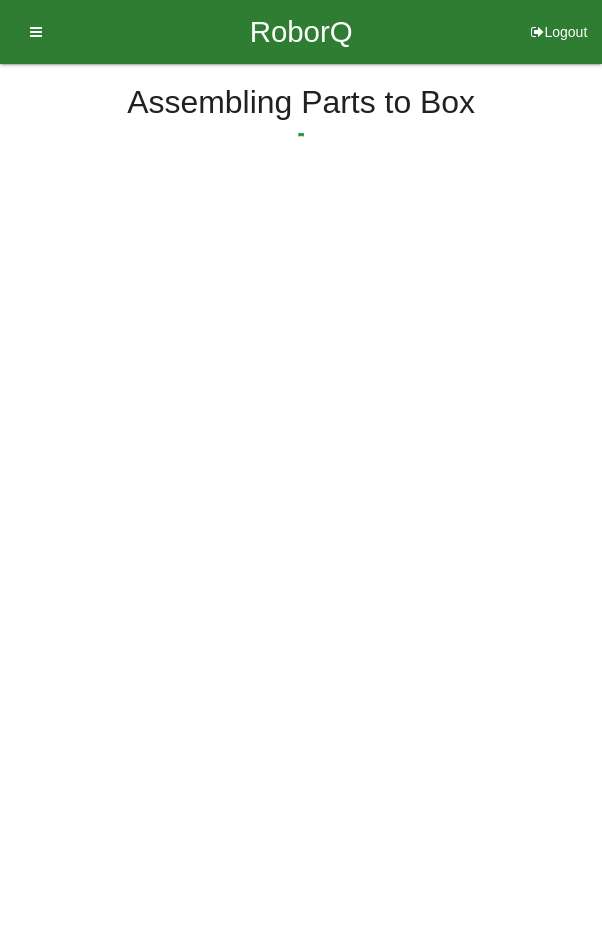 scroll, scrollTop: 0, scrollLeft: 0, axis: both 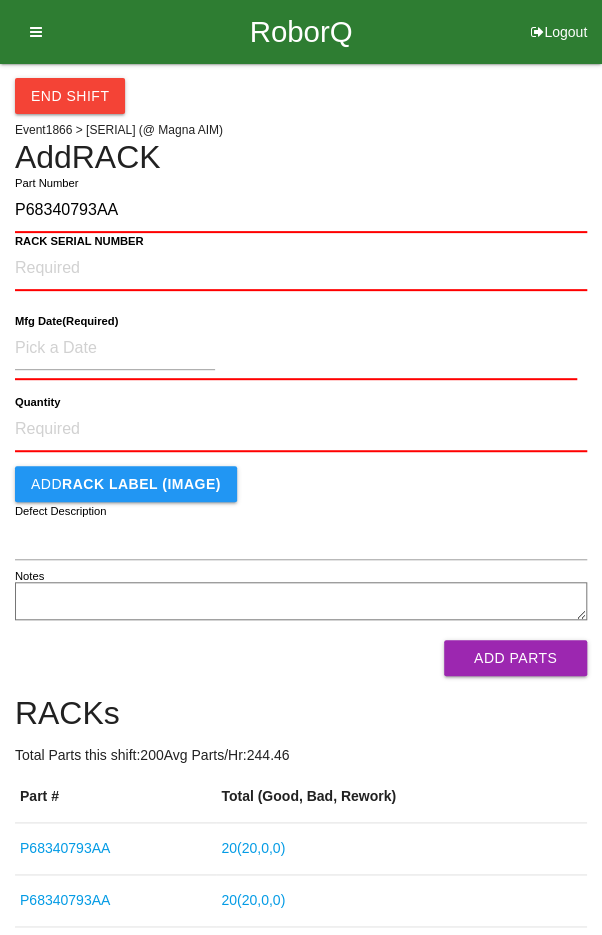 click on "RACK SERIAL NUMBER" at bounding box center (79, 241) 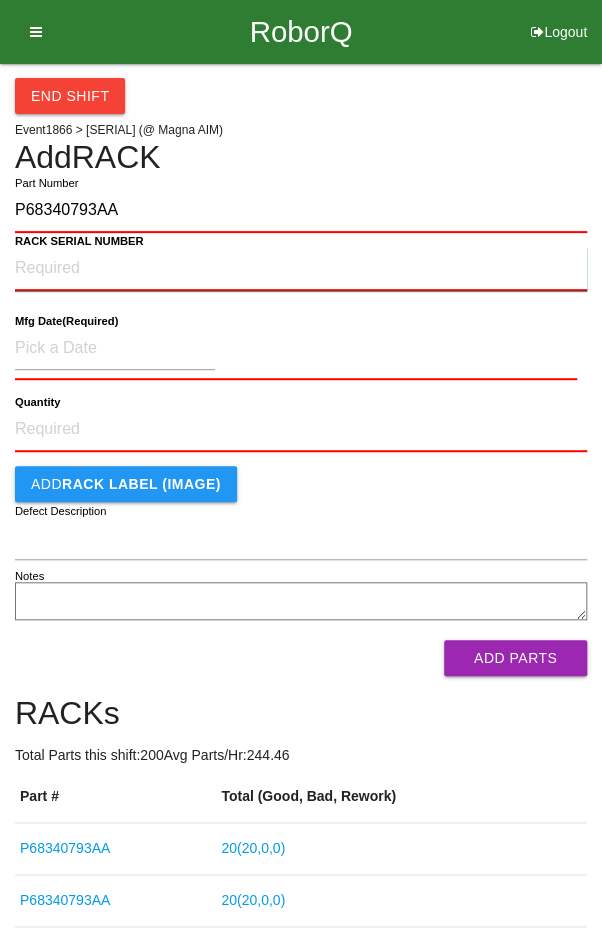 click on "RACK SERIAL NUMBER" at bounding box center [301, 269] 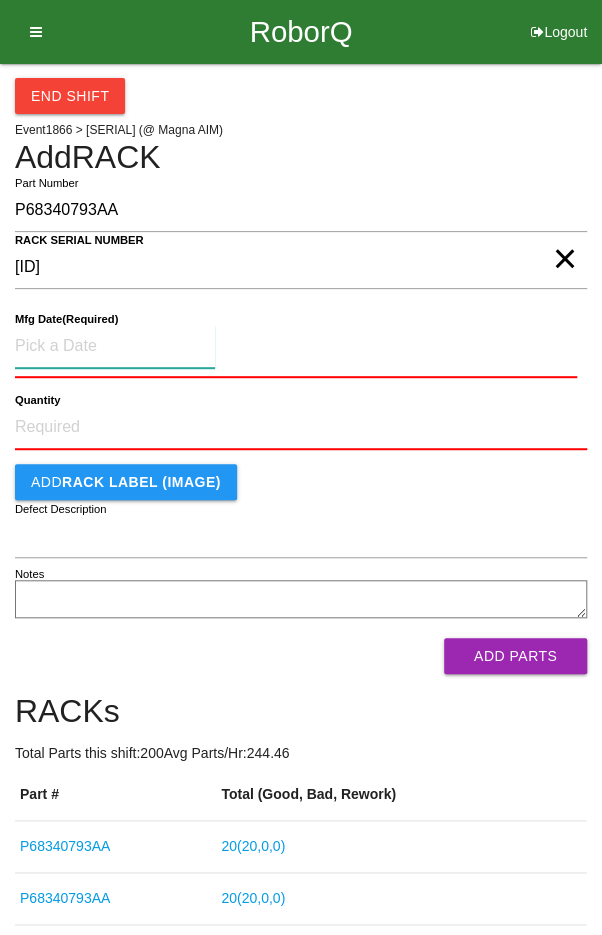 click at bounding box center [115, 346] 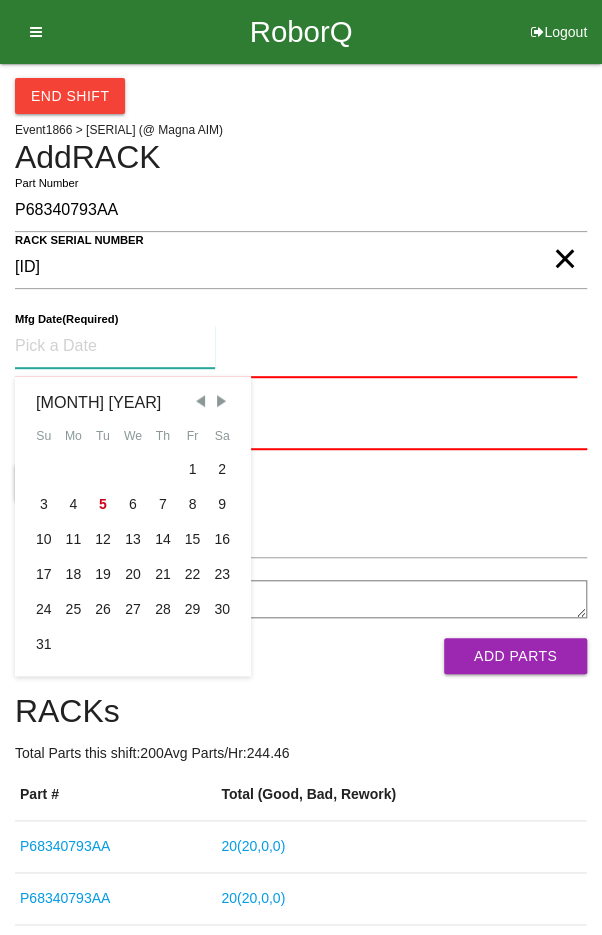 click at bounding box center (200, 401) 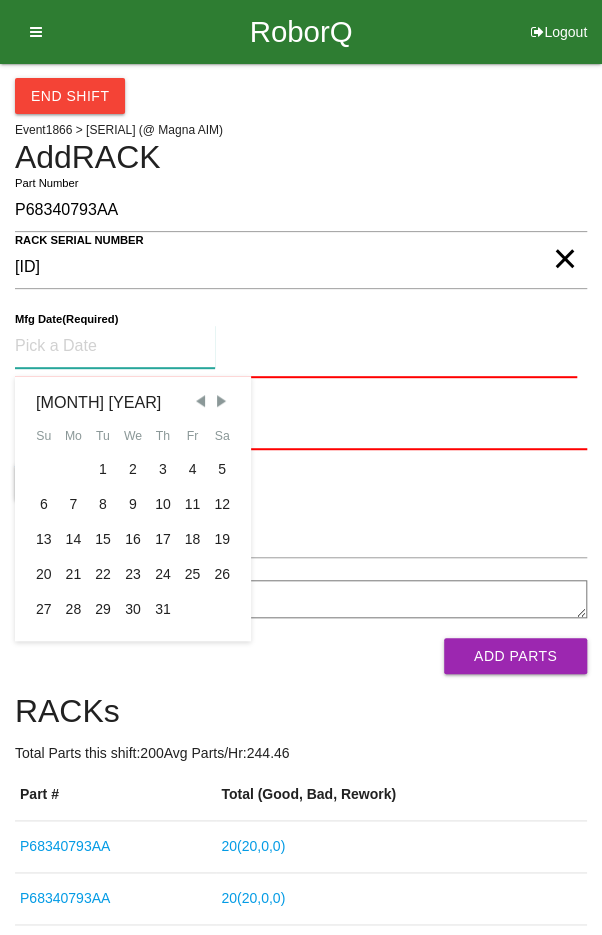 click on "15" at bounding box center (103, 539) 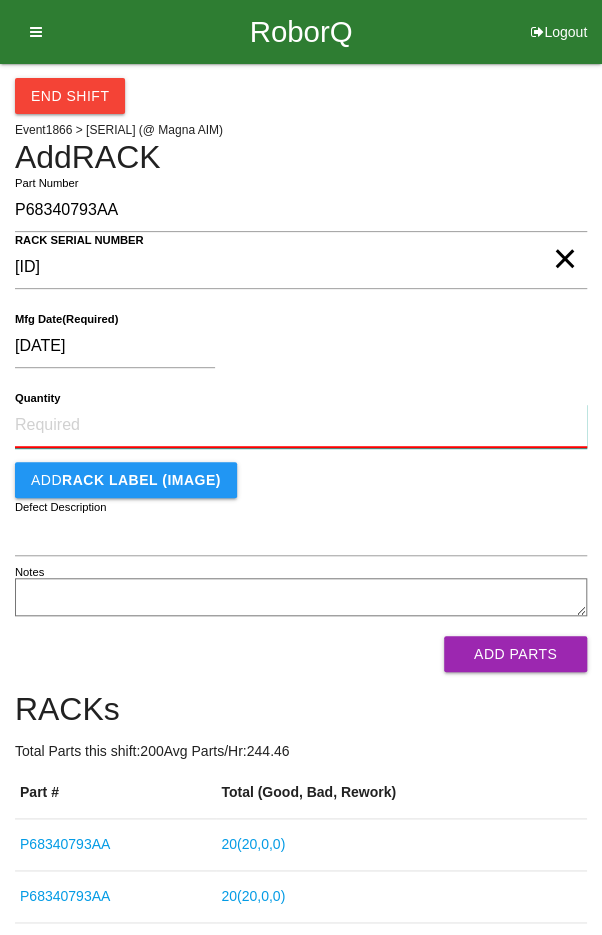 click on "Quantity" at bounding box center [301, 426] 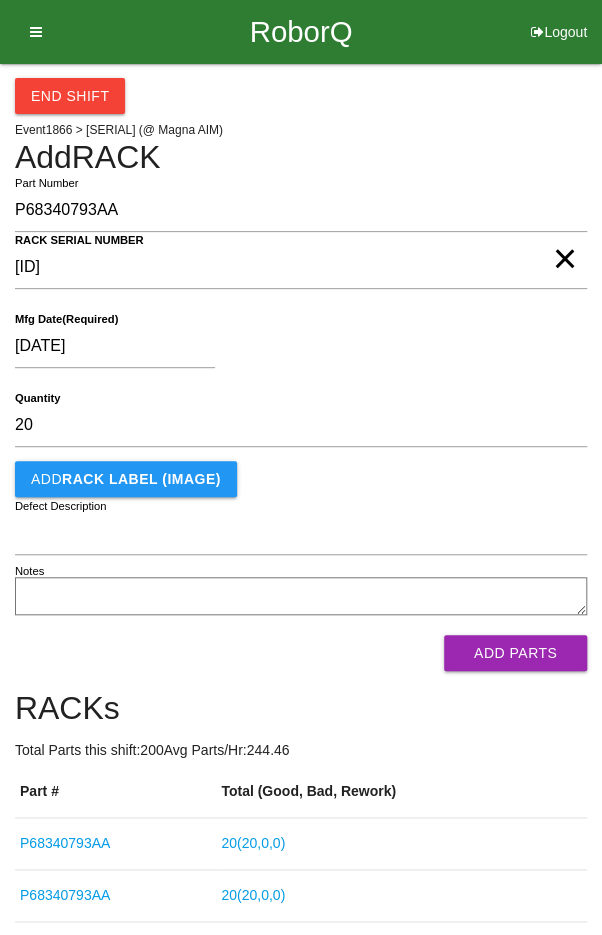click on "[DATE]" at bounding box center (296, 350) 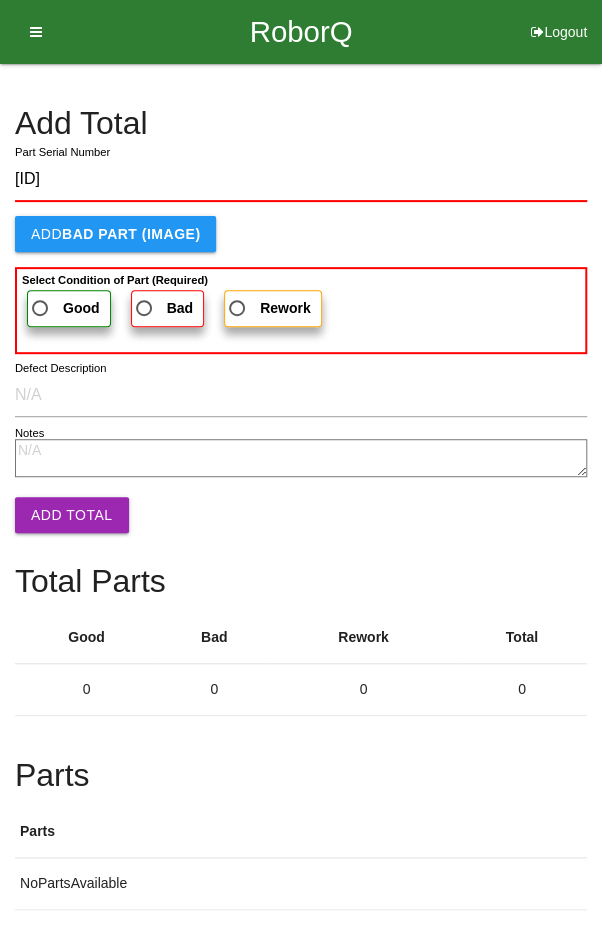 click on "Good" at bounding box center (64, 308) 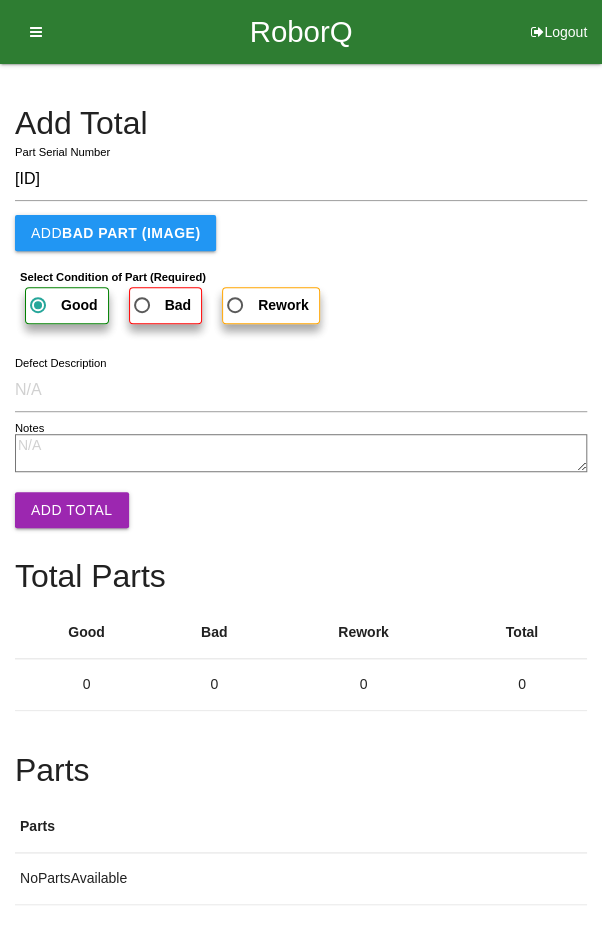 click on "Add Total" at bounding box center (72, 510) 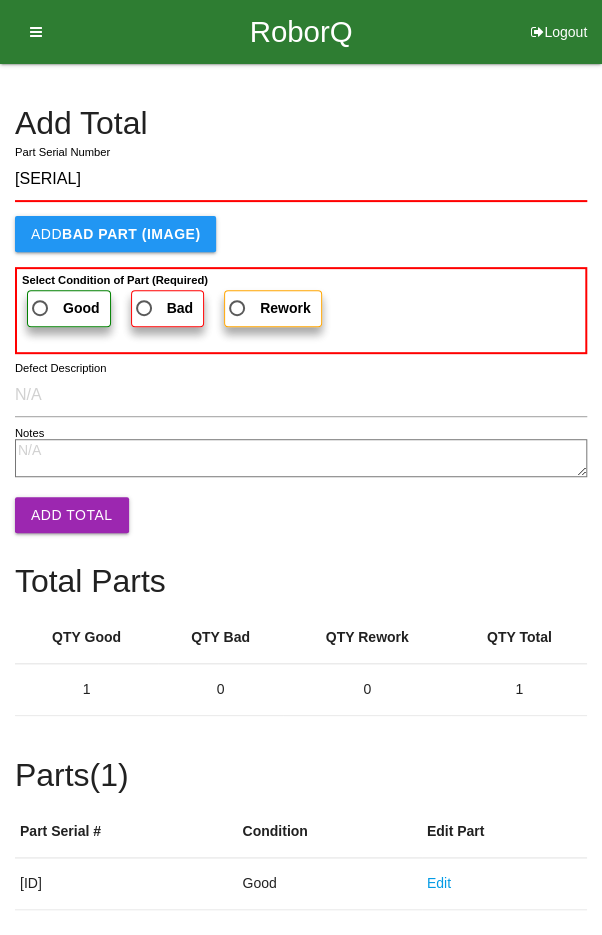 click on "Good" at bounding box center [64, 308] 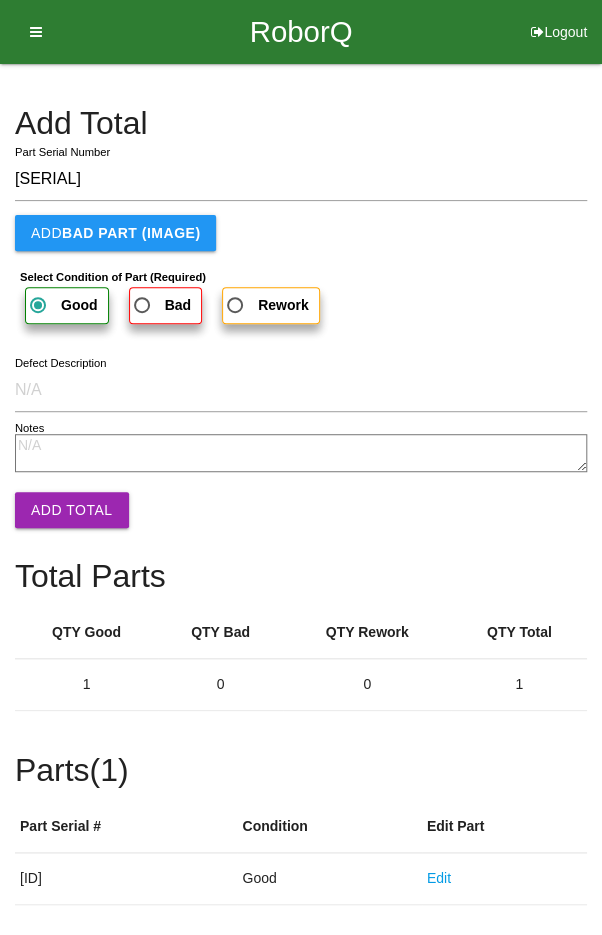 click on "Add Total" at bounding box center (72, 510) 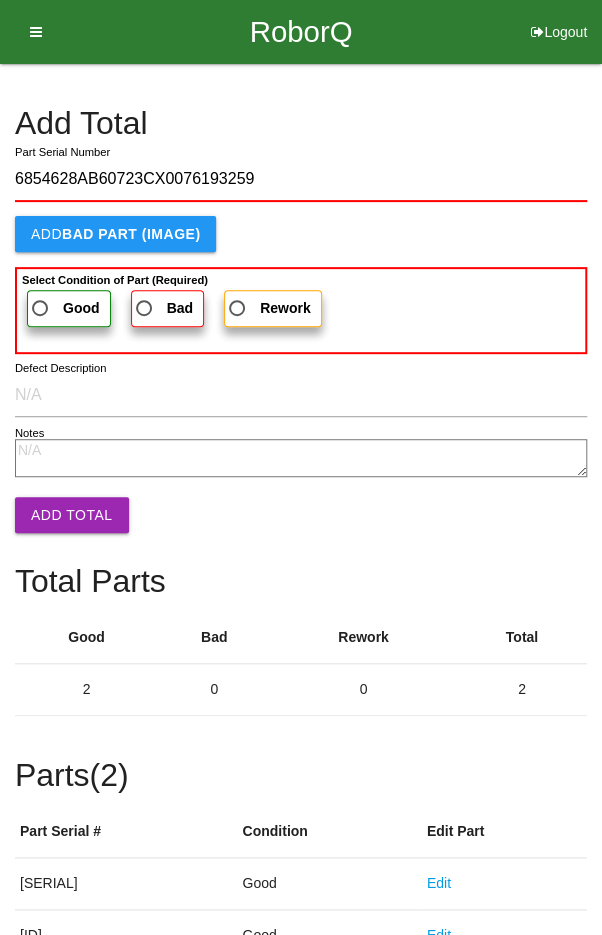 click on "Good" at bounding box center (64, 308) 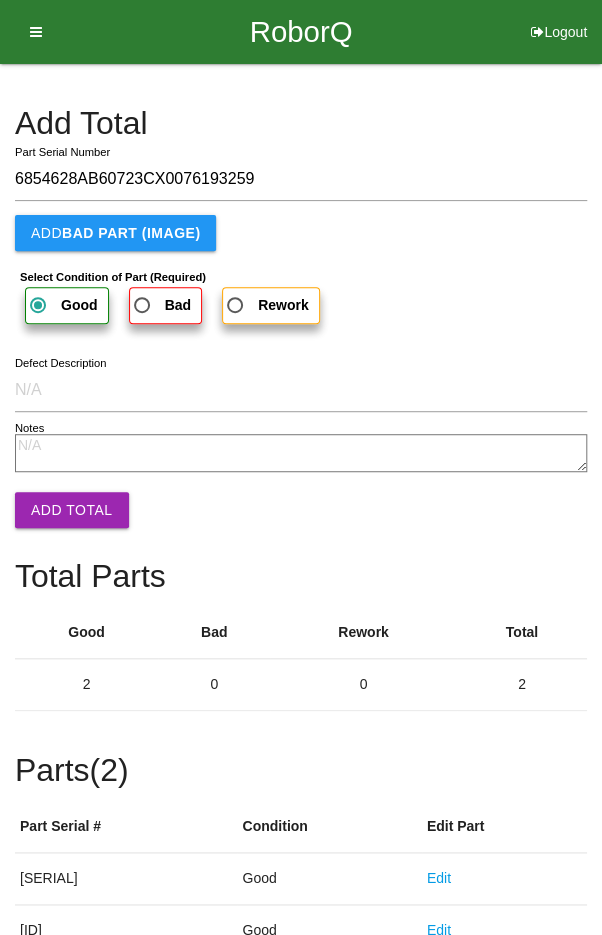 click on "Add Total" at bounding box center [72, 510] 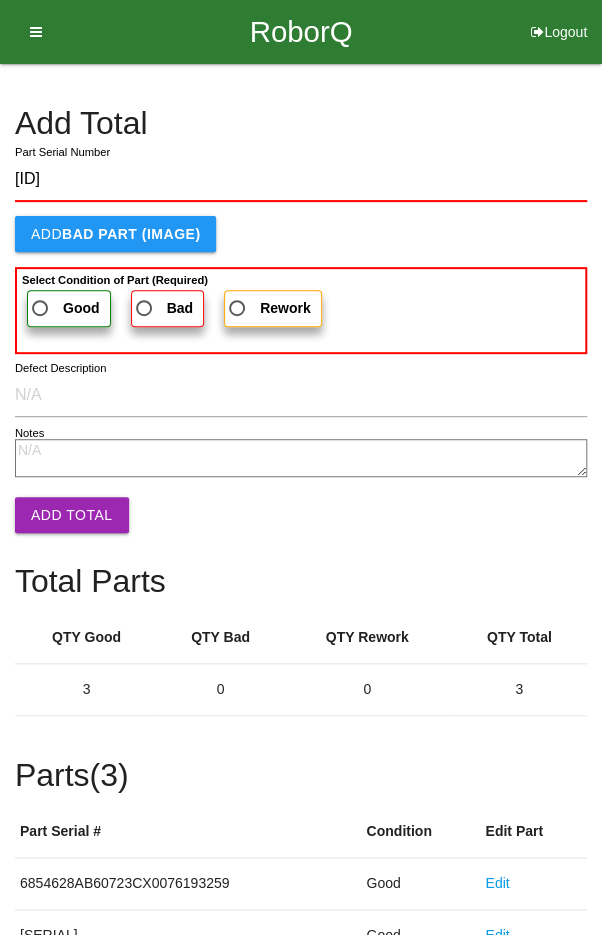 click on "Good" at bounding box center (64, 308) 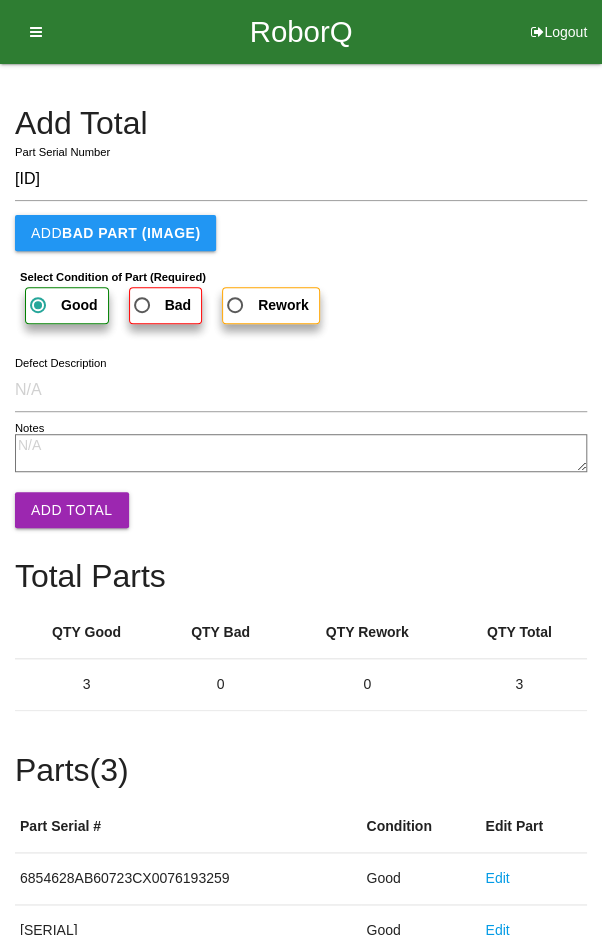 click on "Add Total" at bounding box center (72, 510) 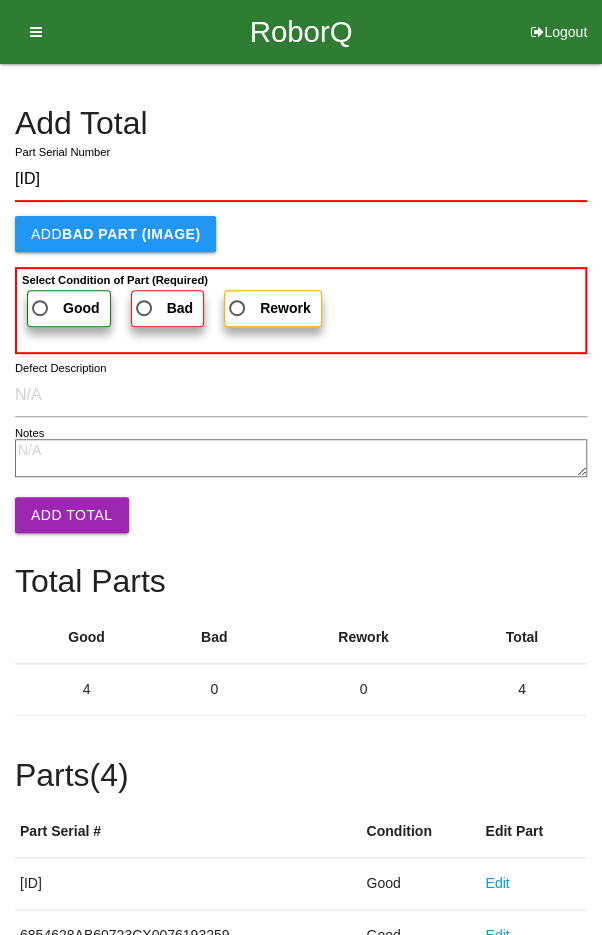 click on "Good" at bounding box center [64, 308] 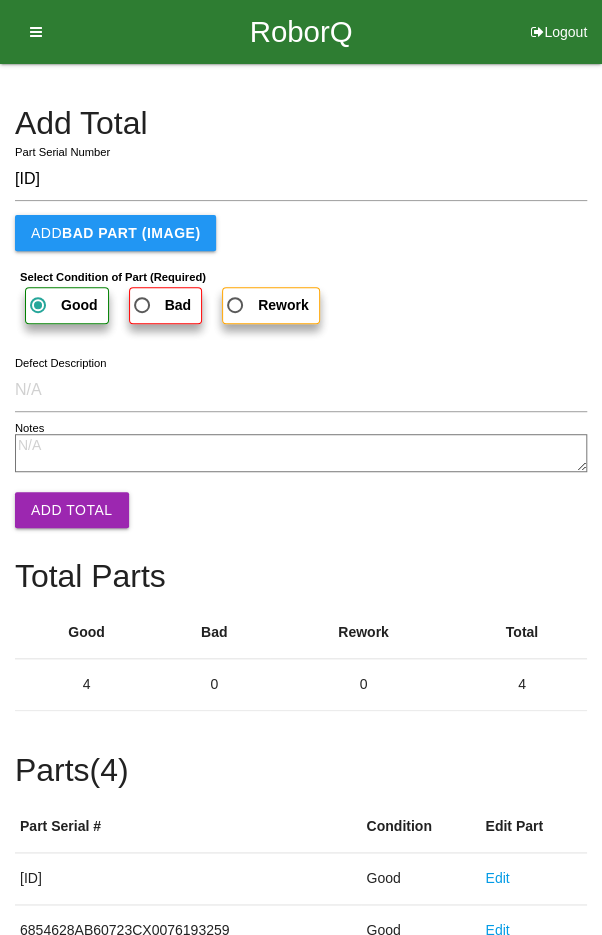 click on "Add Total" at bounding box center (72, 510) 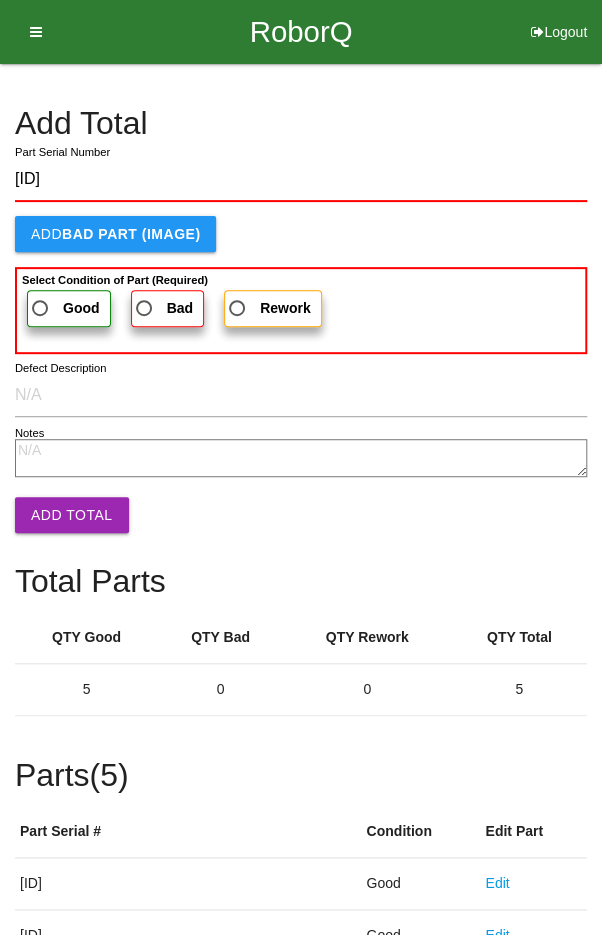click on "Good" at bounding box center [64, 308] 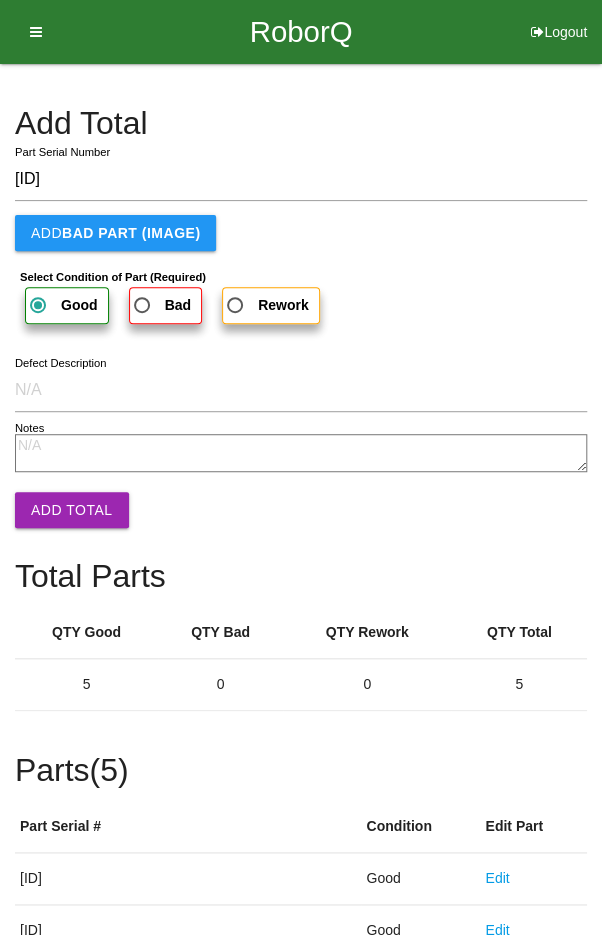 click on "Add Total" at bounding box center (72, 510) 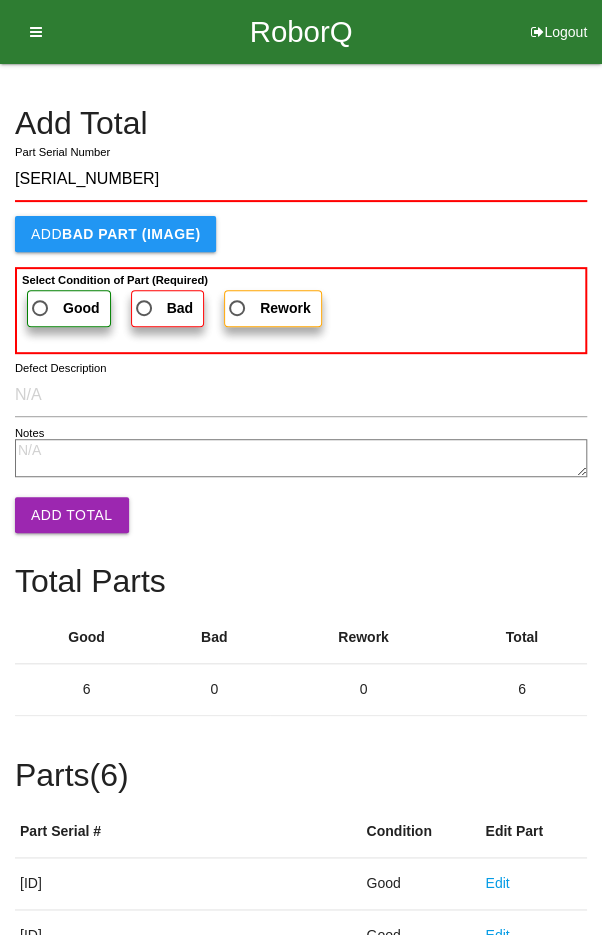 click on "Good" at bounding box center (64, 308) 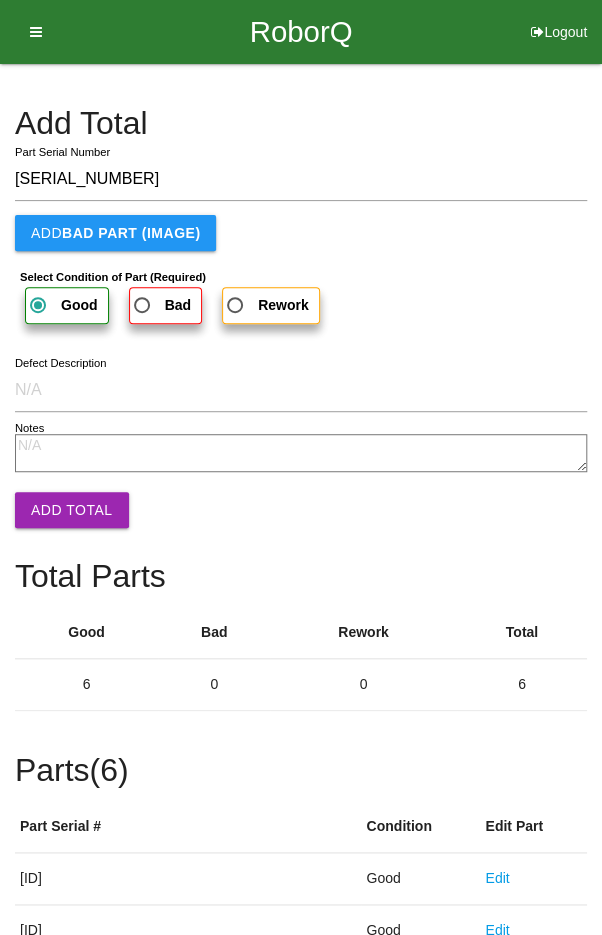 click on "Add Total" at bounding box center [72, 510] 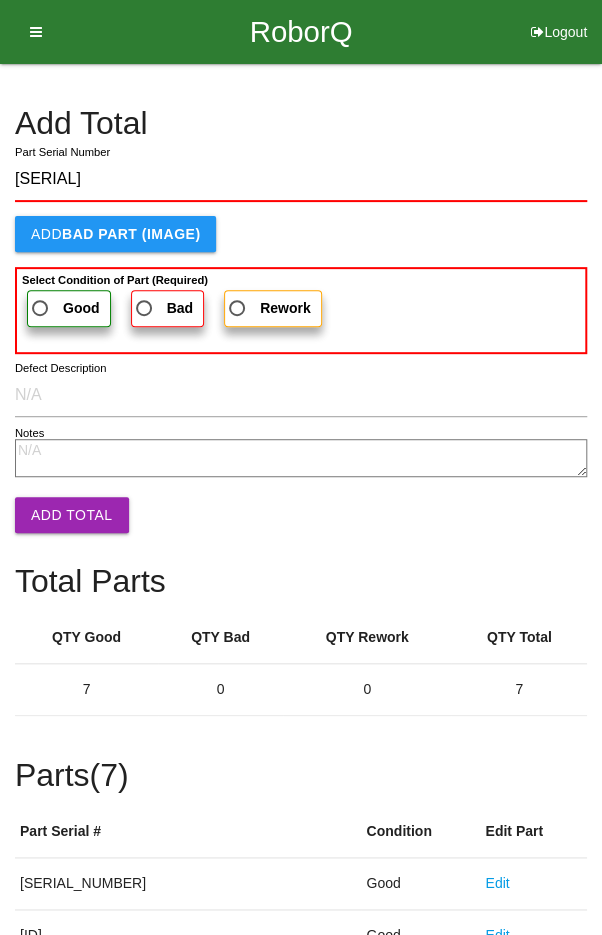 click on "Good" at bounding box center (64, 308) 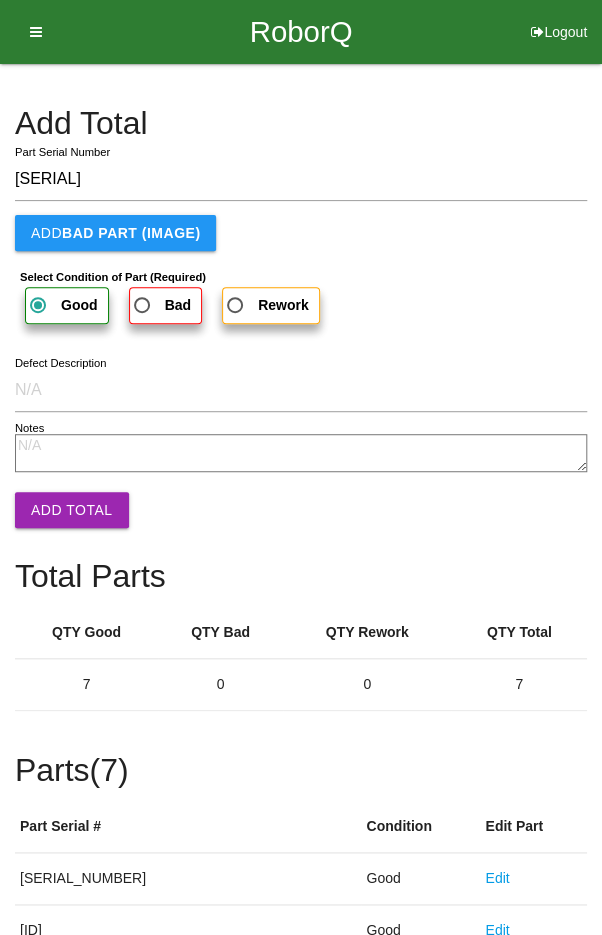 click on "Add Total" at bounding box center [72, 510] 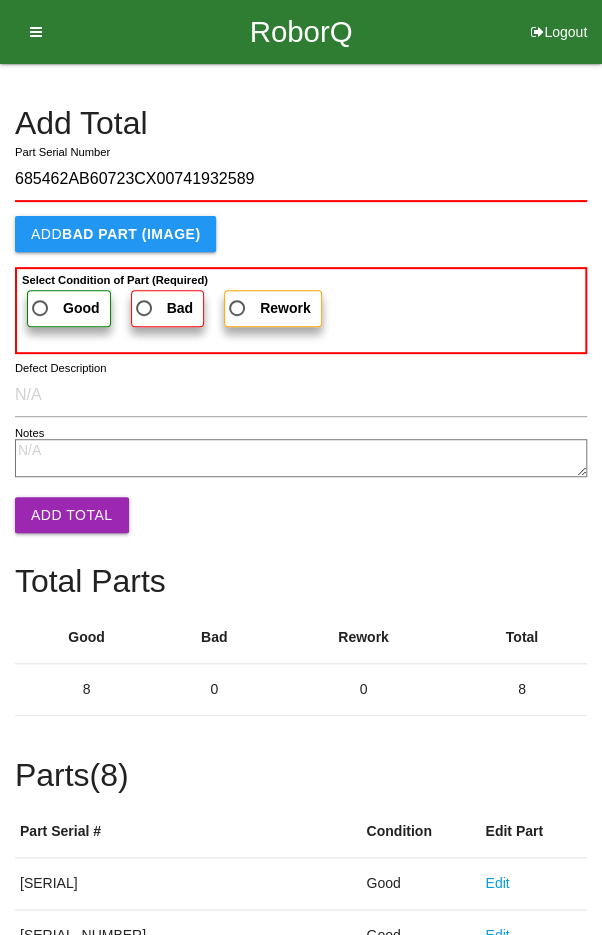 click on "Good" at bounding box center [64, 308] 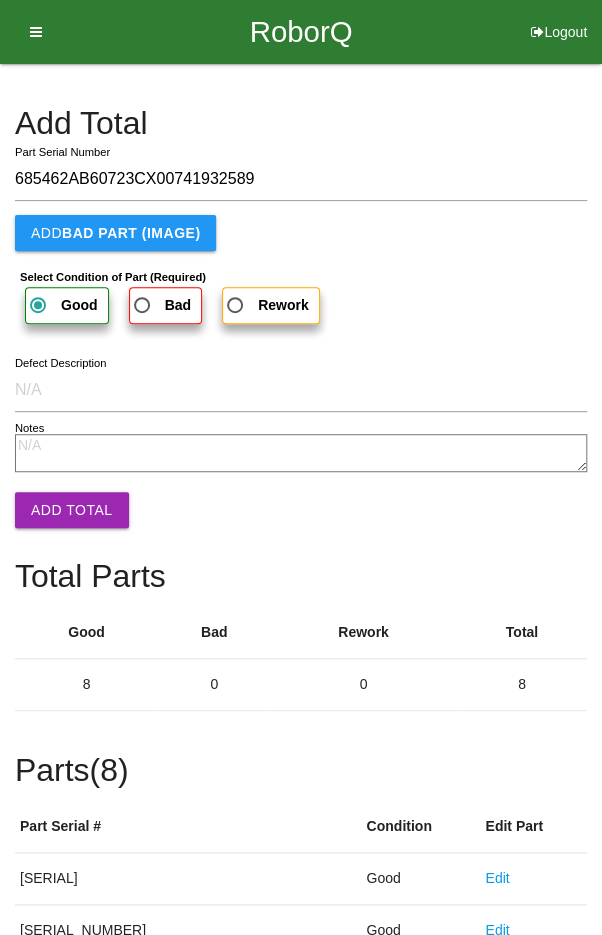 click on "Add Total" at bounding box center (72, 510) 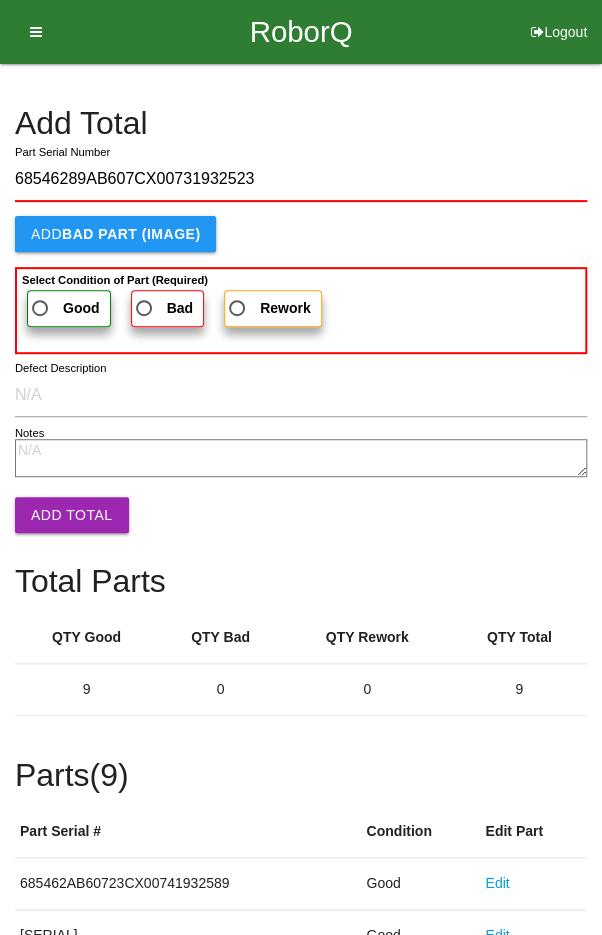 click on "Good" at bounding box center [64, 308] 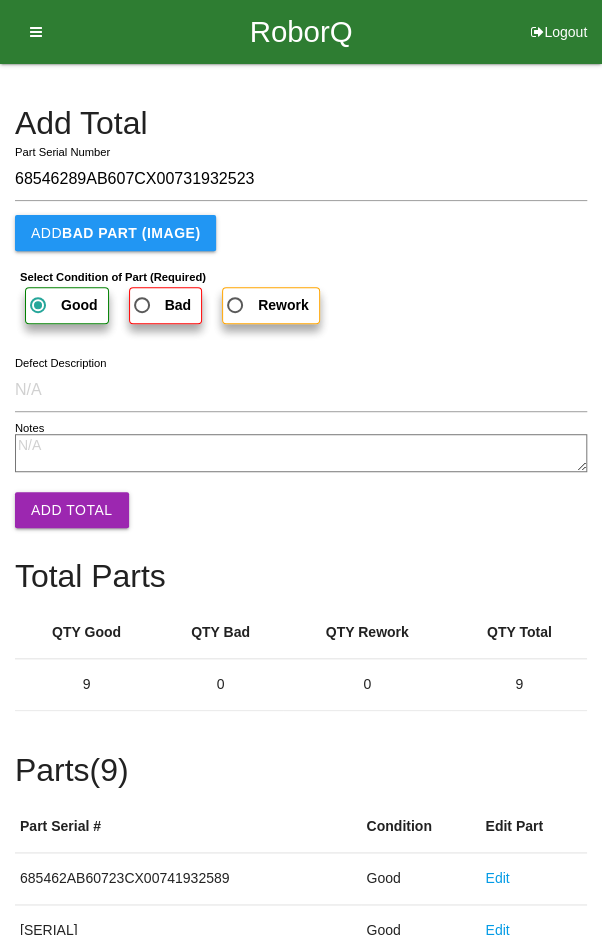 click on "Add Total" at bounding box center (72, 510) 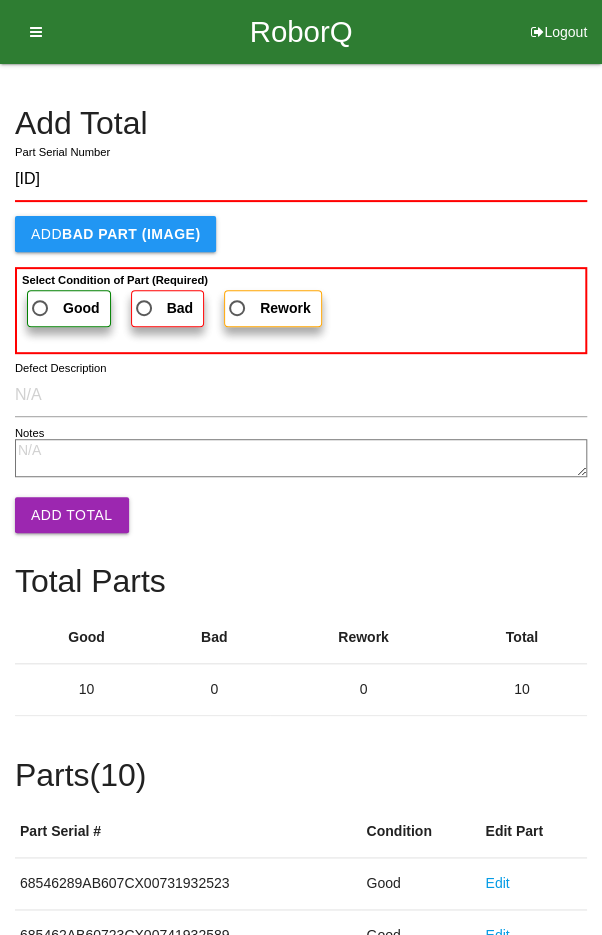click on "Good" at bounding box center [64, 308] 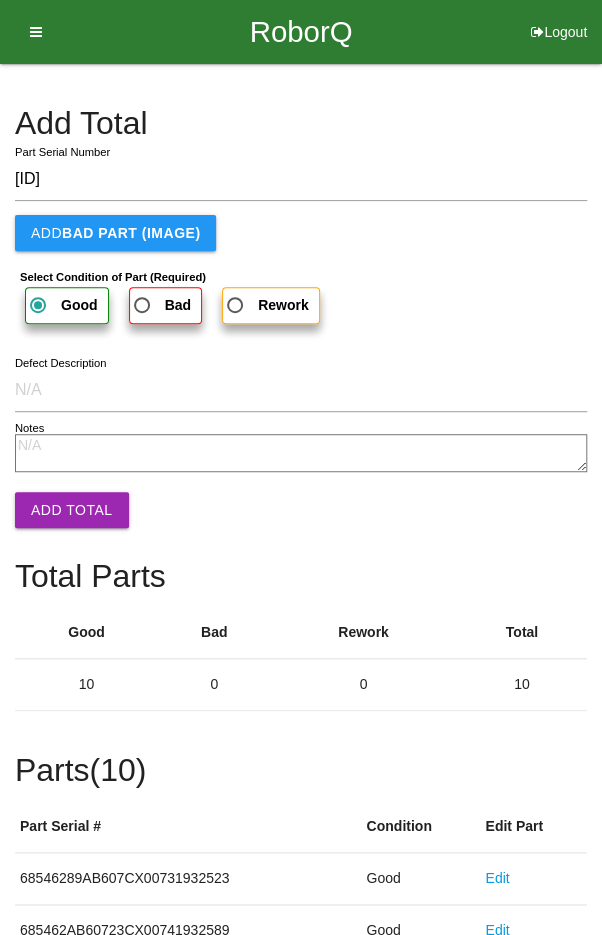 click on "Add Total" at bounding box center [72, 510] 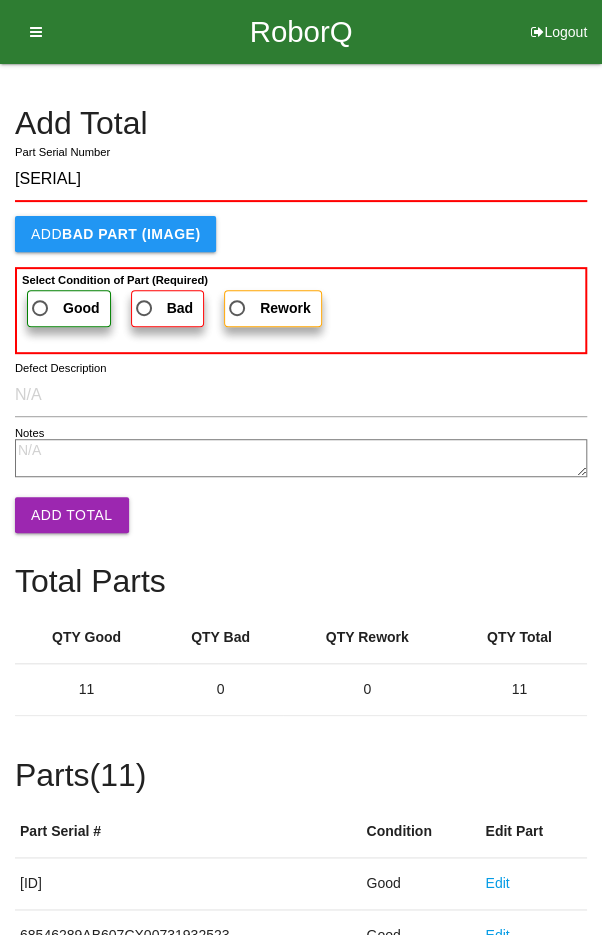 click on "Good" at bounding box center (64, 308) 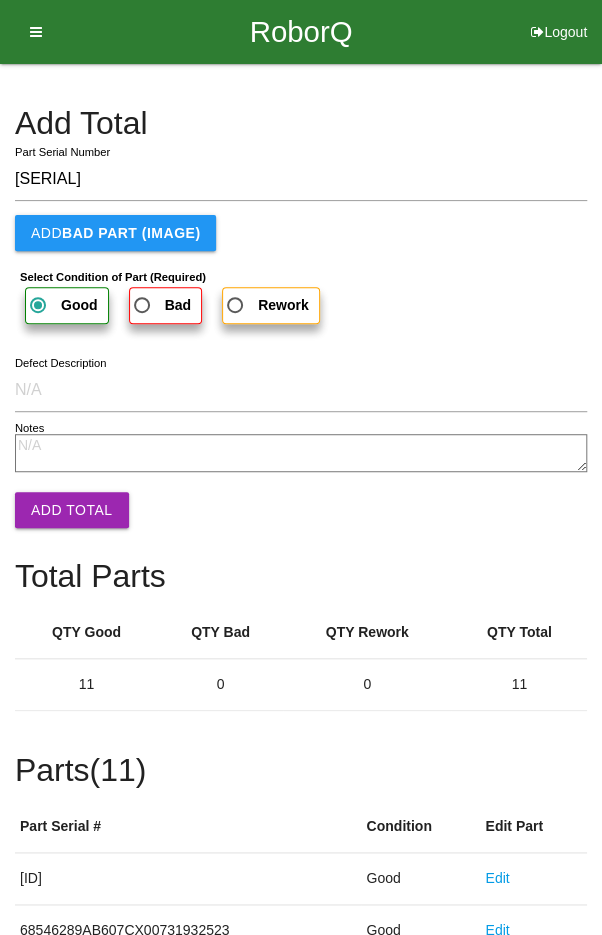 click on "Add Total" at bounding box center (72, 510) 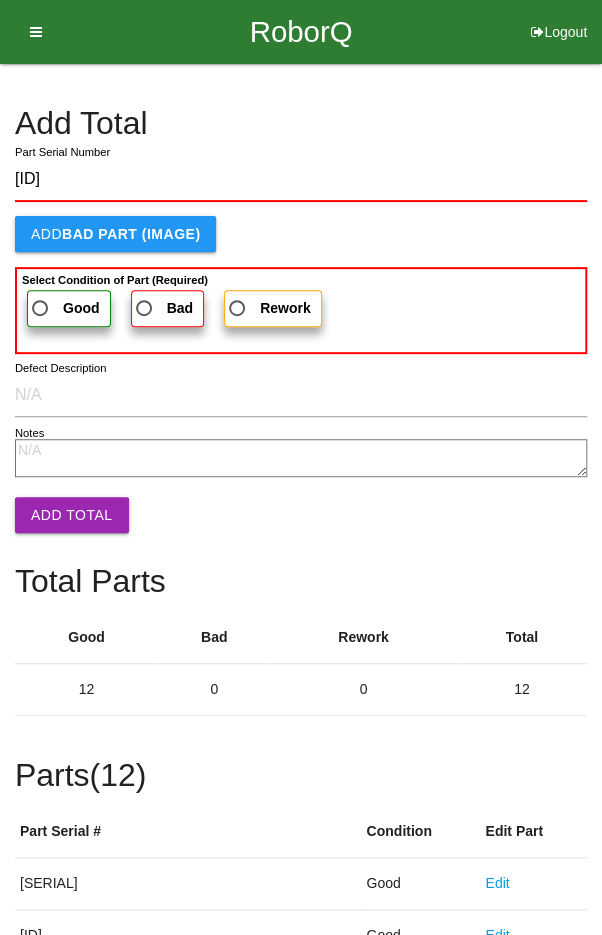 click on "Good" at bounding box center (64, 308) 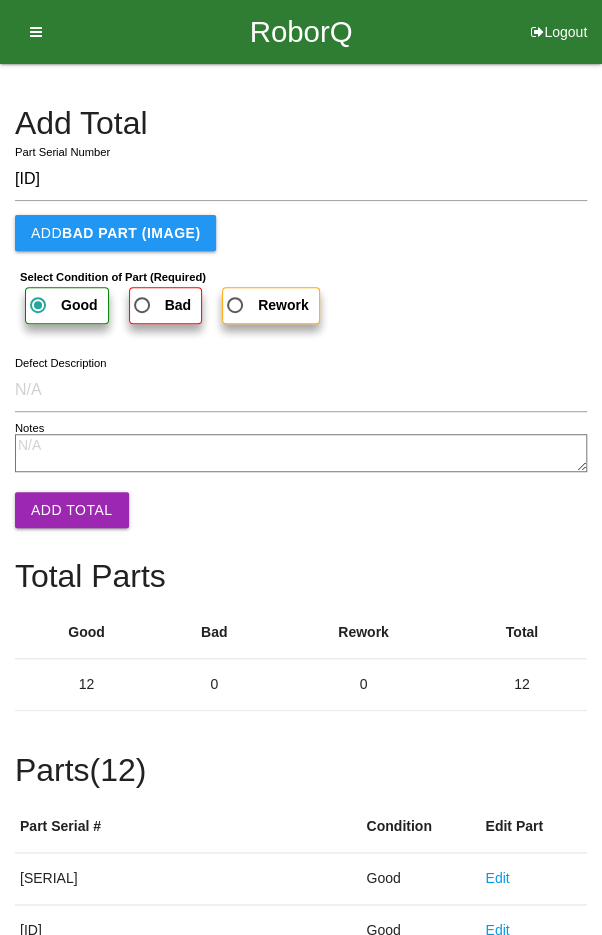 click on "Add Total [SERIAL] Part Serial Number Add BAD PART (IMAGE) Select Condition of Part (Required) Good Bad Rework Defect Description Notes Add Total Total Parts Good Bad Rework Total 12 0 0 12 Parts ( 12 ) Part Serial # Condition Edit Part [SERIAL] Good Edit [SERIAL] Good Edit [SERIAL] Good Edit [SERIAL] Good Edit [SERIAL] Good Edit [SERIAL] Good Edit [SERIAL] Good Edit [SERIAL] Good Edit [SERIAL] Good Edit [SERIAL] Good Edit [SERIAL] Good Edit [SERIAL] Good Edit Please Verify All Total Information is Correct Before Proceeding. Next Box" at bounding box center [301, 798] 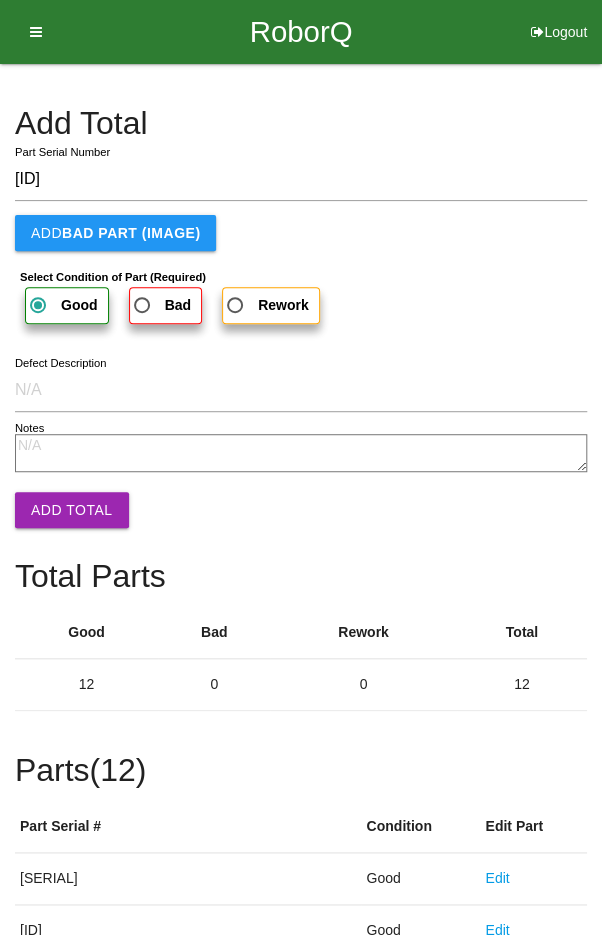 click on "Add Total" at bounding box center (72, 510) 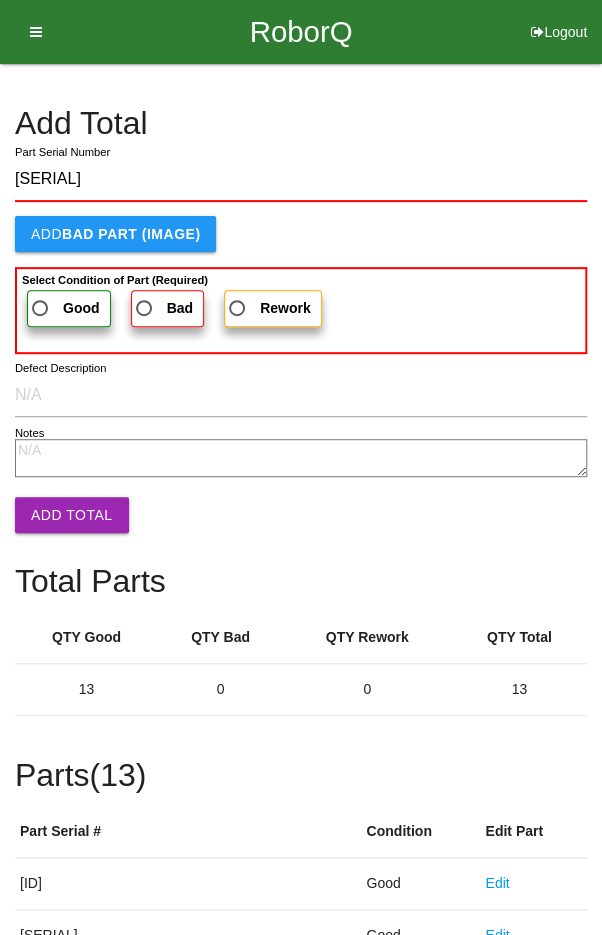 click on "Good" at bounding box center (64, 308) 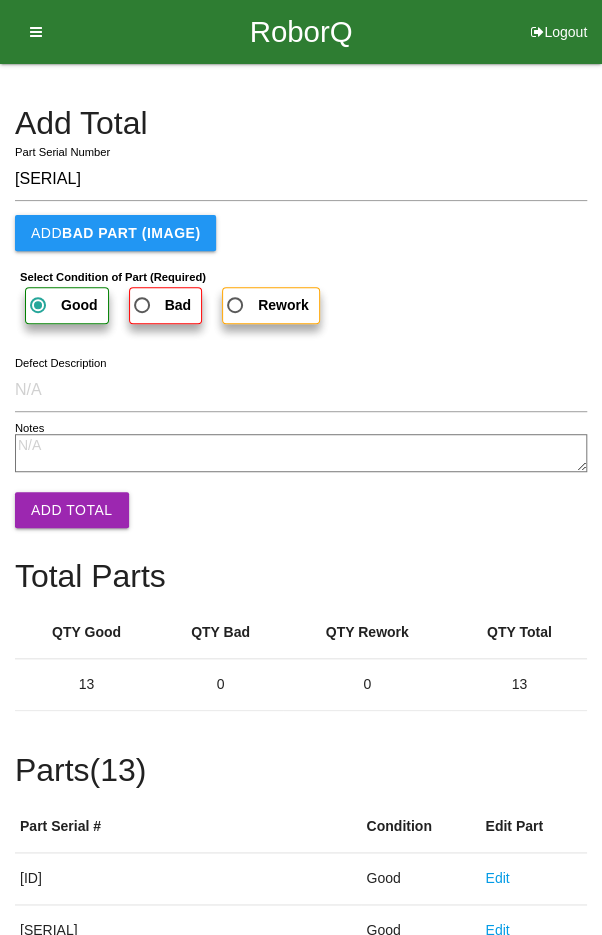 click on "Add Total" at bounding box center [72, 510] 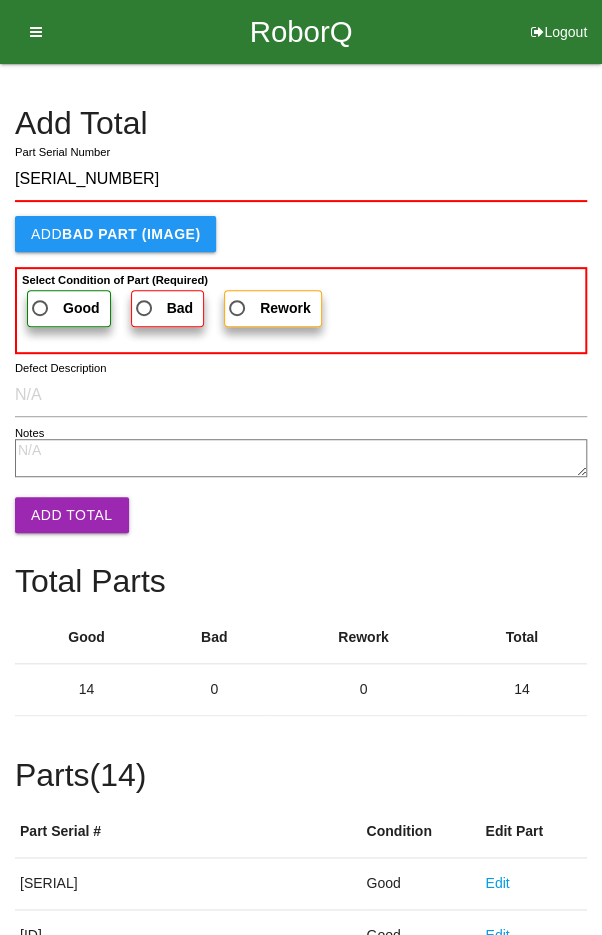 click on "Good" at bounding box center [64, 308] 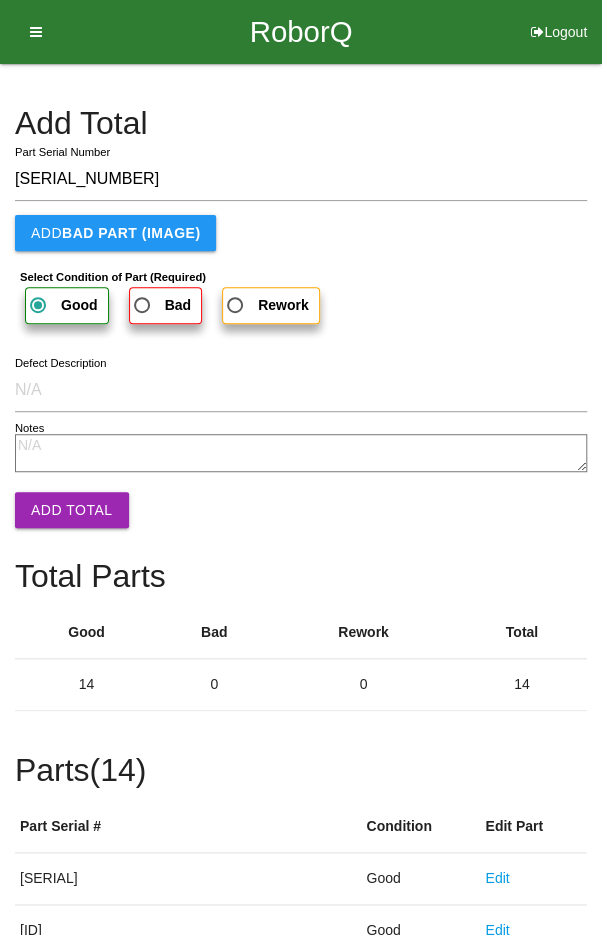 click on "Add Total" at bounding box center [72, 510] 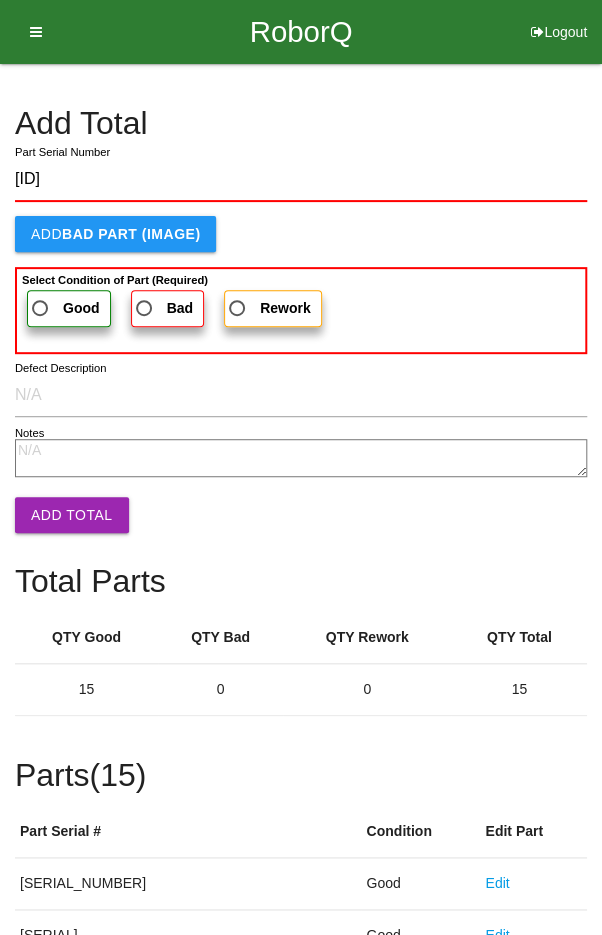 click on "Good" at bounding box center [64, 308] 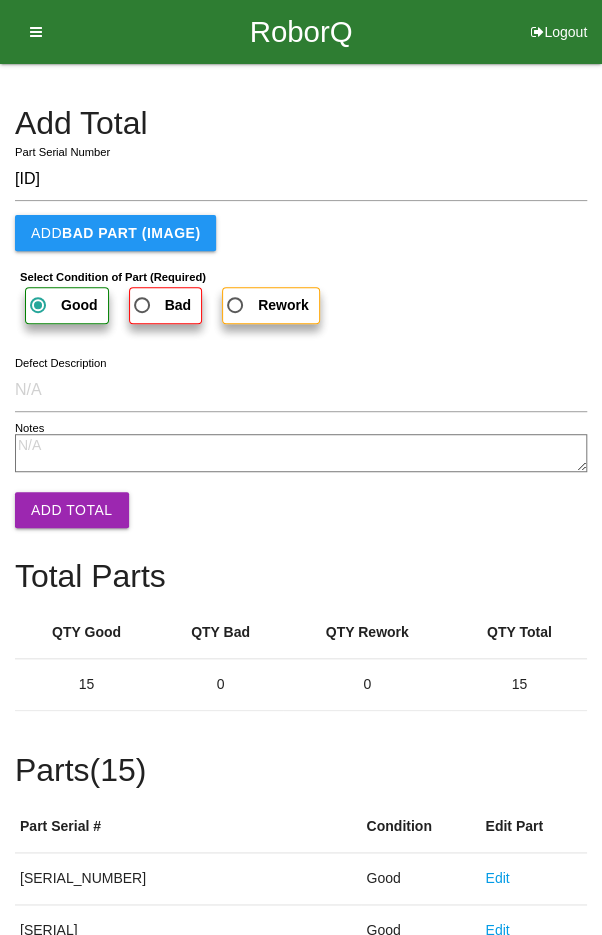 click on "Add Total" at bounding box center (72, 510) 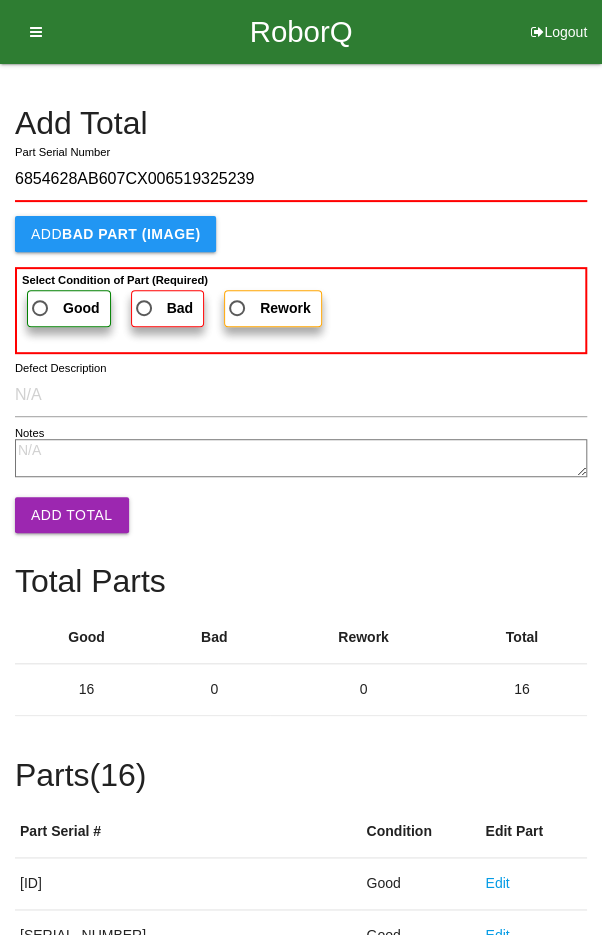 click on "Good" at bounding box center [64, 308] 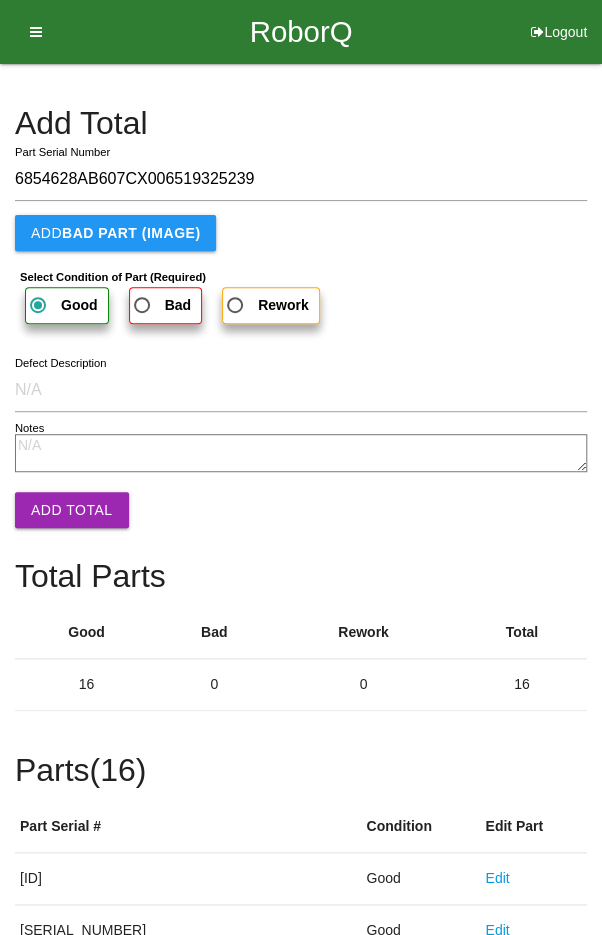 click on "Add Total" at bounding box center (72, 510) 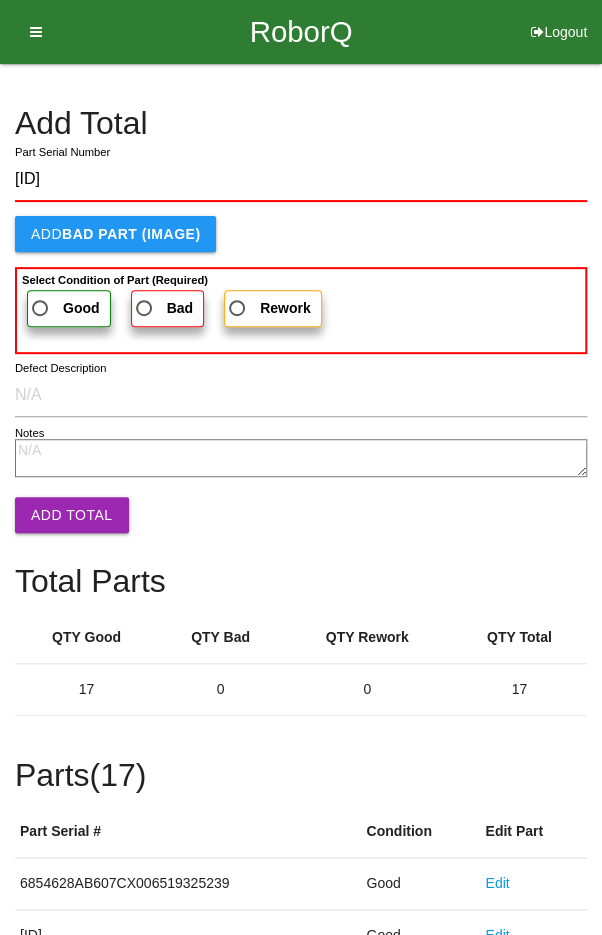 click on "Good" at bounding box center [64, 308] 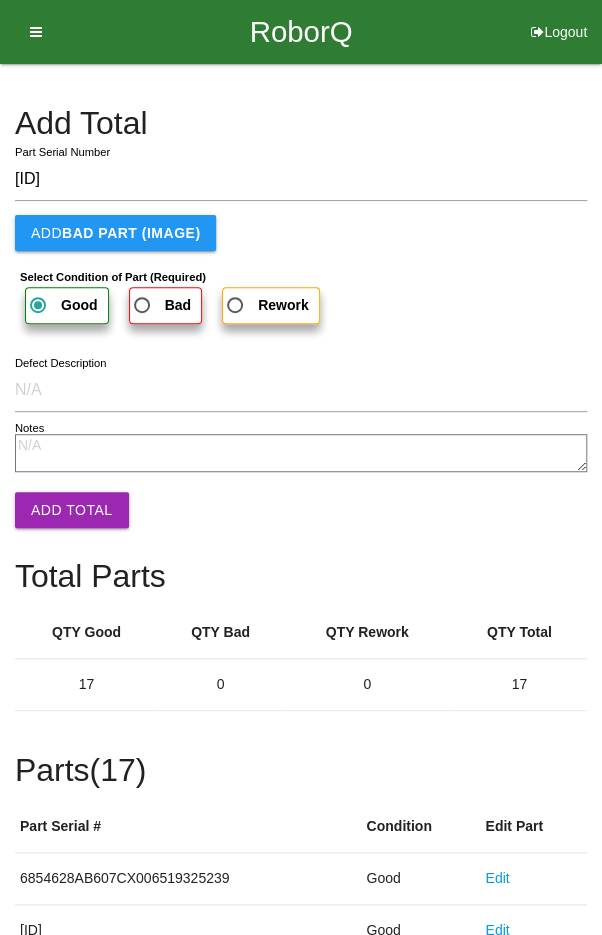click on "Add Total" at bounding box center [72, 510] 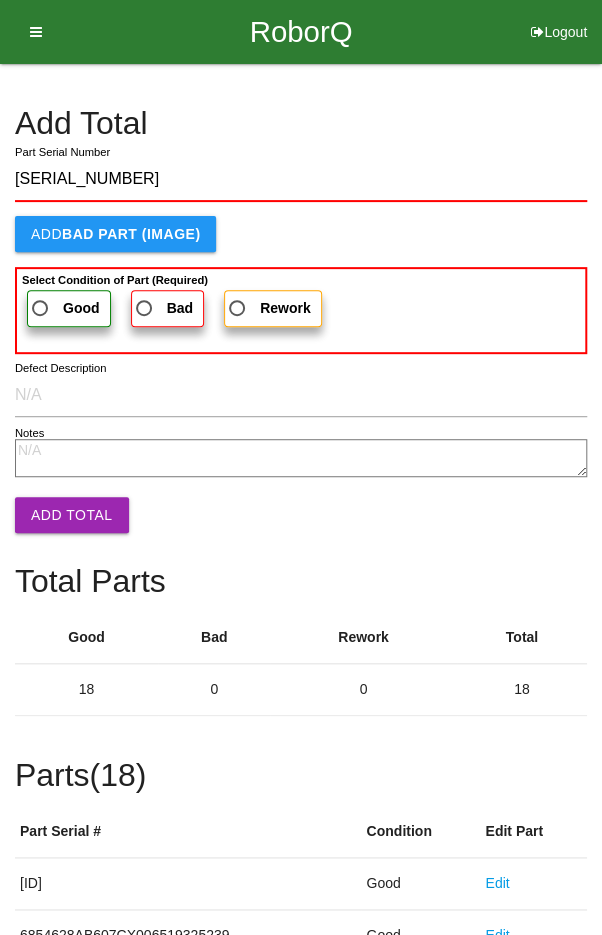 click 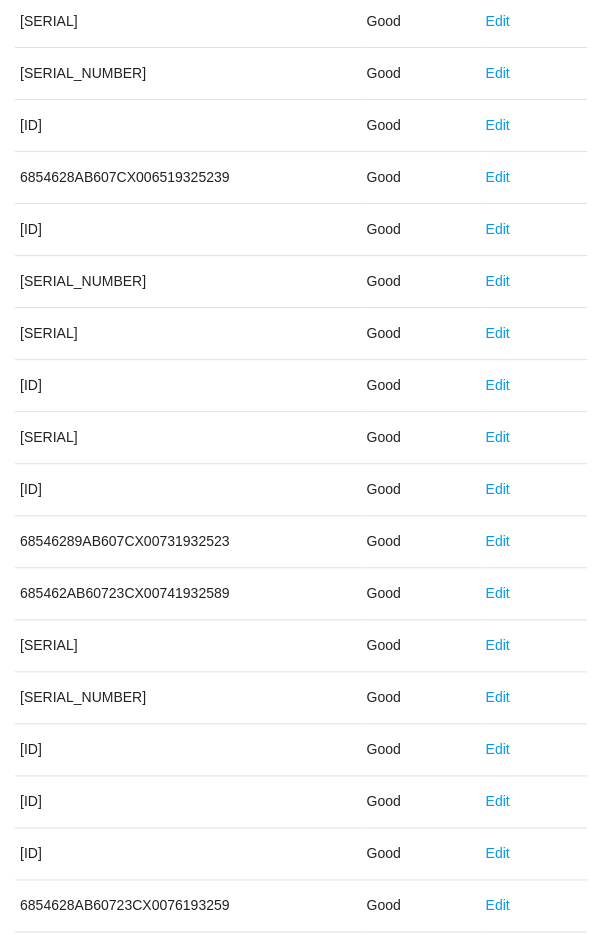 scroll, scrollTop: 1111, scrollLeft: 0, axis: vertical 